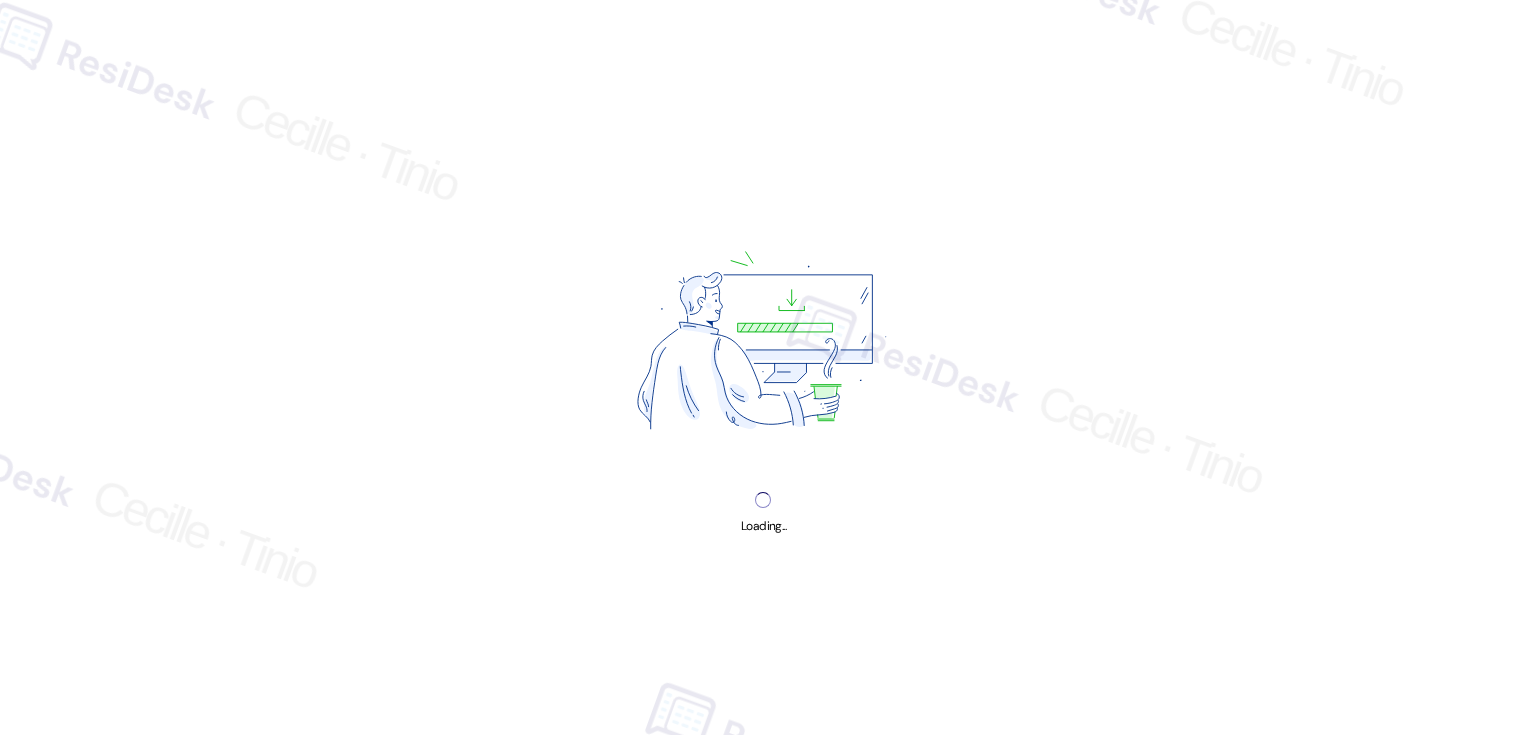 scroll, scrollTop: 0, scrollLeft: 0, axis: both 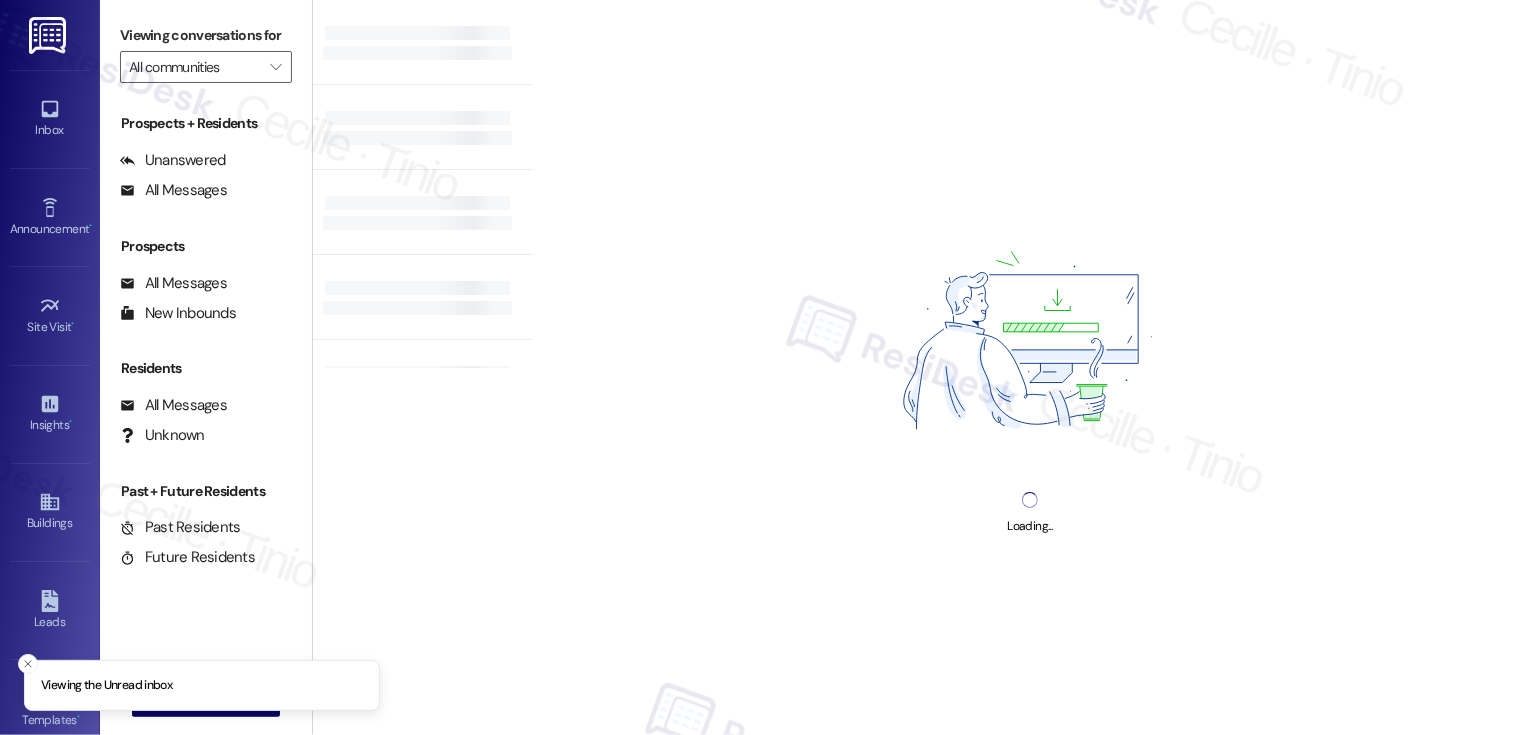 type on "Copperwoods at Harrisville" 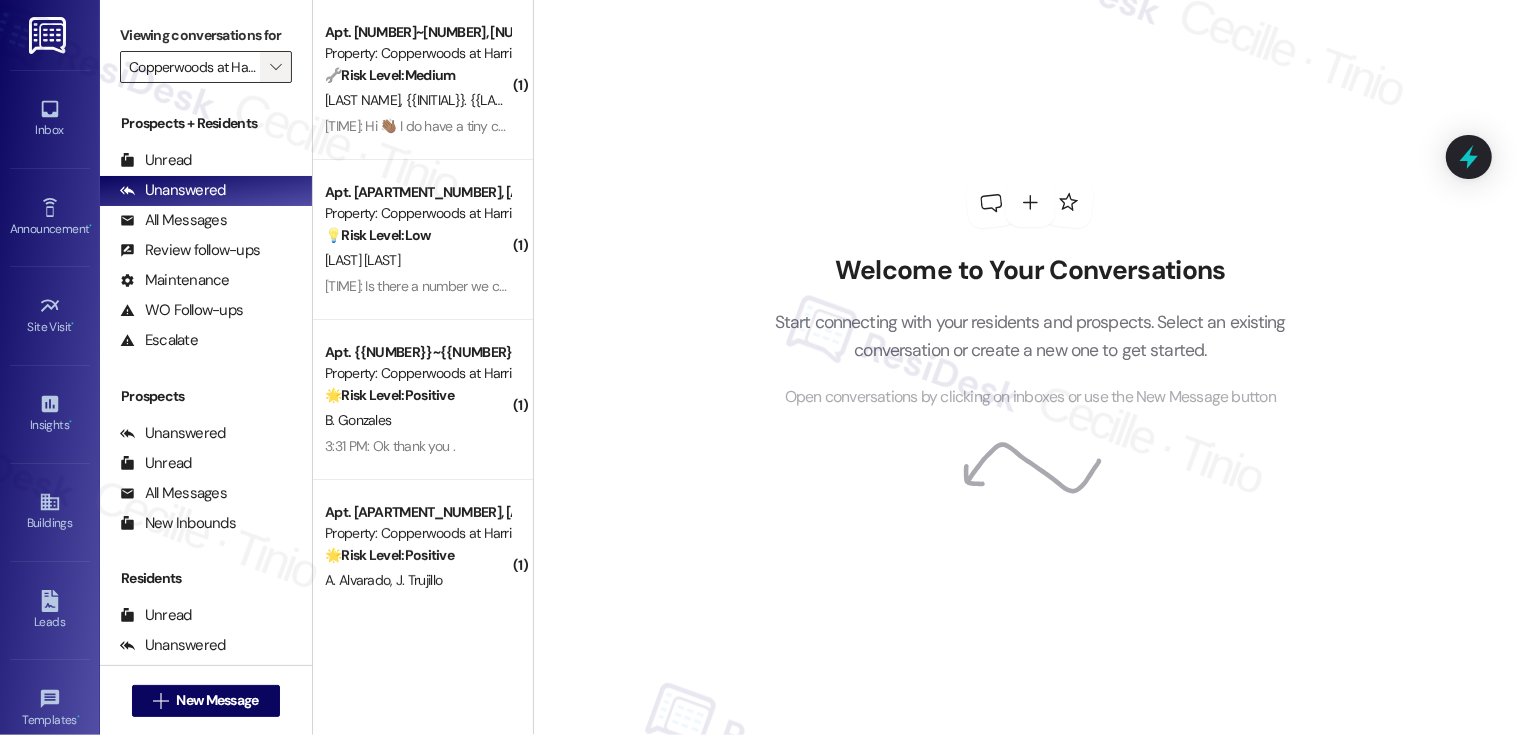 click on "" at bounding box center (275, 67) 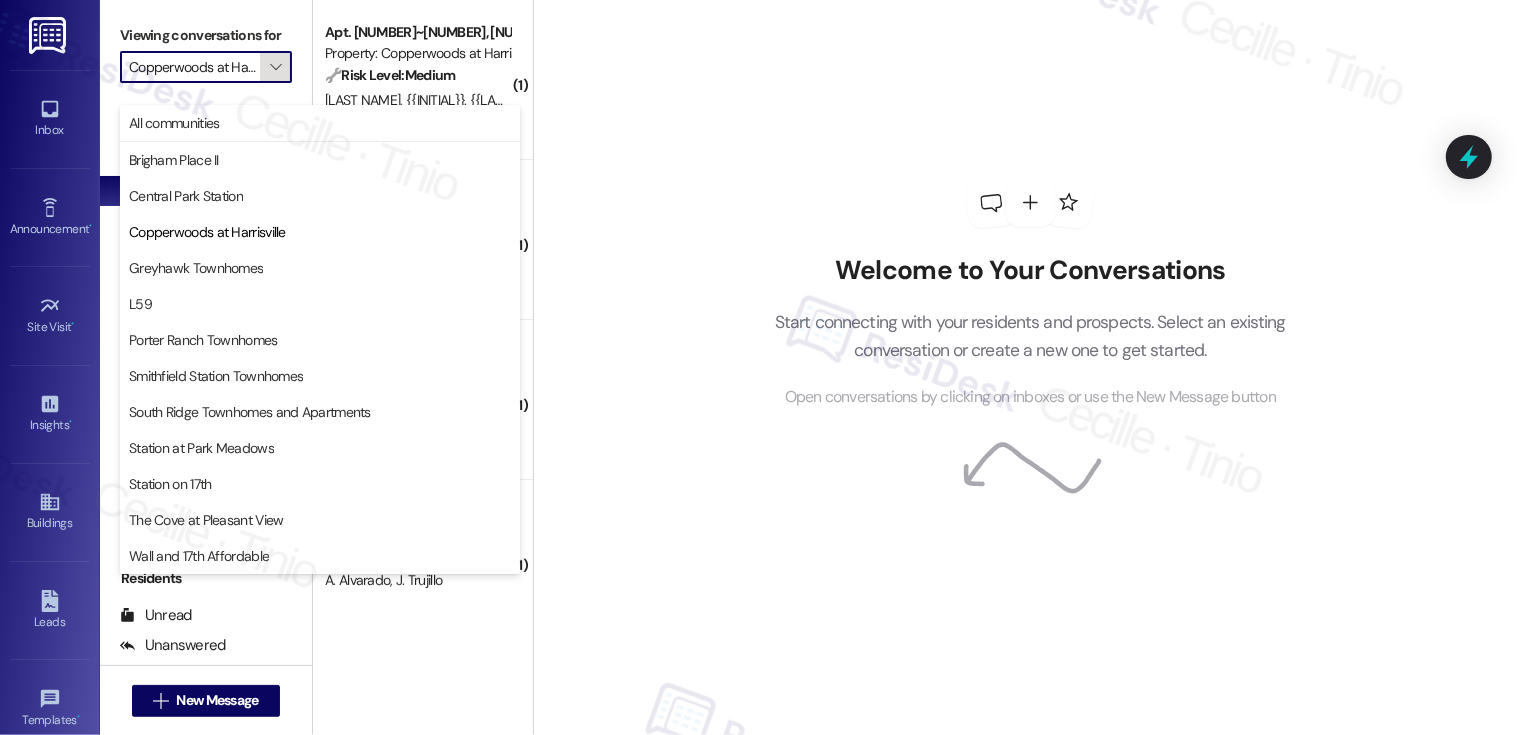 scroll, scrollTop: 0, scrollLeft: 38, axis: horizontal 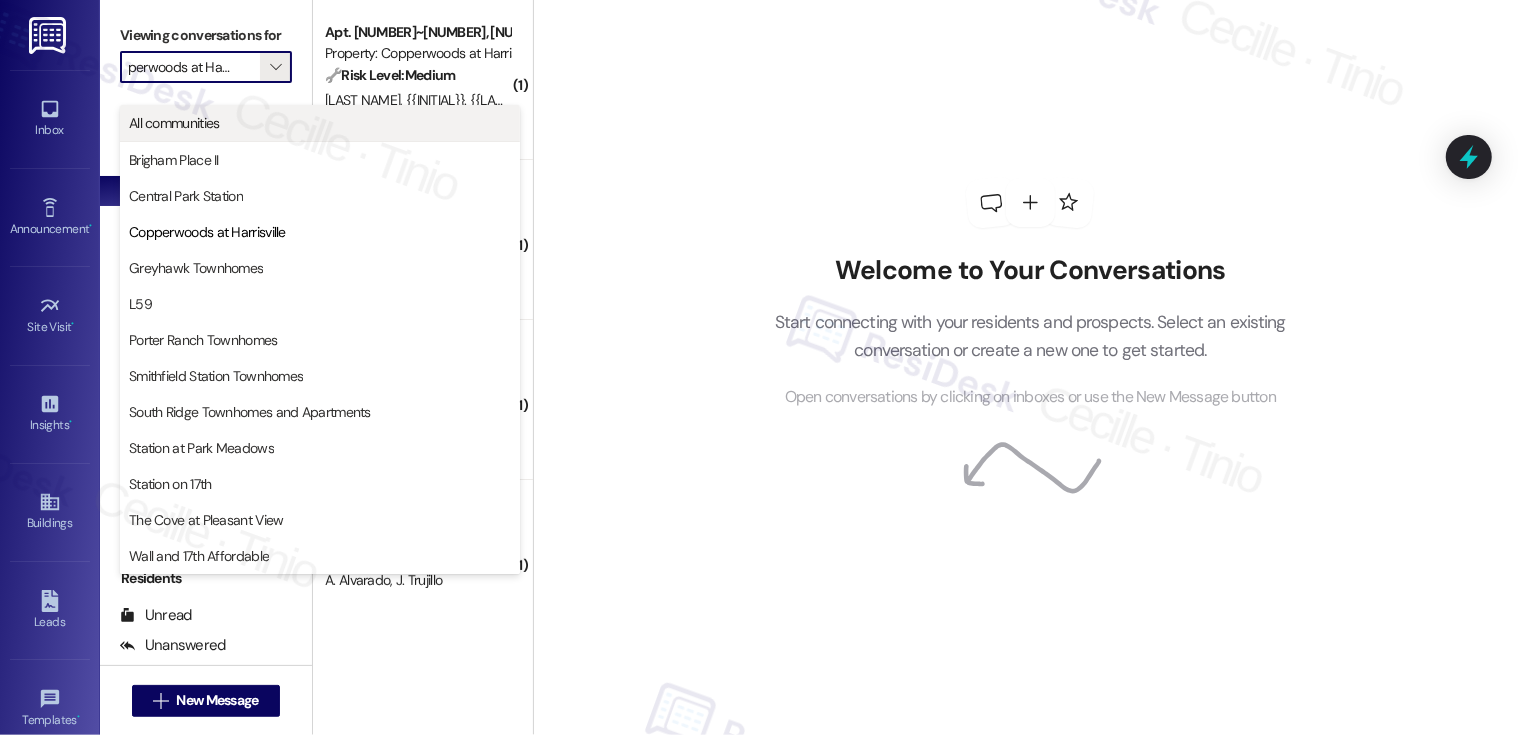 click on "All communities" at bounding box center [320, 123] 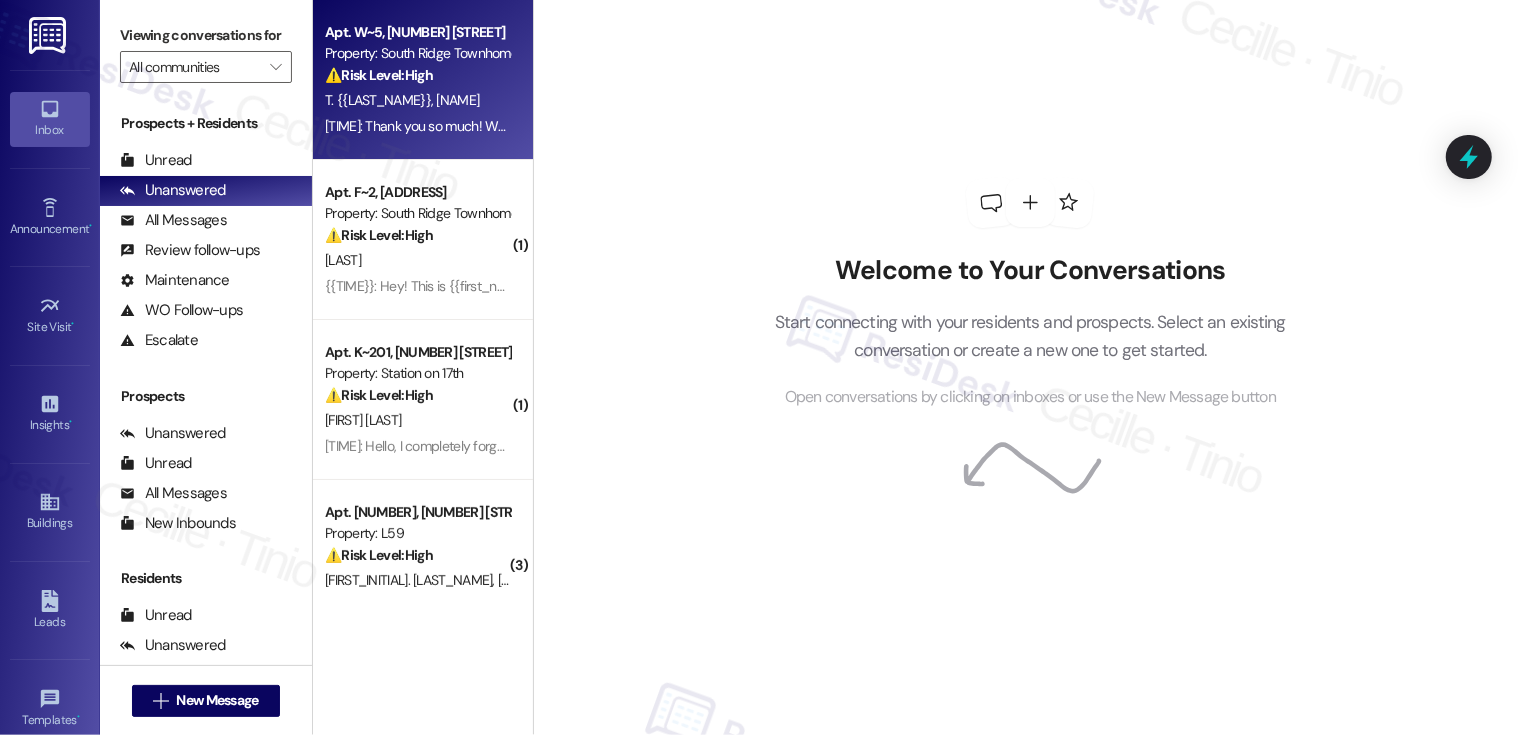 click on "[TIME]: Thank you so much! When should we expect them?  [TIME]: Thank you so much! When should we expect them?" at bounding box center [496, 126] 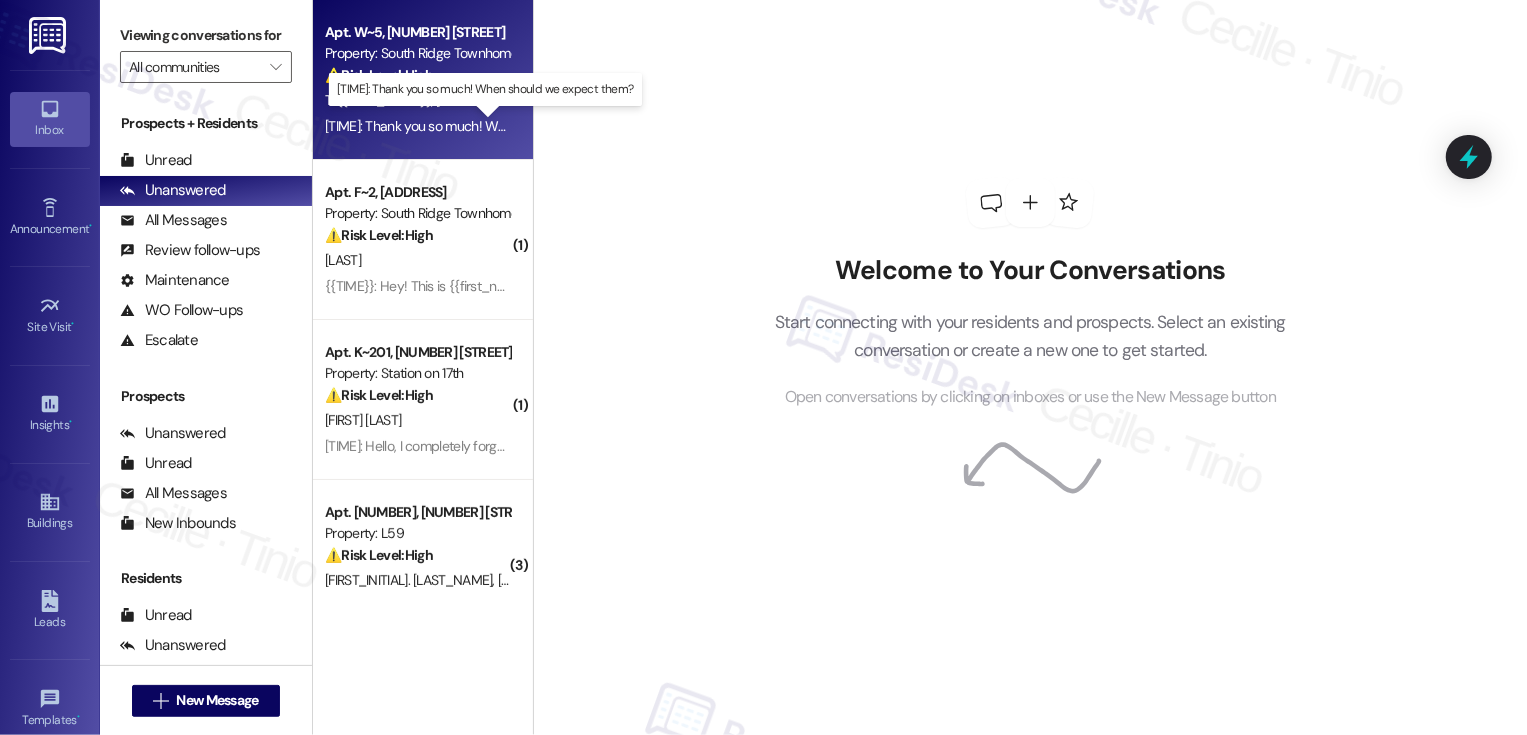 click on "[TIME]: Thank you so much! When should we expect them?  [TIME]: Thank you so much! When should we expect them?" at bounding box center (496, 126) 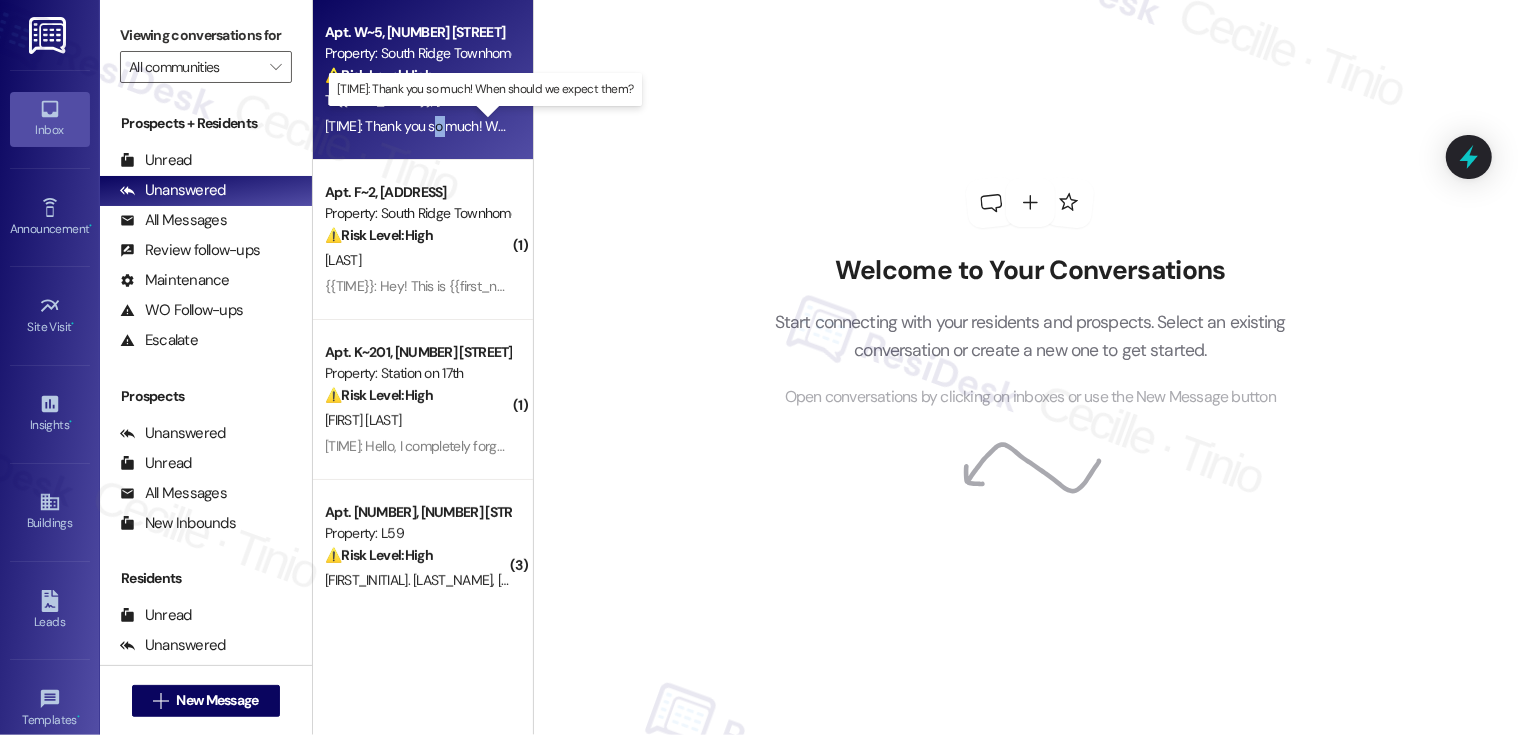 click on "[TIME]: Thank you so much! When should we expect them?  [TIME]: Thank you so much! When should we expect them?" at bounding box center (496, 126) 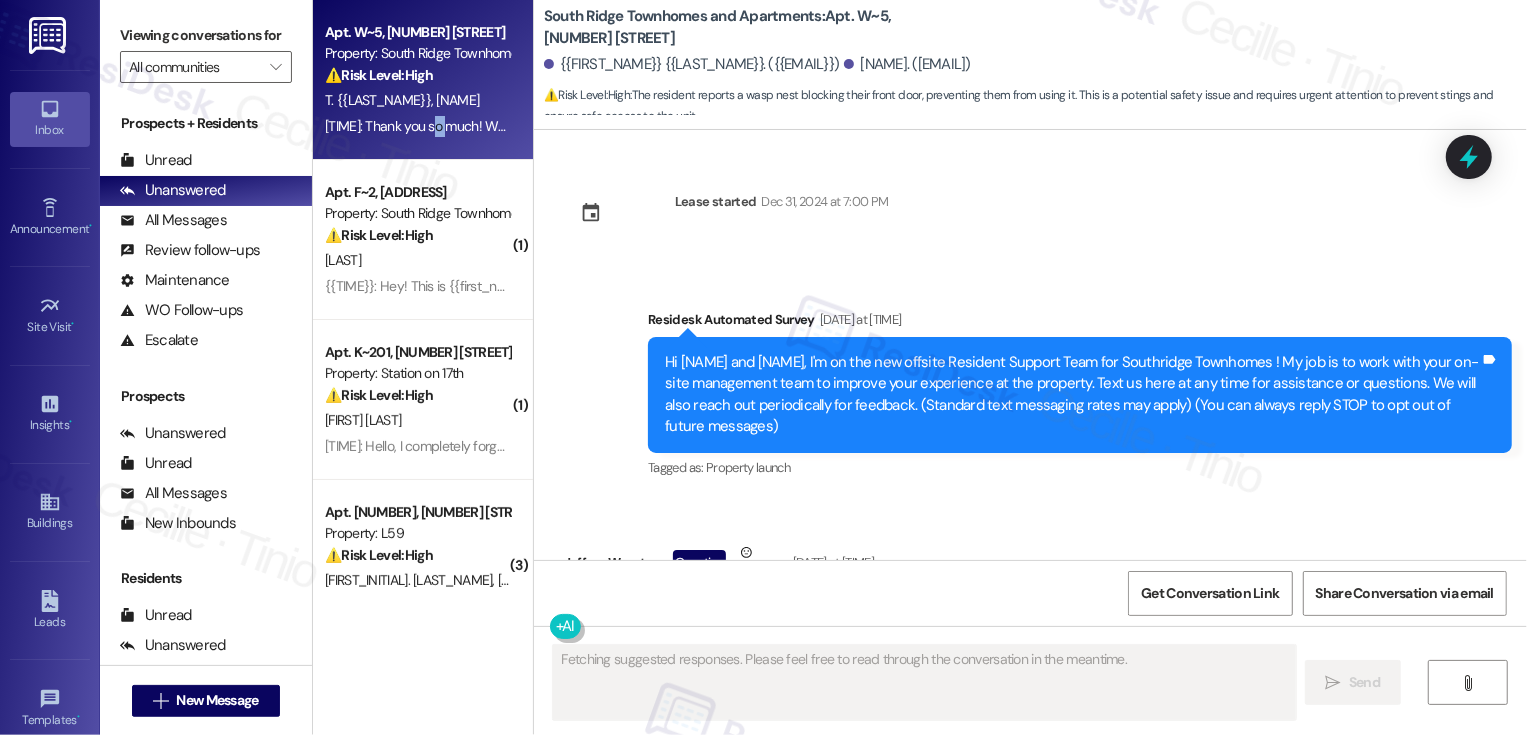 scroll, scrollTop: 8907, scrollLeft: 0, axis: vertical 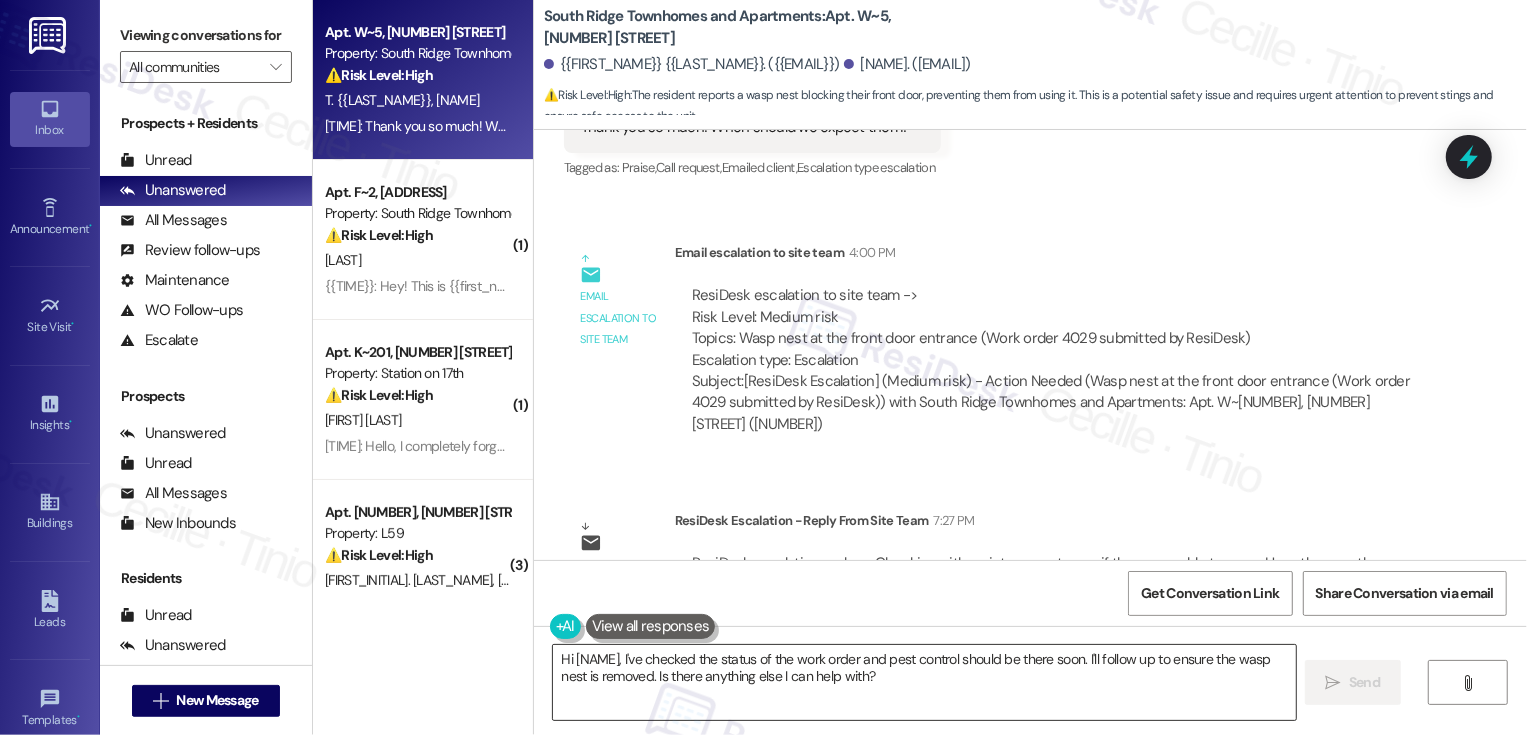 click on "Hi [NAME], I've checked the status of the work order and pest control should be there soon. I'll follow up to ensure the wasp nest is removed. Is there anything else I can help with?" at bounding box center (924, 682) 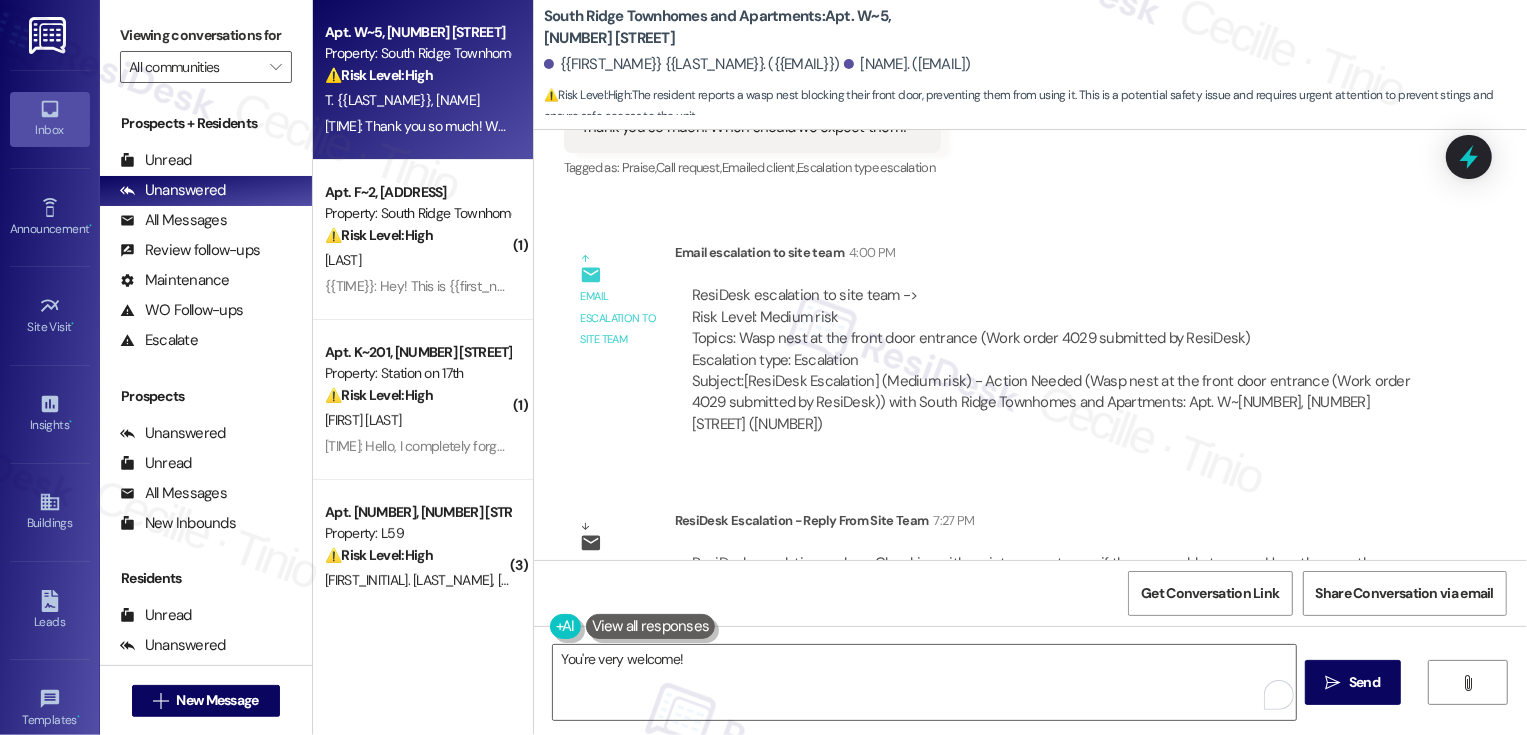 click on "Email escalation to site team Email escalation to site team 4:00 PM ResiDesk escalation to site team ->
Risk Level: Medium risk
Topics: Wasp nest at the front door entrance (Work order 4029 submitted by ResiDesk)
Escalation type: Escalation Subject: [ResiDesk Escalation] (Medium risk) - Action Needed (Wasp nest at the front door entrance (Work order 4029 submitted by ResiDesk)) with South Ridge Townhomes and Apartments: Apt. W~5, 10668 TH Monica Ridge Way (1380157)" at bounding box center (996, 346) 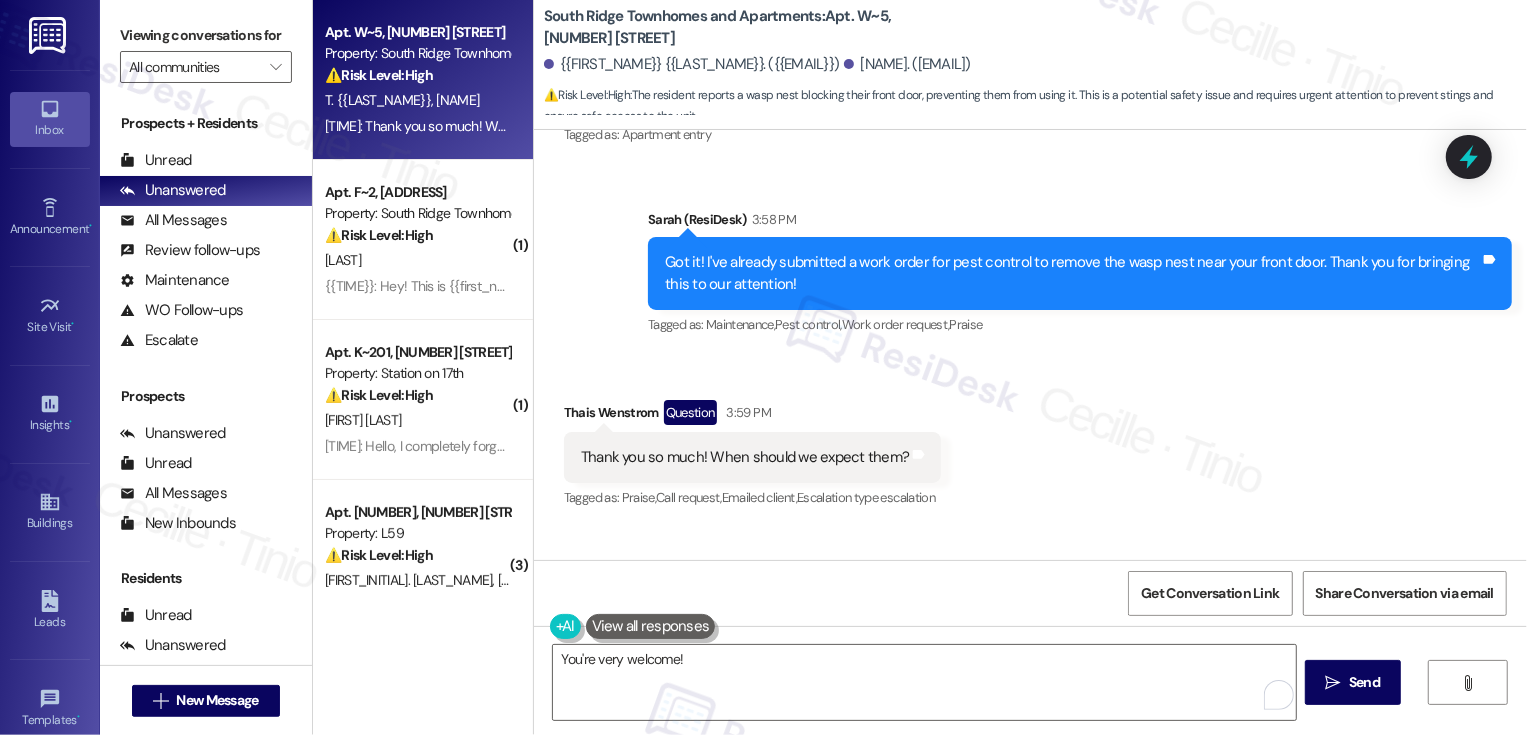 scroll, scrollTop: 8564, scrollLeft: 0, axis: vertical 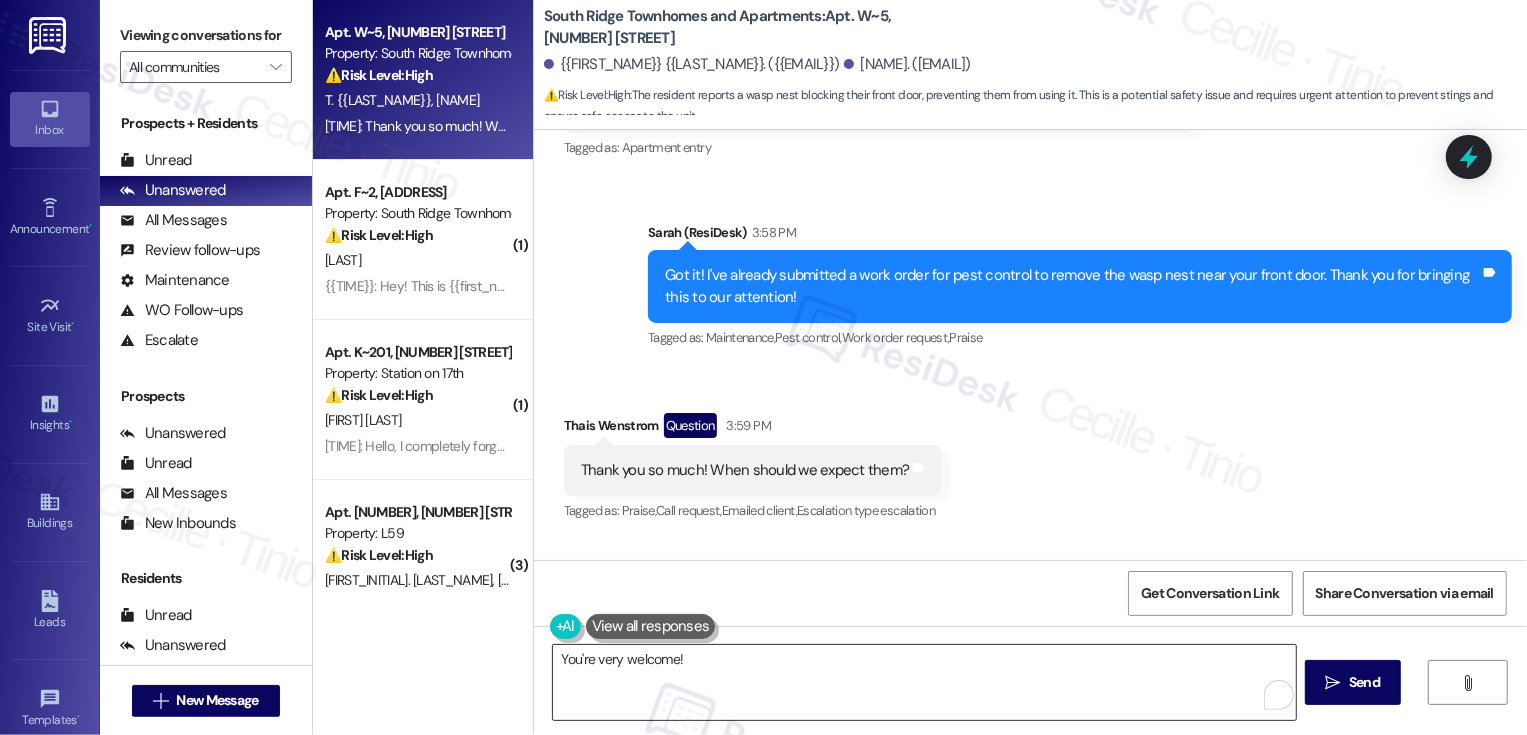 click on "You're very welcome!" at bounding box center (924, 682) 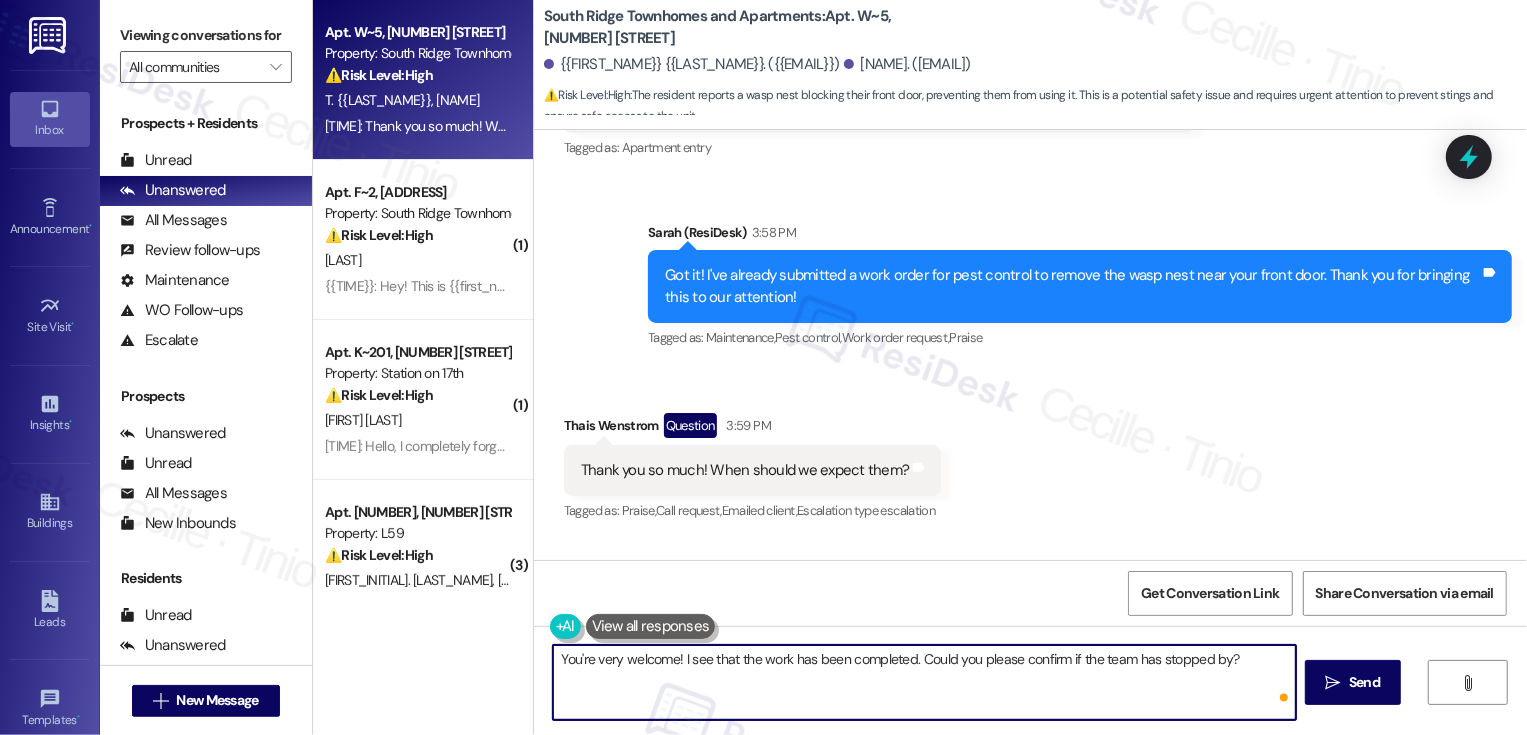 type on "You're very welcome! I see that the work has been completed. Could you please confirm if the team has stopped by?" 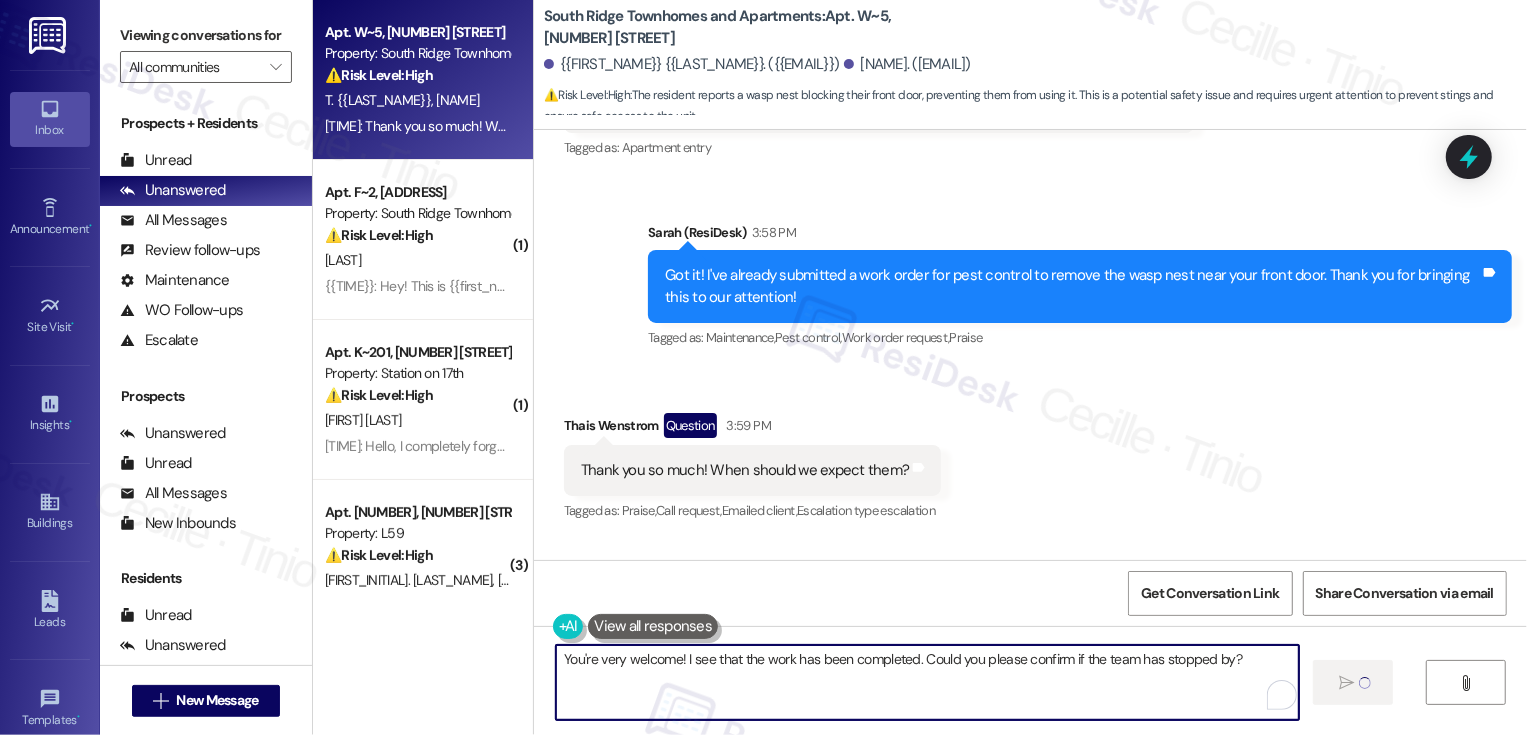 type 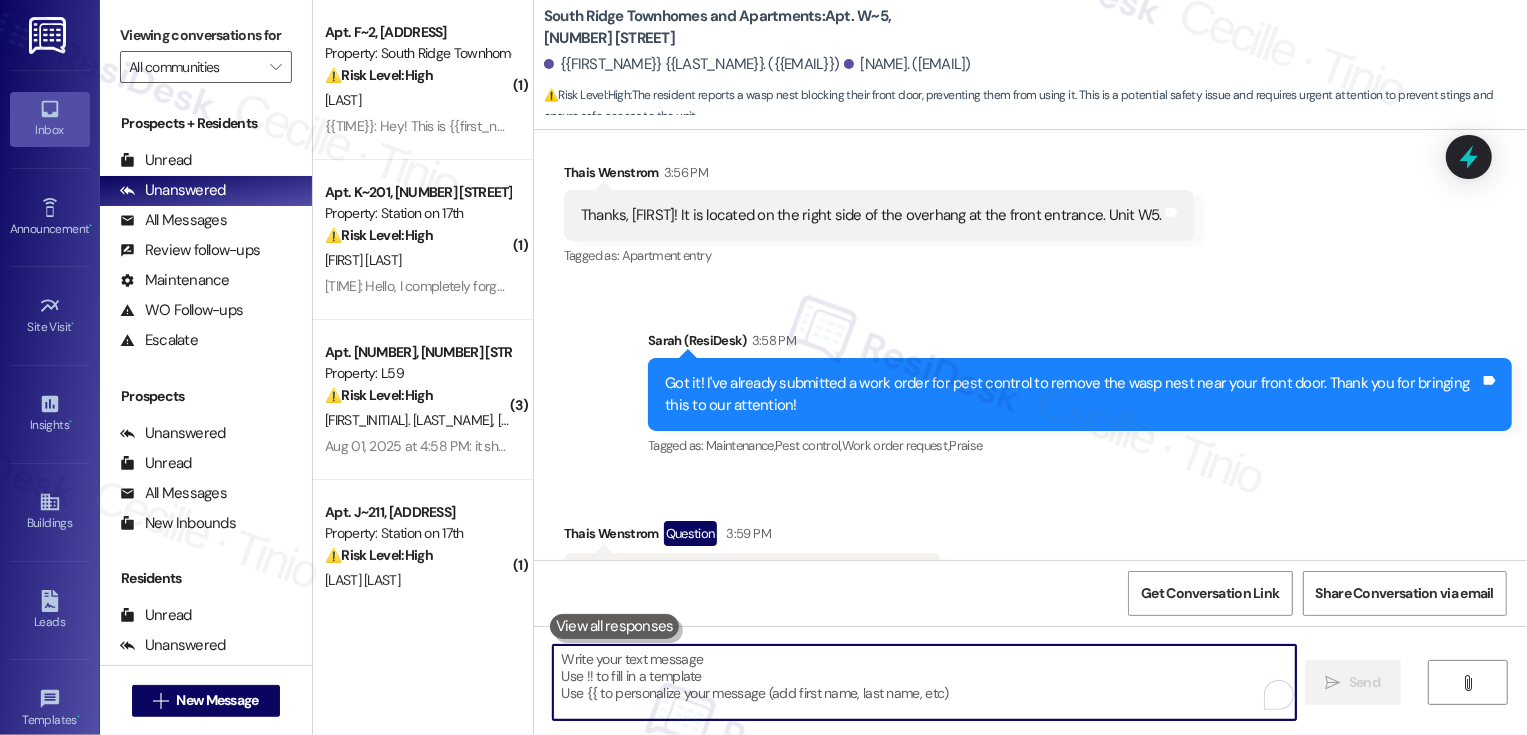 scroll, scrollTop: 8865, scrollLeft: 0, axis: vertical 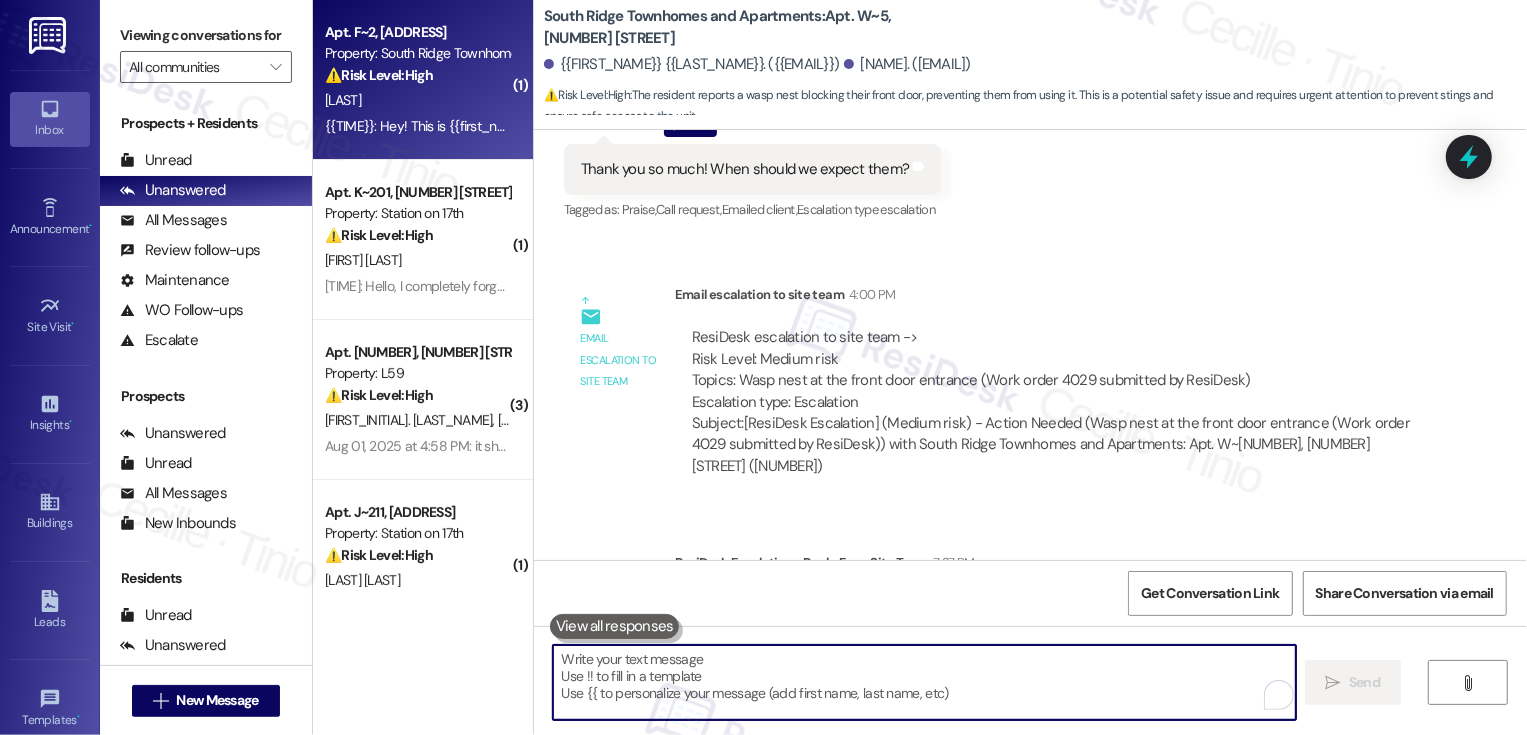 click on "[LAST]" at bounding box center [417, 100] 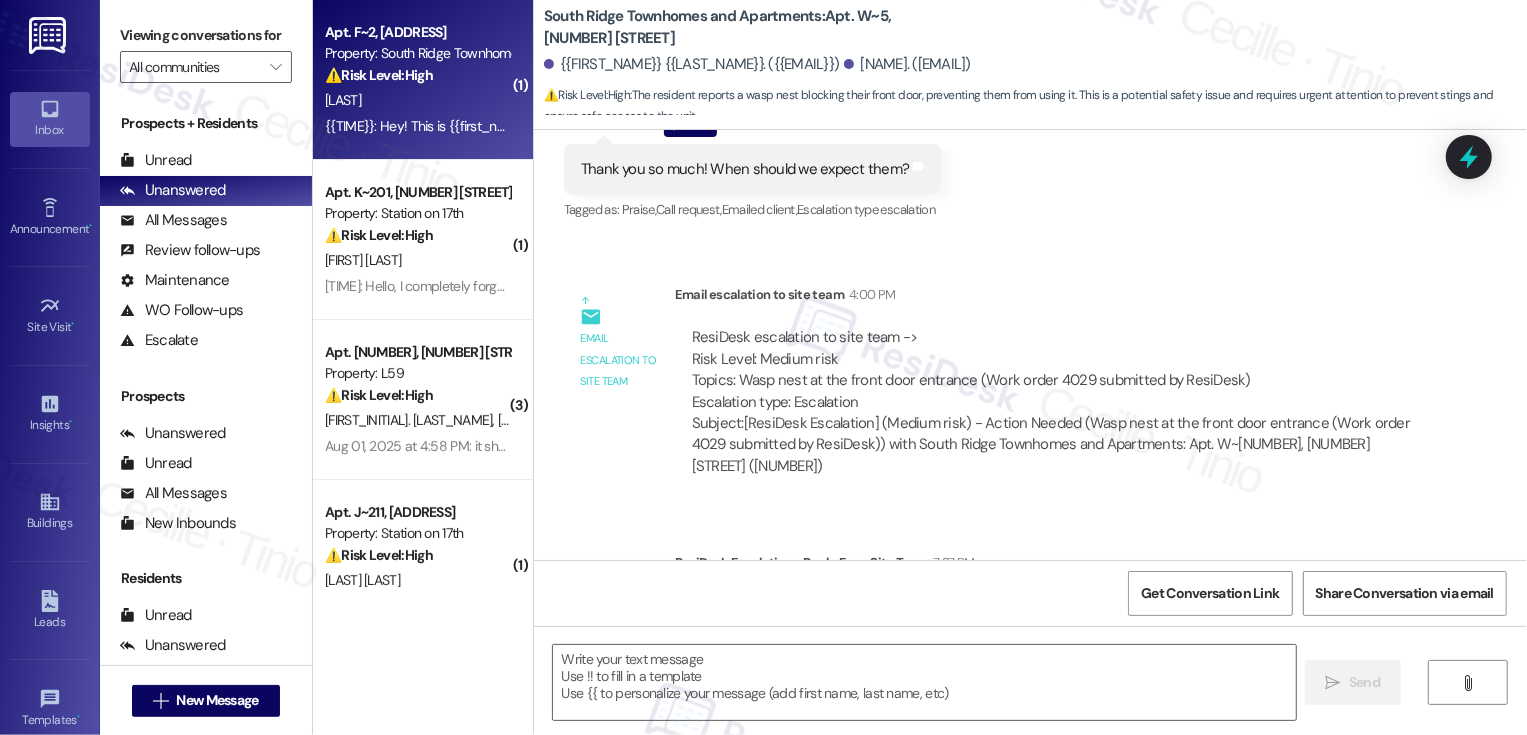 type on "Fetching suggested responses. Please feel free to read through the conversation in the meantime." 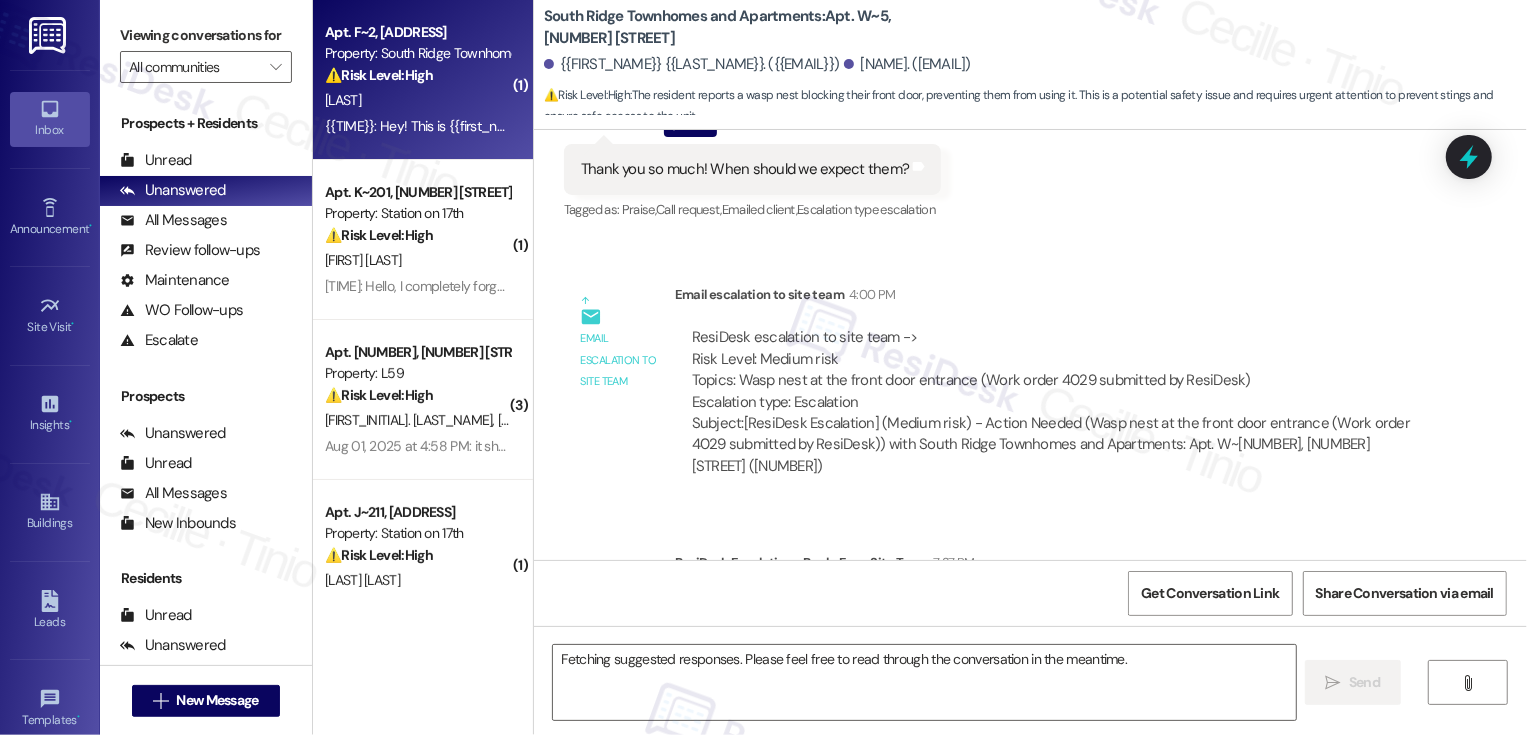 click on "3:18 PM: Hey! This is Emma at F-2. We have a smoke alarm that won’t stop chirping. We’ve been trying to reset it and replace batteries but it’s still chirping twice like every minute. Can we get it fixed or replaced? 3:18 PM: Hey! This is Emma at F-2. We have a smoke alarm that won’t stop chirping. We’ve been trying to reset it and replace batteries but it’s still chirping twice like every minute. Can we get it fixed or replaced?" at bounding box center [957, 126] 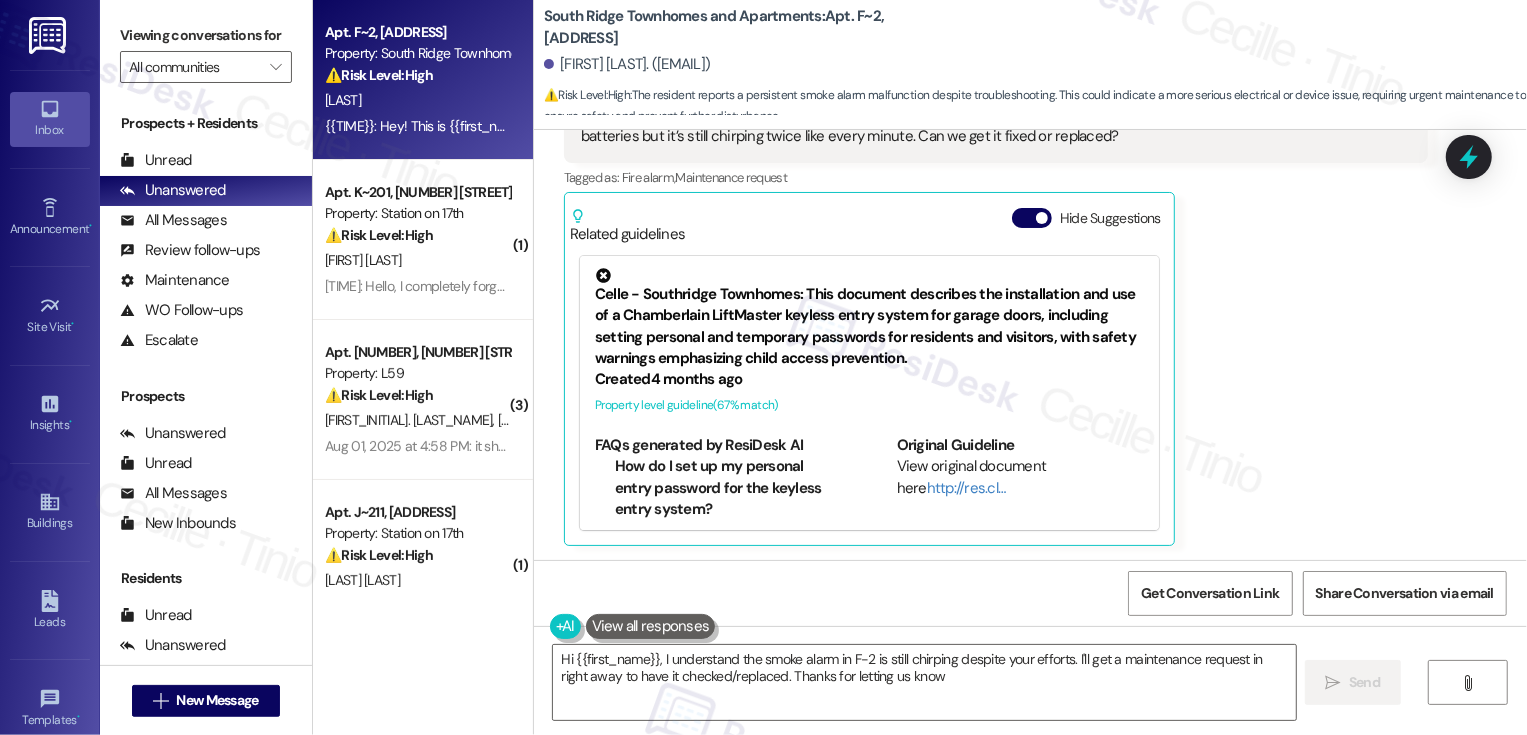 type on "Hi Emma, I understand the smoke alarm in F-2 is still chirping despite your efforts. I'll get a maintenance request in right away to have it checked/replaced. Thanks for letting us know!" 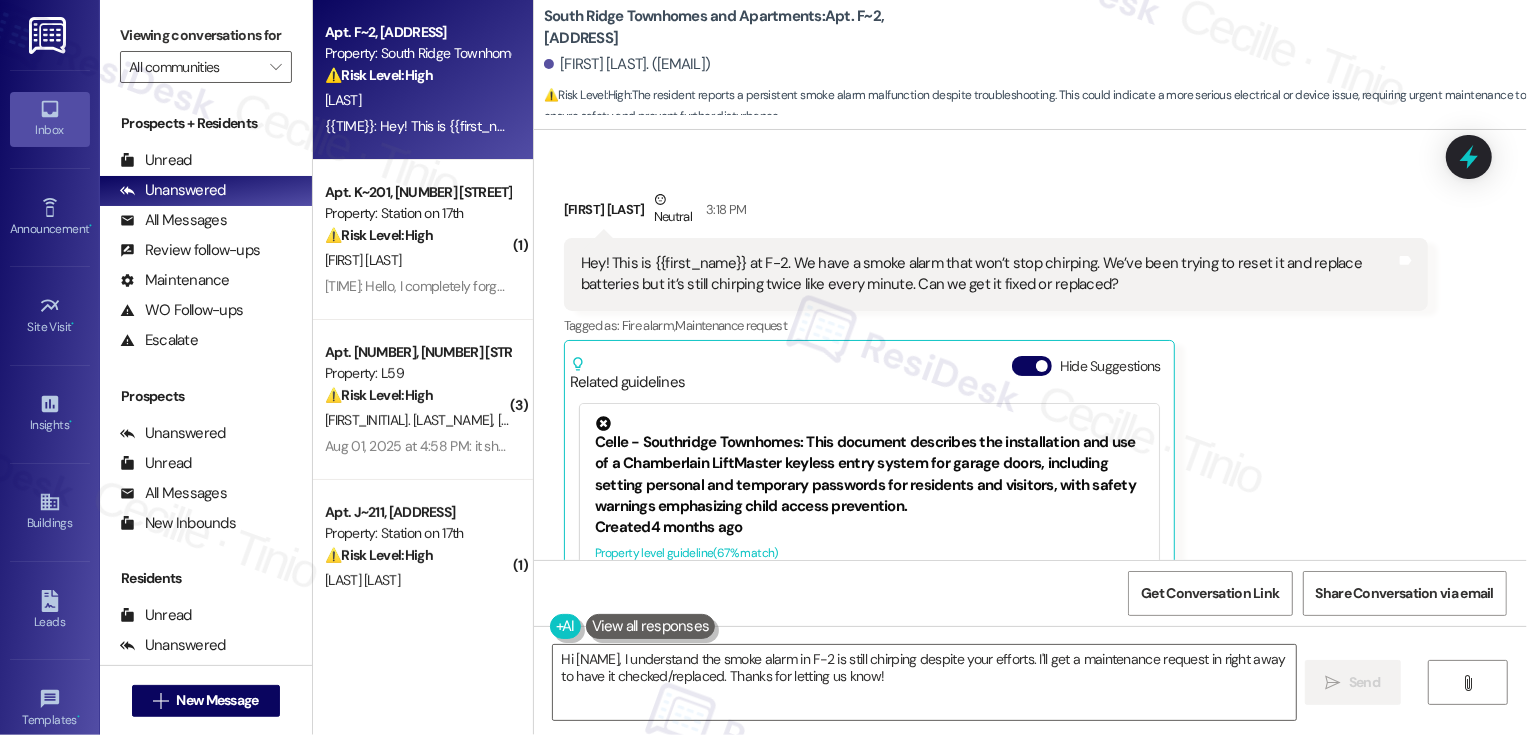 scroll, scrollTop: 0, scrollLeft: 0, axis: both 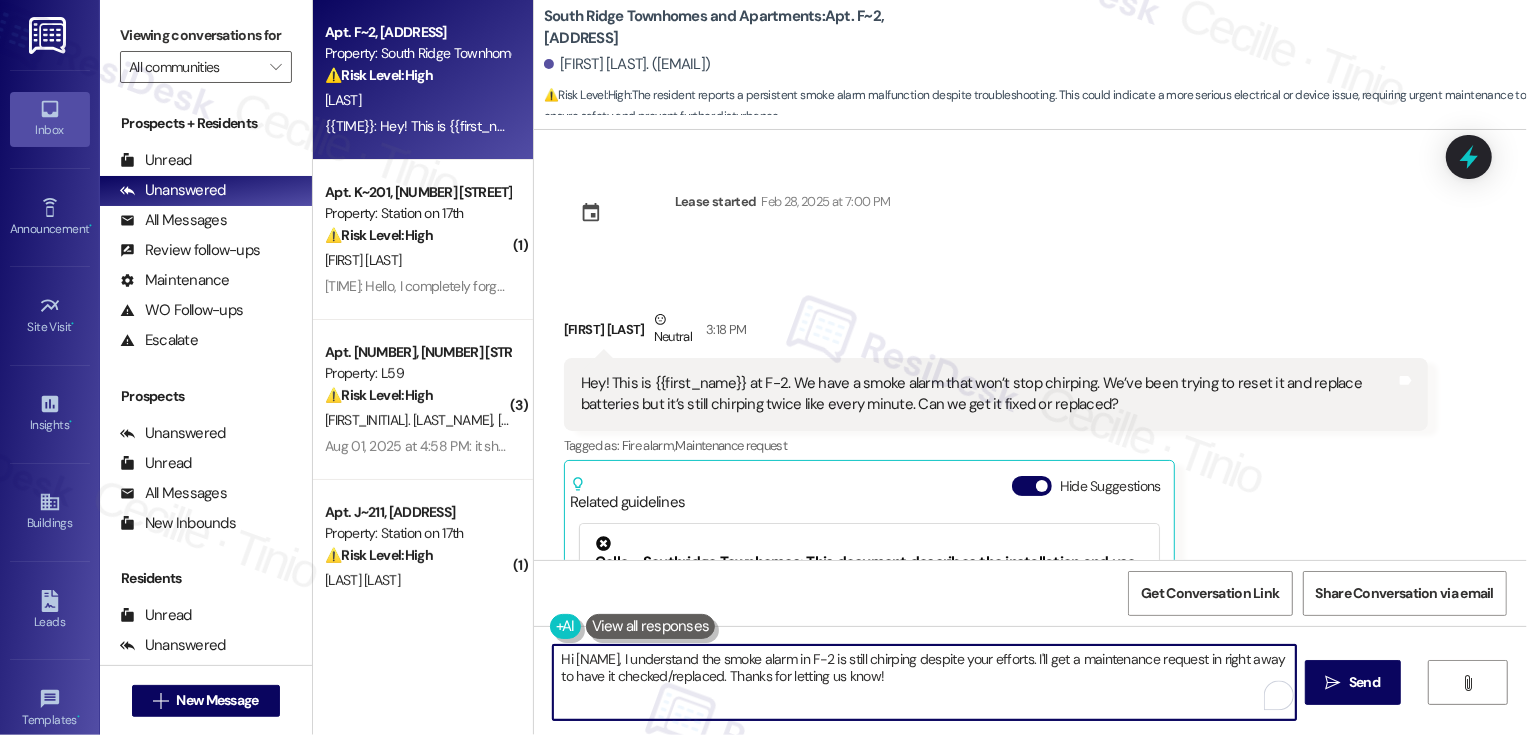 drag, startPoint x: 607, startPoint y: 660, endPoint x: 771, endPoint y: 664, distance: 164.04877 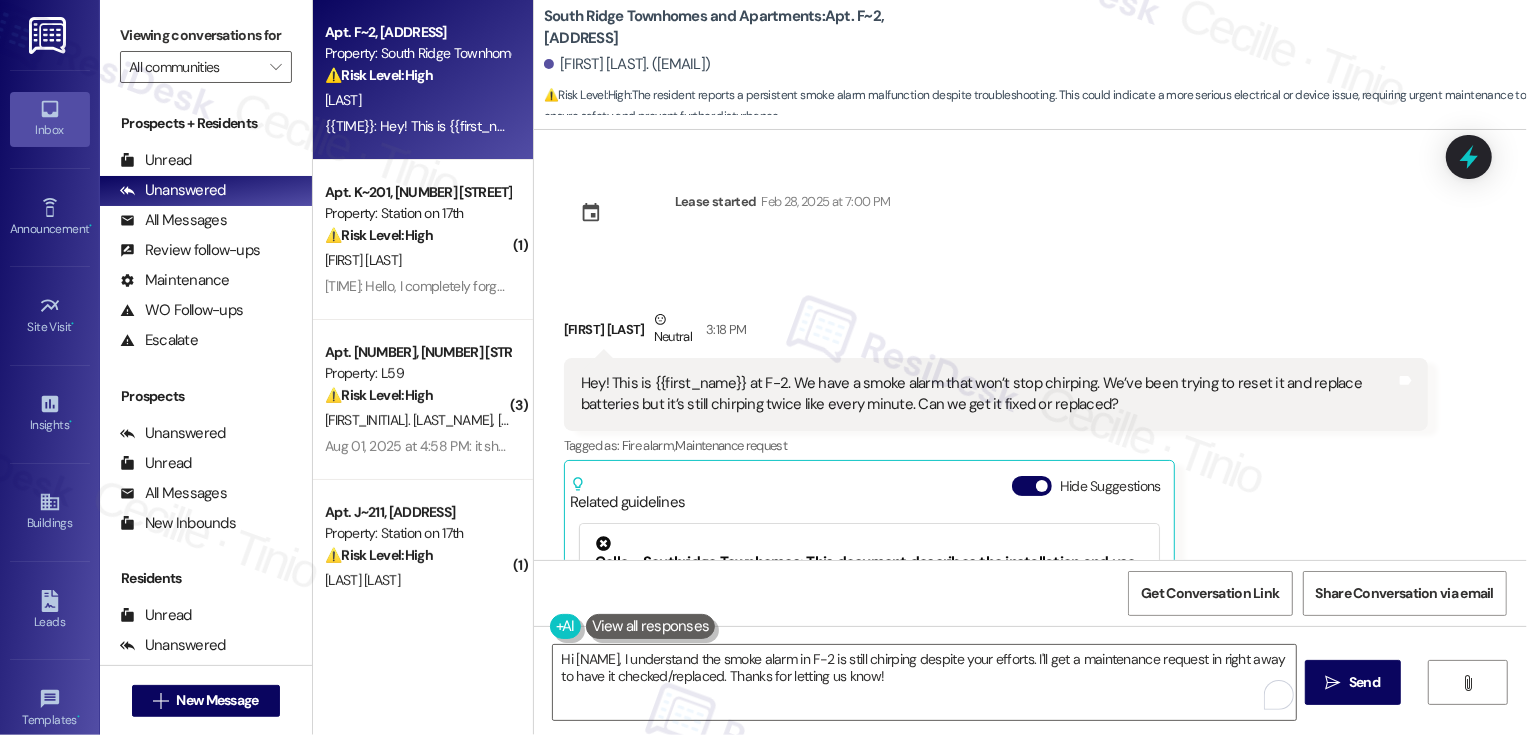 drag, startPoint x: 725, startPoint y: 381, endPoint x: 1243, endPoint y: 390, distance: 518.0782 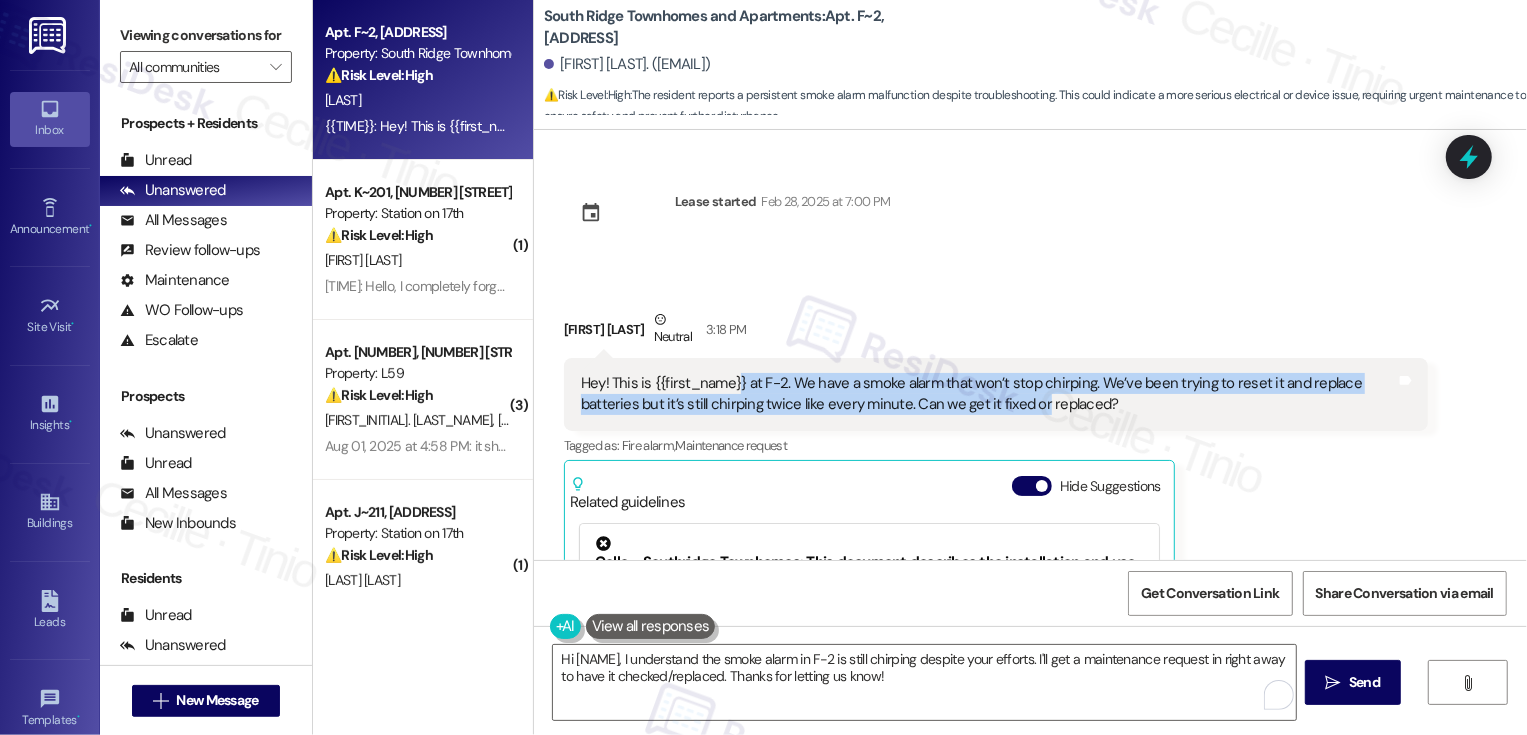 drag, startPoint x: 729, startPoint y: 380, endPoint x: 1034, endPoint y: 410, distance: 306.47186 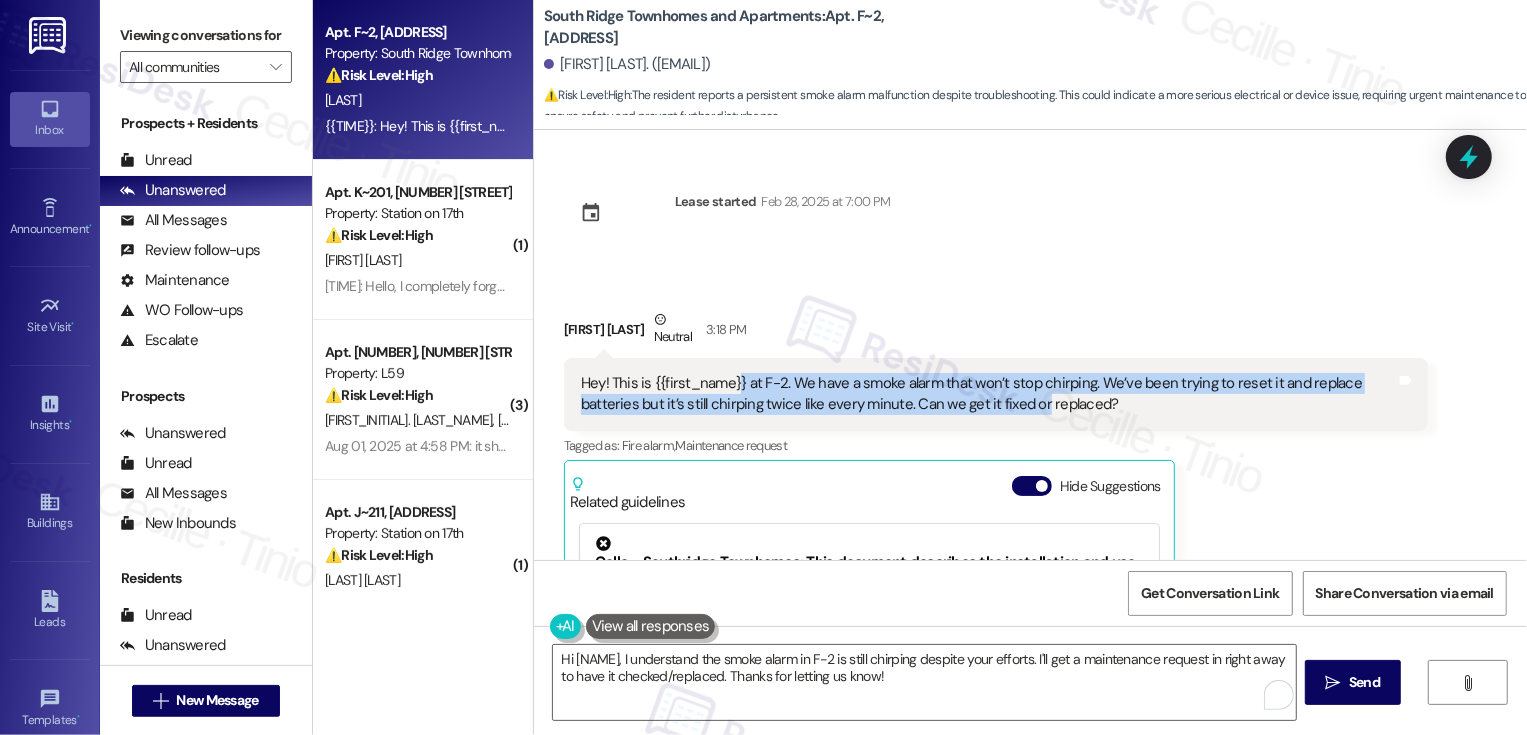 copy on "We have a smoke alarm that won’t stop chirping. We’ve been trying to reset it and replace batteries but it’s still chirping twice like every minute. Can we get it fixed or replaced?" 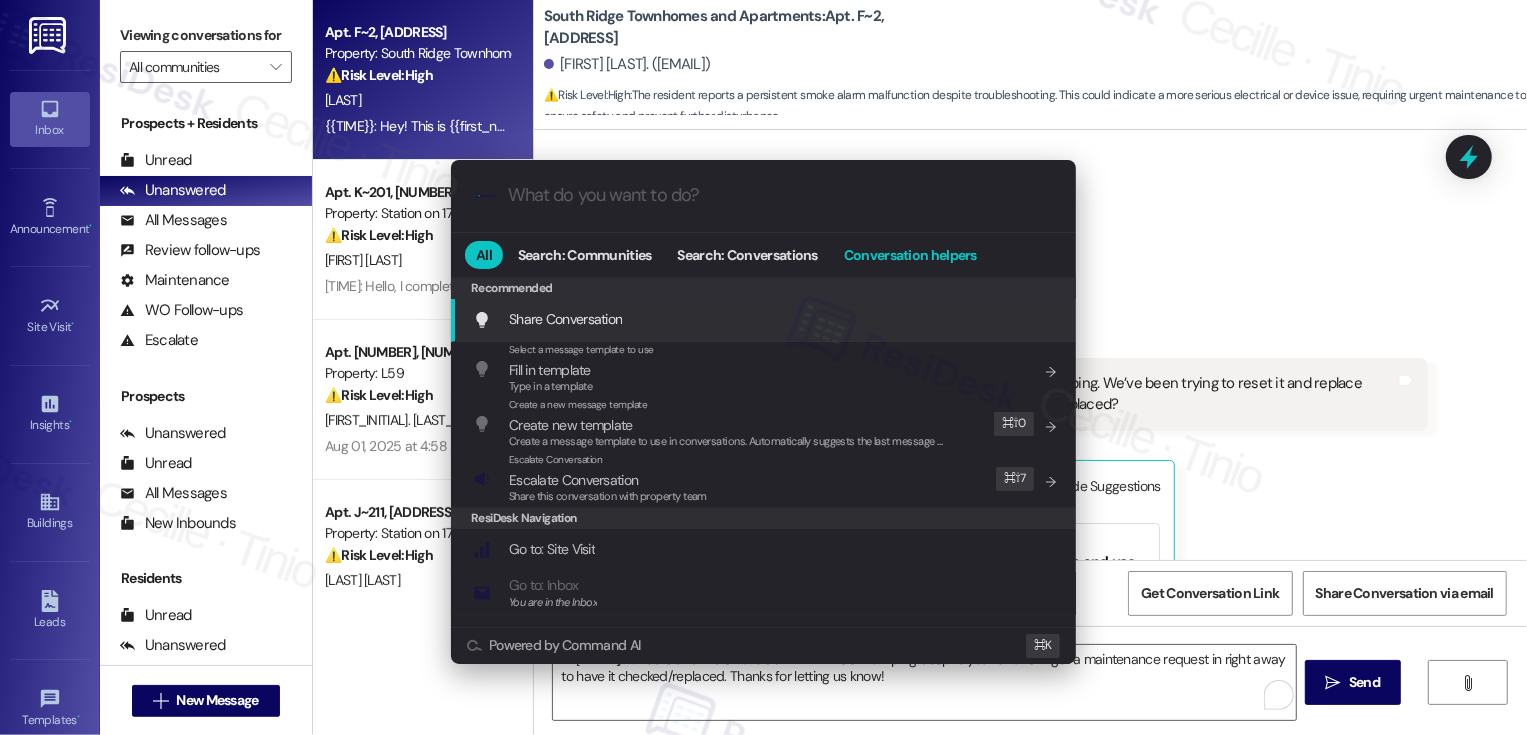 click on "Conversation helpers" at bounding box center (910, 255) 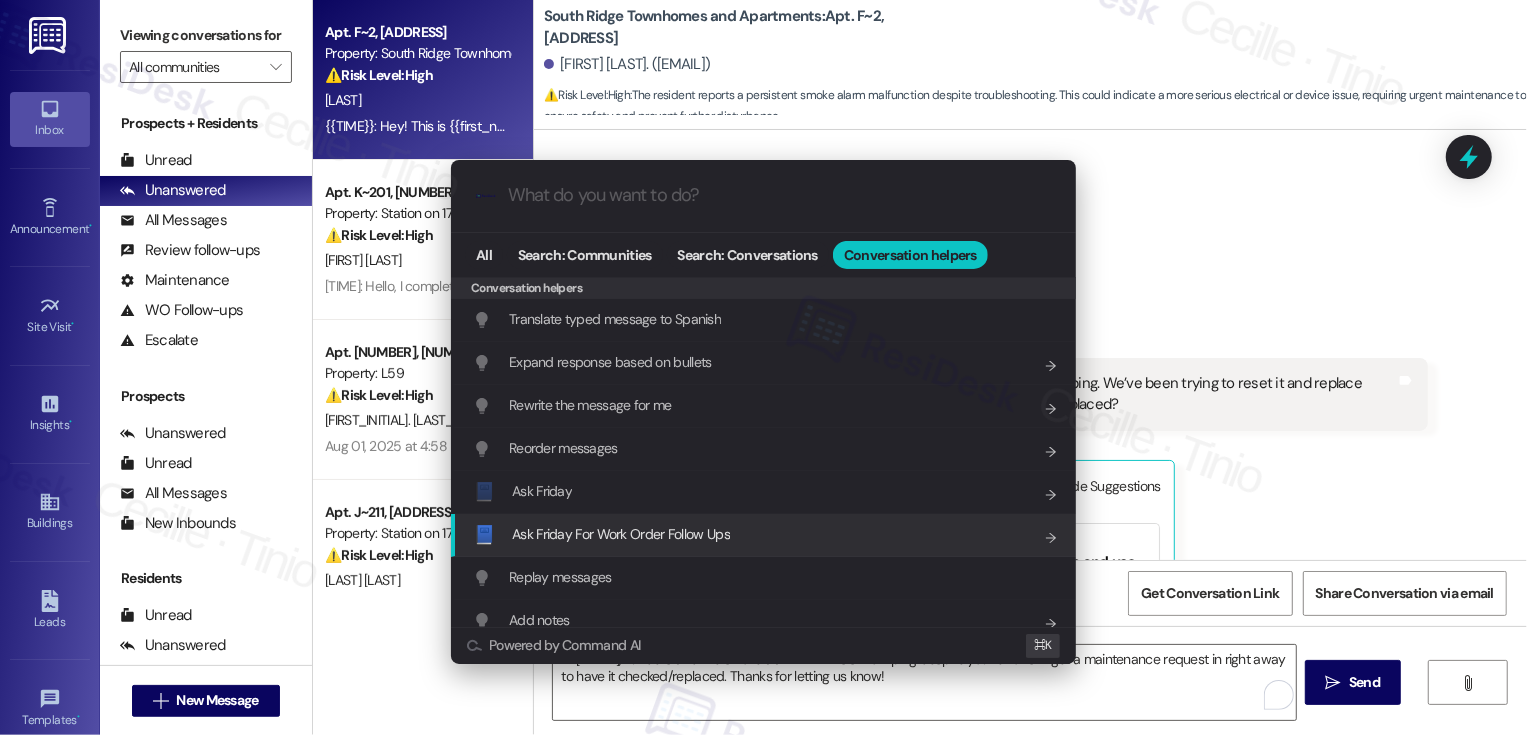 click on "Ask Friday For Work Order Follow Ups" at bounding box center (621, 534) 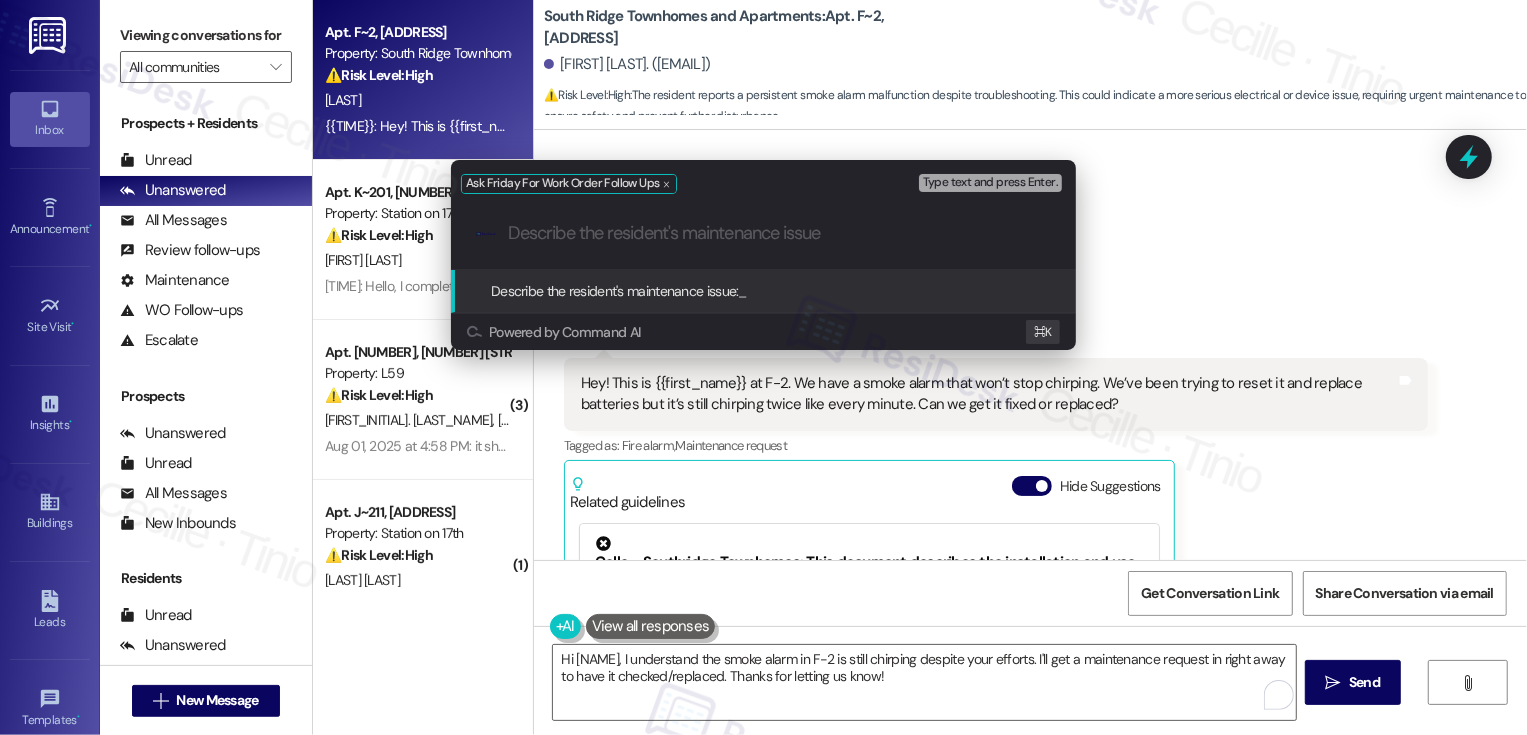 paste on "We have a smoke alarm that won’t stop chirping. We’ve been trying to reset it and replace batteries but it’s still chirping twice like every minute. Can we get it fixed or replaced?" 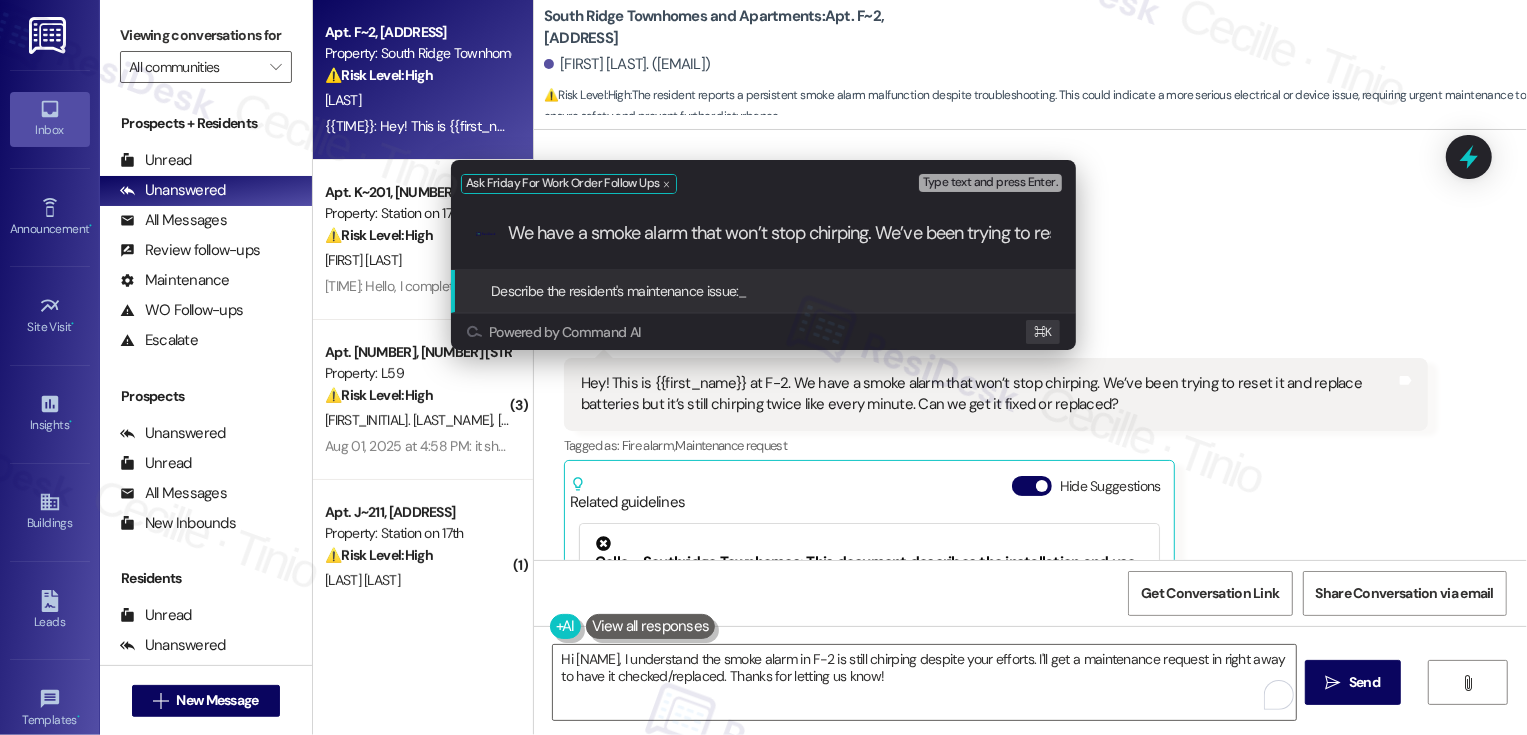 scroll, scrollTop: 0, scrollLeft: 785, axis: horizontal 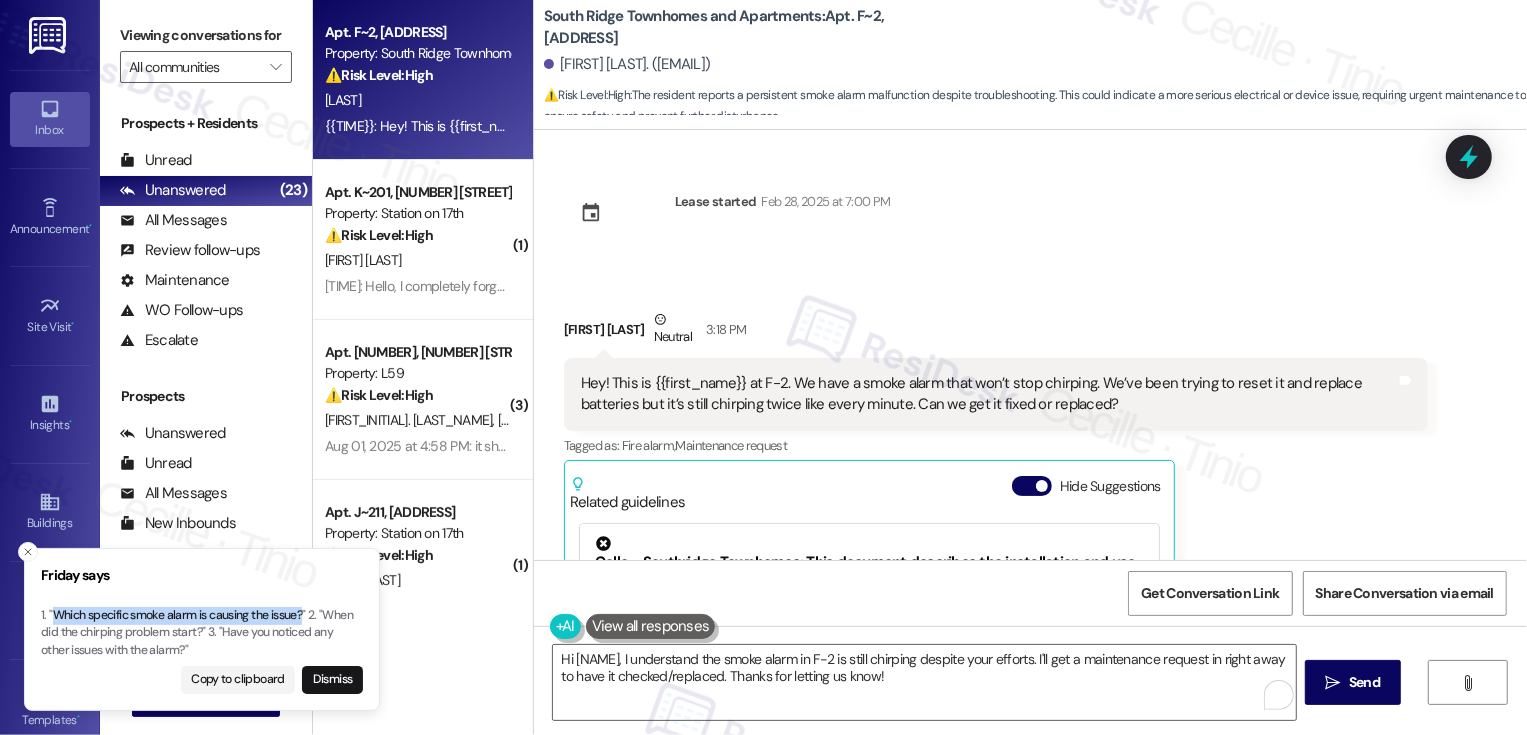 drag, startPoint x: 55, startPoint y: 615, endPoint x: 305, endPoint y: 617, distance: 250.008 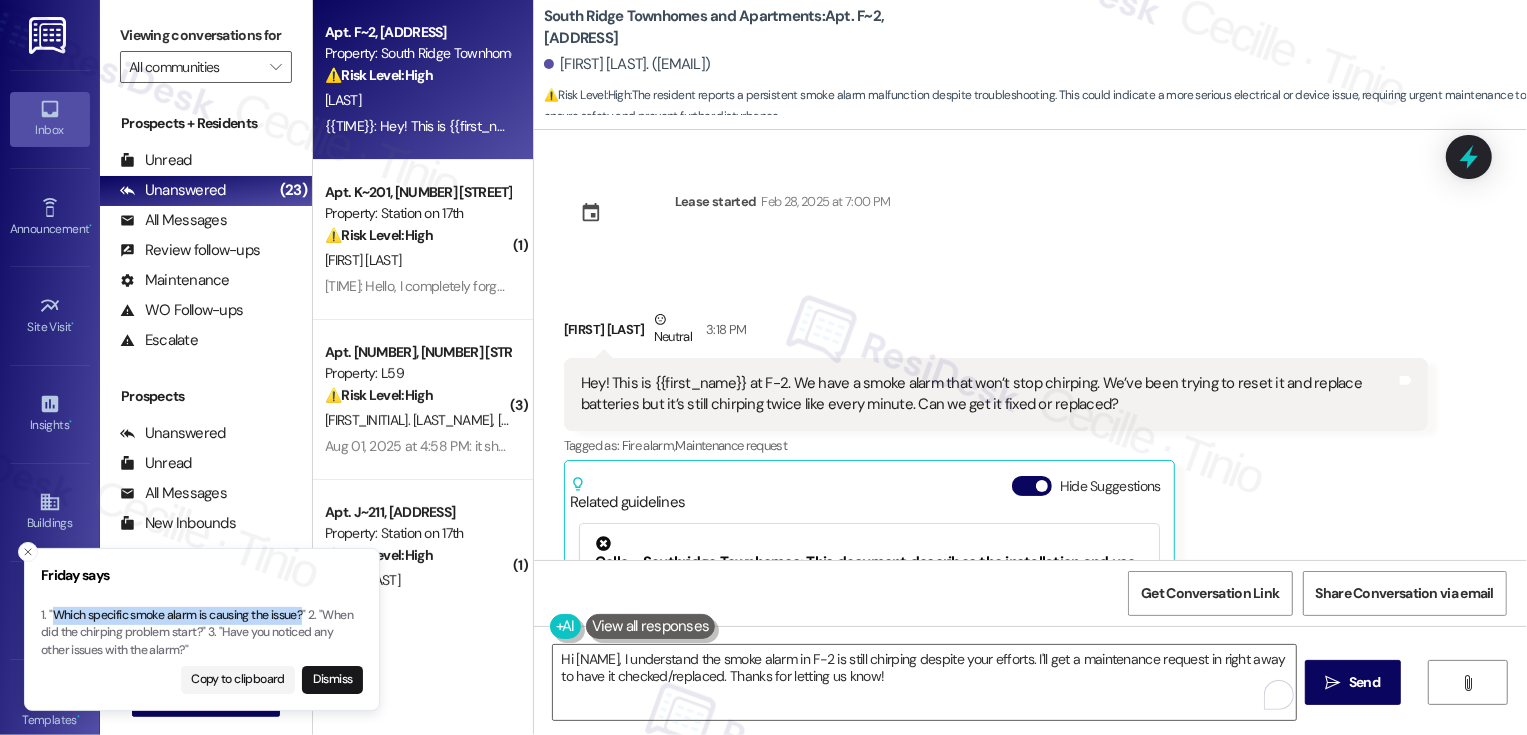 type 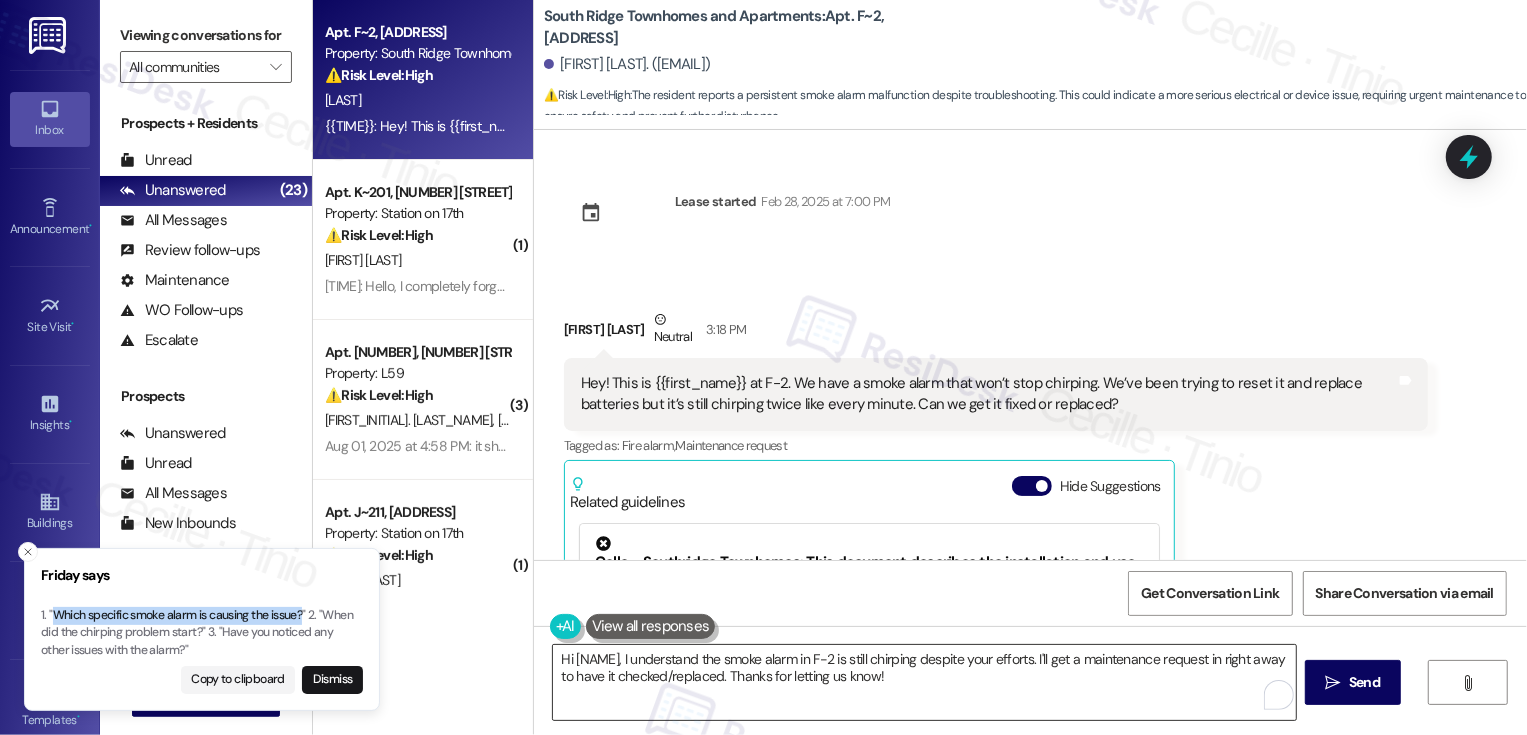 click on "Hi Emma, I understand the smoke alarm in F-2 is still chirping despite your efforts. I'll get a maintenance request in right away to have it checked/replaced. Thanks for letting us know!" at bounding box center (924, 682) 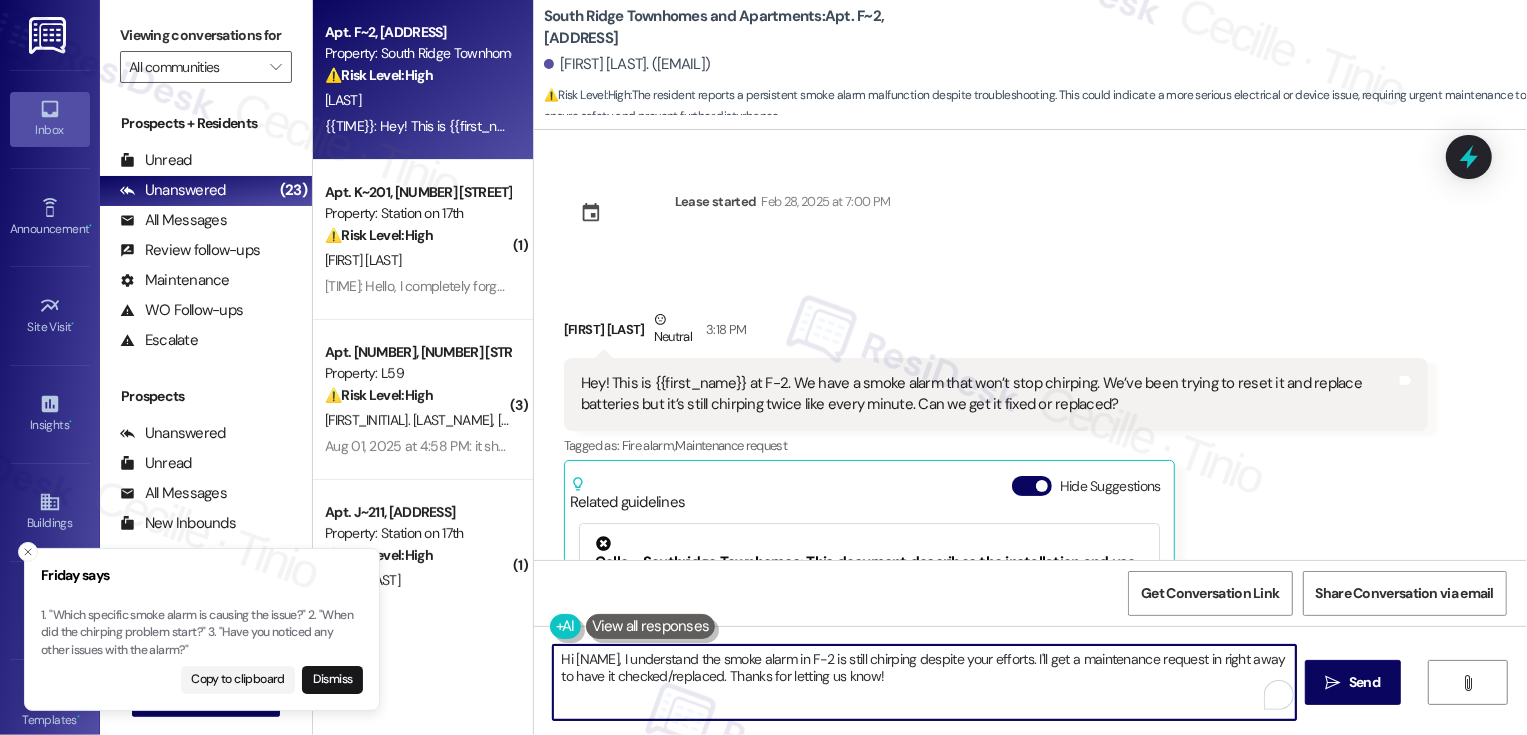 drag, startPoint x: 1017, startPoint y: 658, endPoint x: 1046, endPoint y: 700, distance: 51.0392 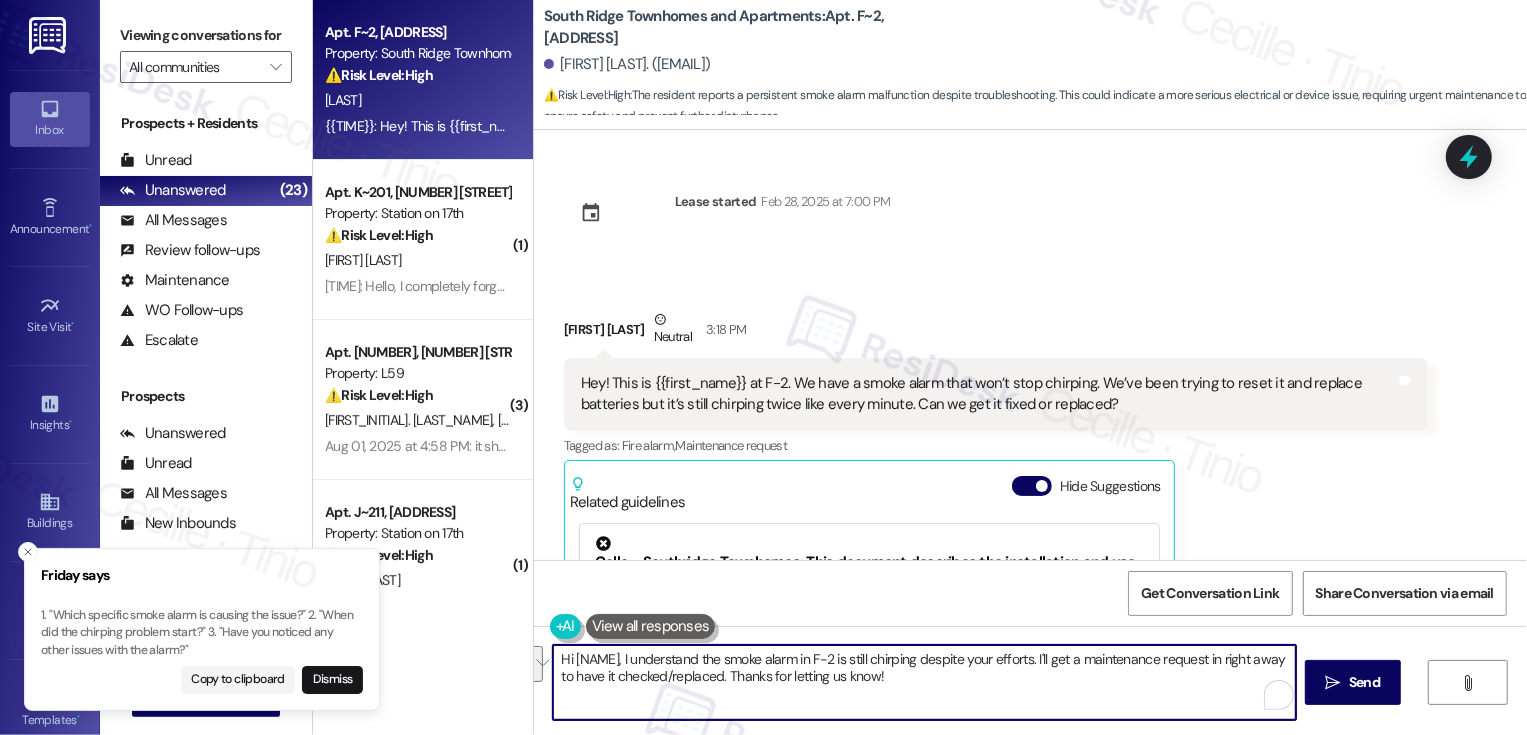 paste on "Which specific smoke alarm is causing the issue?" 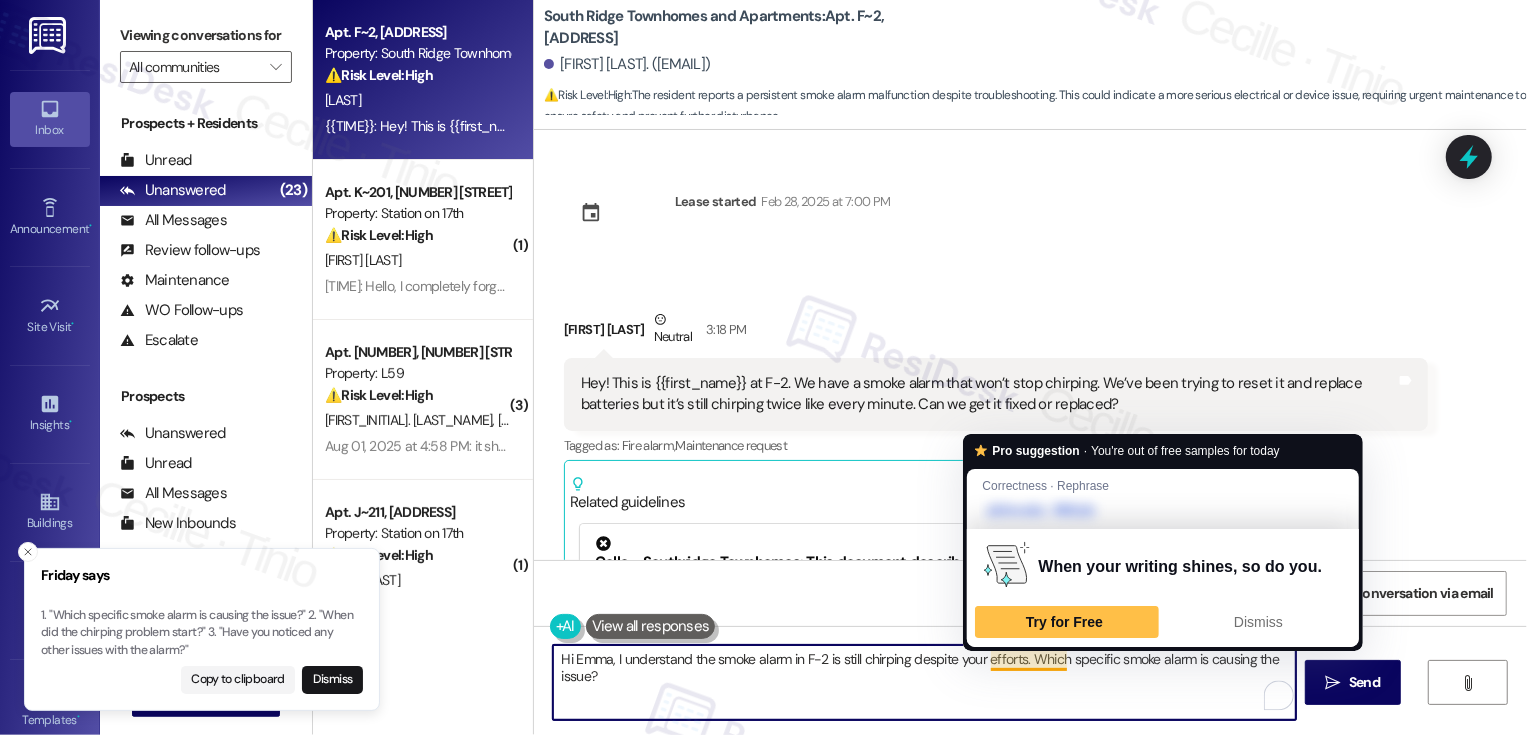 click on "Hi Emma, I understand the smoke alarm in F-2 is still chirping despite your effortsWhich specific smoke alarm is causing the issue?" at bounding box center [924, 682] 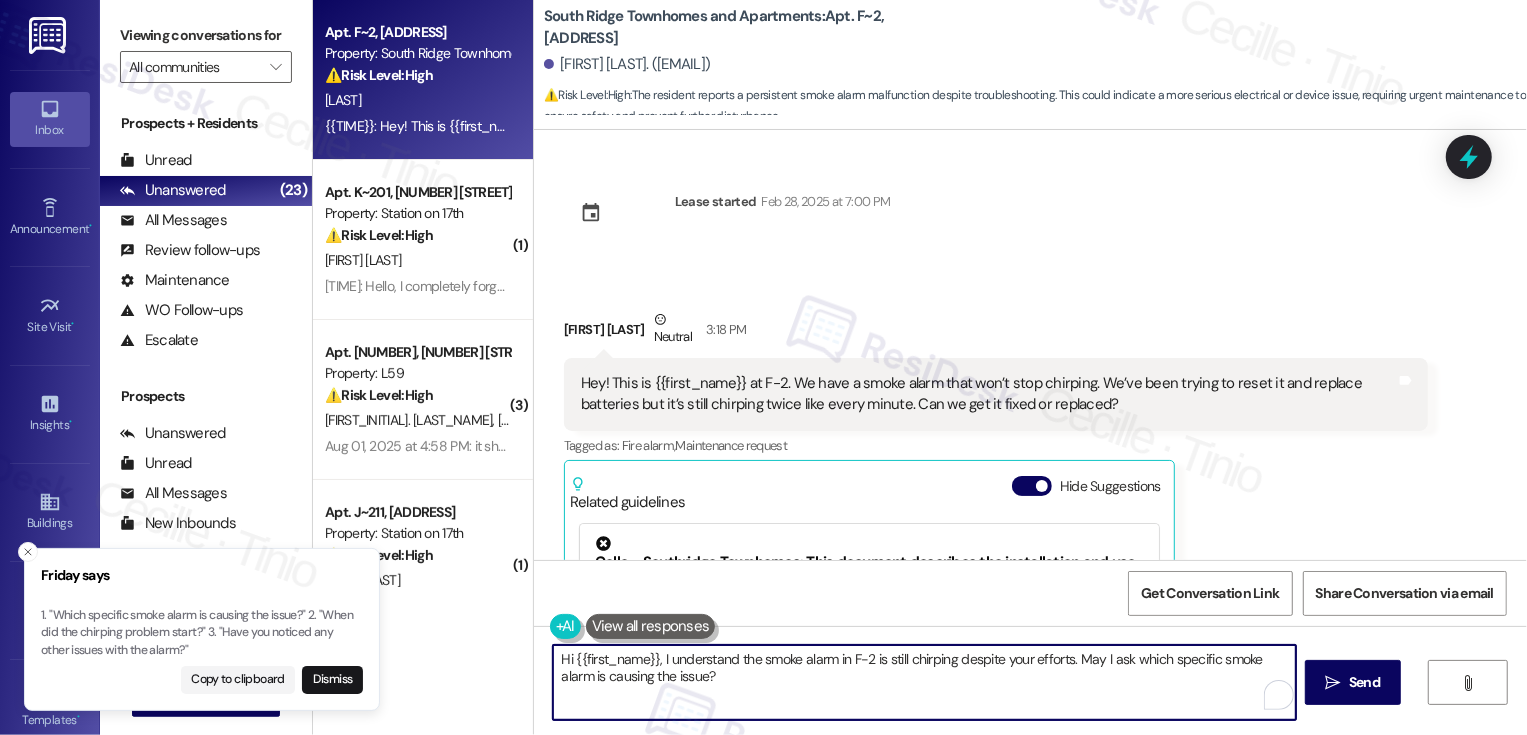 click on "Hi Emma, I understand the smoke alarm in F-2 is still chirping despite your efforts. May I ask which specific smoke alarm is causing the issue?" at bounding box center (924, 682) 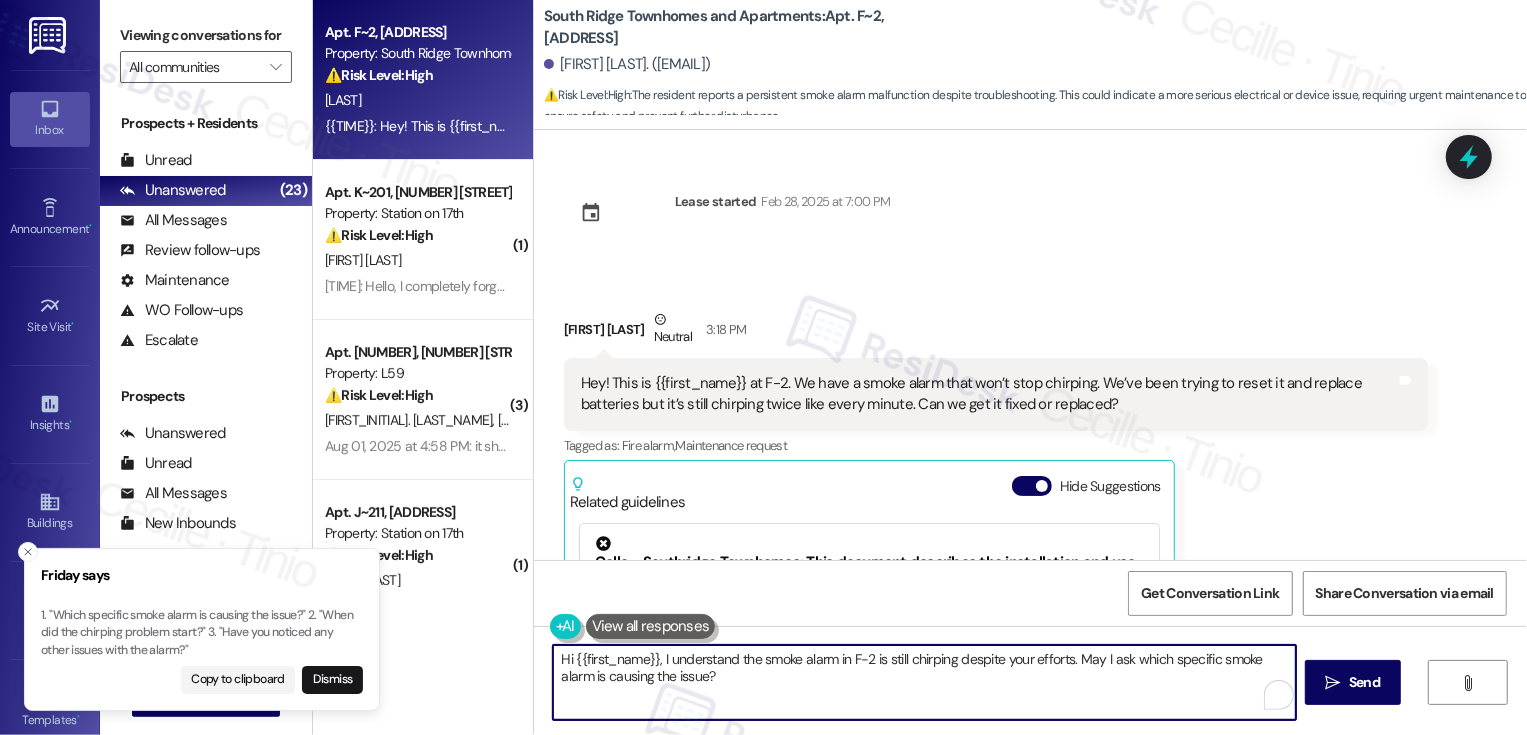 click on "Hi Emma, I understand the smoke alarm in F-2 is still chirping despite your efforts. May I ask which specific smoke alarm is causing the issue?" at bounding box center (924, 682) 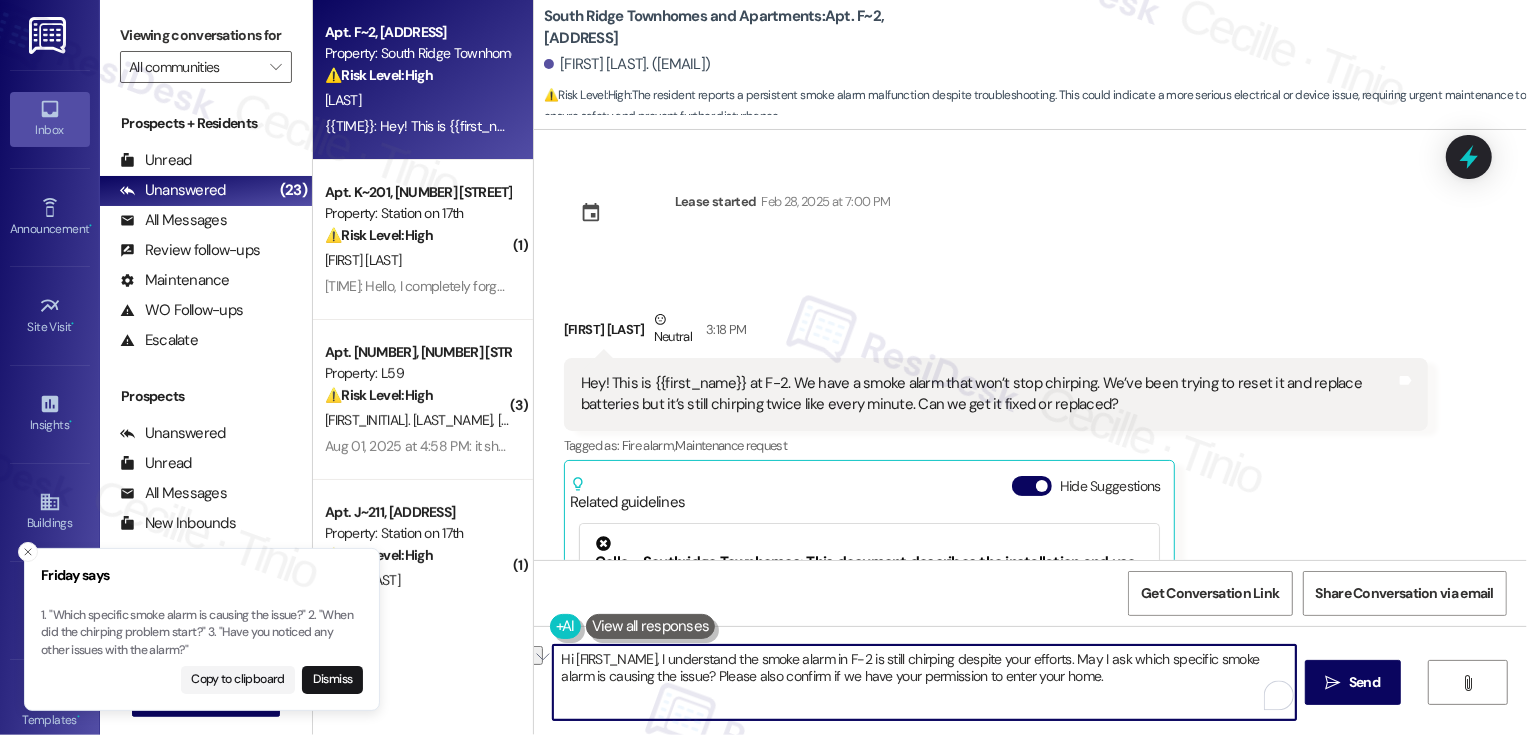 drag, startPoint x: 819, startPoint y: 661, endPoint x: 783, endPoint y: 652, distance: 37.107952 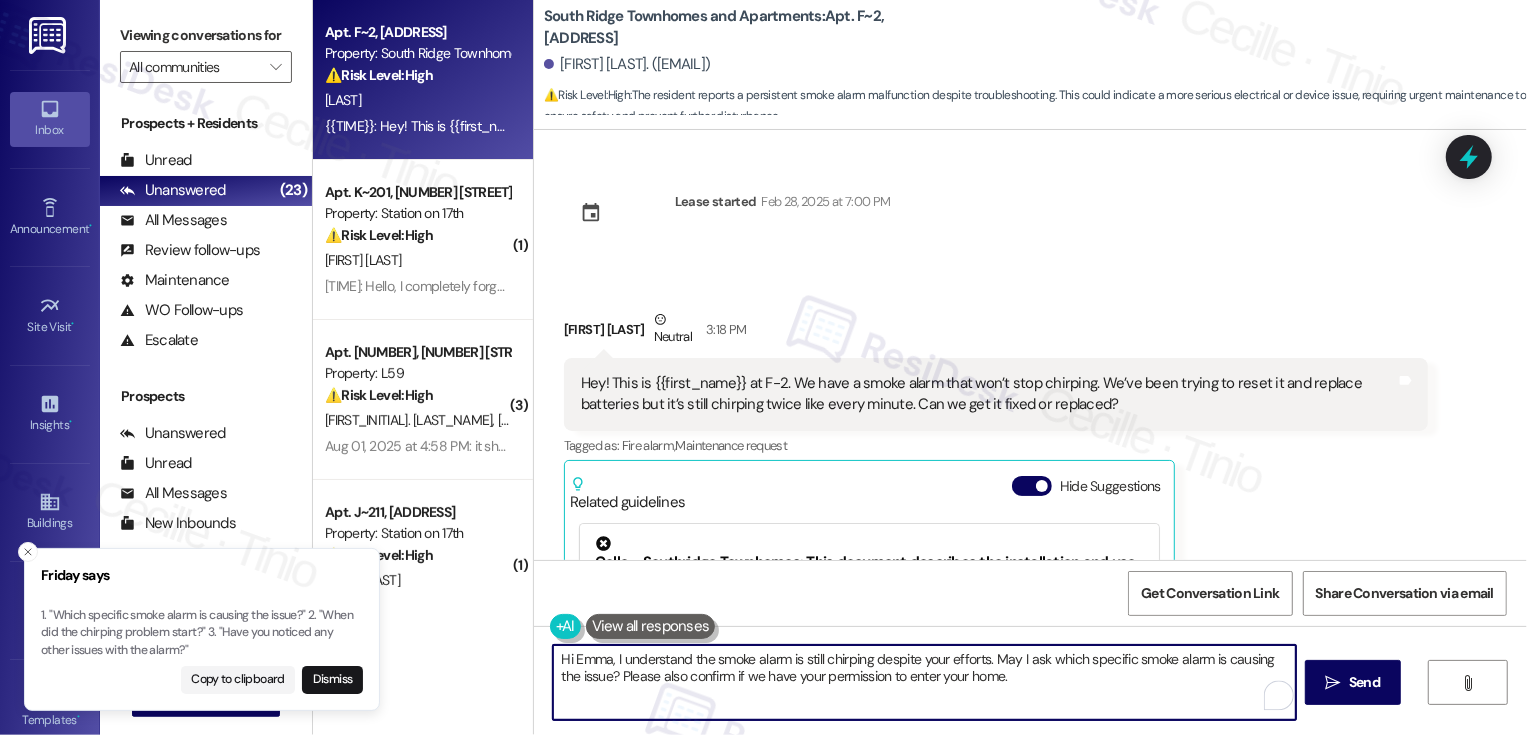 click on "Hi Emma, I understand the smoke alarm is still chirping despite your efforts. May I ask which specific smoke alarm is causing the issue? Please also confirm if we have your permission to enter your home." at bounding box center [924, 682] 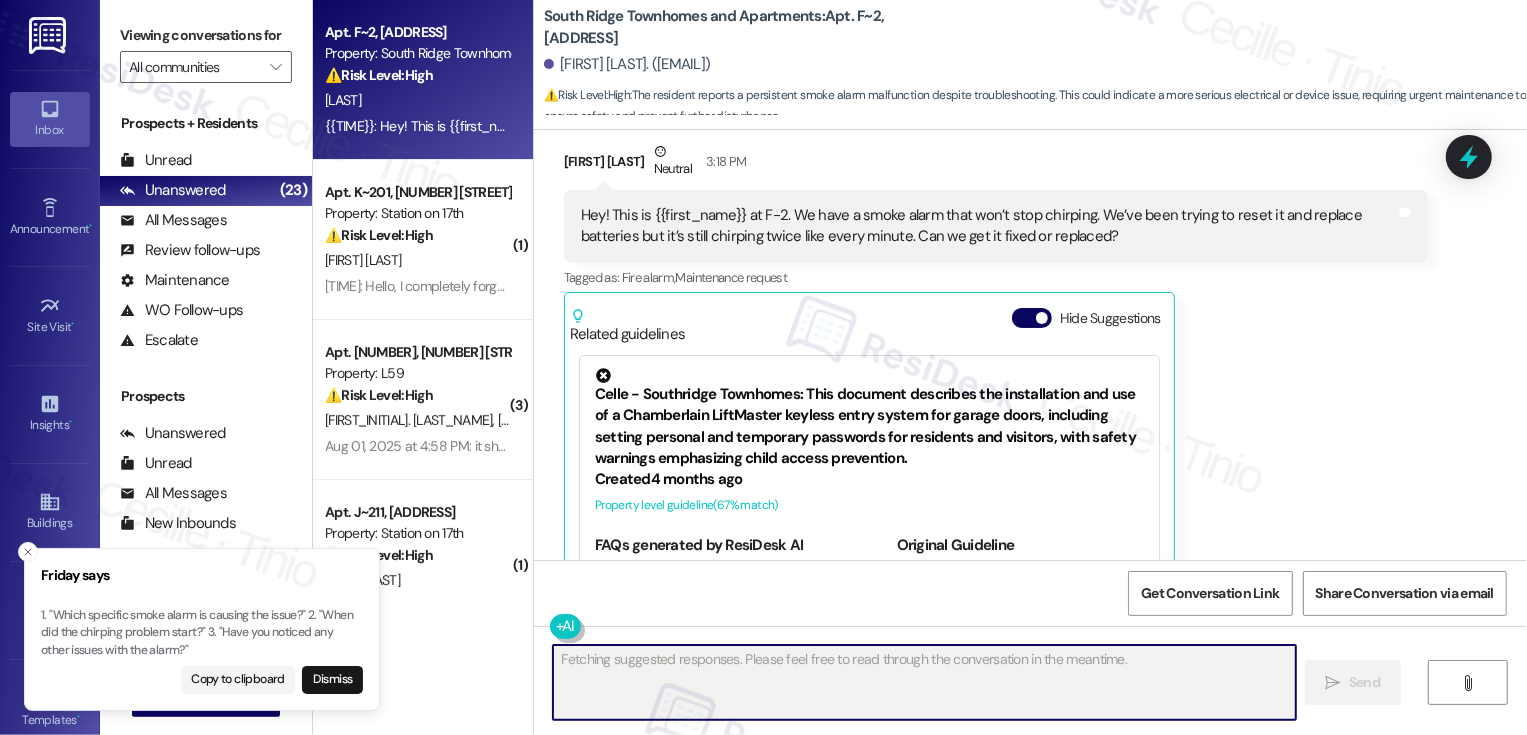 scroll, scrollTop: 268, scrollLeft: 0, axis: vertical 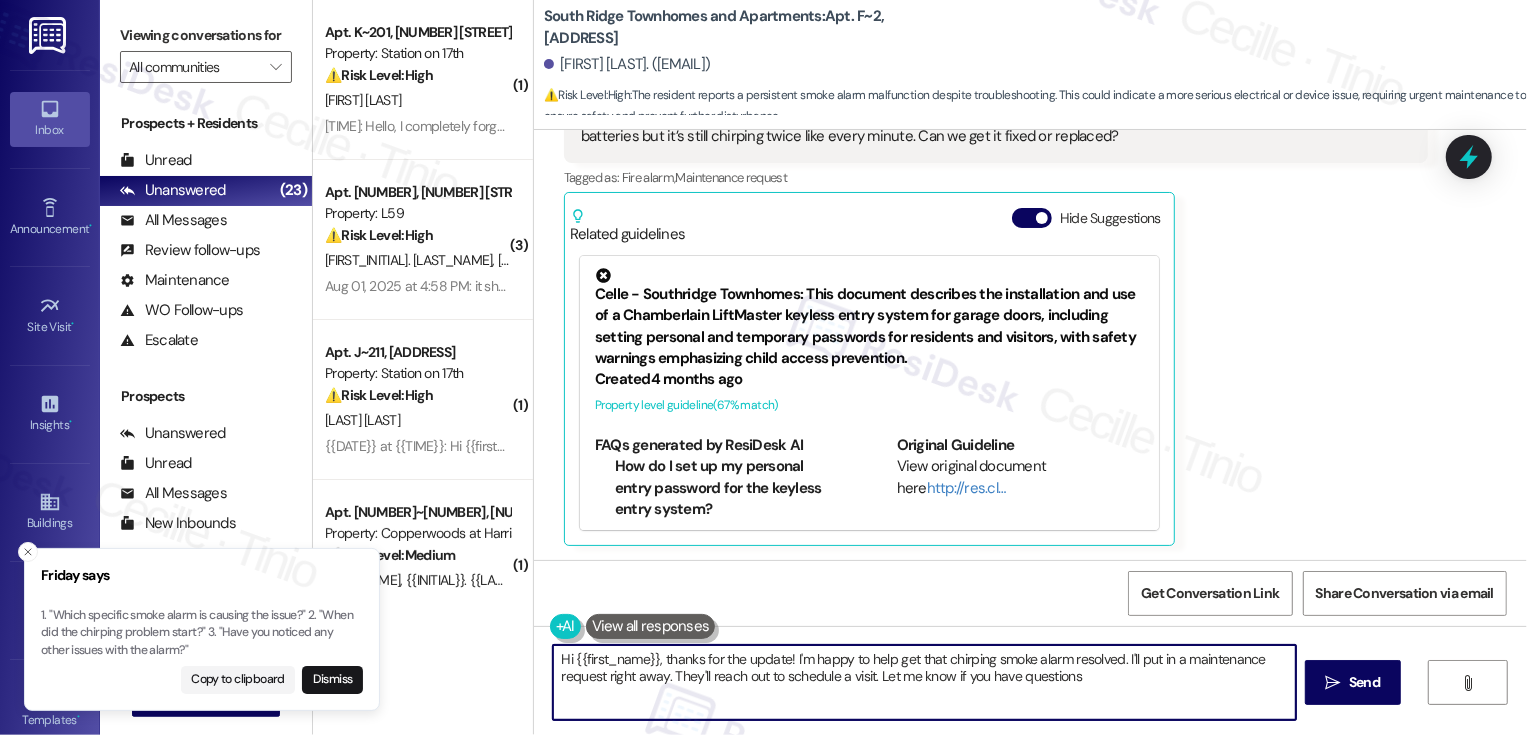 type on "Hi Emma, thanks for the update! I'm happy to help get that chirping smoke alarm resolved. I'll put in a maintenance request right away. They'll reach out to schedule a visit. Let me know if you have questions!" 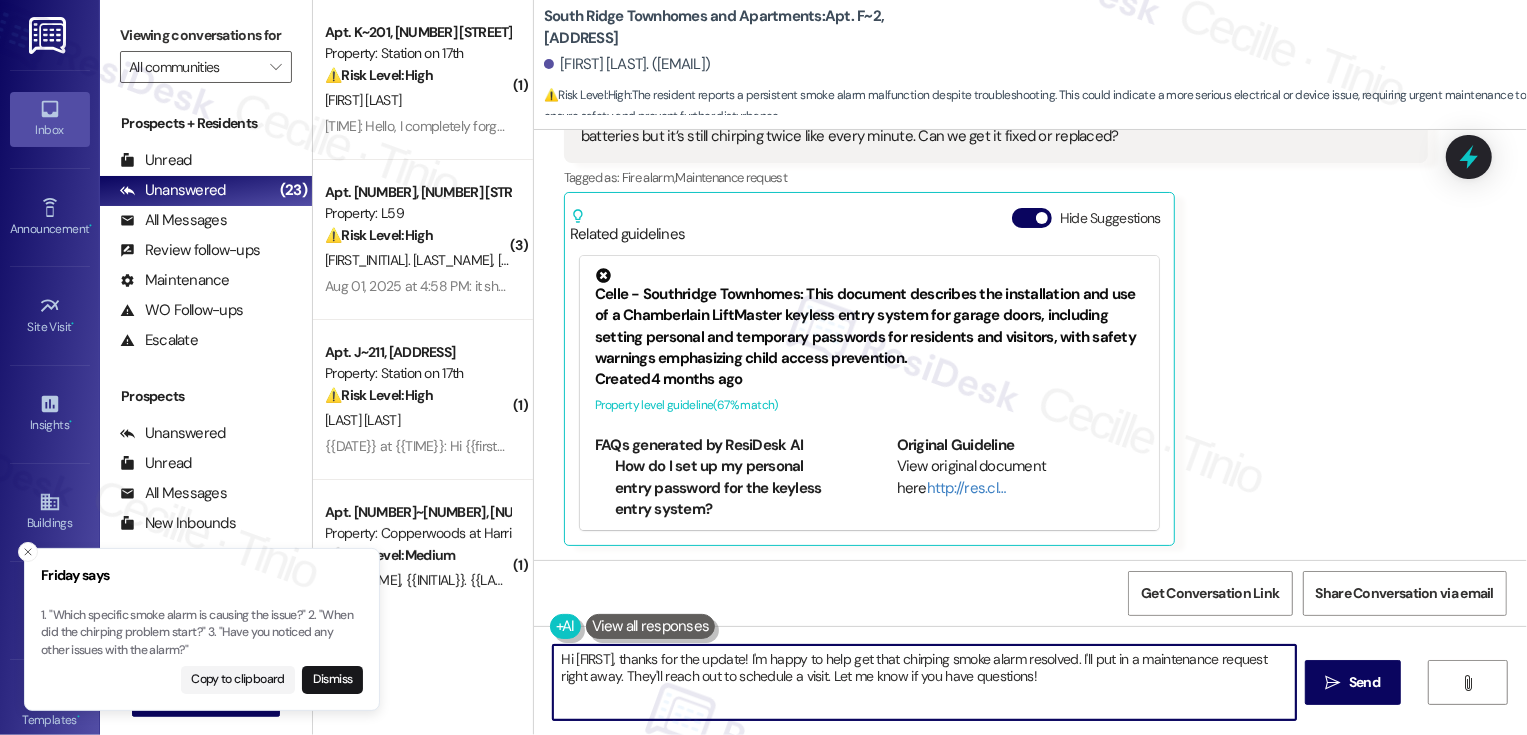 scroll, scrollTop: 105, scrollLeft: 0, axis: vertical 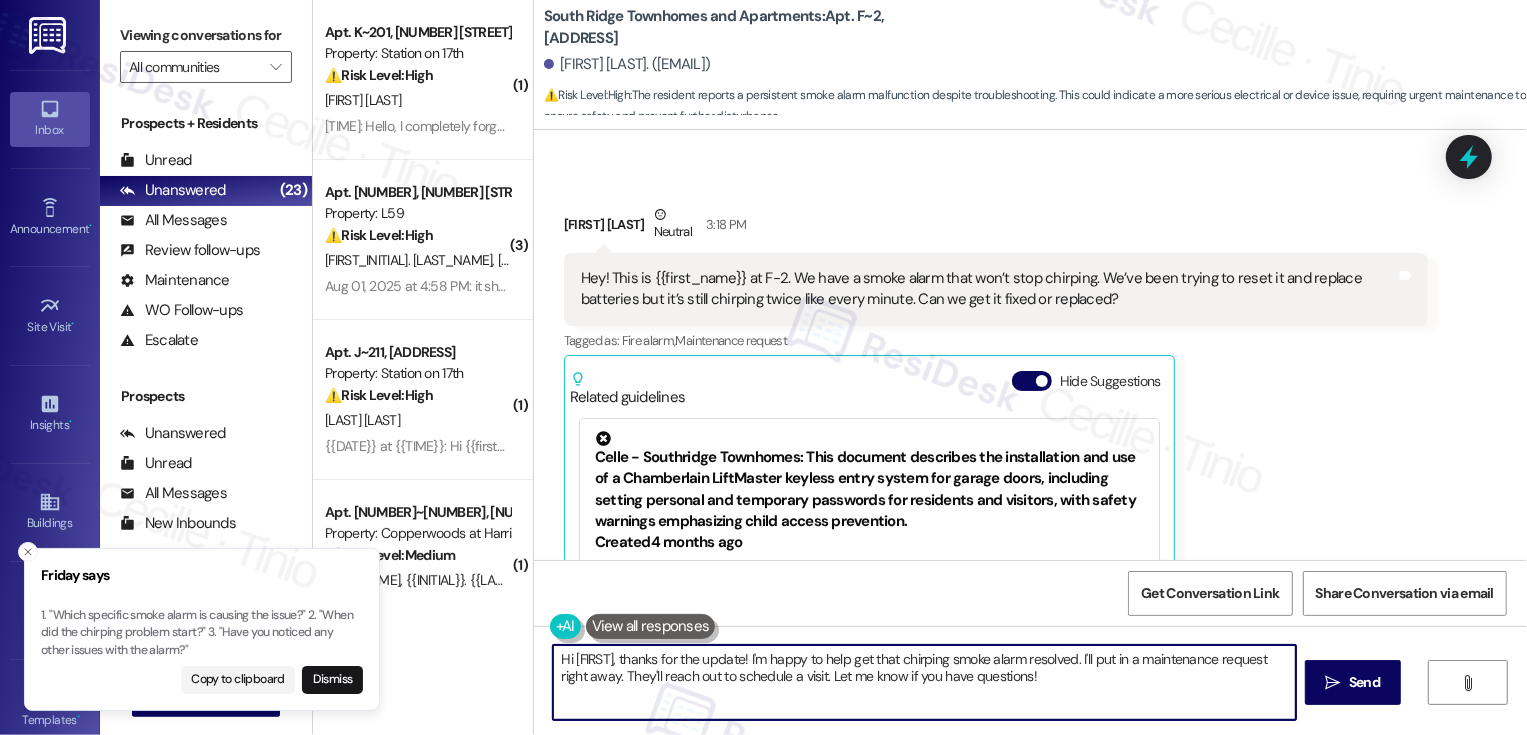click on "Emma Barlow   Neutral 3:18 PM Hey! This is Emma at F-2. We have a smoke alarm that won’t stop chirping. We’ve been trying to reset it and replace batteries but it’s still chirping twice like every minute. Can we get it fixed or replaced? Tags and notes Tagged as:   Fire alarm ,  Click to highlight conversations about Fire alarm Maintenance request Click to highlight conversations about Maintenance request  Related guidelines Hide Suggestions Celle - Southridge Townhomes:  This document describes the installation and use of a Chamberlain LiftMaster keyless entry system for garage doors, including setting personal and temporary passwords for residents and visitors, with safety warnings emphasizing child access prevention.
Created  4 months ago Property level guideline  ( 67 % match) FAQs generated by ResiDesk AI How do I set up my personal entry password for the keyless entry system? Can I set a temporary password for visitors or service people? How do I change my existing PIN? Original Guideline  ( 65" at bounding box center (996, 456) 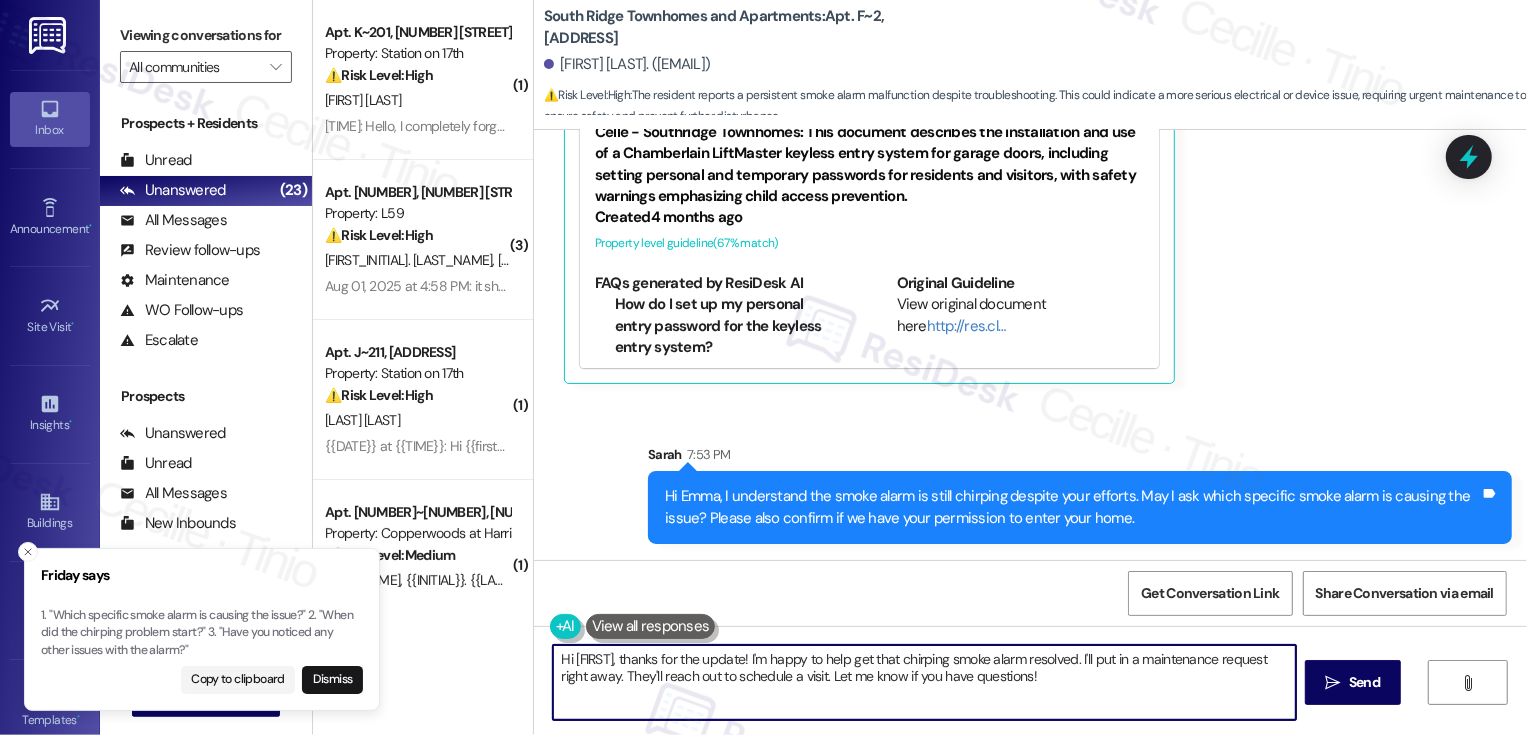 click on "Received via SMS Emma Barlow   Neutral 3:18 PM Hey! This is Emma at F-2. We have a smoke alarm that won’t stop chirping. We’ve been trying to reset it and replace batteries but it’s still chirping twice like every minute. Can we get it fixed or replaced? Tags and notes Tagged as:   Fire alarm ,  Click to highlight conversations about Fire alarm Maintenance request Click to highlight conversations about Maintenance request  Related guidelines Hide Suggestions Celle - Southridge Townhomes:  This document describes the installation and use of a Chamberlain LiftMaster keyless entry system for garage doors, including setting personal and temporary passwords for residents and visitors, with safety warnings emphasizing child access prevention.
Created  4 months ago Property level guideline  ( 67 % match) FAQs generated by ResiDesk AI How do I set up my personal entry password for the keyless entry system? Can I set a temporary password for visitors or service people? How do I change my existing PIN? Created" at bounding box center (996, 131) 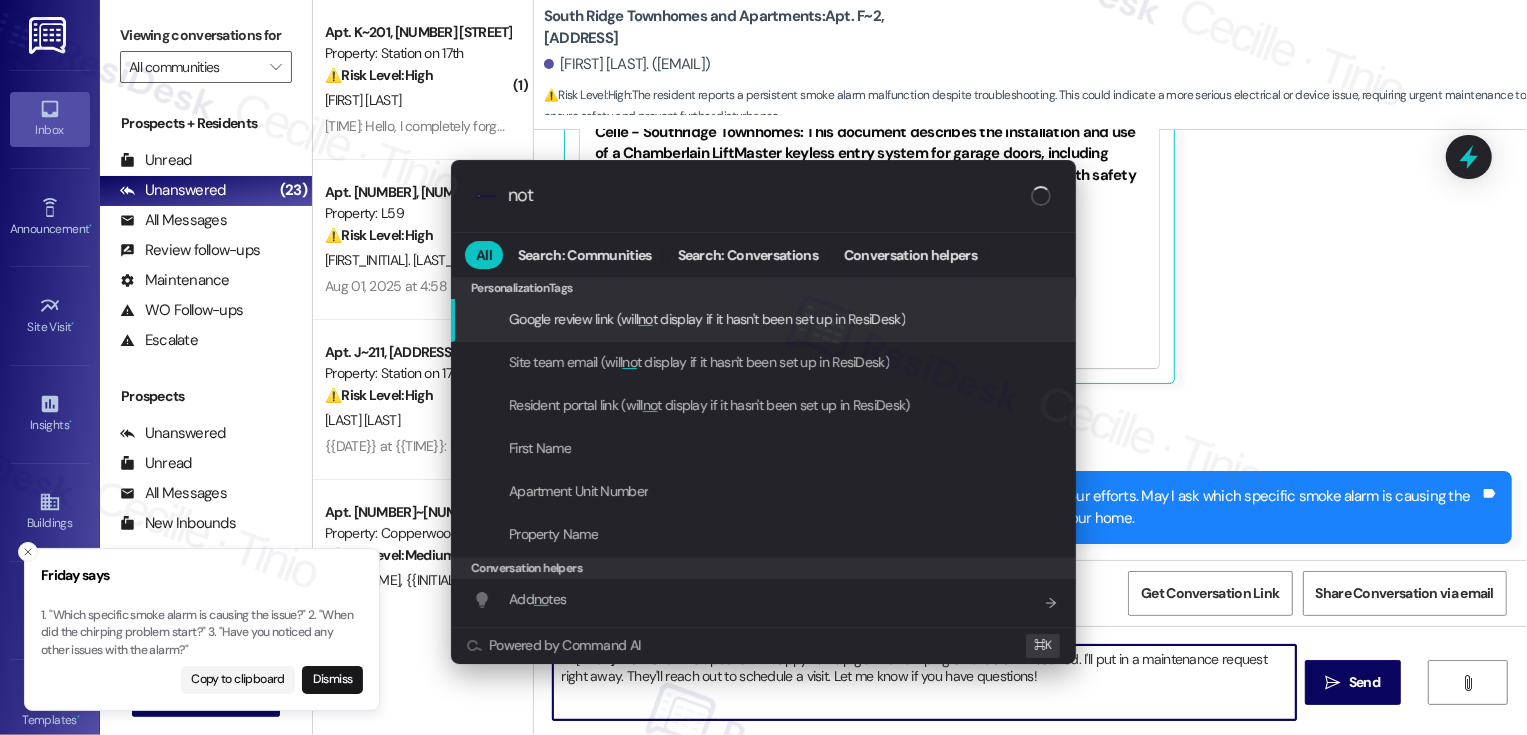 type on "note" 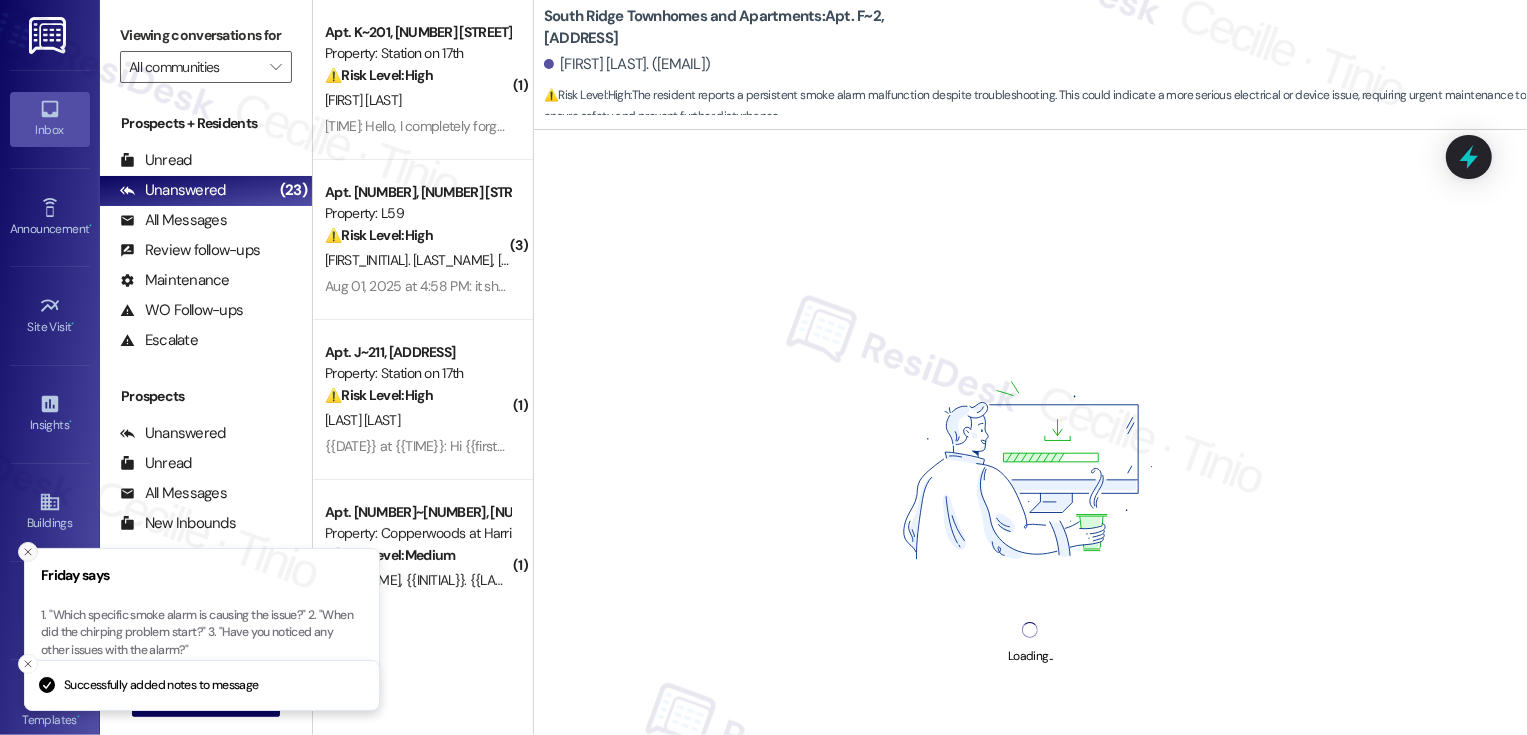 click at bounding box center [28, 552] 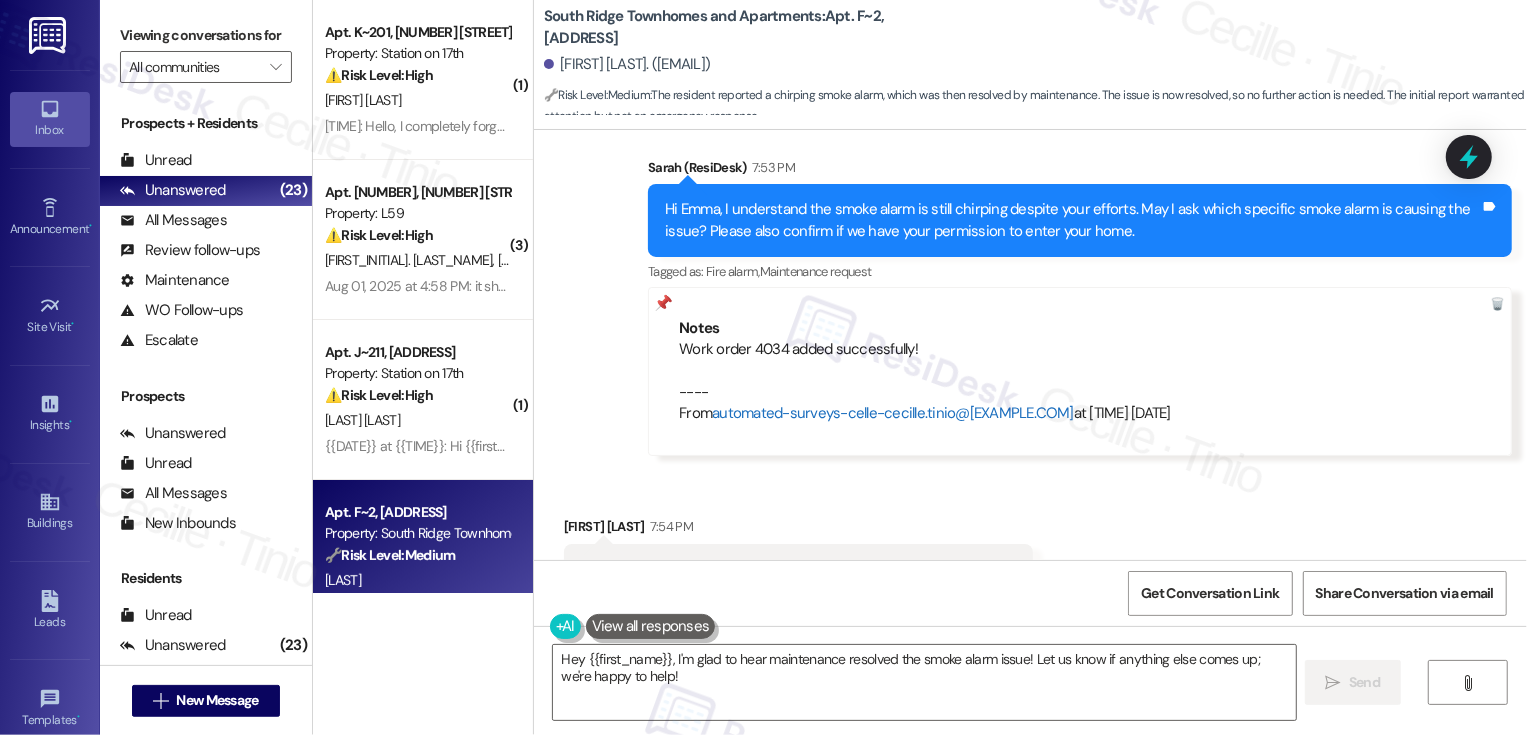 scroll, scrollTop: 502, scrollLeft: 0, axis: vertical 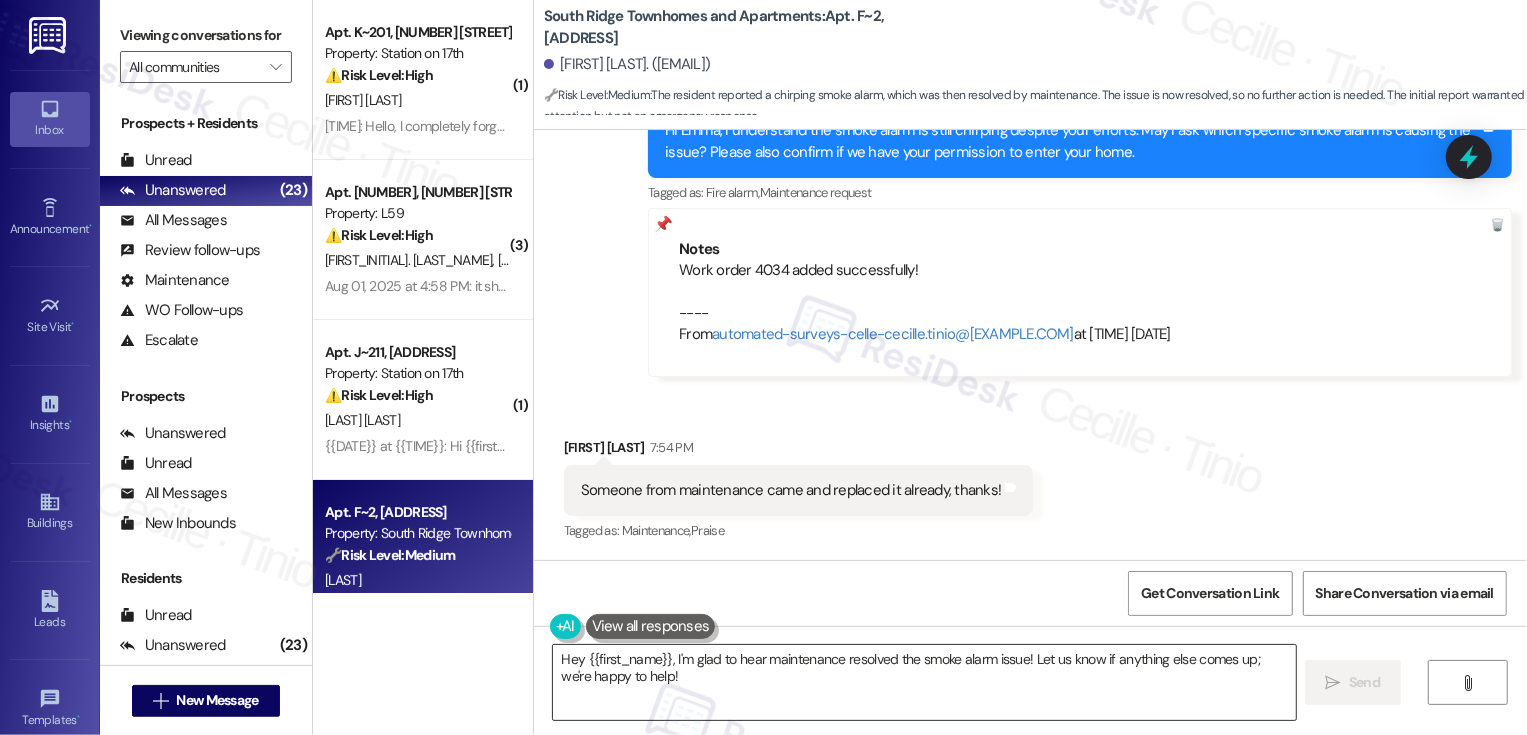 click on "Hey {{first_name}}, I'm glad to hear maintenance resolved the smoke alarm issue! Let us know if anything else comes up; we're happy to help!" at bounding box center [924, 682] 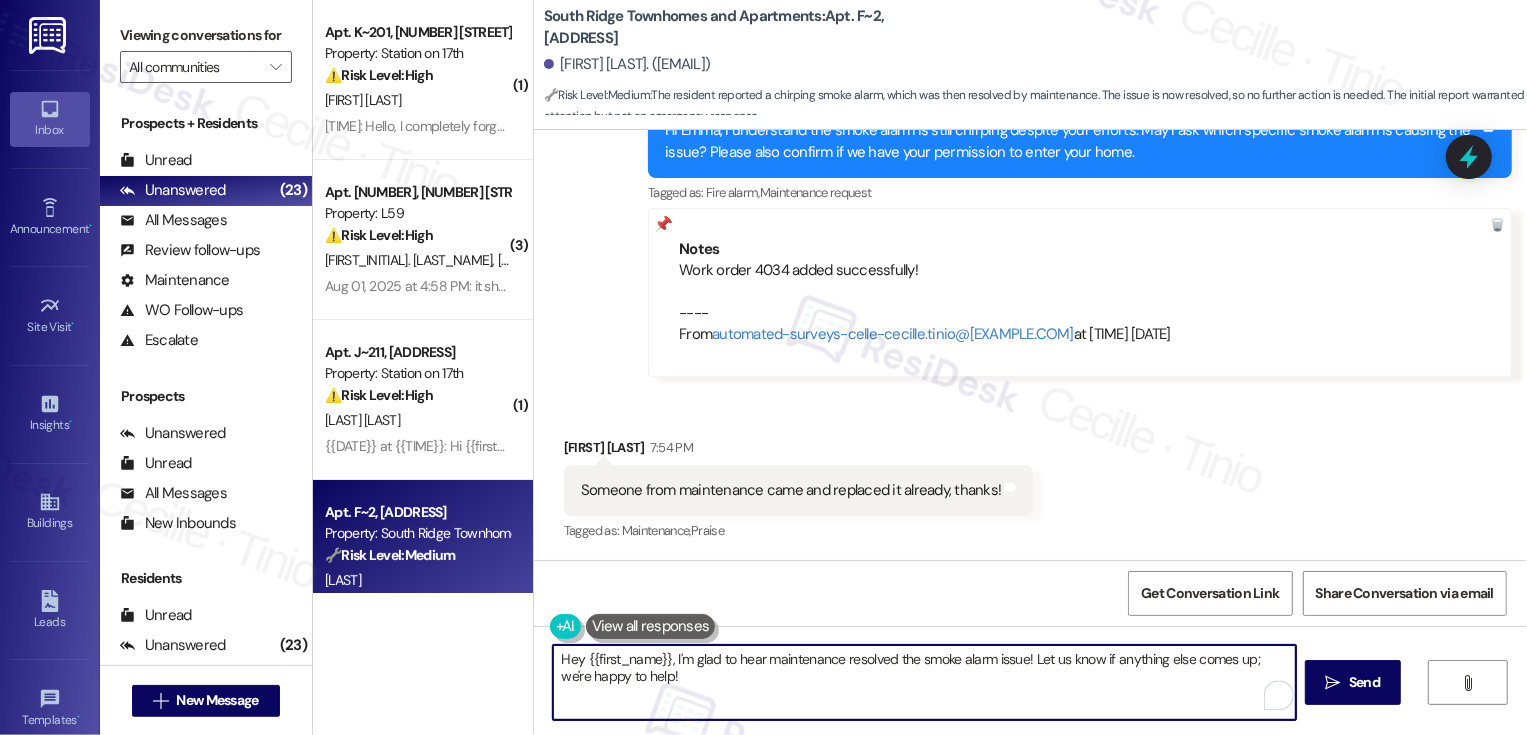 drag, startPoint x: 657, startPoint y: 655, endPoint x: 528, endPoint y: 651, distance: 129.062 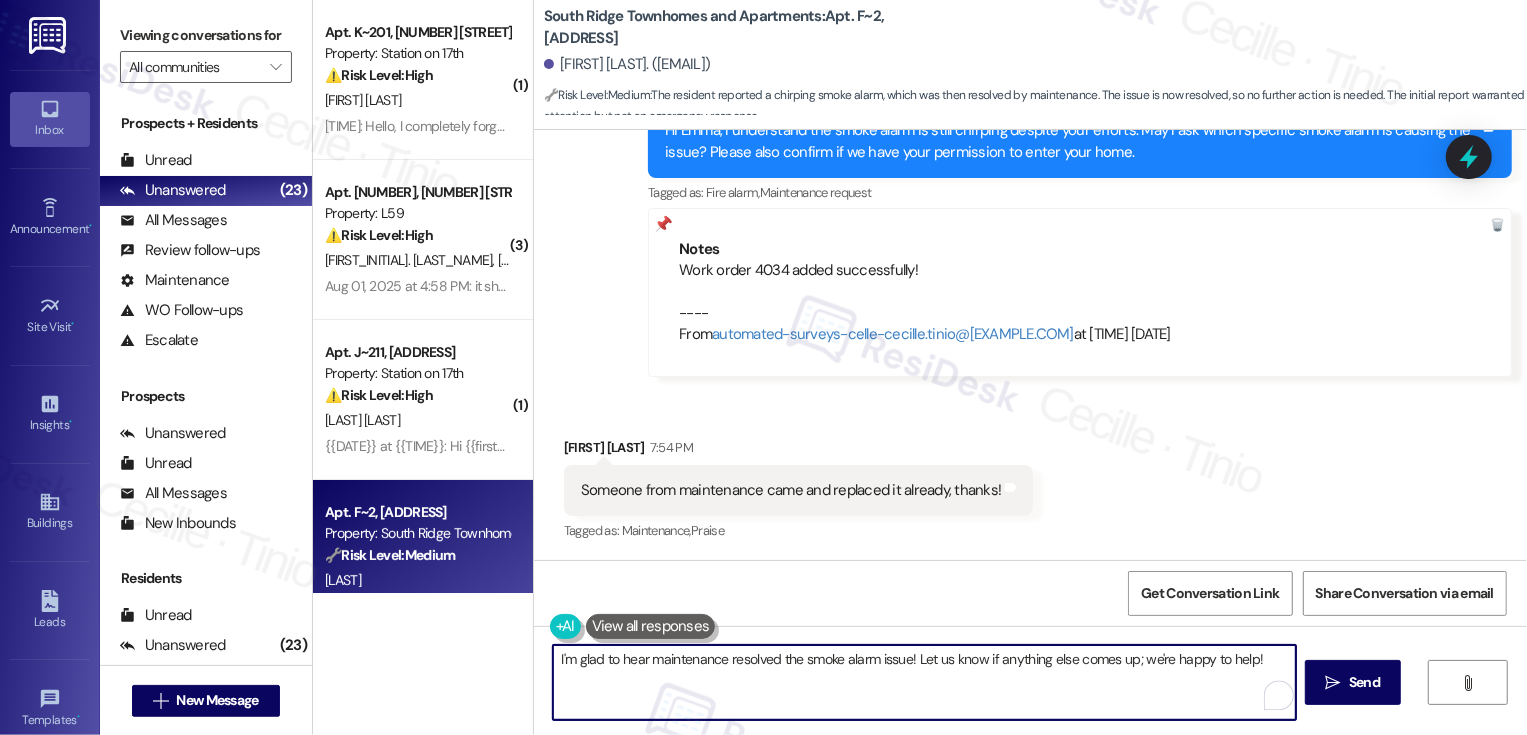 click on "I'm glad to hear maintenance resolved the smoke alarm issue! Let us know if anything else comes up; we're happy to help!" at bounding box center (924, 682) 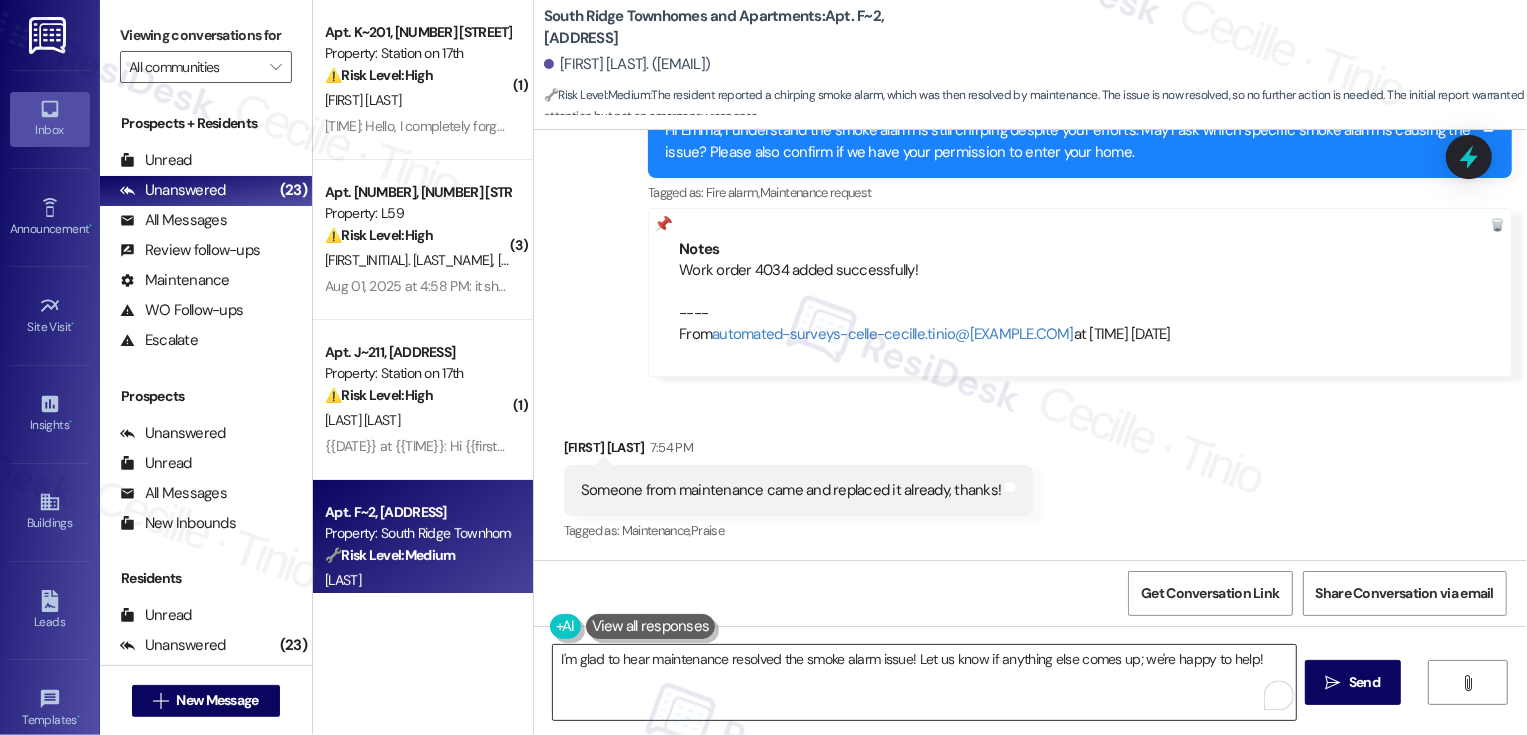 click on "I'm glad to hear maintenance resolved the smoke alarm issue! Let us know if anything else comes up; we're happy to help!" at bounding box center (924, 682) 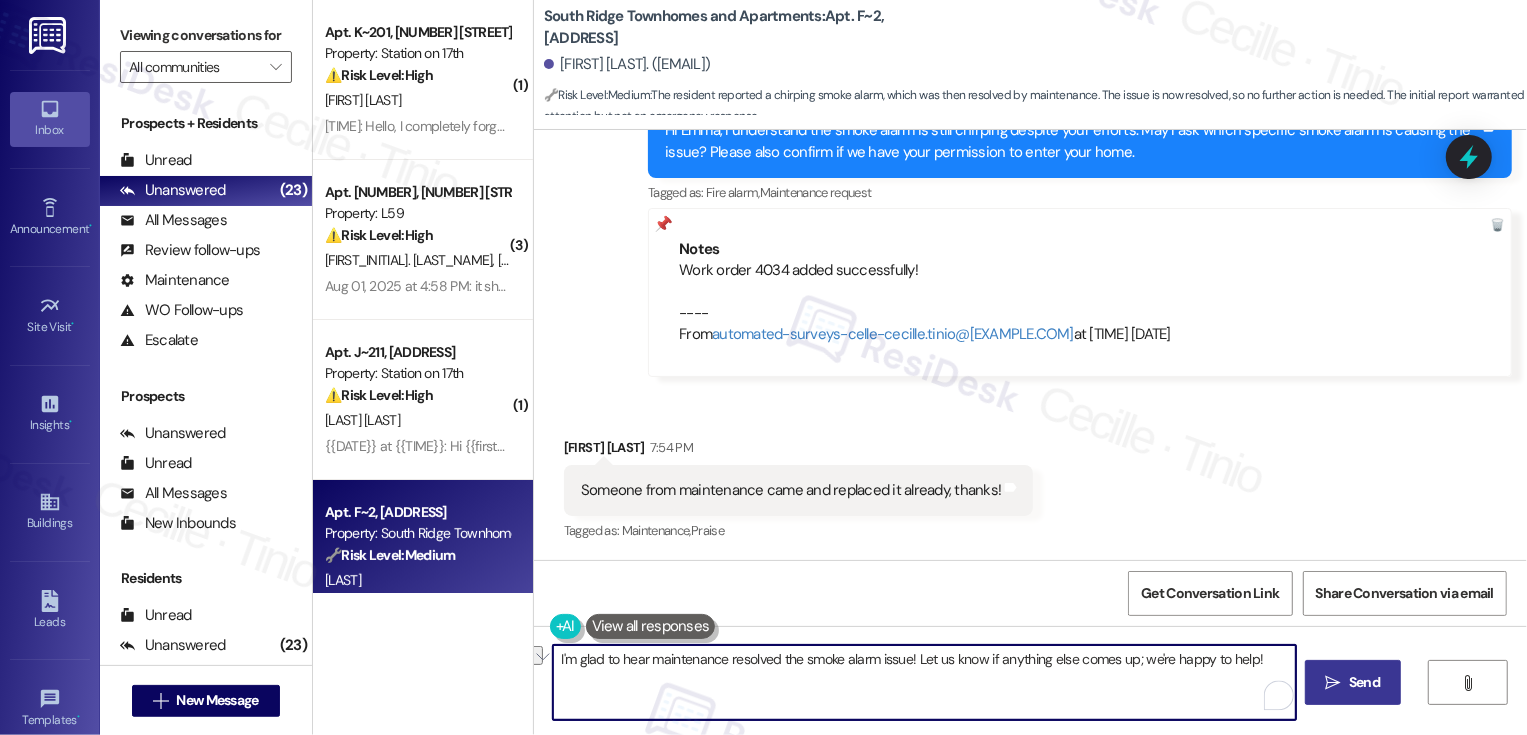 drag, startPoint x: 1127, startPoint y: 662, endPoint x: 1333, endPoint y: 672, distance: 206.24257 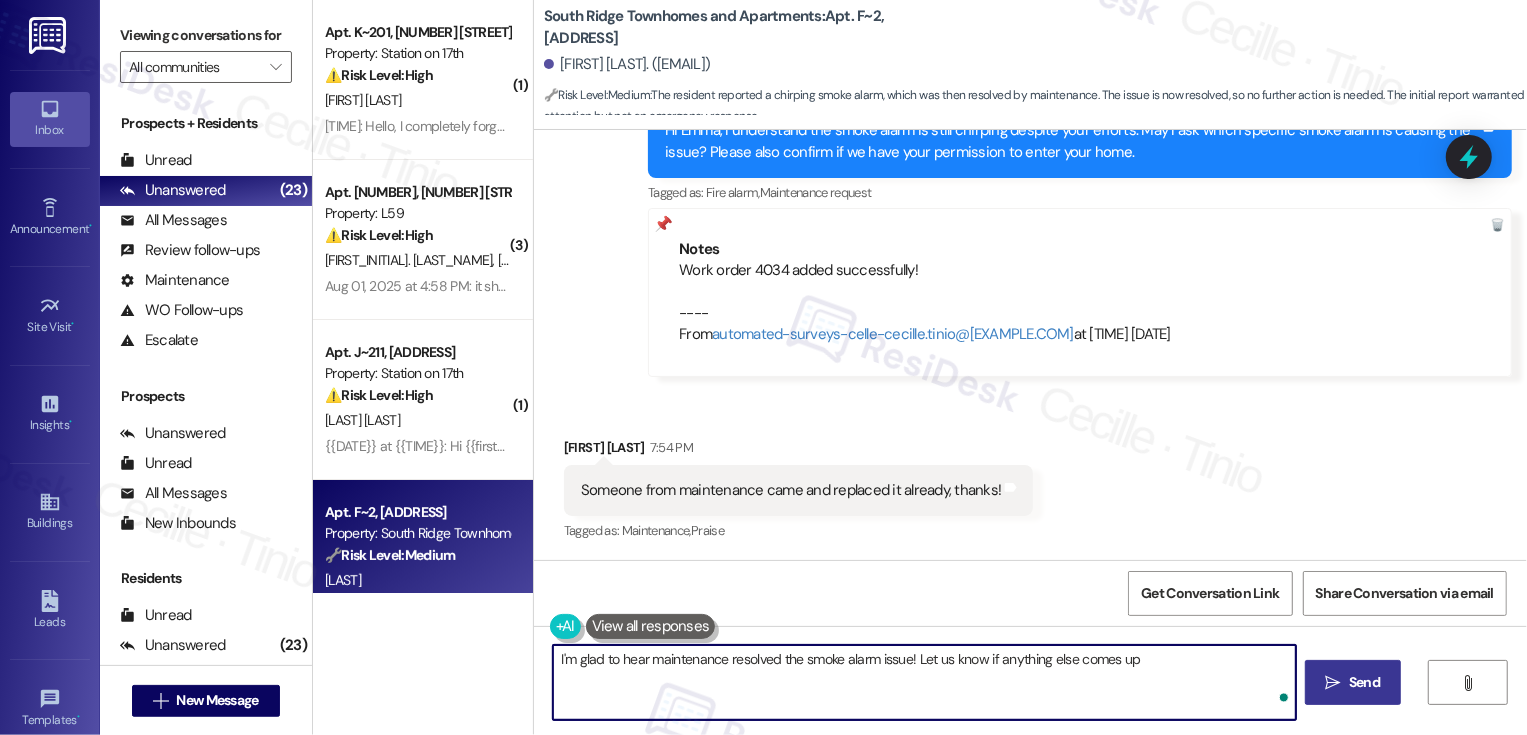 type on "I'm glad to hear maintenance resolved the smoke alarm issue! Let us know if anything else comes up!" 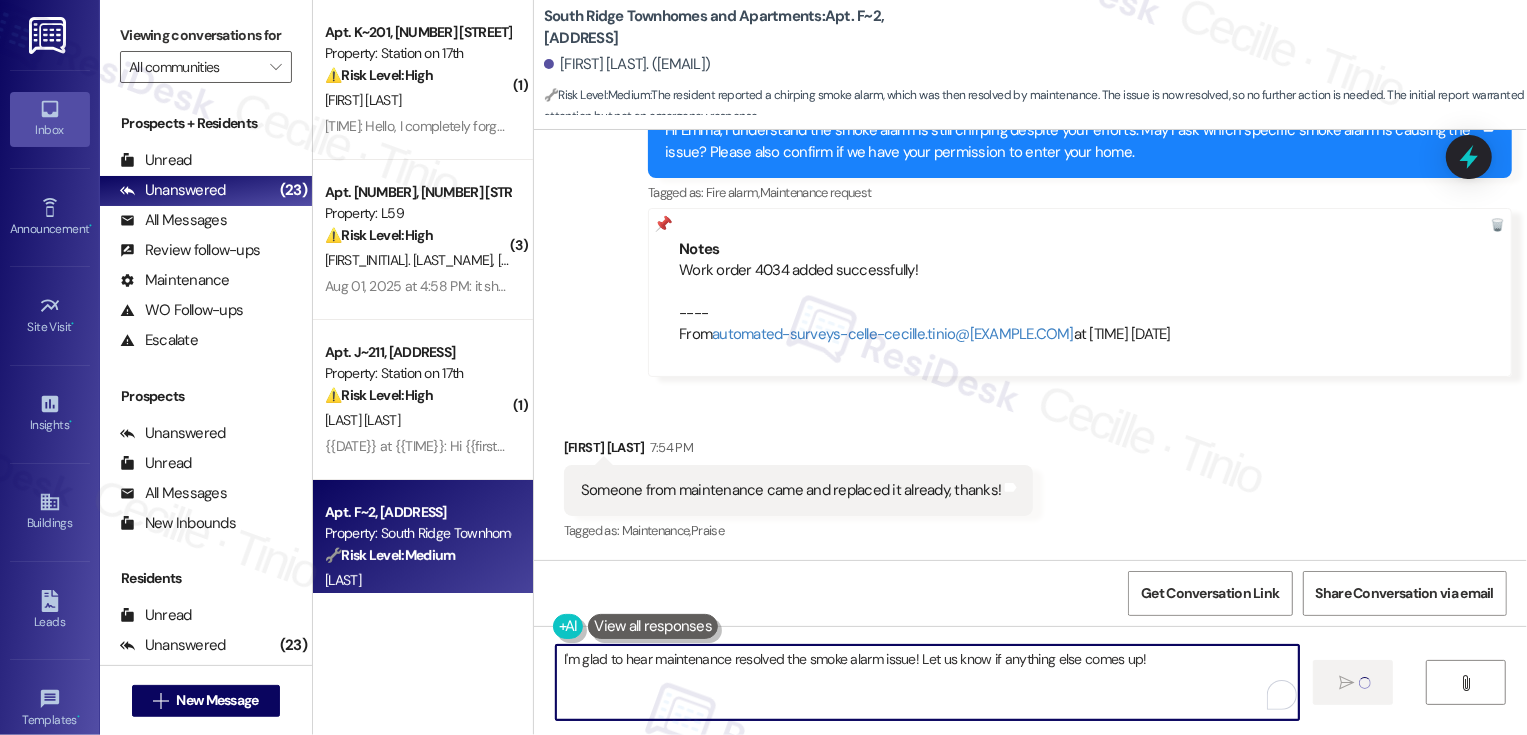 type 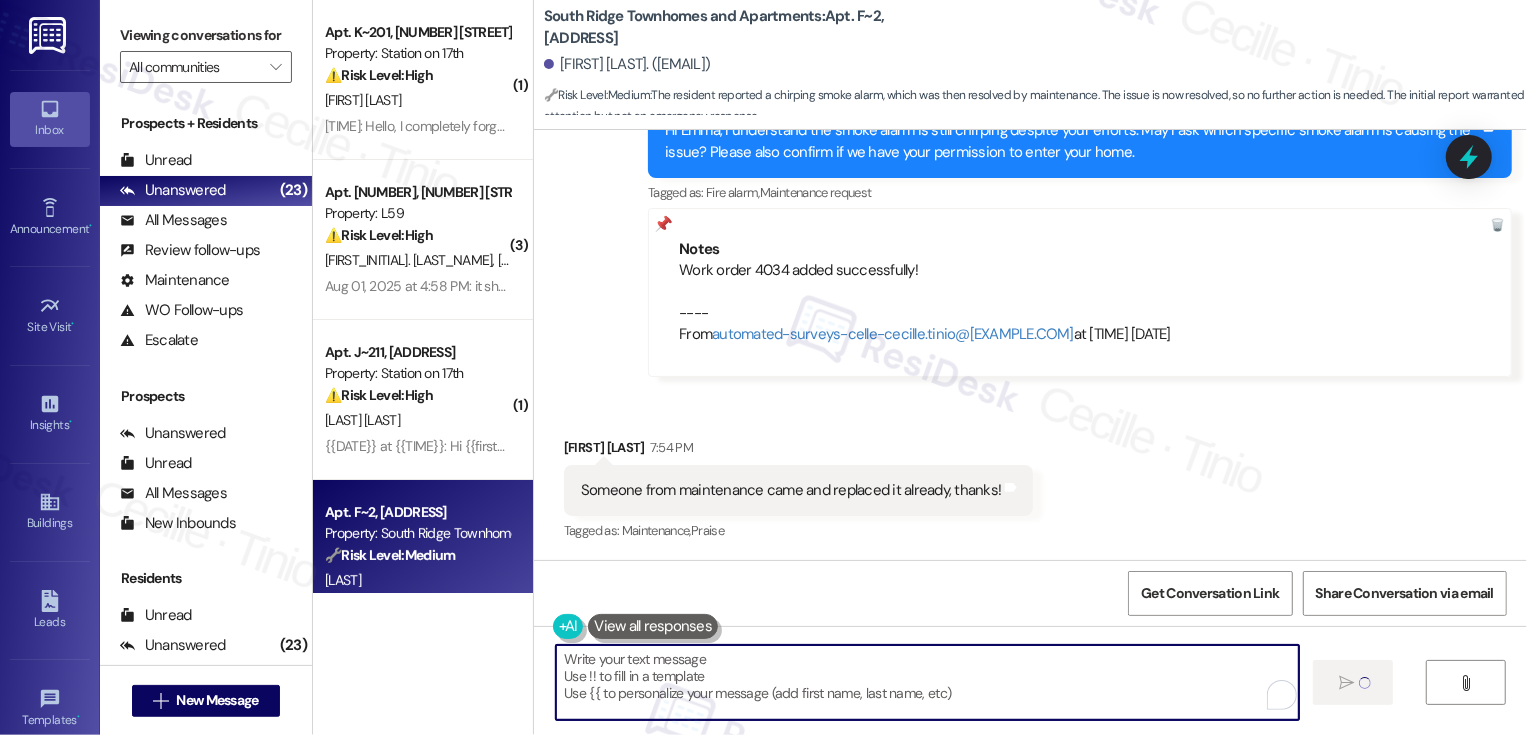 scroll, scrollTop: 501, scrollLeft: 0, axis: vertical 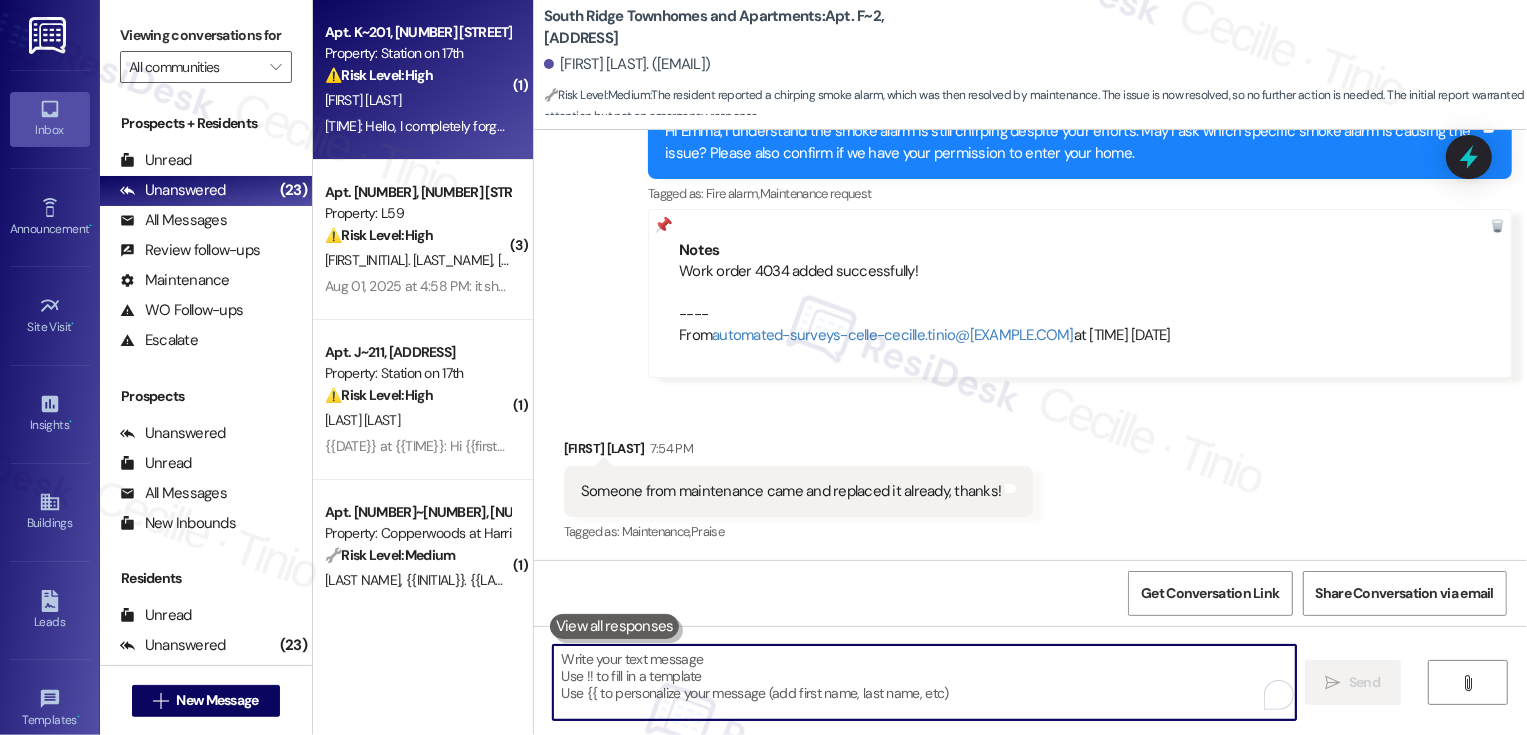 click on "Aug 01, 2025 at 5:31 PM: Hello, I completely forgot about having to turn in my keys or anything. How will I go about doing that with the office being closed? Or will I just be able to give them to Ariana? Aug 01, 2025 at 5:31 PM: Hello, I completely forgot about having to turn in my keys or anything. How will I go about doing that with the office being closed? Or will I just be able to give them to Ariana?" at bounding box center [866, 126] 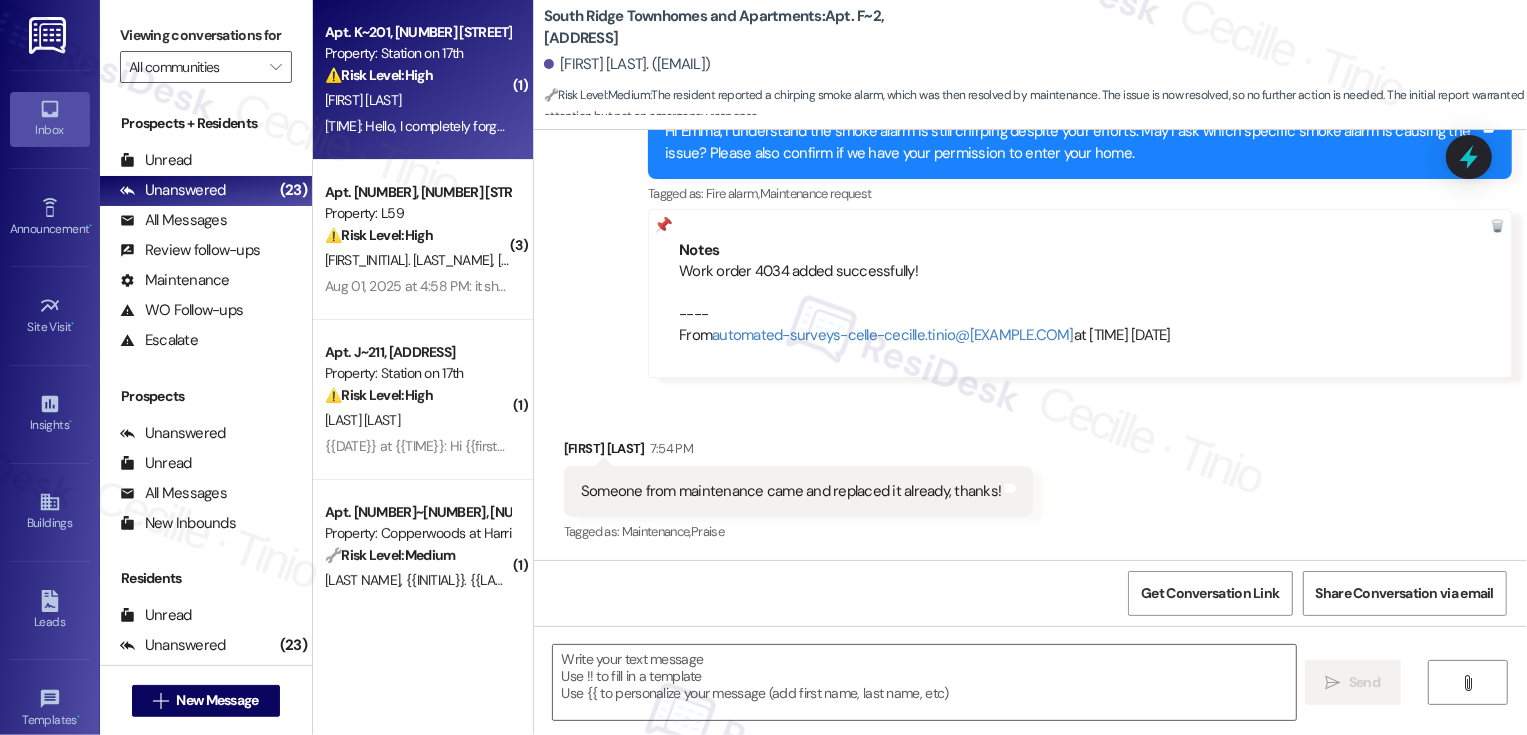 click on "Aug 01, 2025 at 5:31 PM: Hello, I completely forgot about having to turn in my keys or anything. How will I go about doing that with the office being closed? Or will I just be able to give them to Ariana? Aug 01, 2025 at 5:31 PM: Hello, I completely forgot about having to turn in my keys or anything. How will I go about doing that with the office being closed? Or will I just be able to give them to Ariana?" at bounding box center [866, 126] 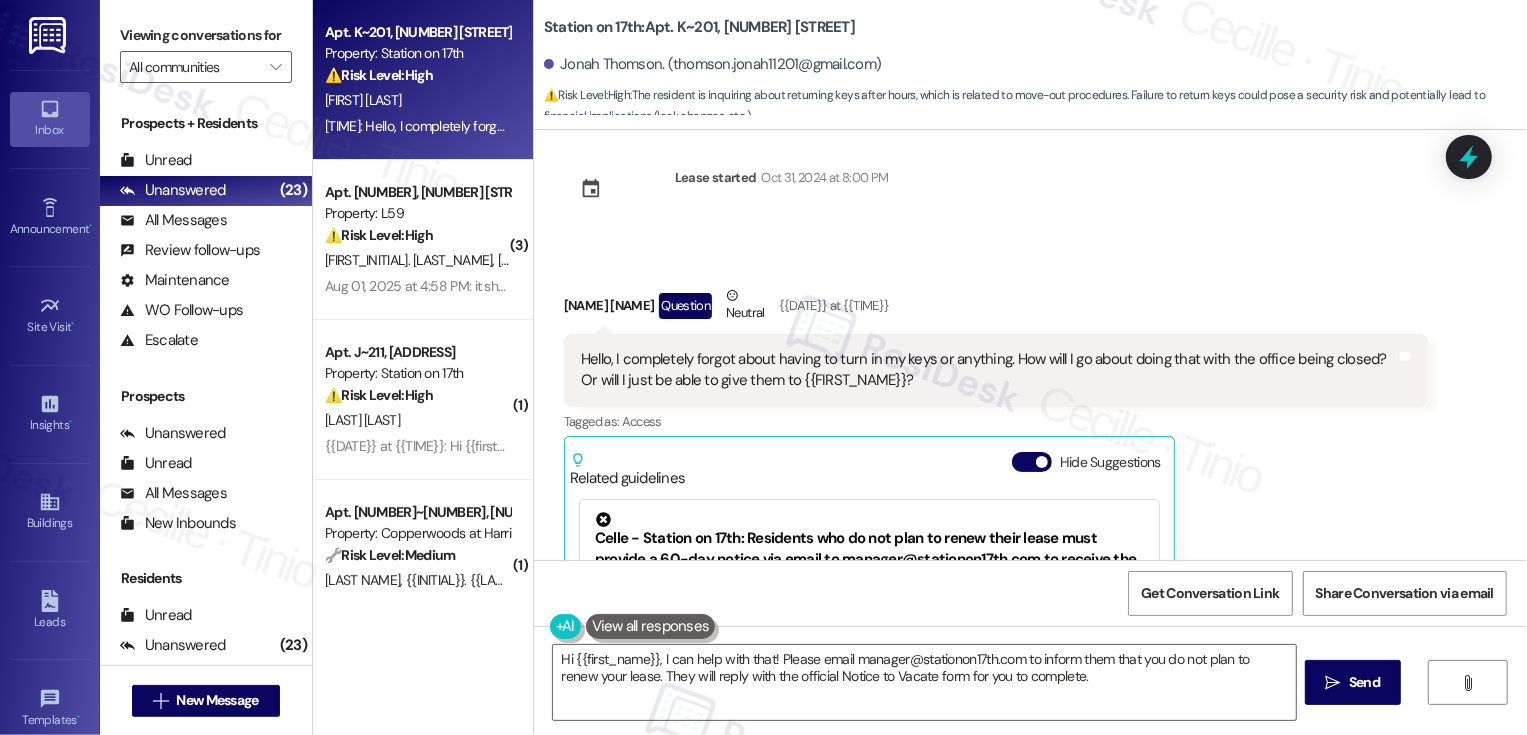 scroll, scrollTop: 0, scrollLeft: 0, axis: both 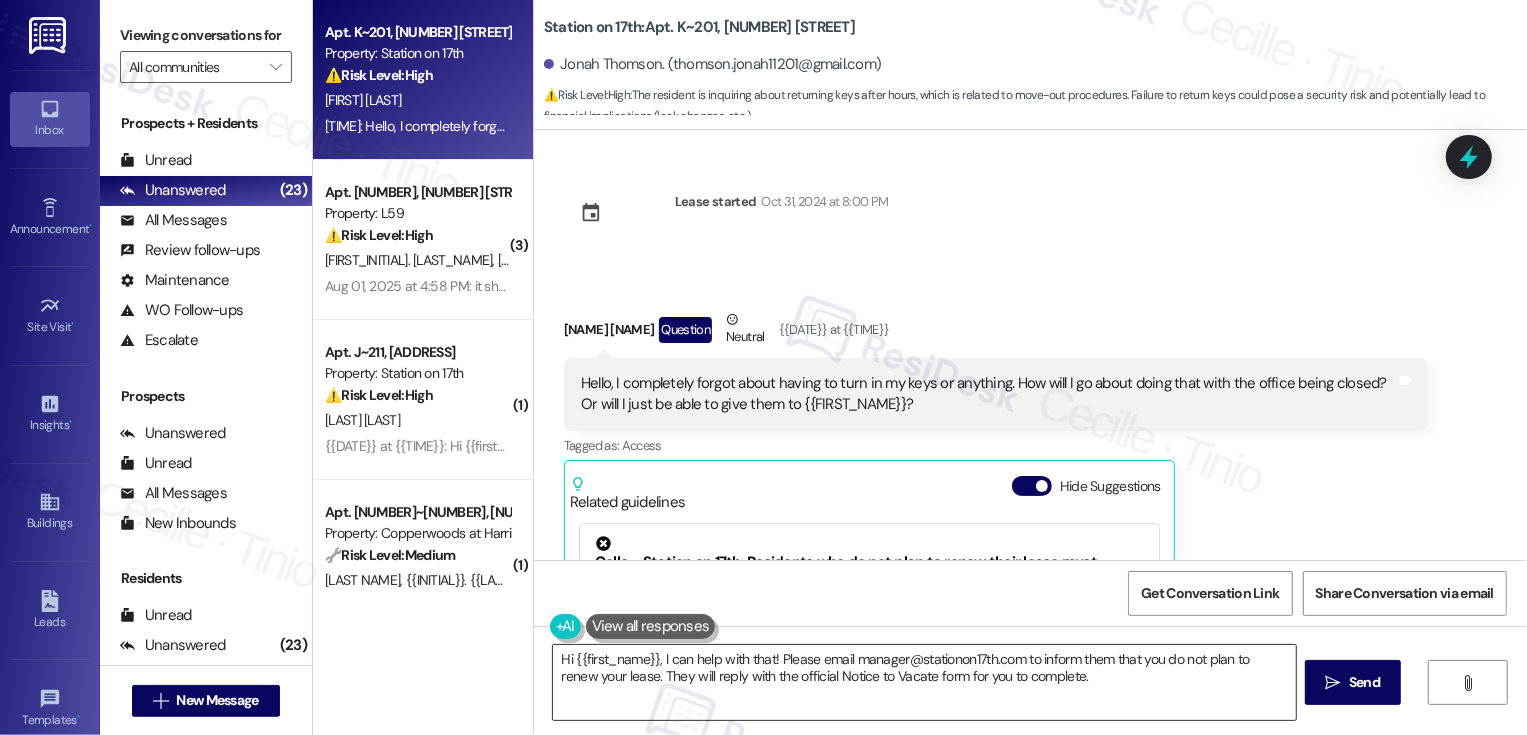 click on "Hi {{first_name}}, I can help with that! Please email manager@stationon17th.com to inform them that you do not plan to renew your lease. They will reply with the official Notice to Vacate form for you to complete." at bounding box center (924, 682) 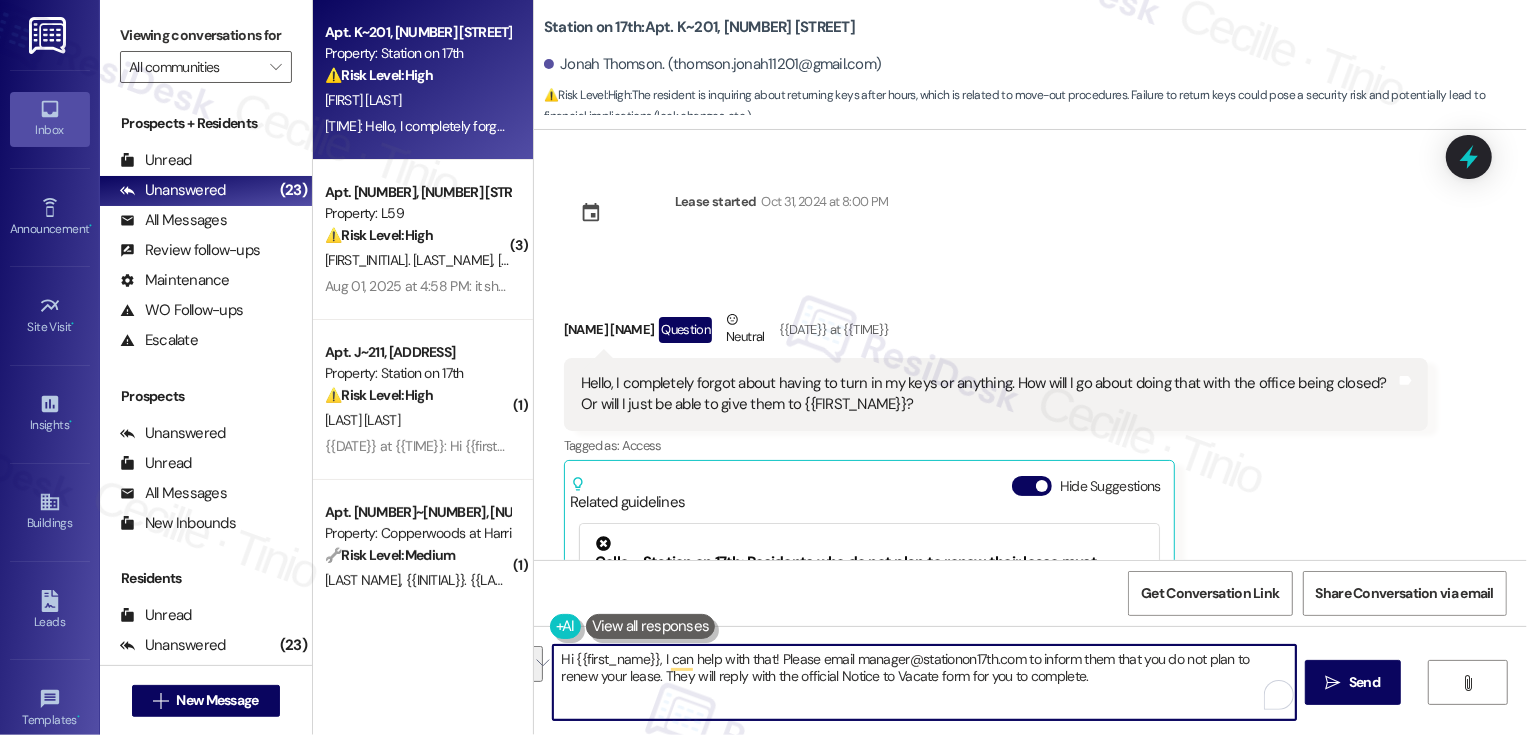 drag, startPoint x: 1075, startPoint y: 691, endPoint x: 871, endPoint y: 662, distance: 206.05096 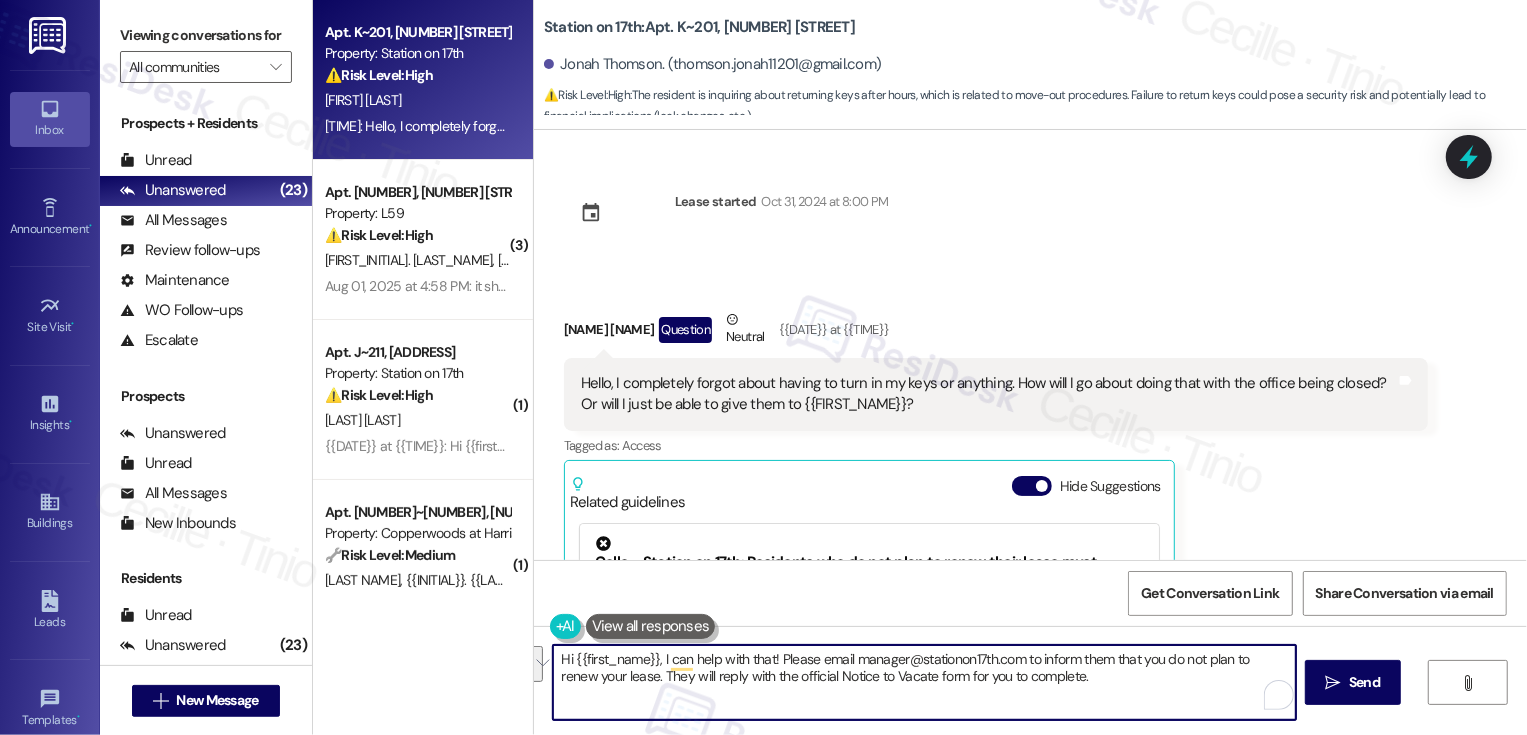 scroll, scrollTop: 269, scrollLeft: 0, axis: vertical 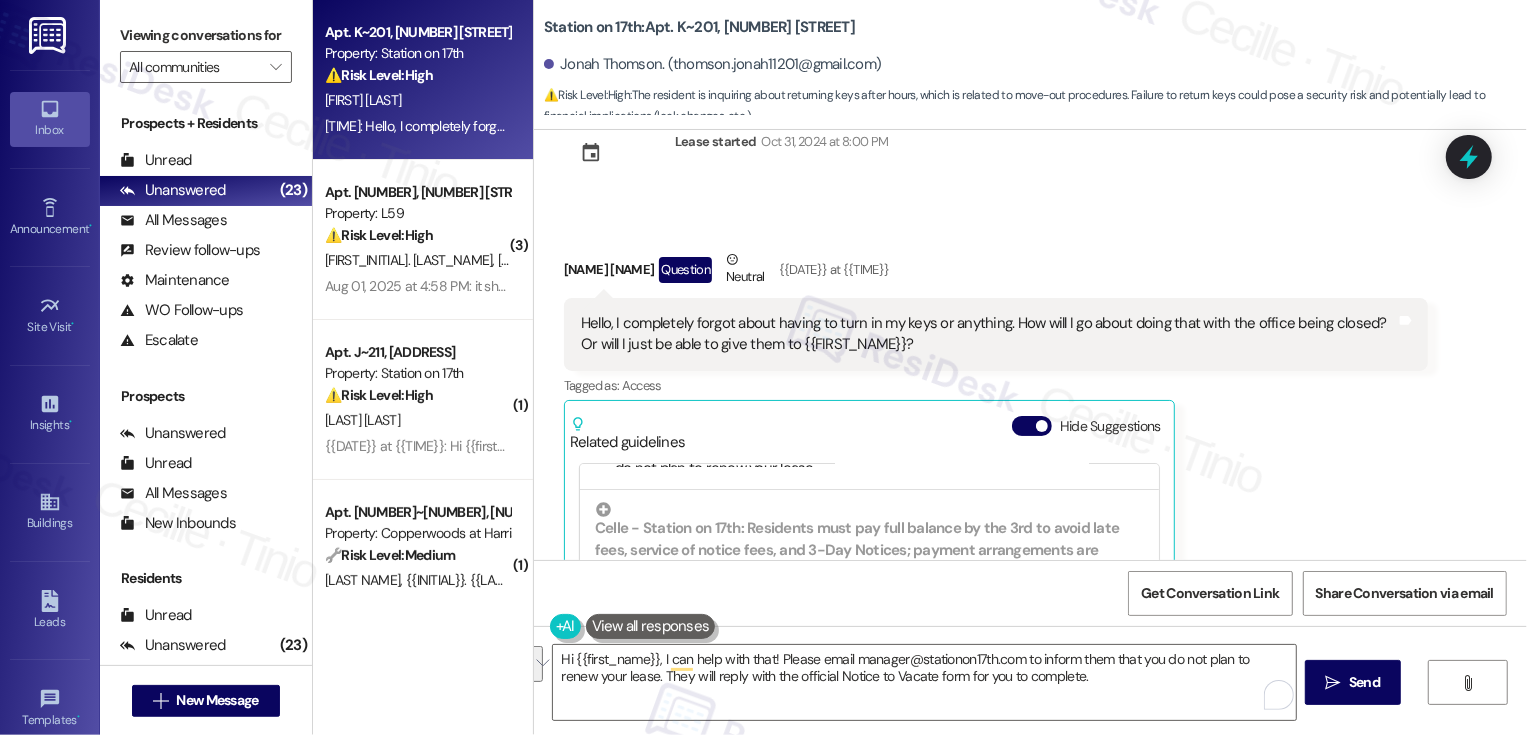 click on "Jonah Thomson Question   Neutral Aug 01, 2025 at 5:31 PM" at bounding box center (996, 273) 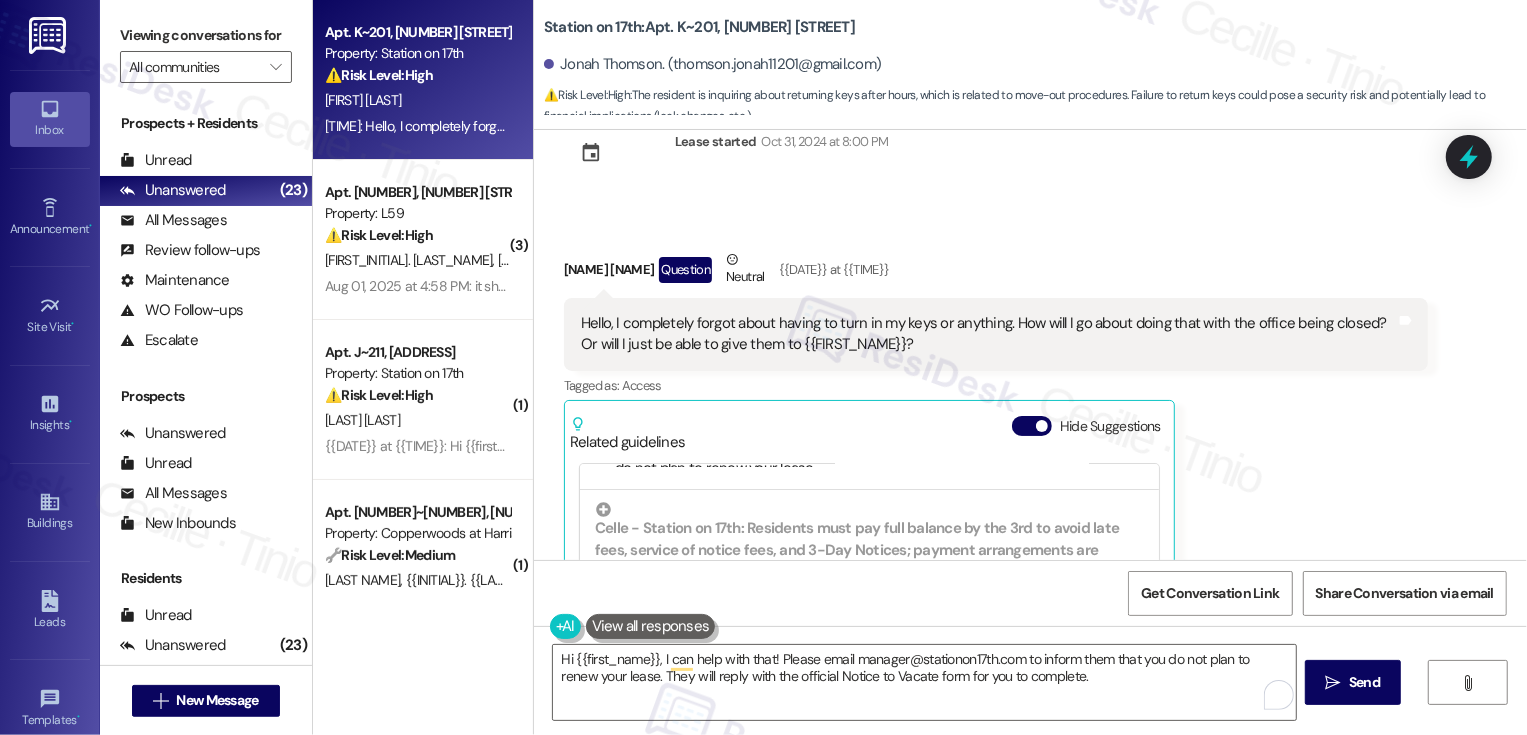 click on "Jonah Thomson Question   Neutral Aug 01, 2025 at 5:31 PM" at bounding box center [996, 273] 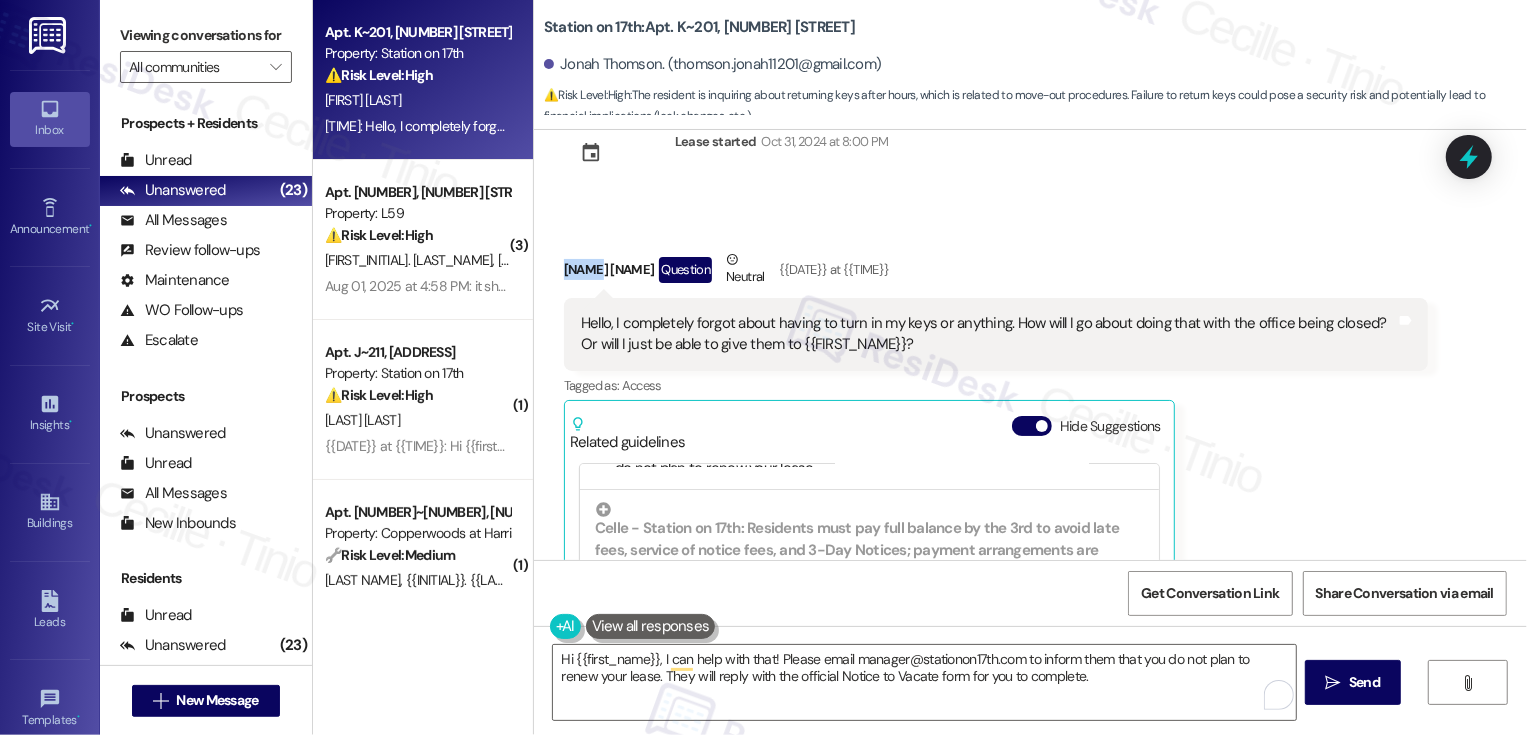 copy on "Jonah" 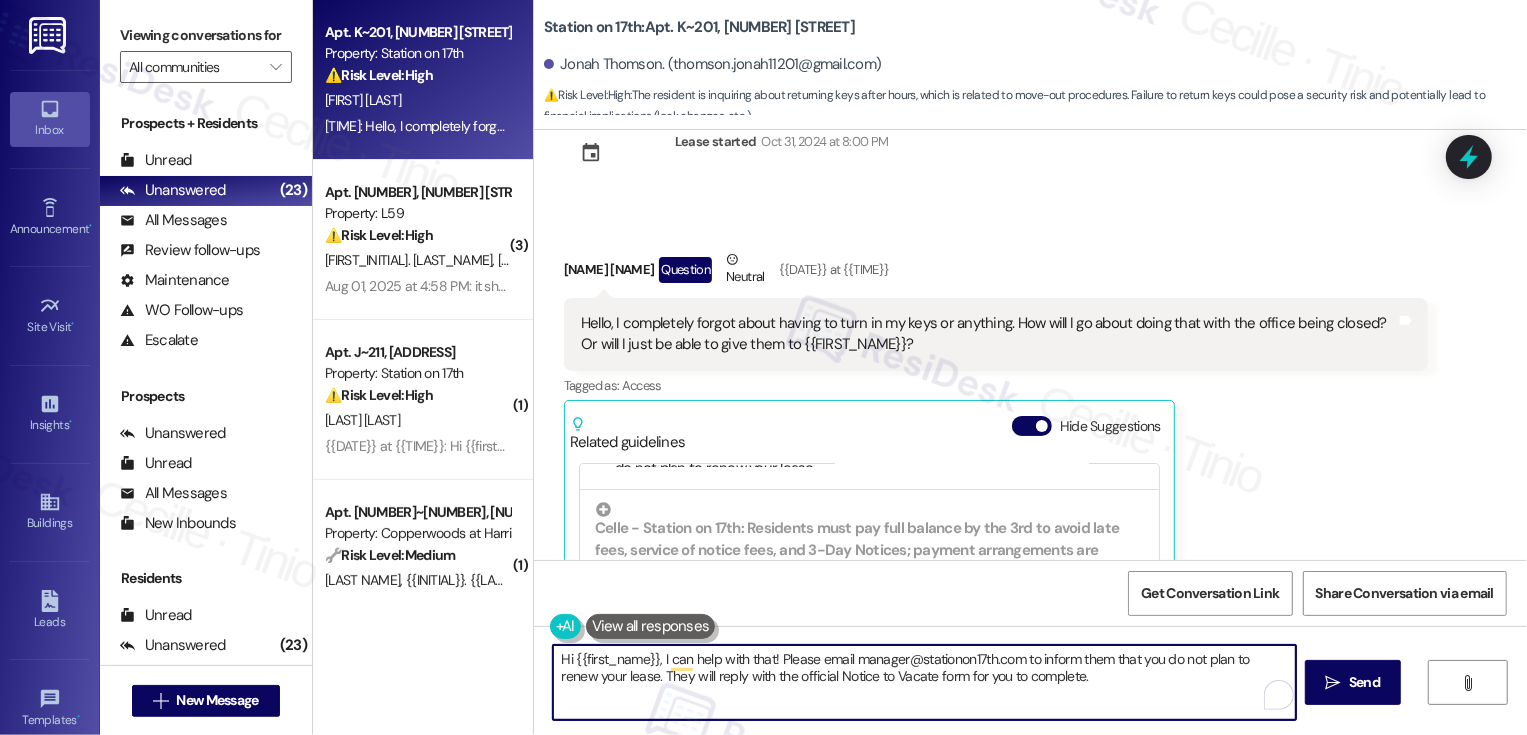 drag, startPoint x: 654, startPoint y: 657, endPoint x: 888, endPoint y: 732, distance: 245.72546 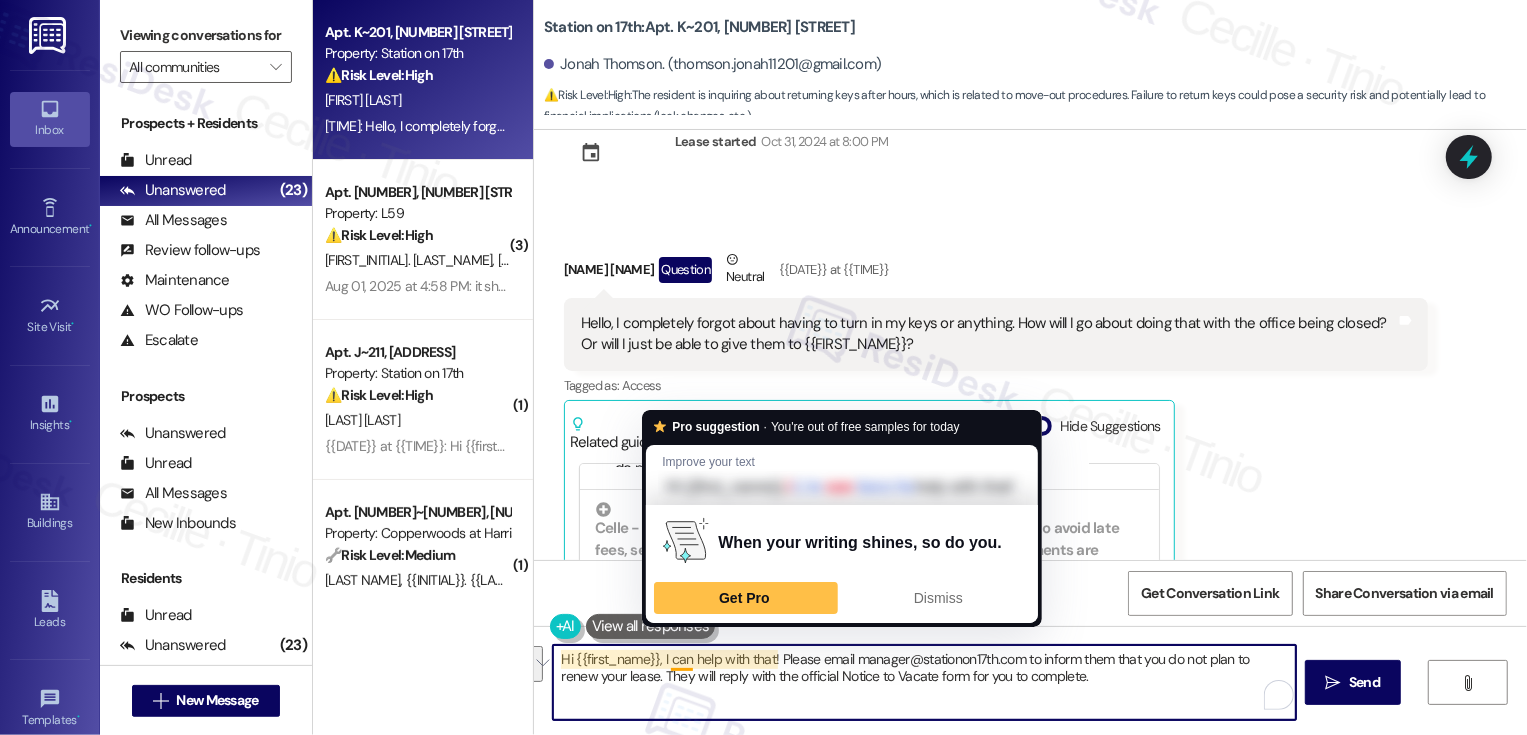 drag, startPoint x: 655, startPoint y: 659, endPoint x: 1135, endPoint y: 675, distance: 480.2666 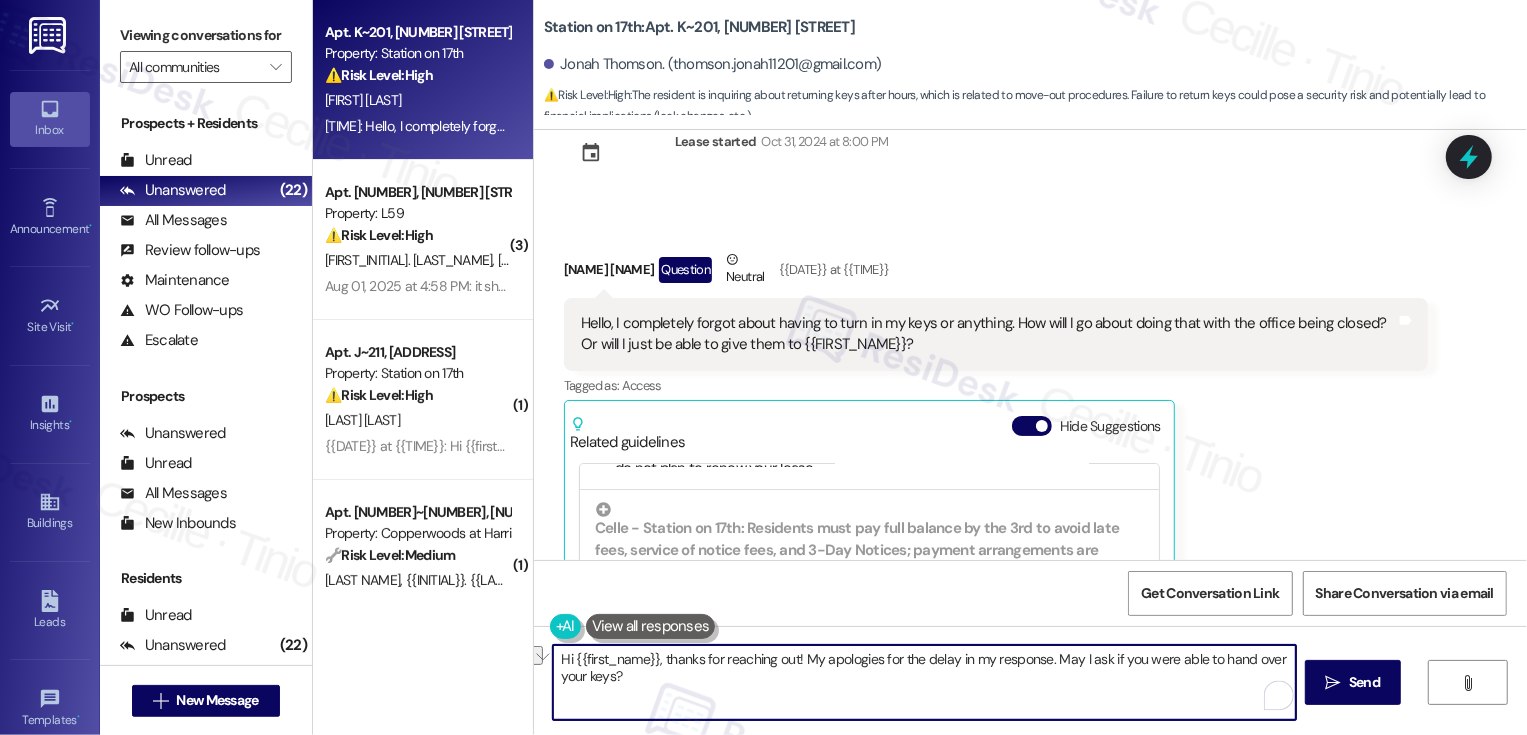 drag, startPoint x: 796, startPoint y: 658, endPoint x: 1034, endPoint y: 662, distance: 238.03362 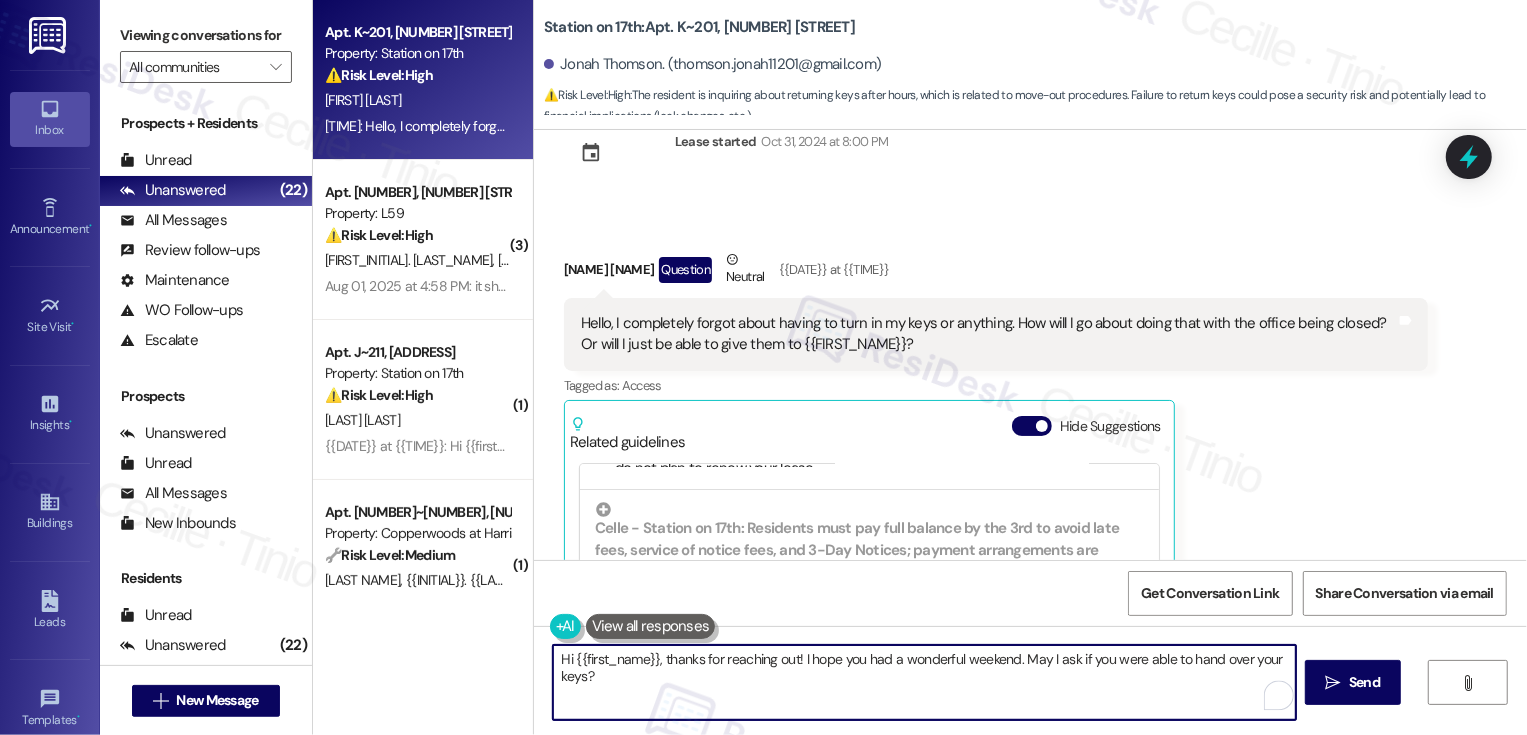 click on "Hi {{first_name}}, thanks for reaching out! I hope you had a wonderful weekend. May I ask if you were able to hand over your keys?" at bounding box center (924, 682) 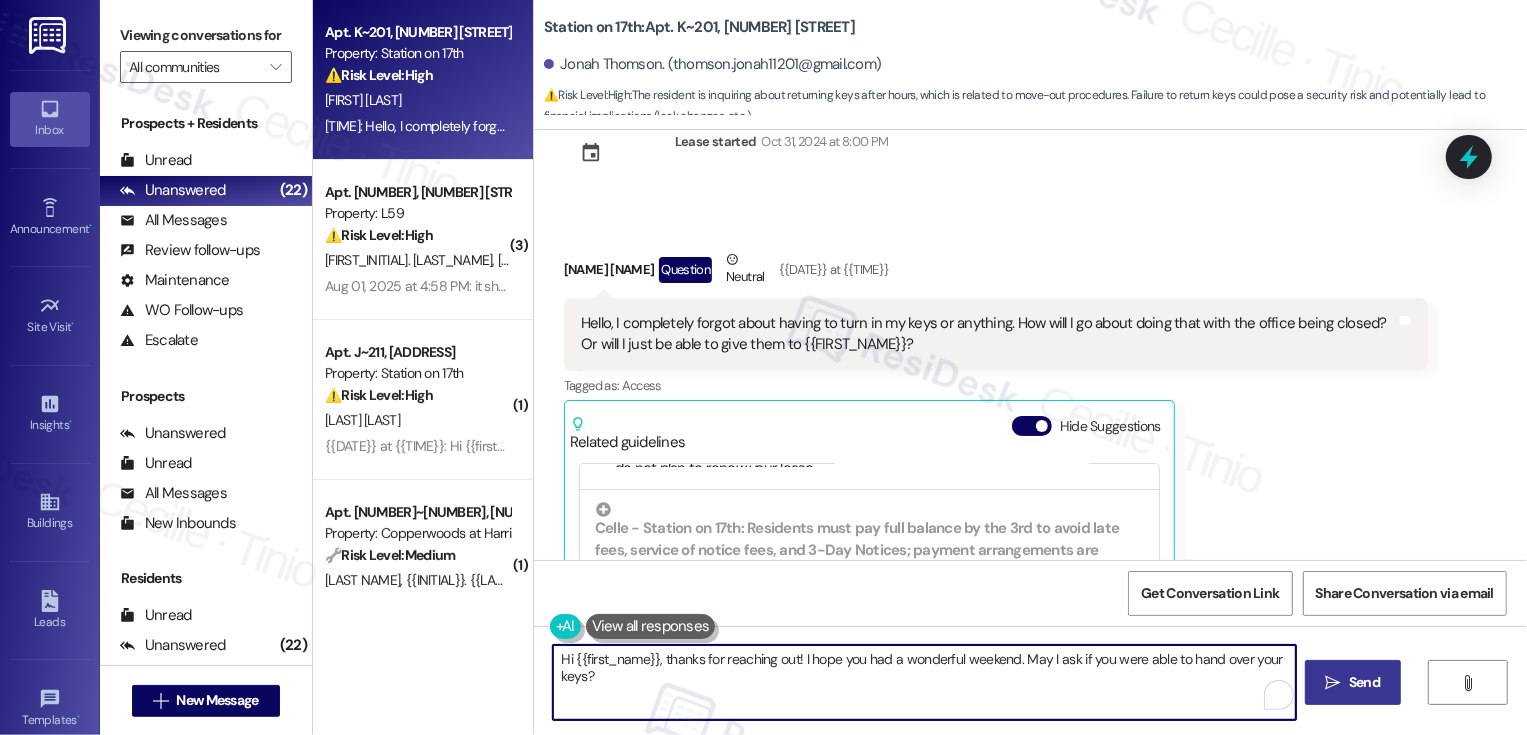 type on "Hi {{first_name}}, thanks for reaching out! I hope you had a wonderful weekend. May I ask if you were able to hand over your keys?" 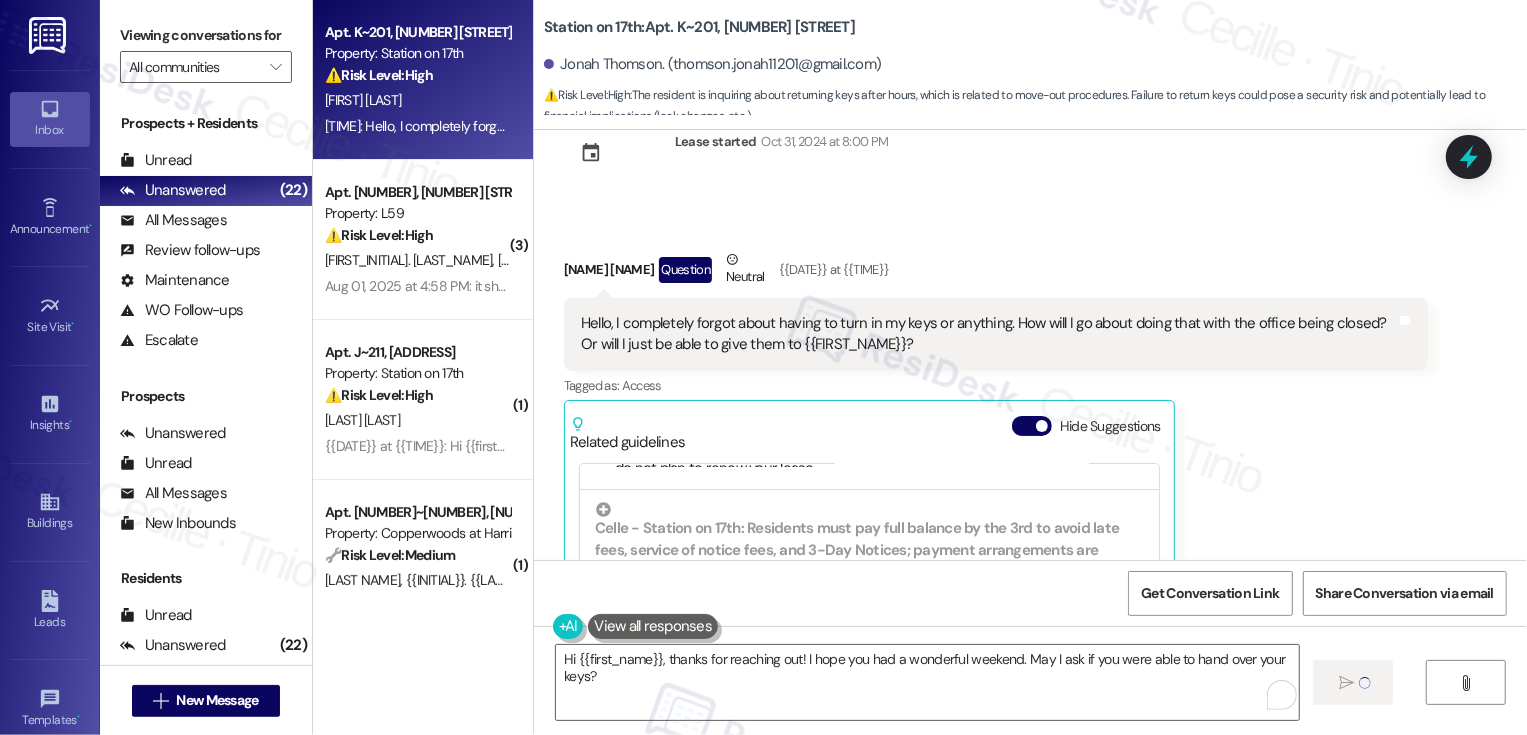 type 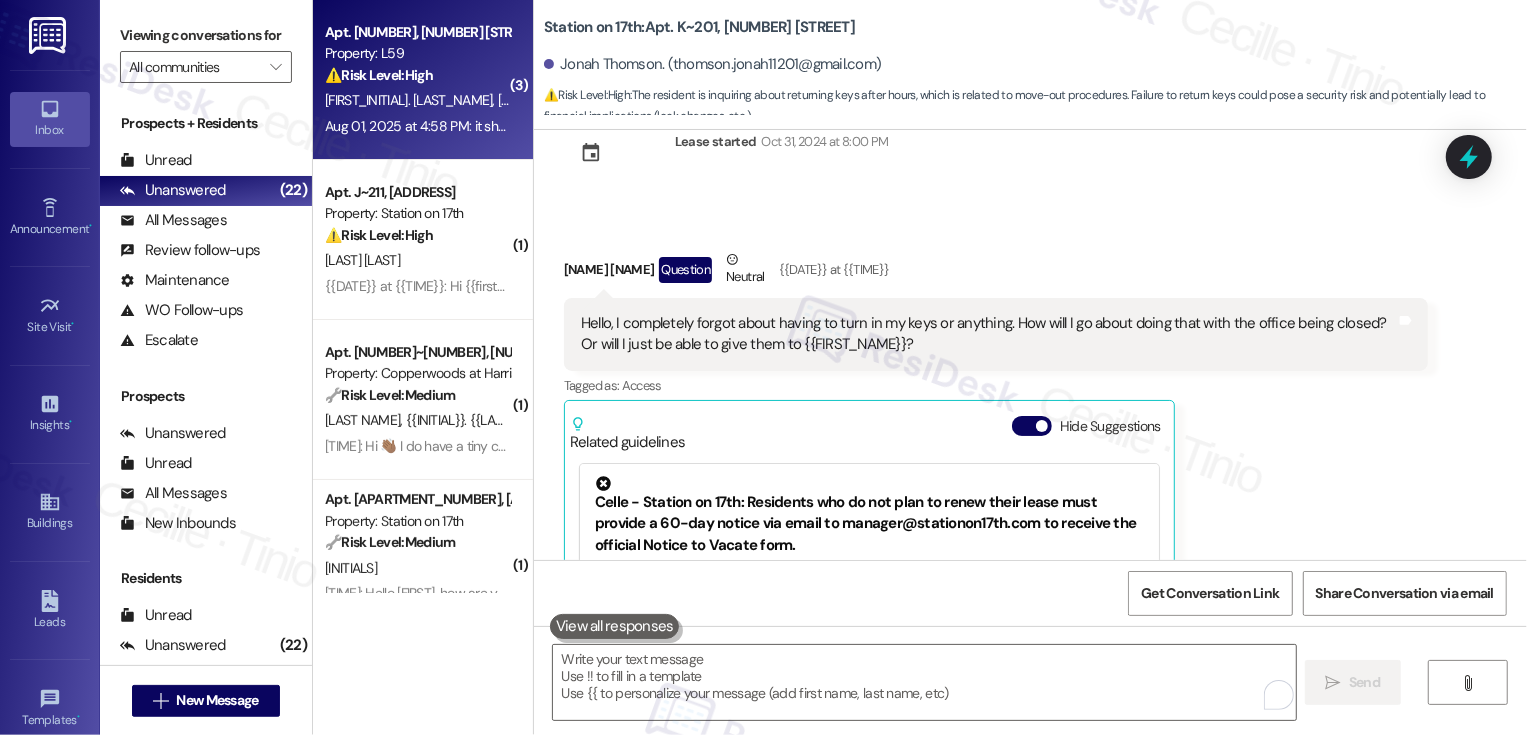 click on "Aug 01, 2025 at 4:58 PM: it shows that we owe a balance of 0 Aug 01, 2025 at 4:58 PM: it shows that we owe a balance of 0" at bounding box center (417, 126) 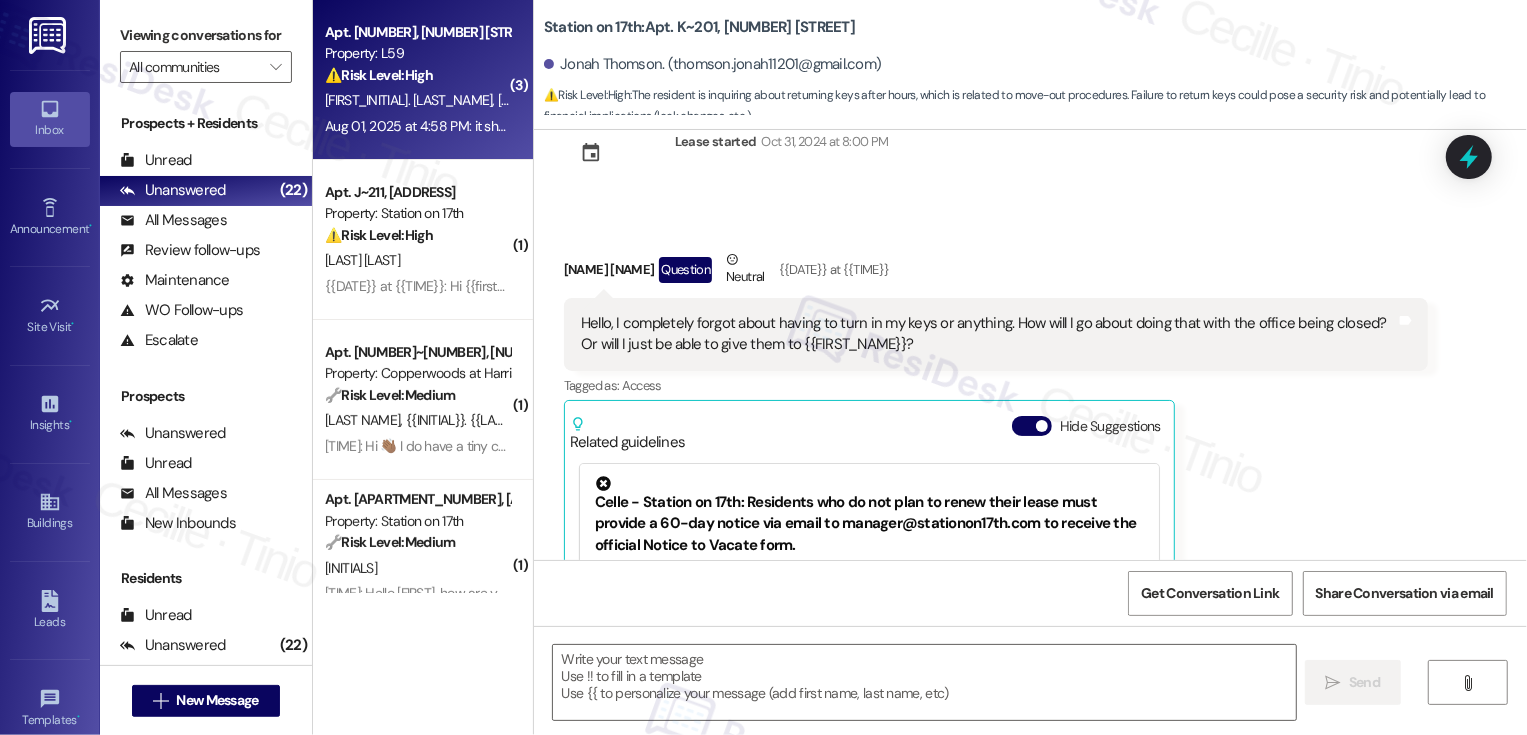click on "Aug 01, 2025 at 4:58 PM: it shows that we owe a balance of 0 Aug 01, 2025 at 4:58 PM: it shows that we owe a balance of 0" at bounding box center [417, 126] 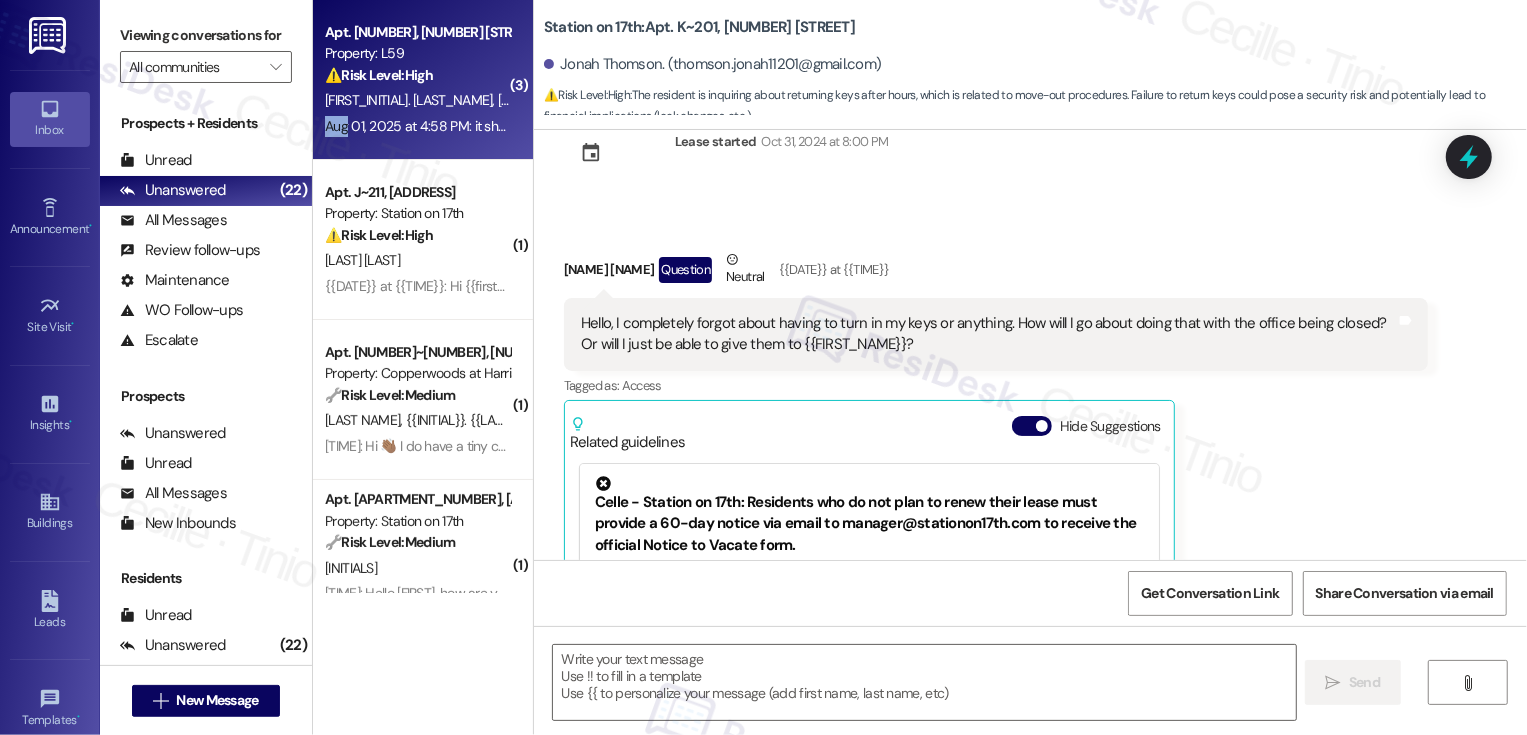 type on "Fetching suggested responses. Please feel free to read through the conversation in the meantime." 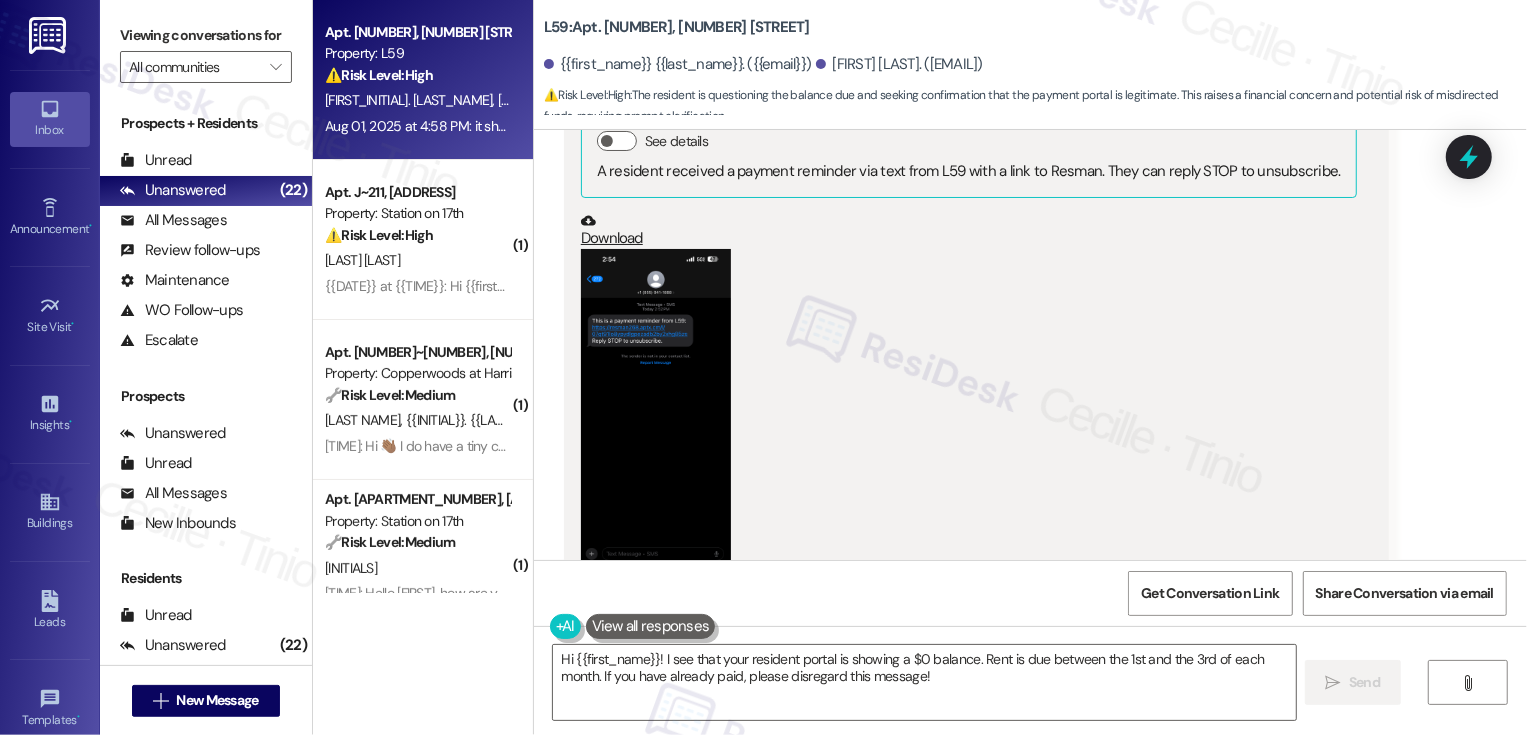 scroll, scrollTop: 1742, scrollLeft: 0, axis: vertical 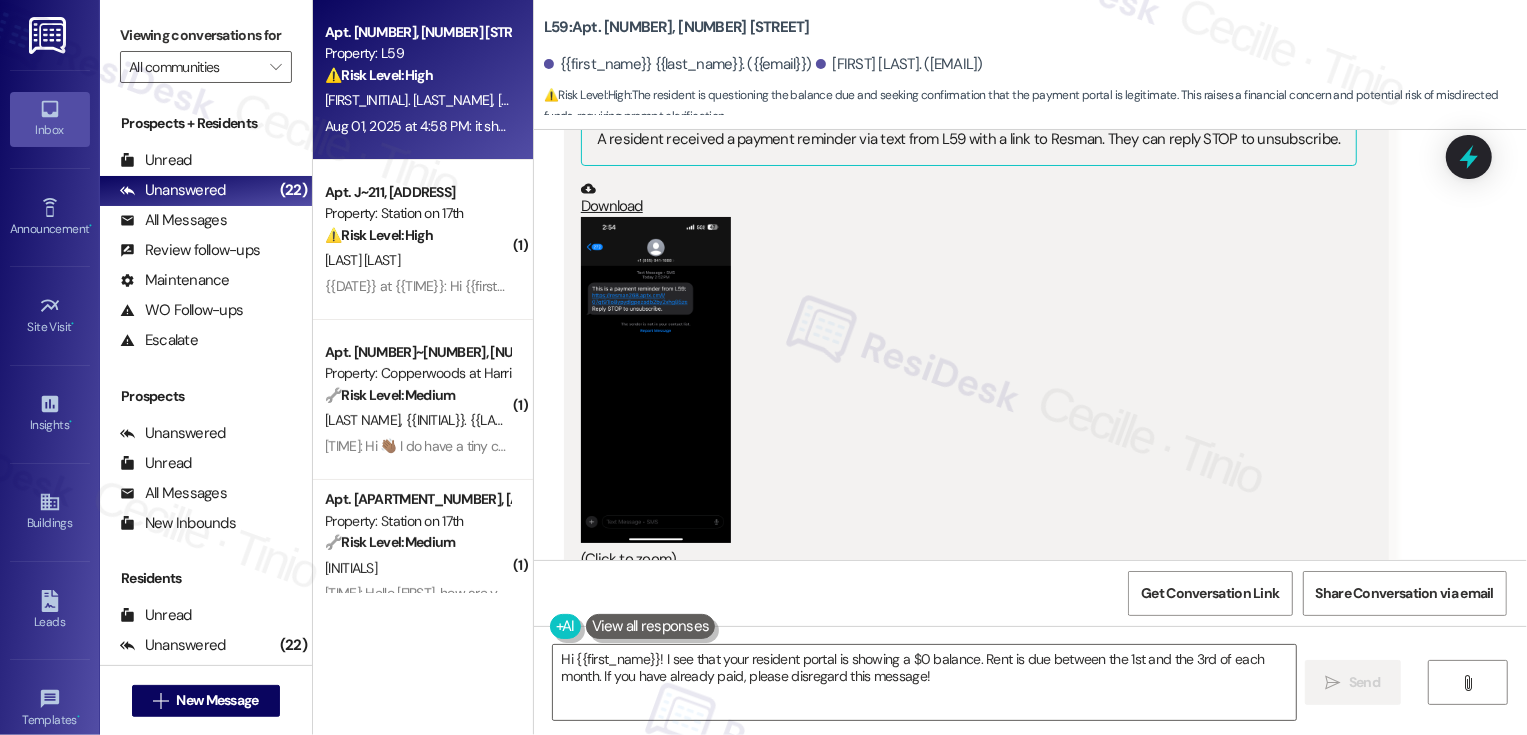 click at bounding box center [656, 379] 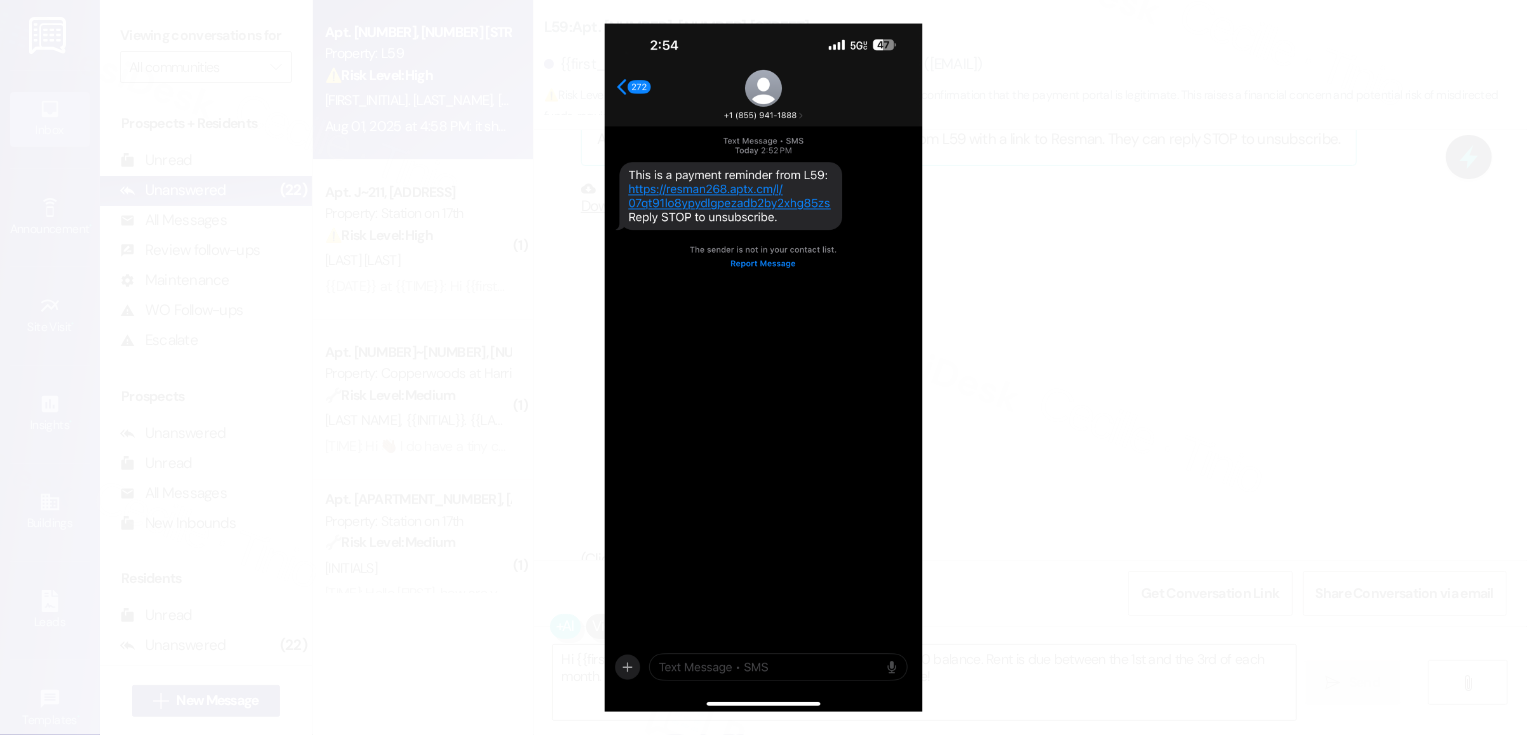 click at bounding box center (763, 367) 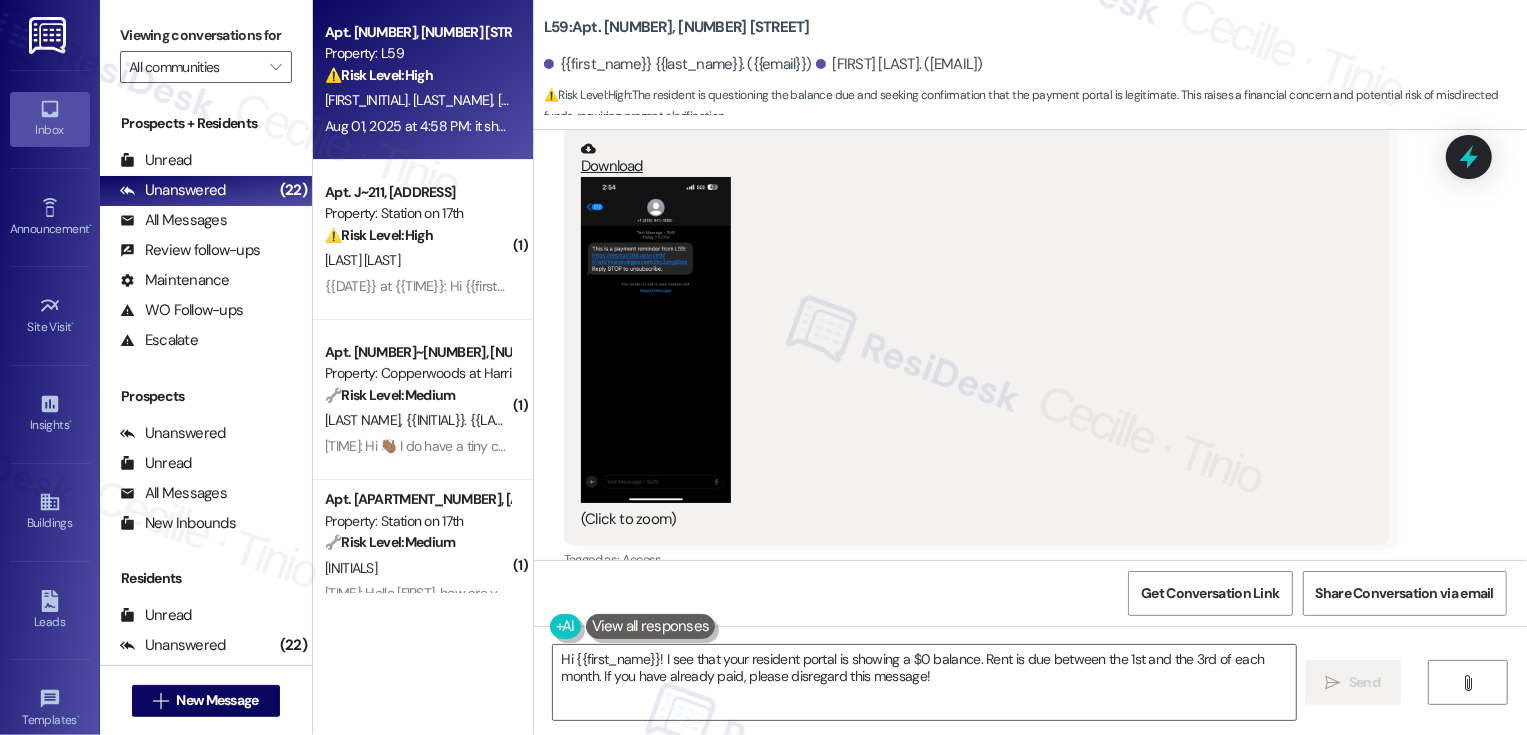 scroll, scrollTop: 1750, scrollLeft: 0, axis: vertical 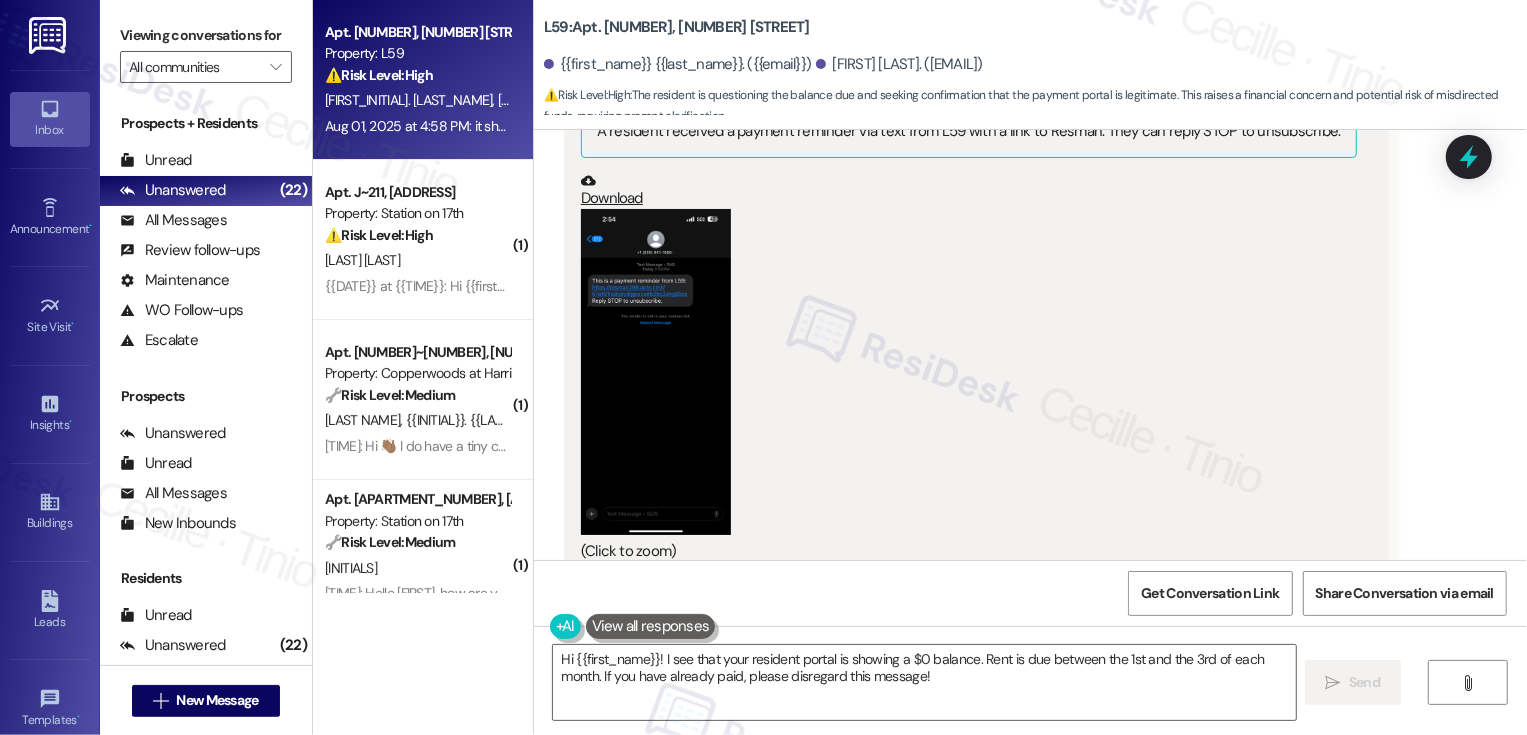 click at bounding box center (656, 371) 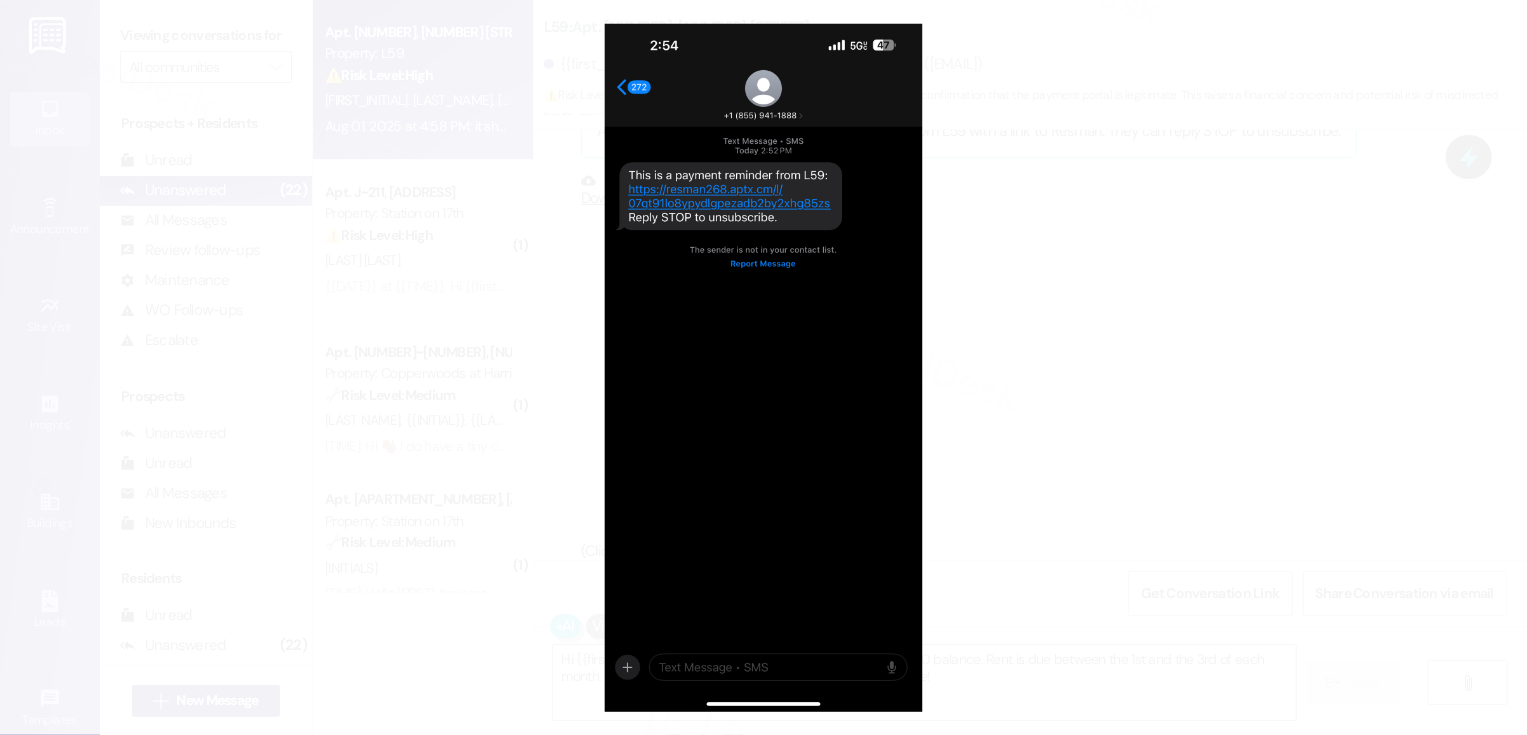 click at bounding box center [763, 367] 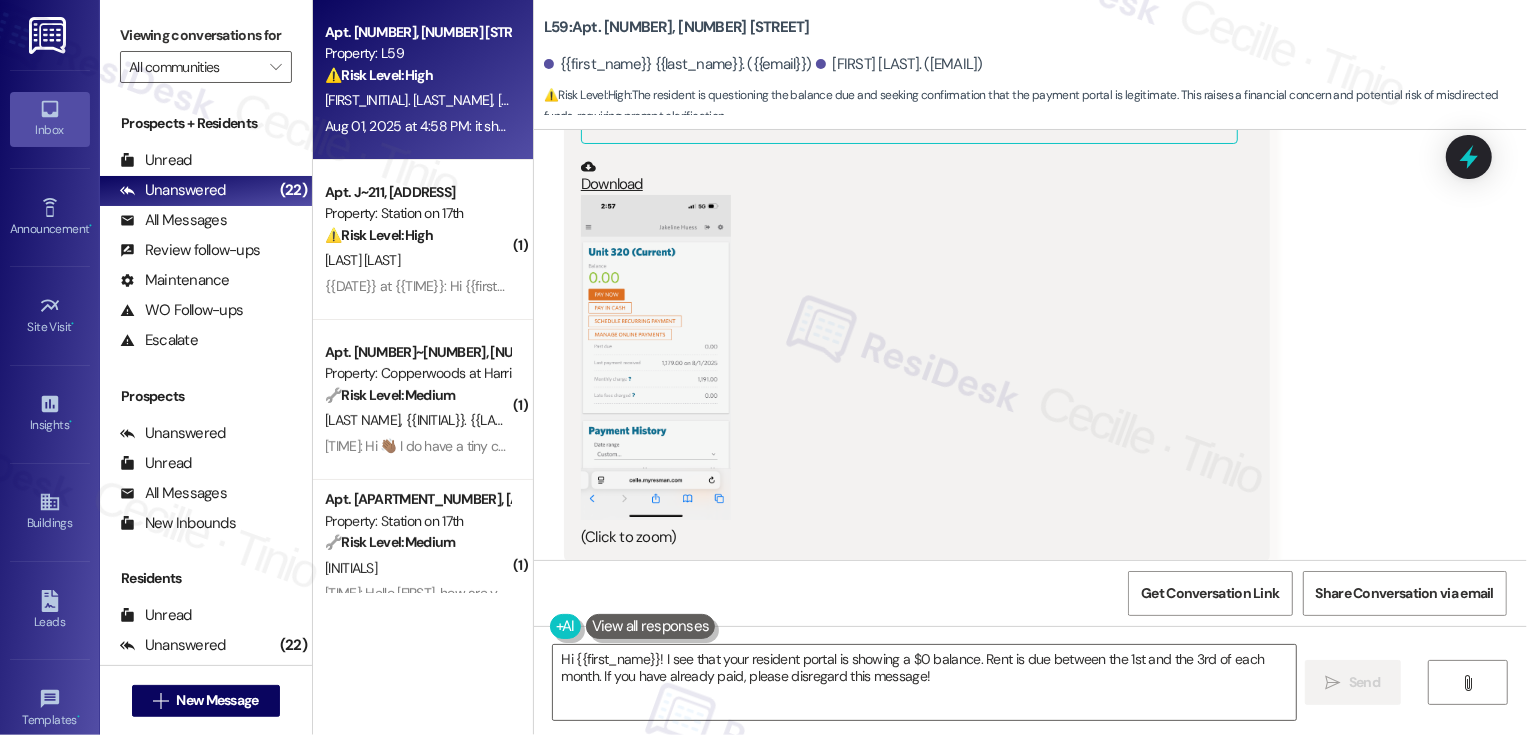 scroll, scrollTop: 2383, scrollLeft: 0, axis: vertical 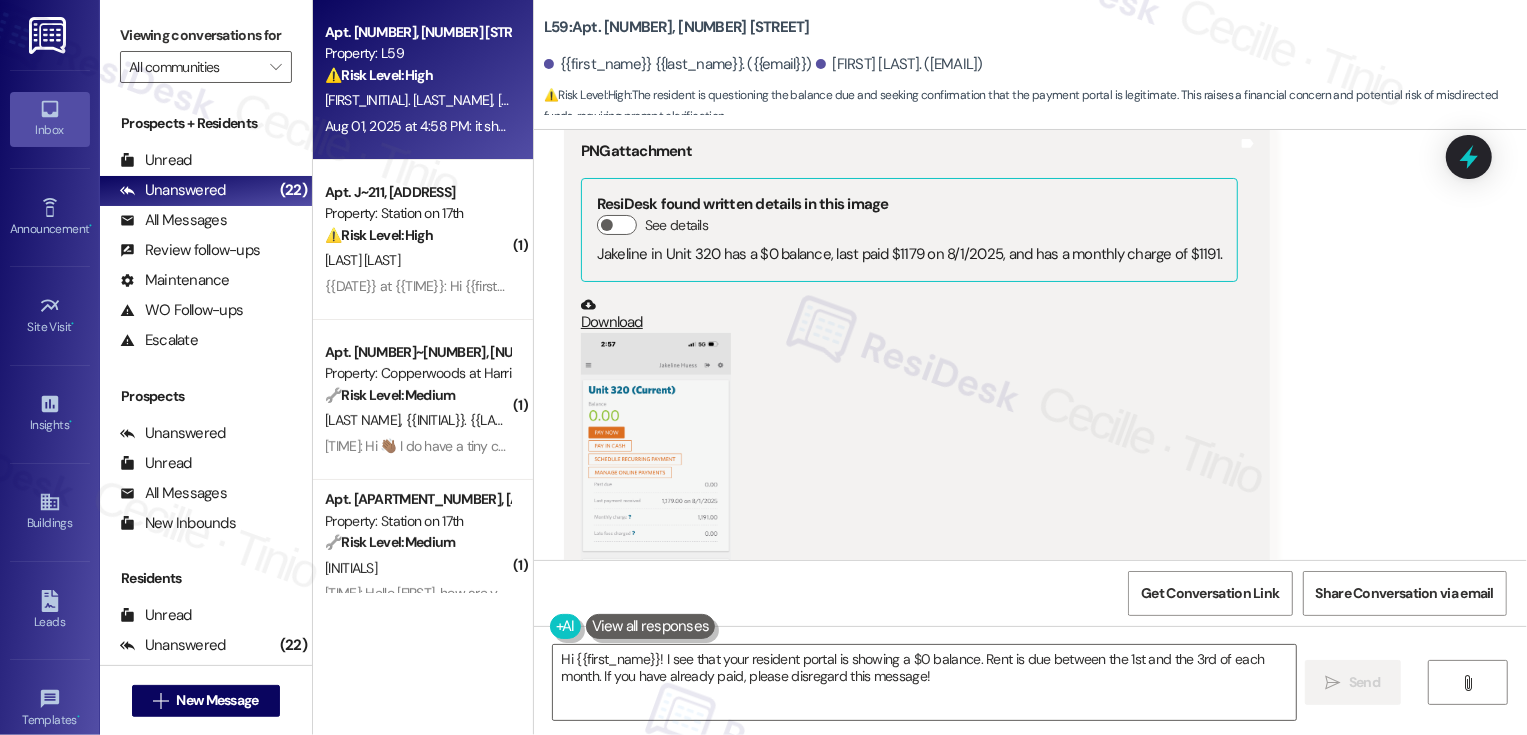 click at bounding box center [656, 495] 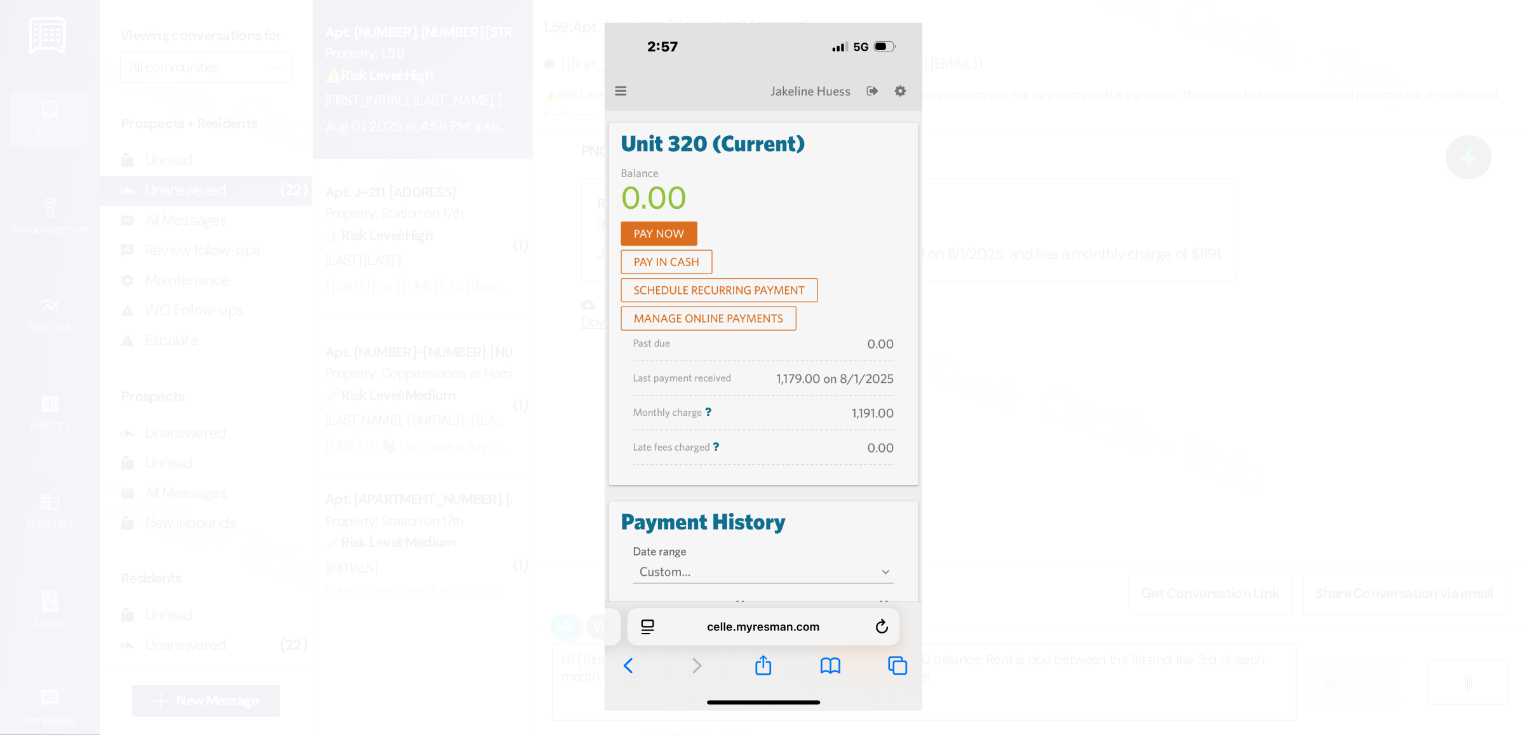 click at bounding box center (763, 367) 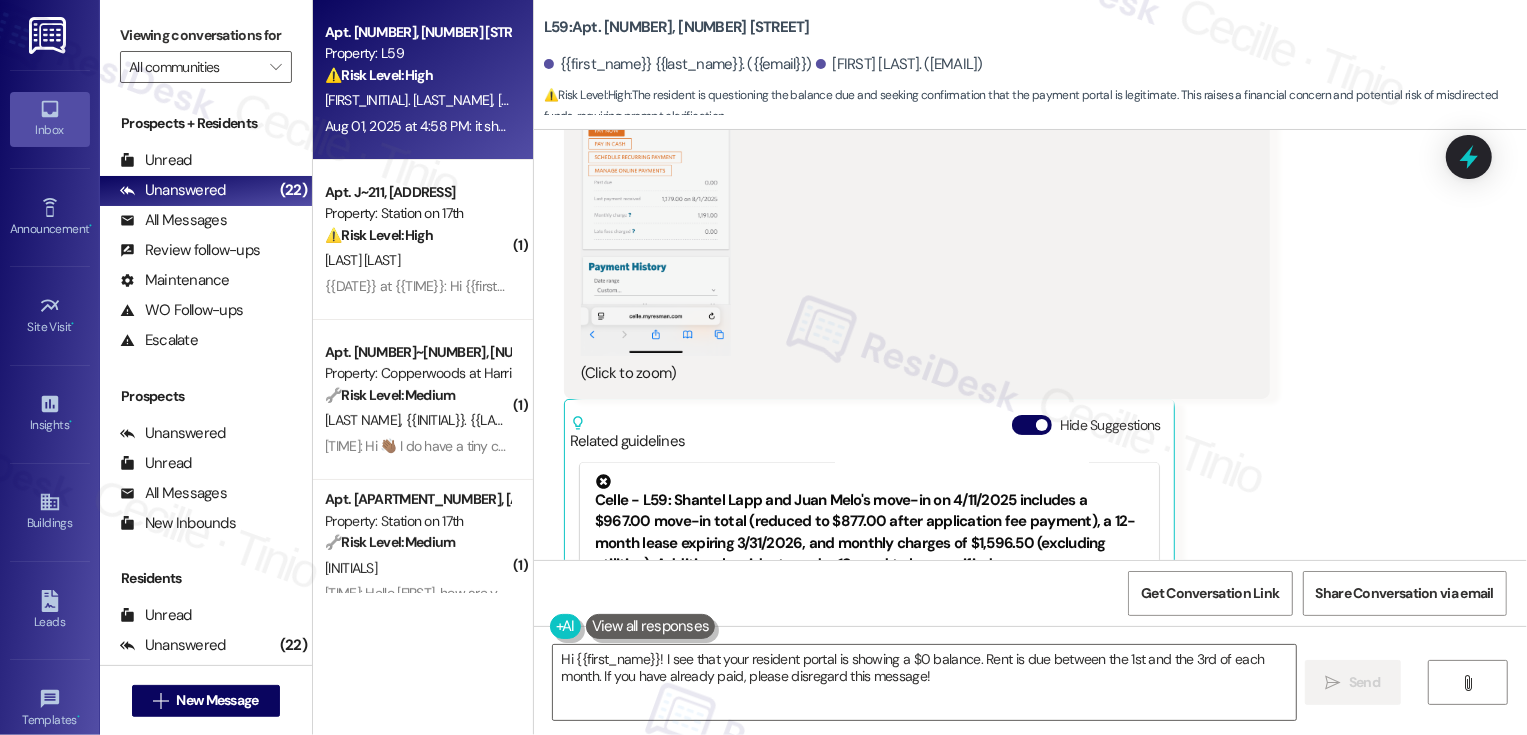 scroll, scrollTop: 2735, scrollLeft: 0, axis: vertical 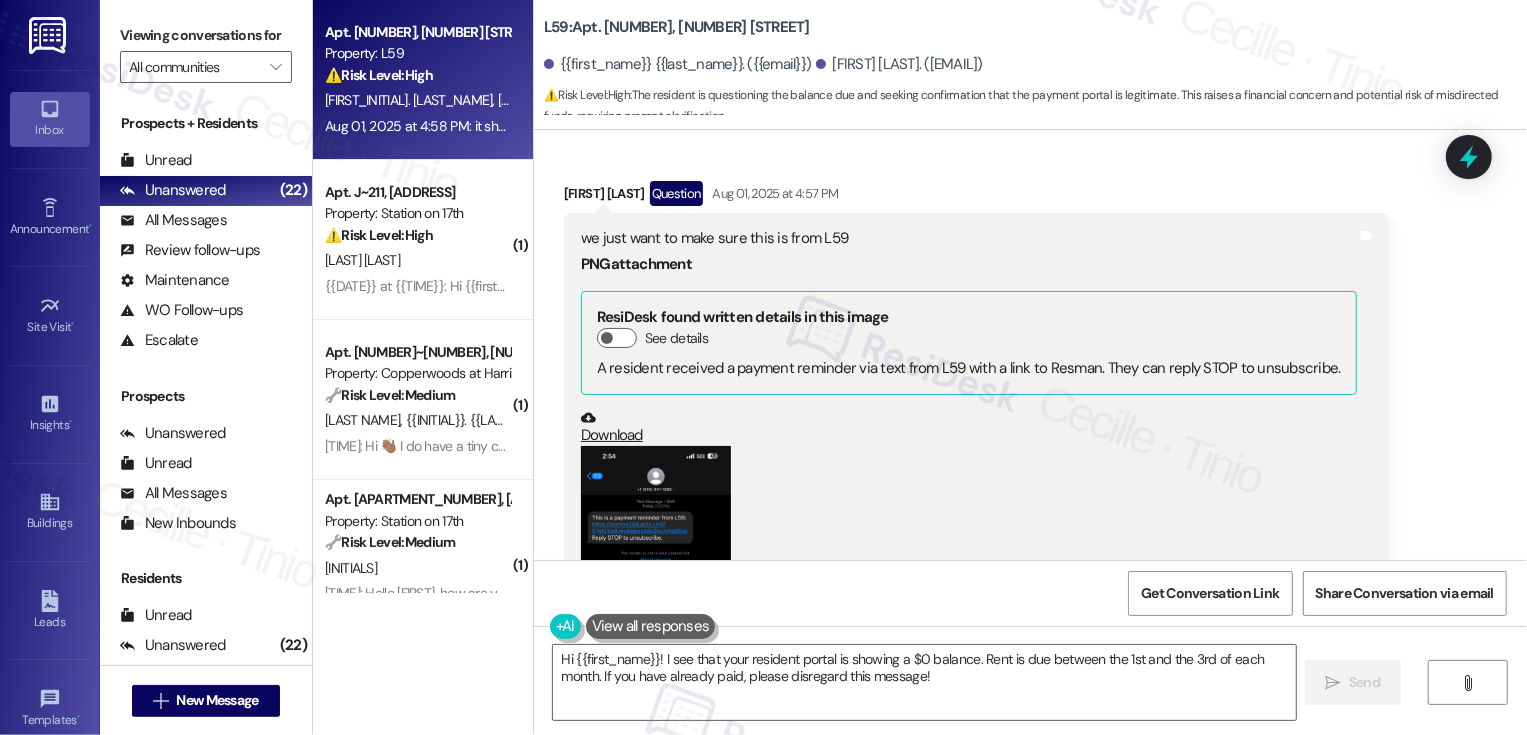 click at bounding box center [656, 608] 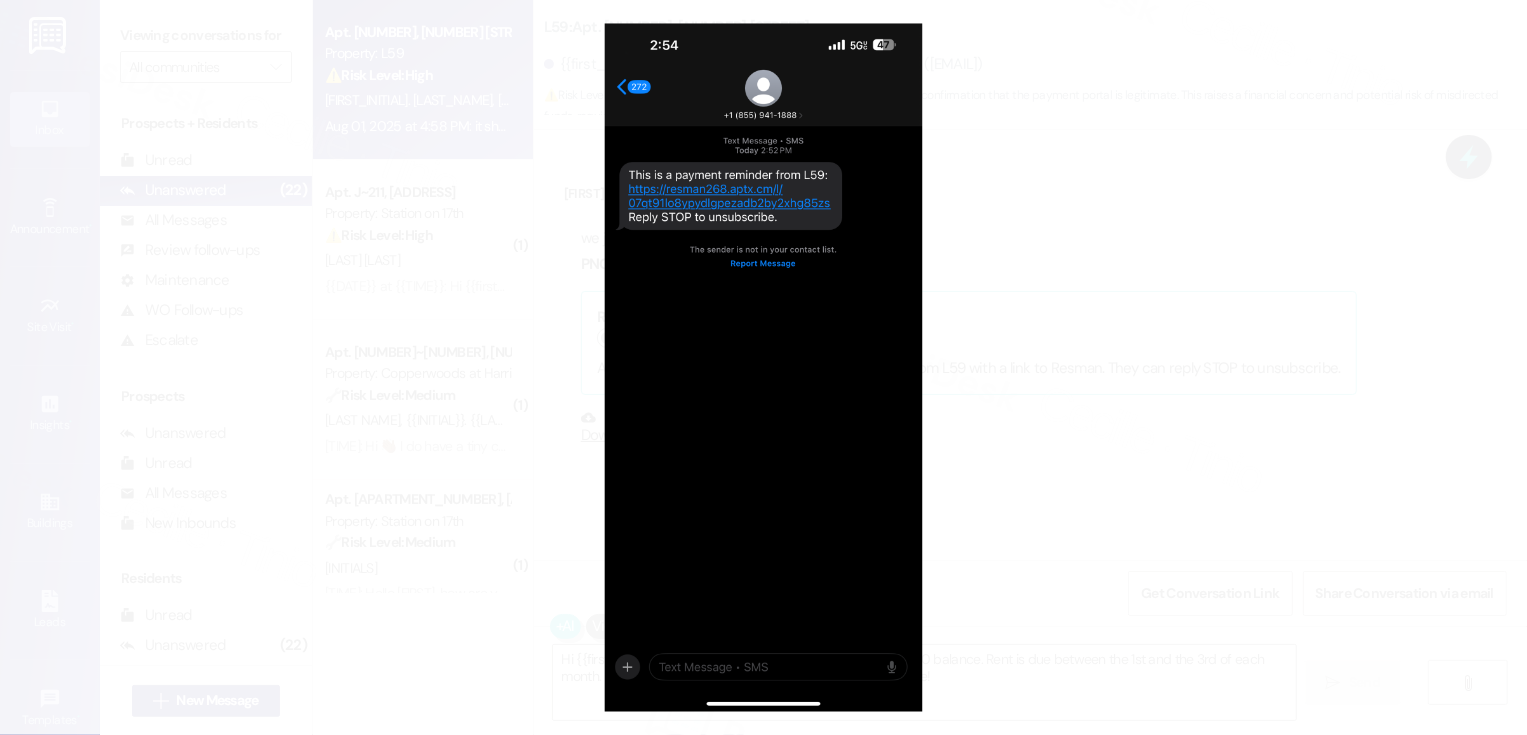 click at bounding box center [763, 367] 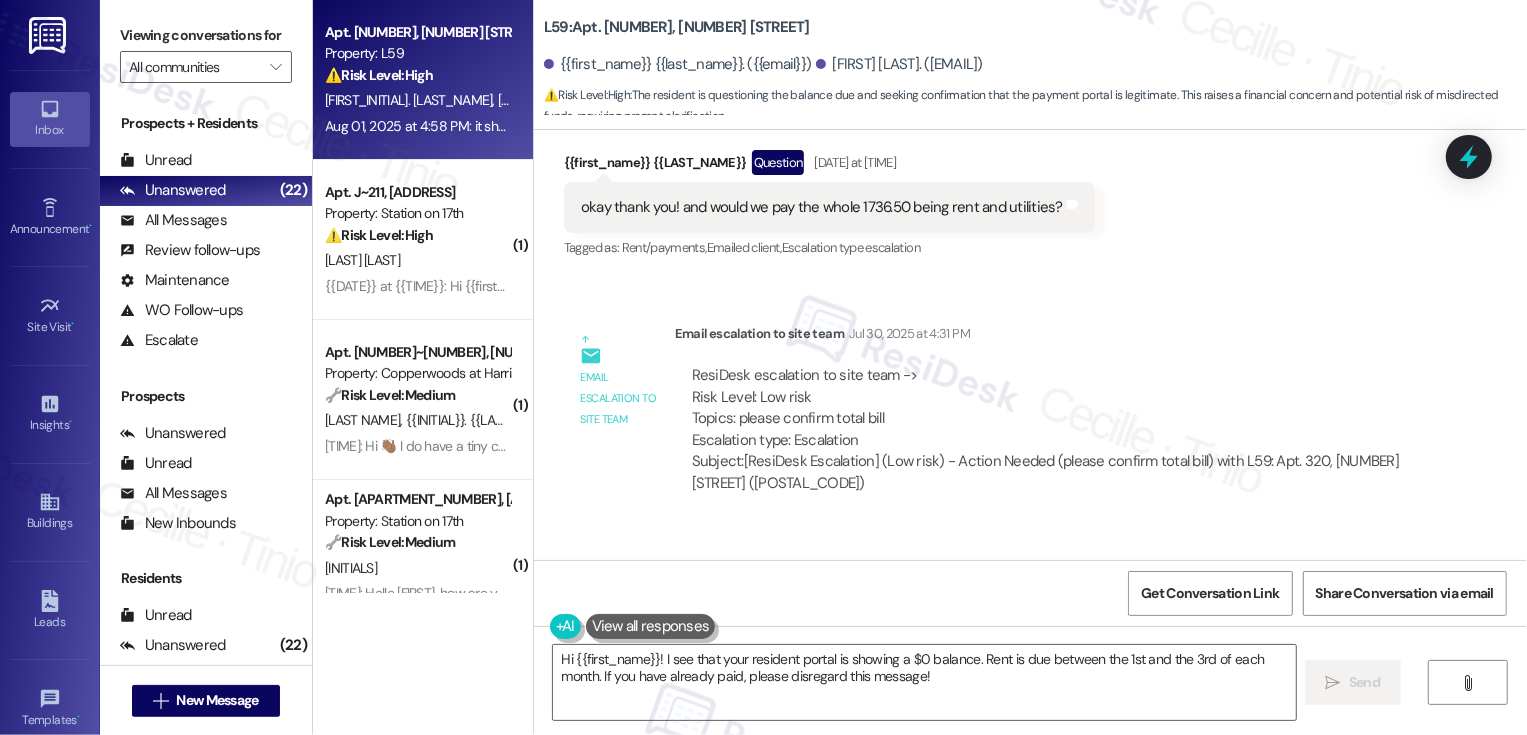 scroll, scrollTop: 1105, scrollLeft: 0, axis: vertical 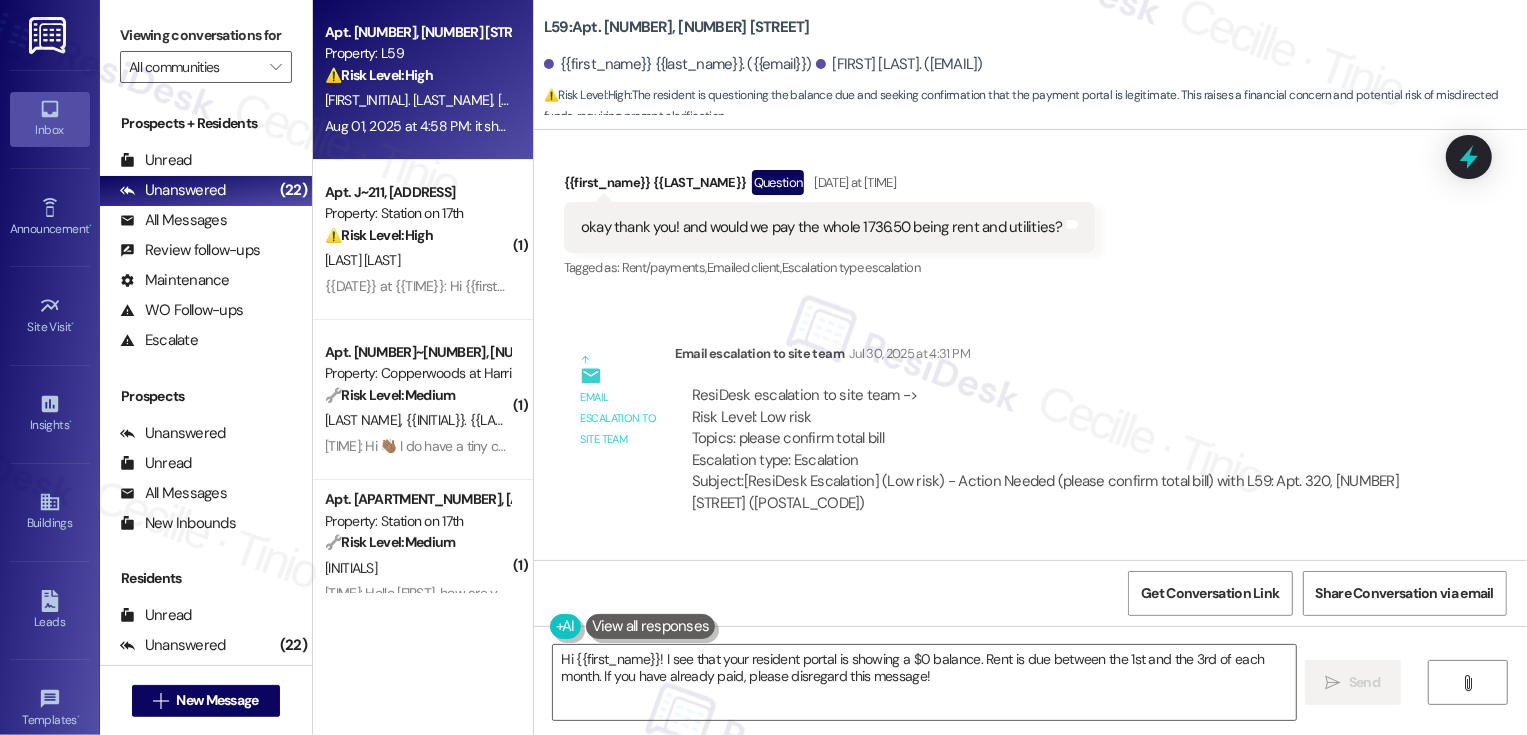 click on "Jakeline Huess Question Jul 30, 2025 at 3:35 PM" at bounding box center (829, 186) 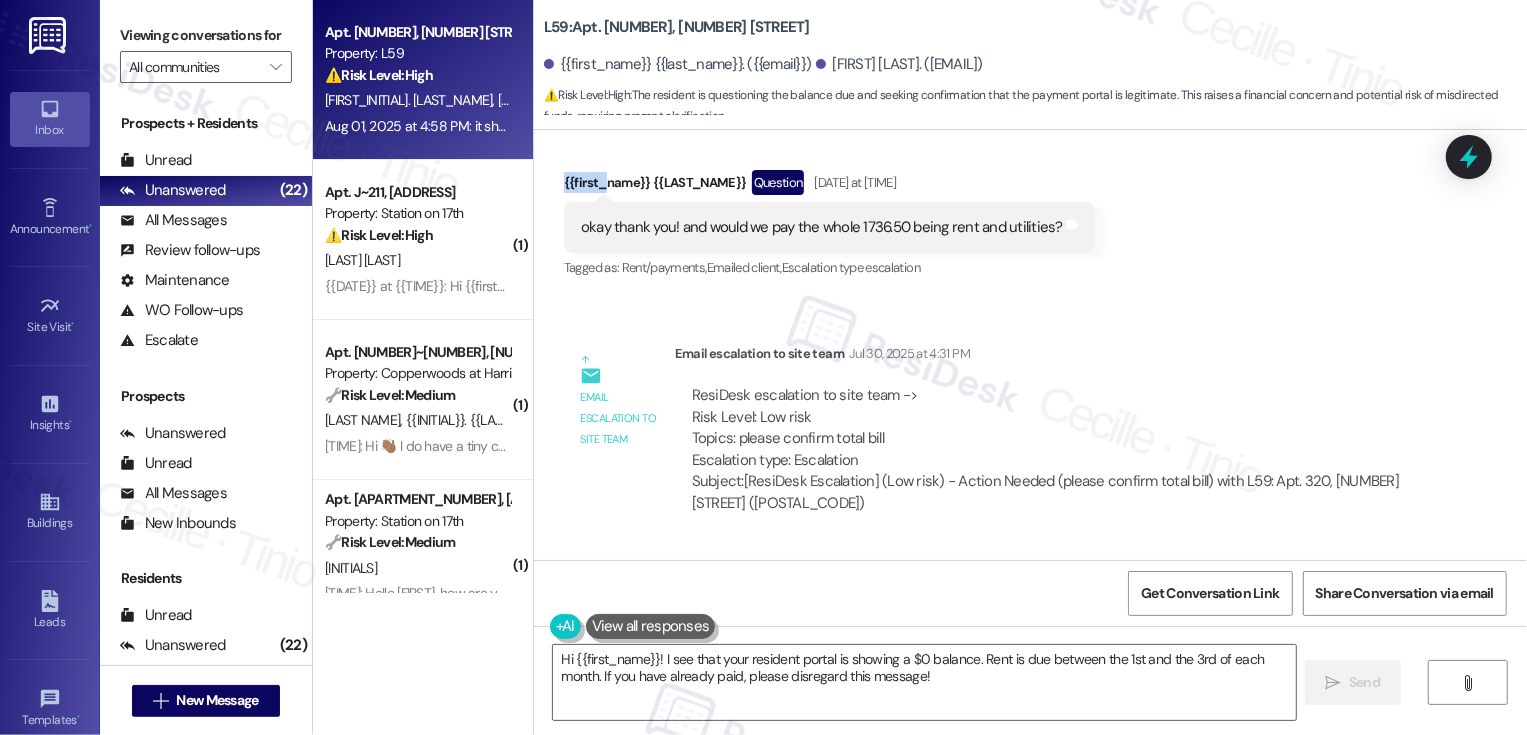 copy on "Jakeline" 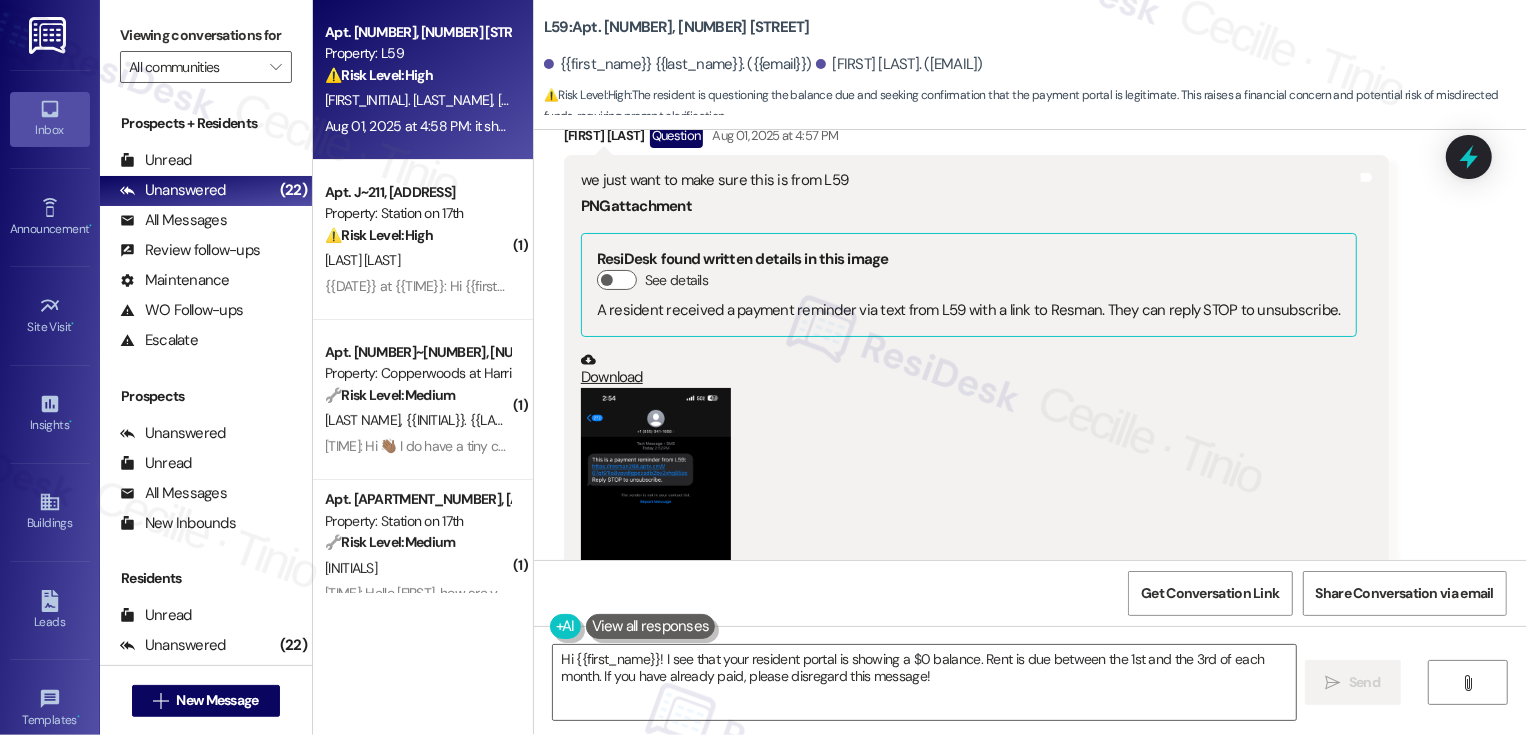 scroll, scrollTop: 1580, scrollLeft: 0, axis: vertical 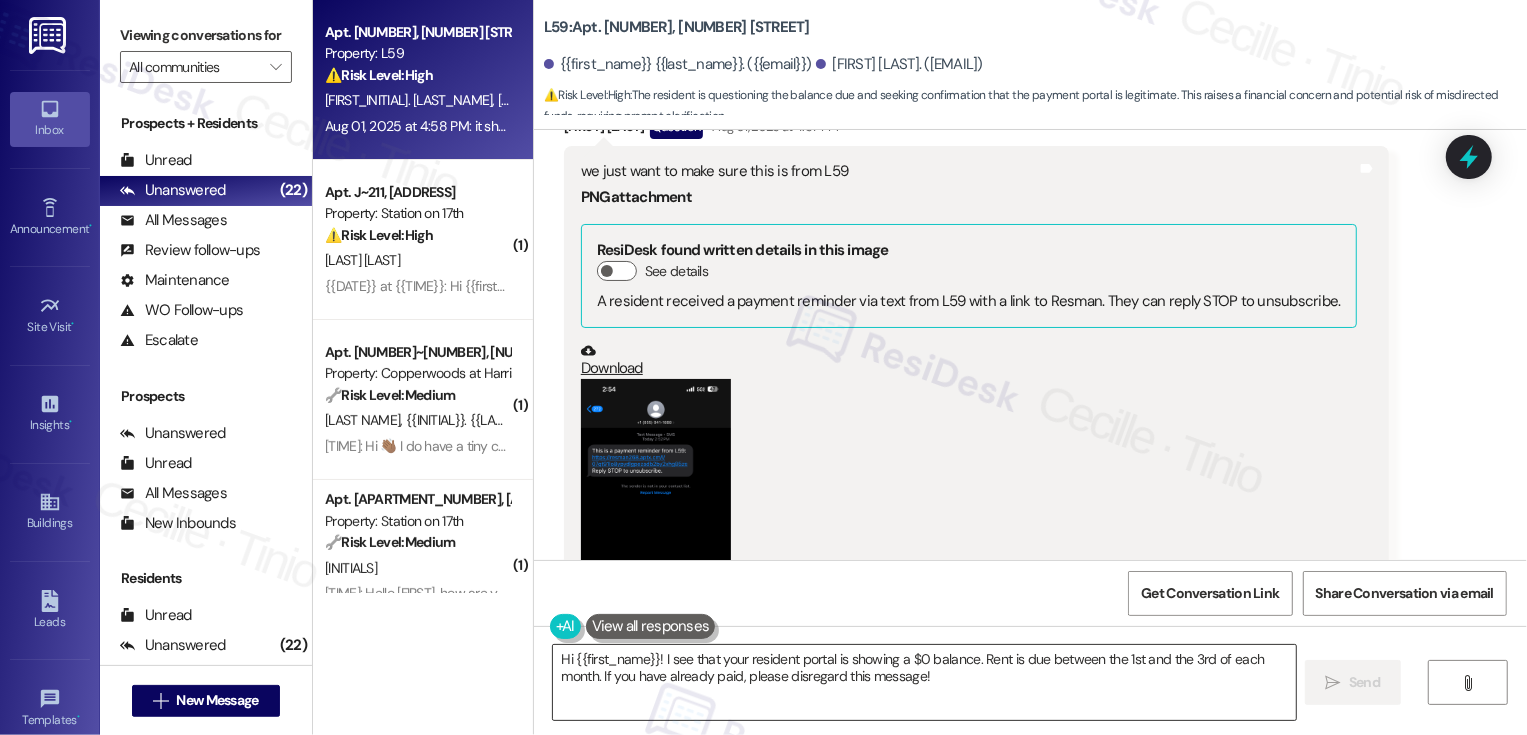 click on "Hi {{first_name}}! I see that your resident portal is showing a $0 balance. Rent is due between the 1st and the 3rd of each month. If you have already paid, please disregard this message!" at bounding box center (924, 682) 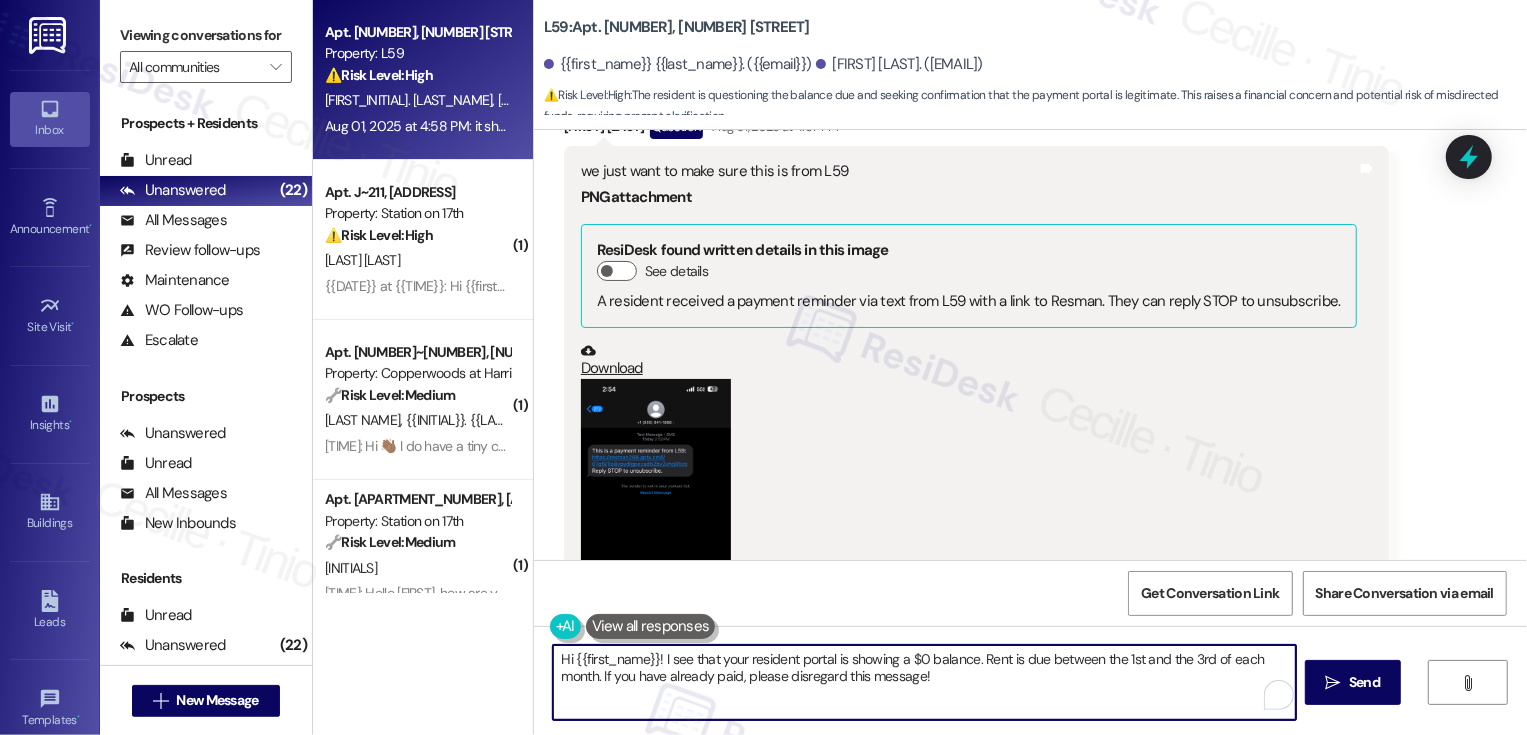click on "Hi {{first_name}}! I see that your resident portal is showing a $0 balance. Rent is due between the 1st and the 3rd of each month. If you have already paid, please disregard this message!" at bounding box center [924, 682] 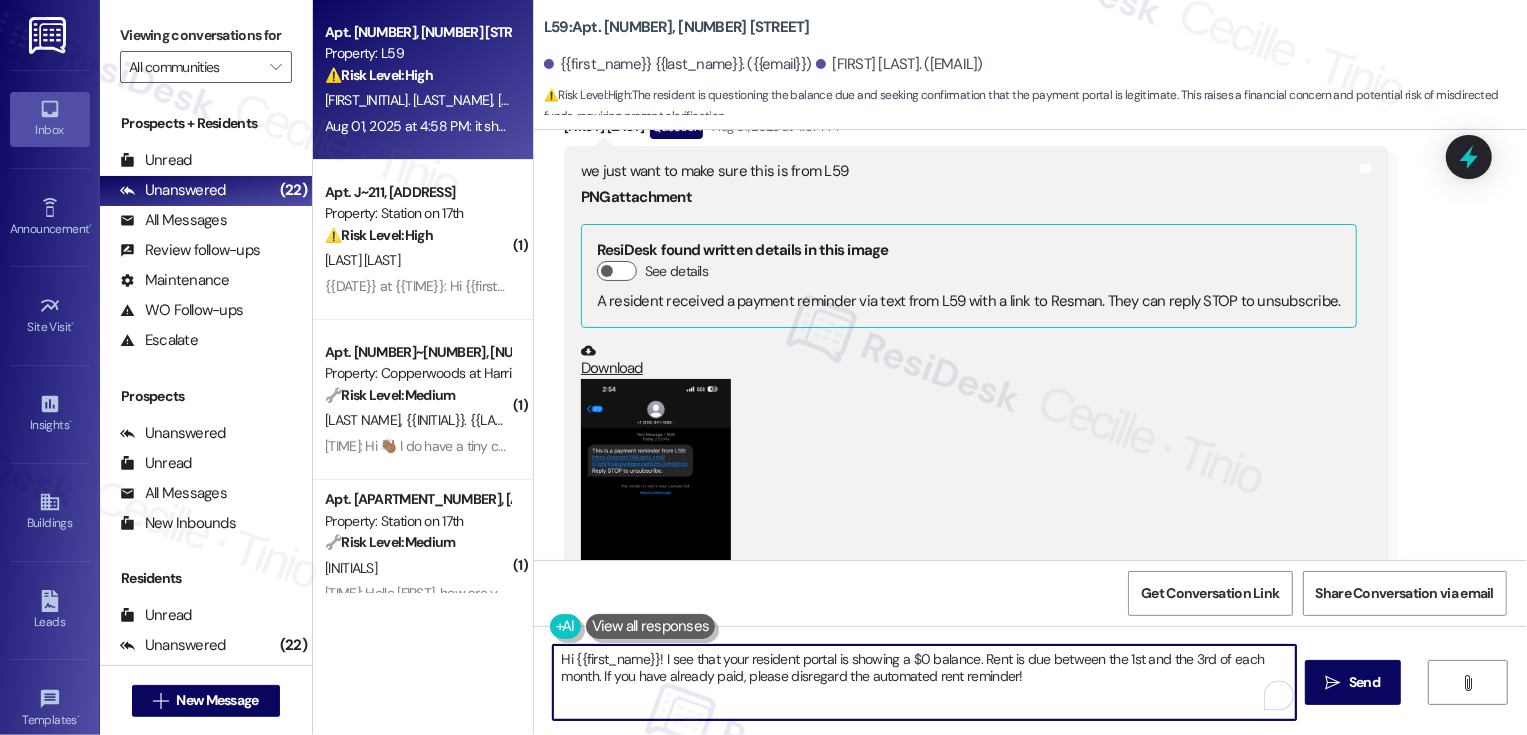 click on "Hi {{first_name}}! I see that your resident portal is showing a $0 balance. Rent is due between the 1st and the 3rd of each month. If you have already paid, please disregard the automated rent reminder!" at bounding box center (924, 682) 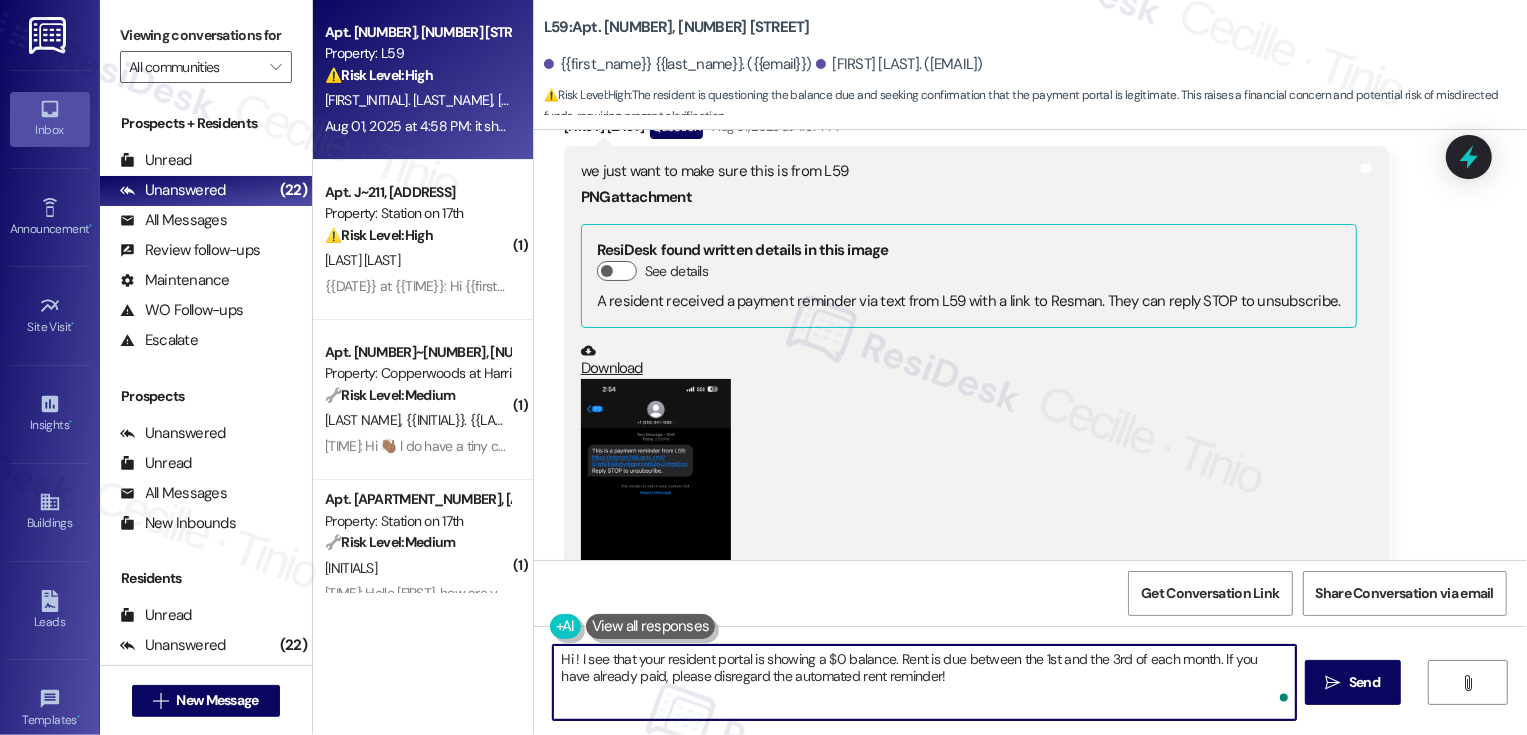 paste on "Jakeline" 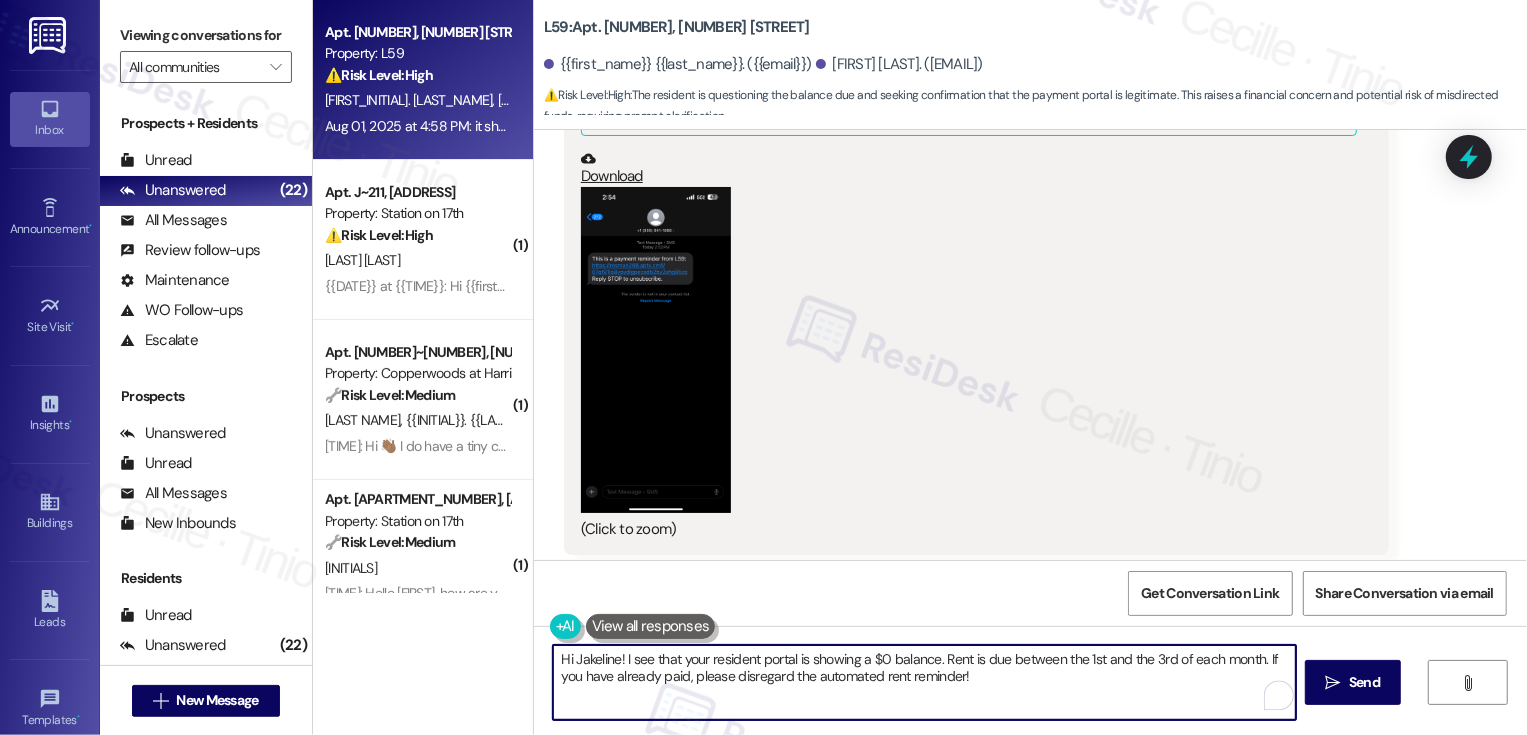 scroll, scrollTop: 1939, scrollLeft: 0, axis: vertical 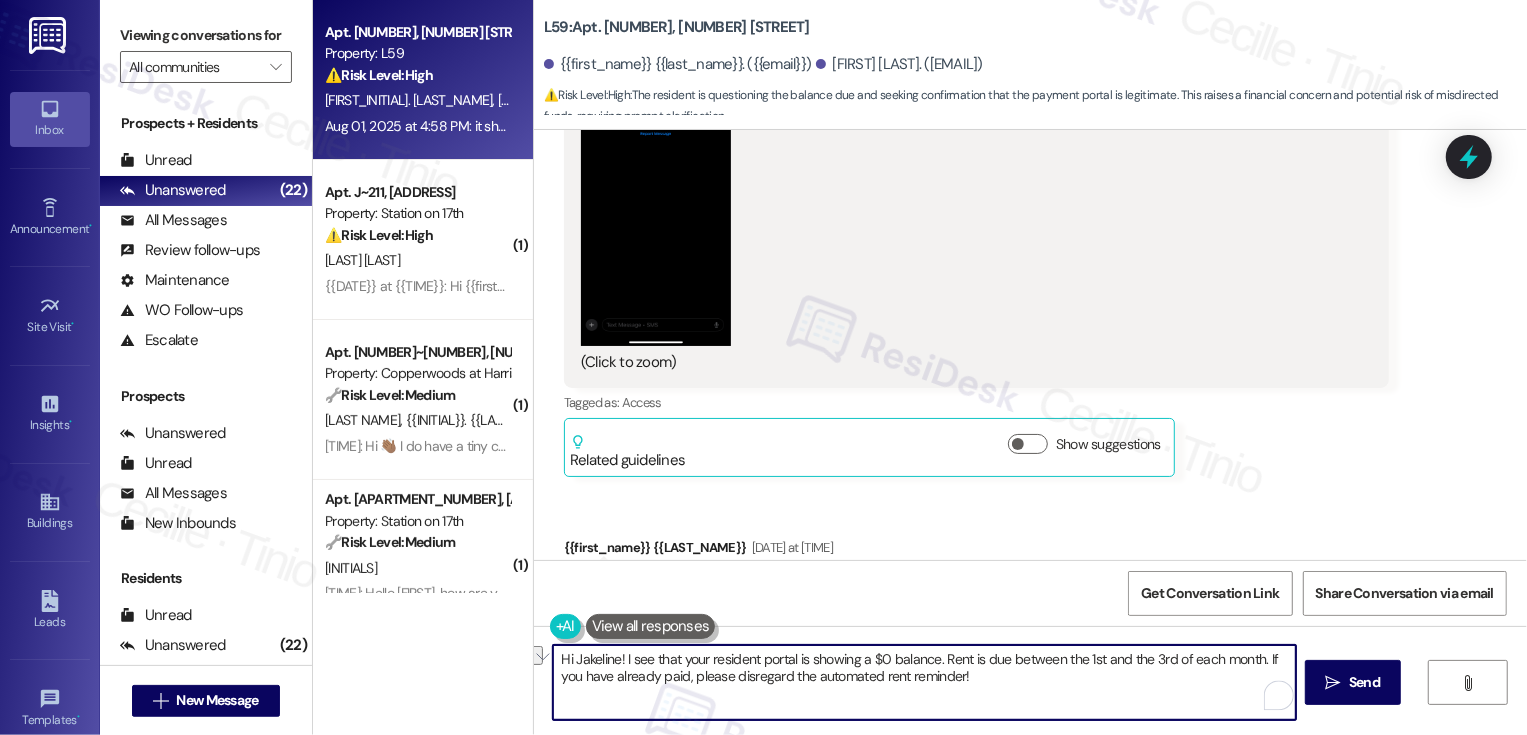 drag, startPoint x: 617, startPoint y: 659, endPoint x: 928, endPoint y: 654, distance: 311.0402 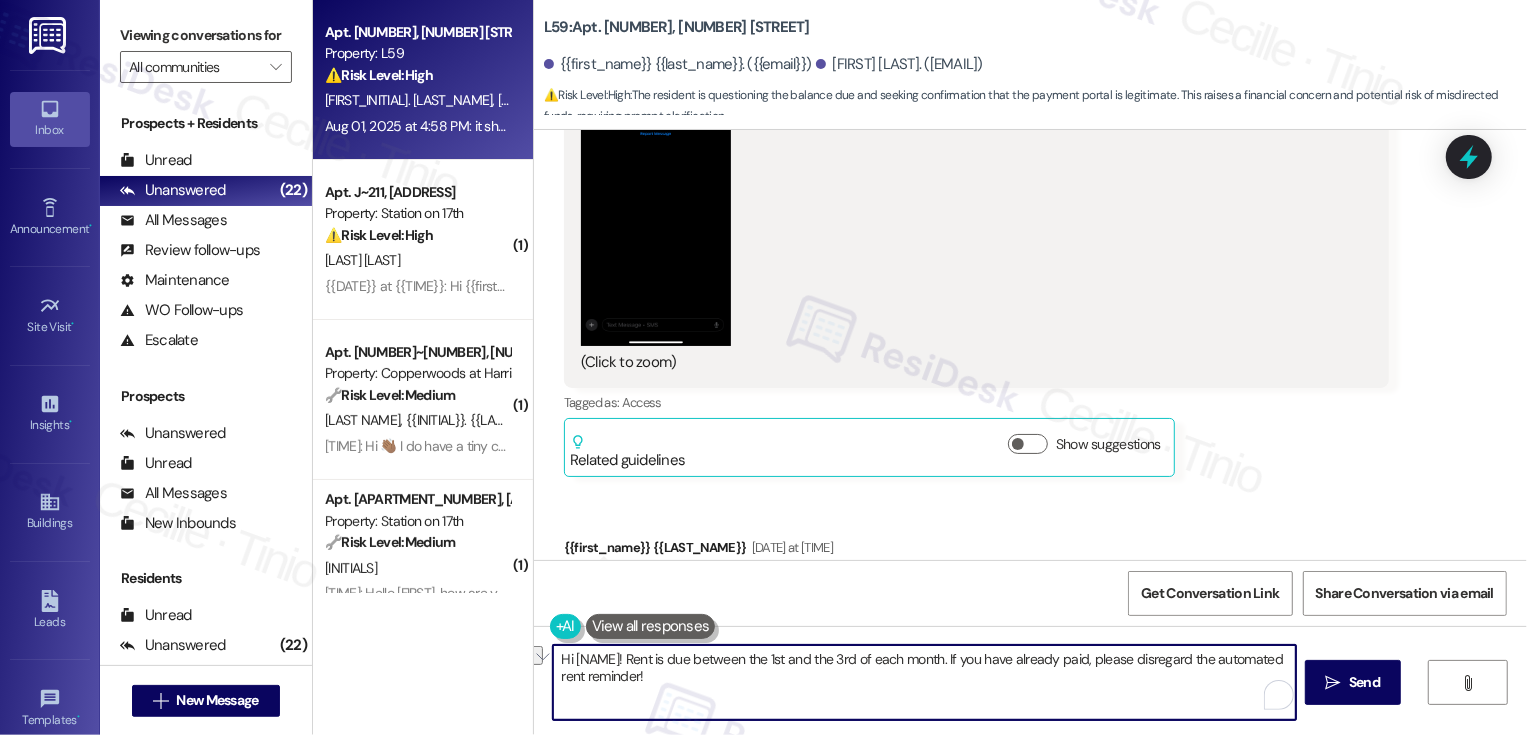 drag, startPoint x: 939, startPoint y: 658, endPoint x: 617, endPoint y: 653, distance: 322.03882 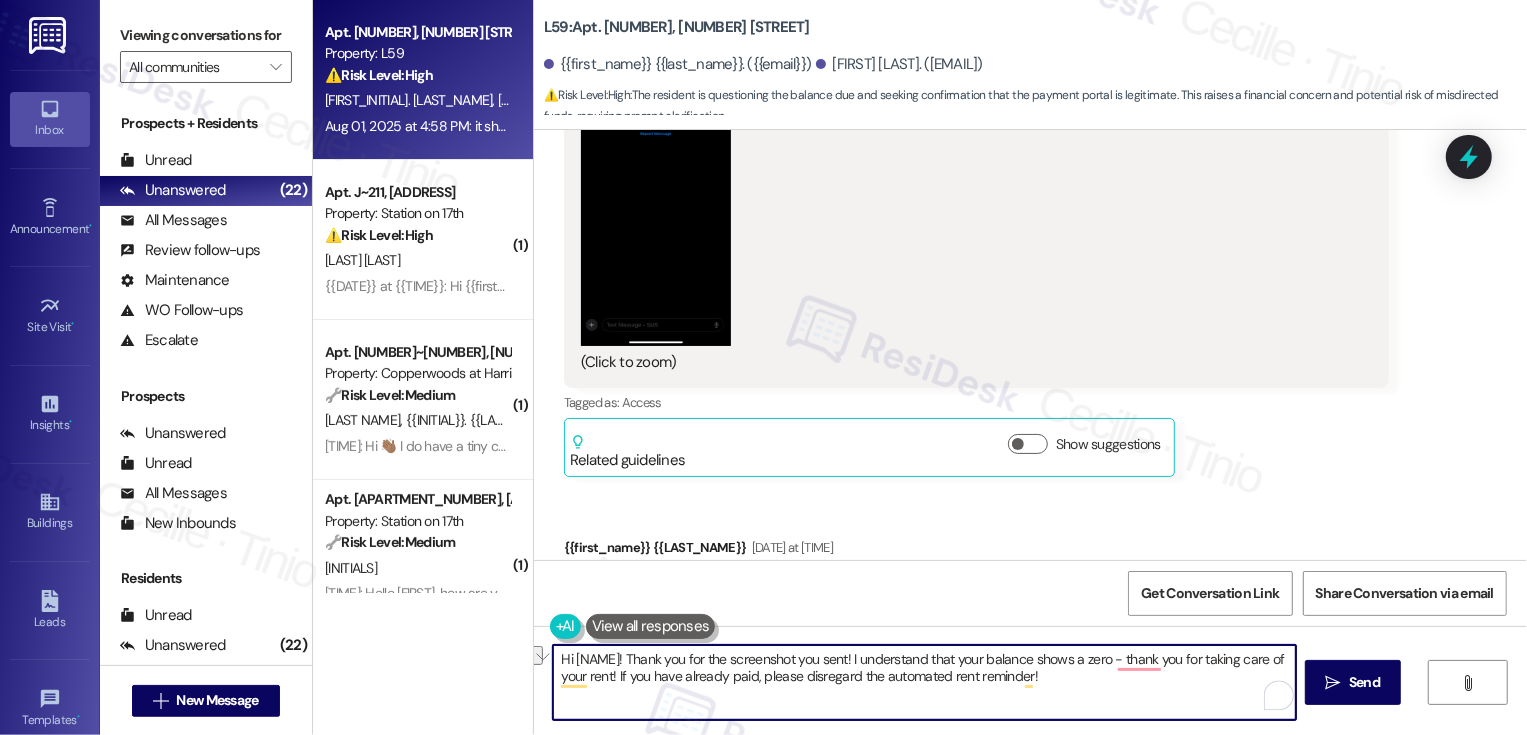 drag, startPoint x: 607, startPoint y: 675, endPoint x: 757, endPoint y: 677, distance: 150.01334 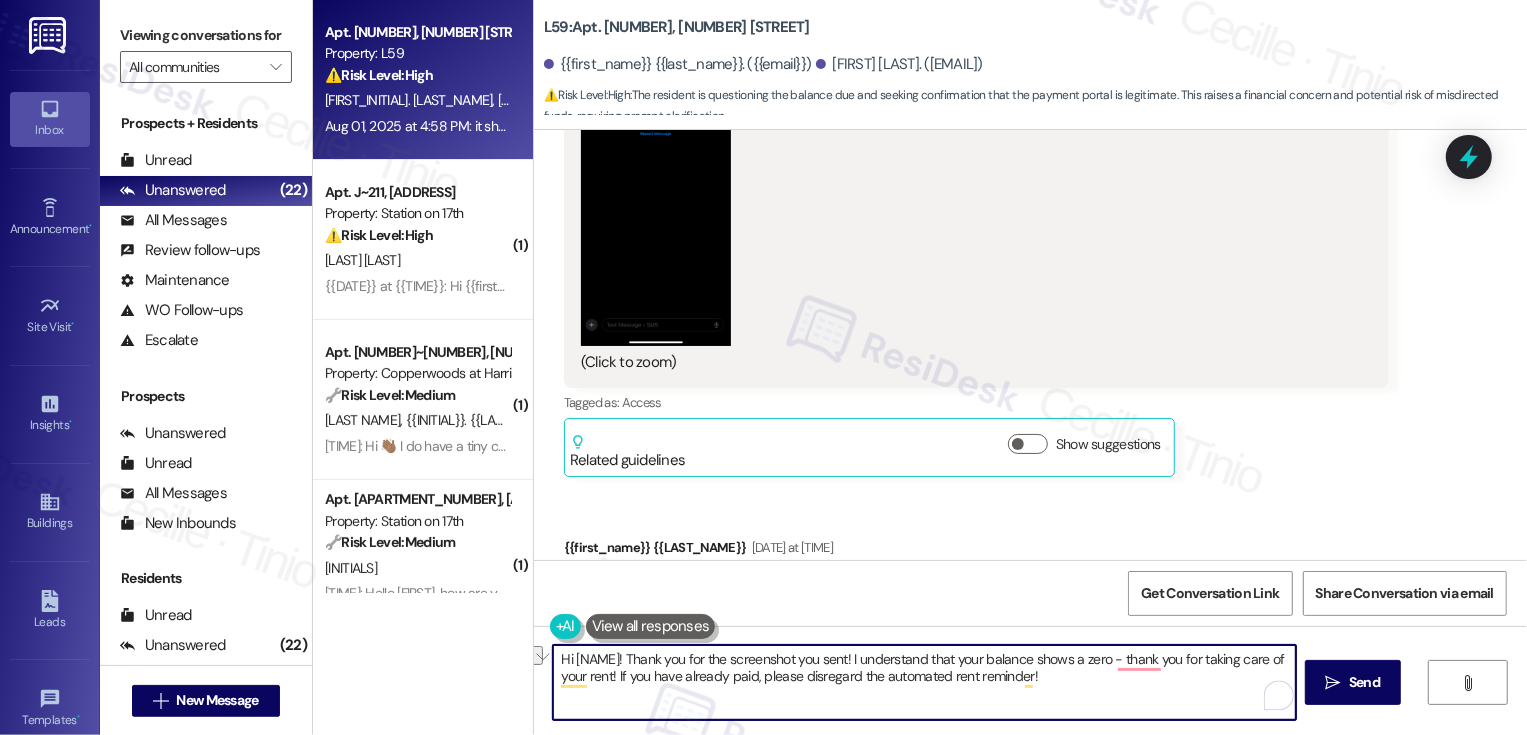click on "Hi Jakeline!  Thank you for the screenshot you sent! I understand that your balance shows a zero - thank you for taking care of your rent! If you have already paid, please disregard the automated rent reminder!" at bounding box center [924, 682] 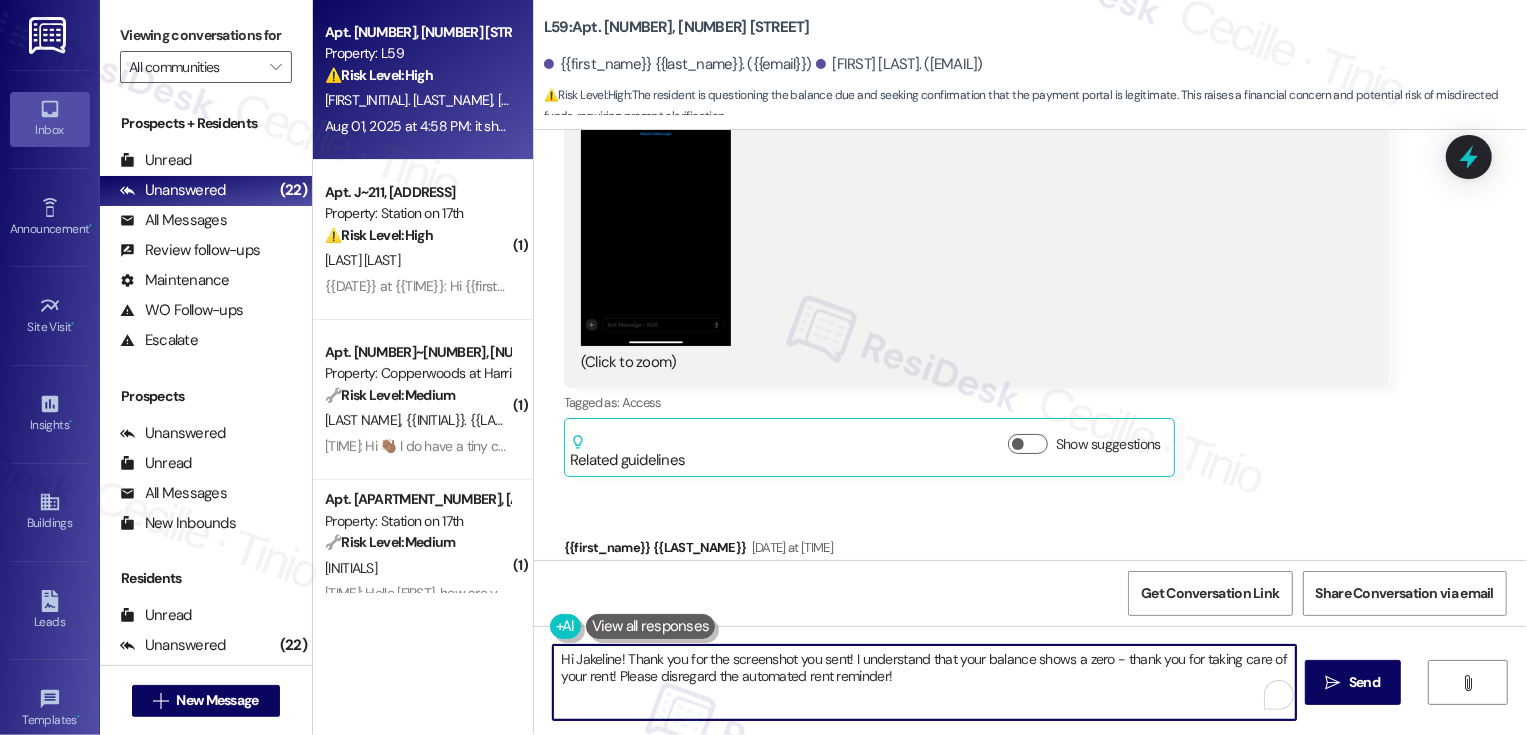 click on "Hi Jakeline!  Thank you for the screenshot you sent! I understand that your balance shows a zero - thank you for taking care of your rent! Please disregard the automated rent reminder!" at bounding box center (924, 682) 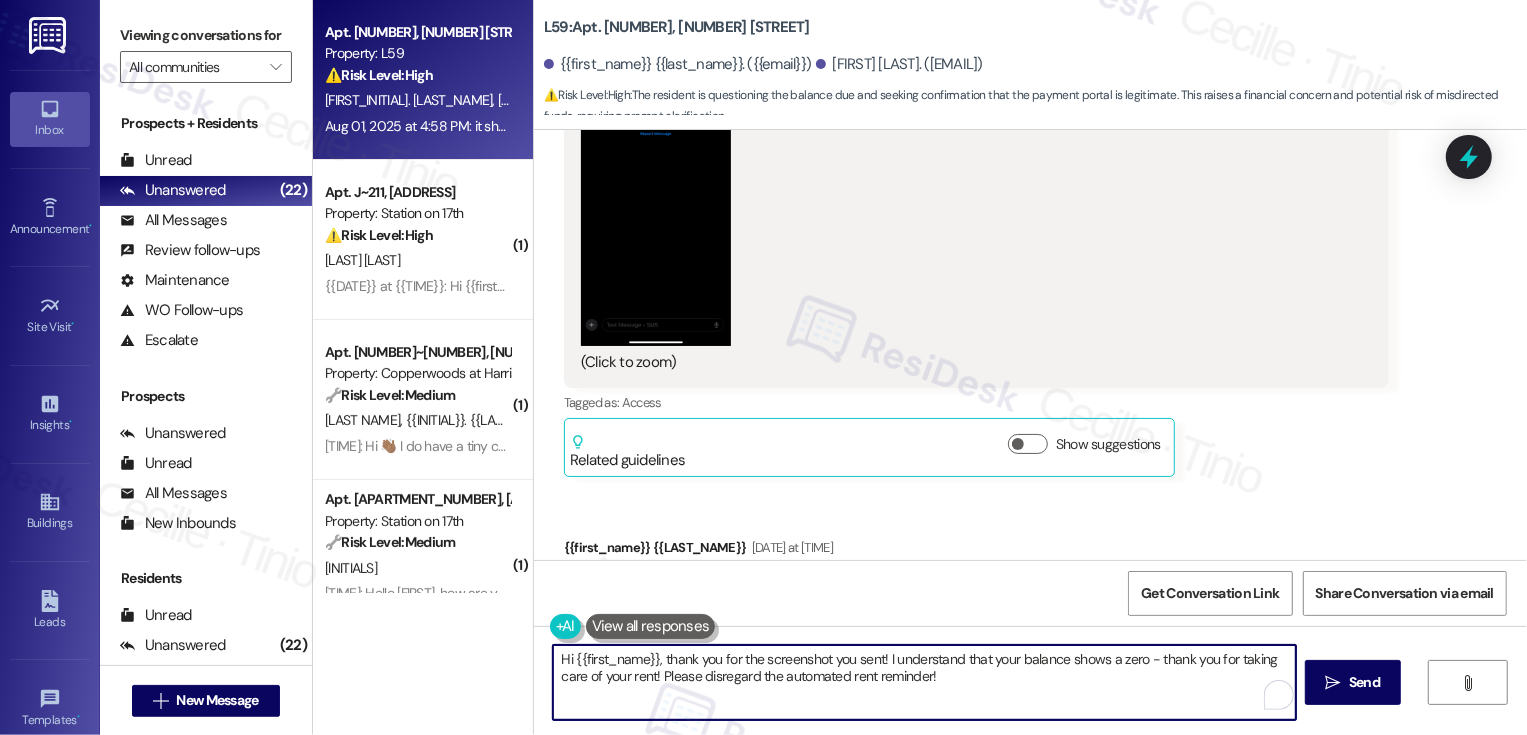 click on "Hi Jakeline, thank you for the screenshot you sent! I understand that your balance shows a zero - thank you for taking care of your rent! Please disregard the automated rent reminder!" at bounding box center (924, 682) 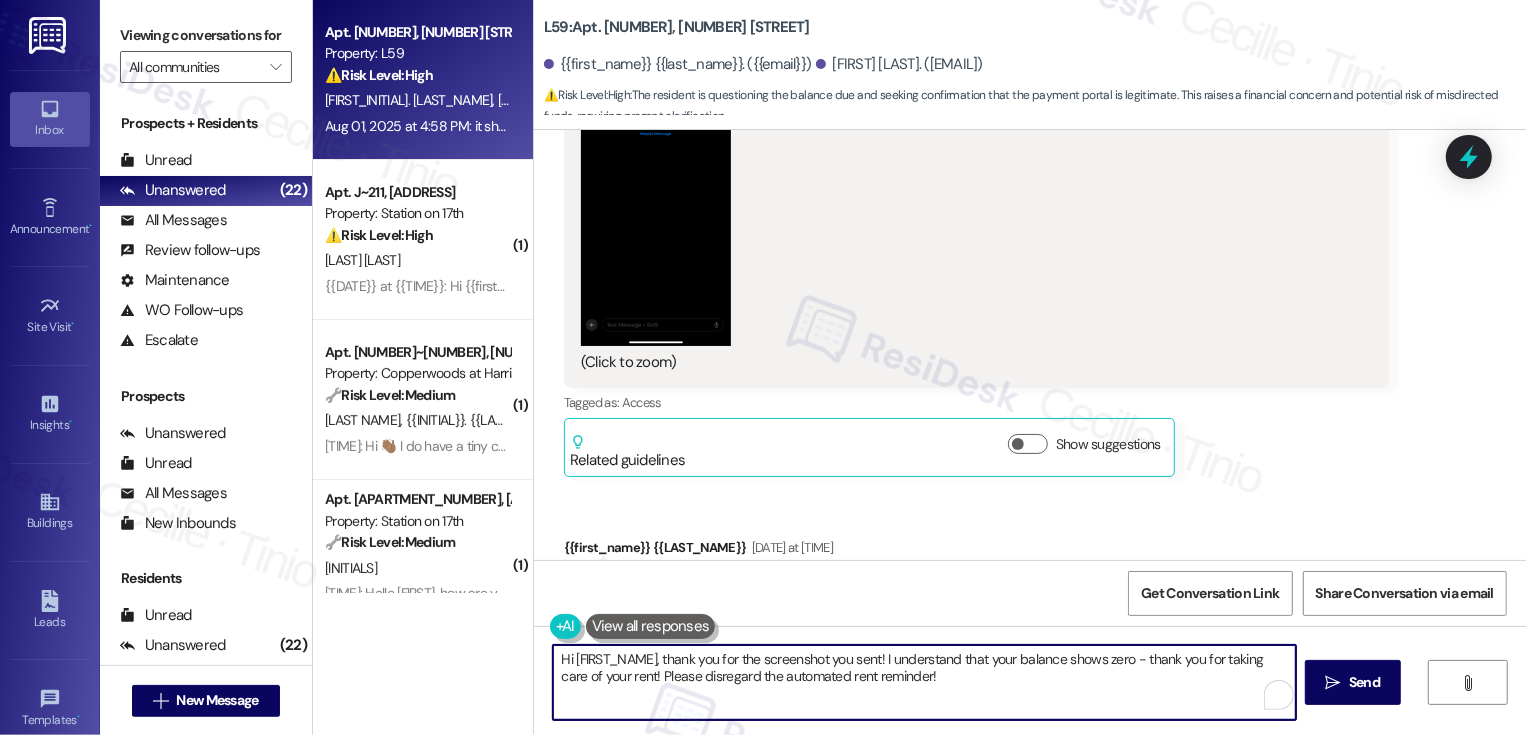 click on "Hi Jakeline, thank you for the screenshot you sent! I understand that your balance shows zero - thank you for taking care of your rent! Please disregard the automated rent reminder!" at bounding box center [924, 682] 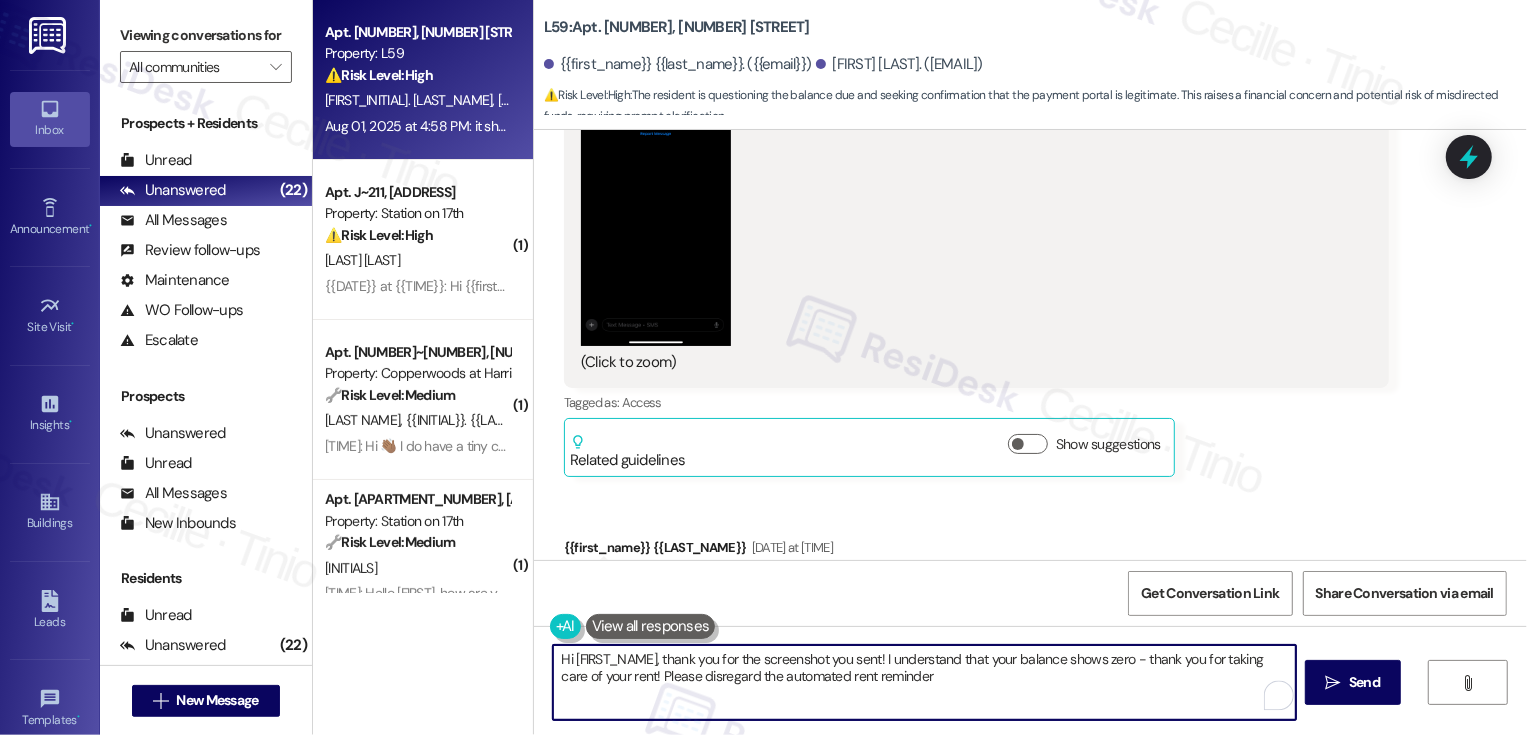 type on "Hi Jakeline, thank you for the screenshot you sent! I understand that your balance shows zero - thank you for taking care of your rent! Please disregard the automated rent reminder." 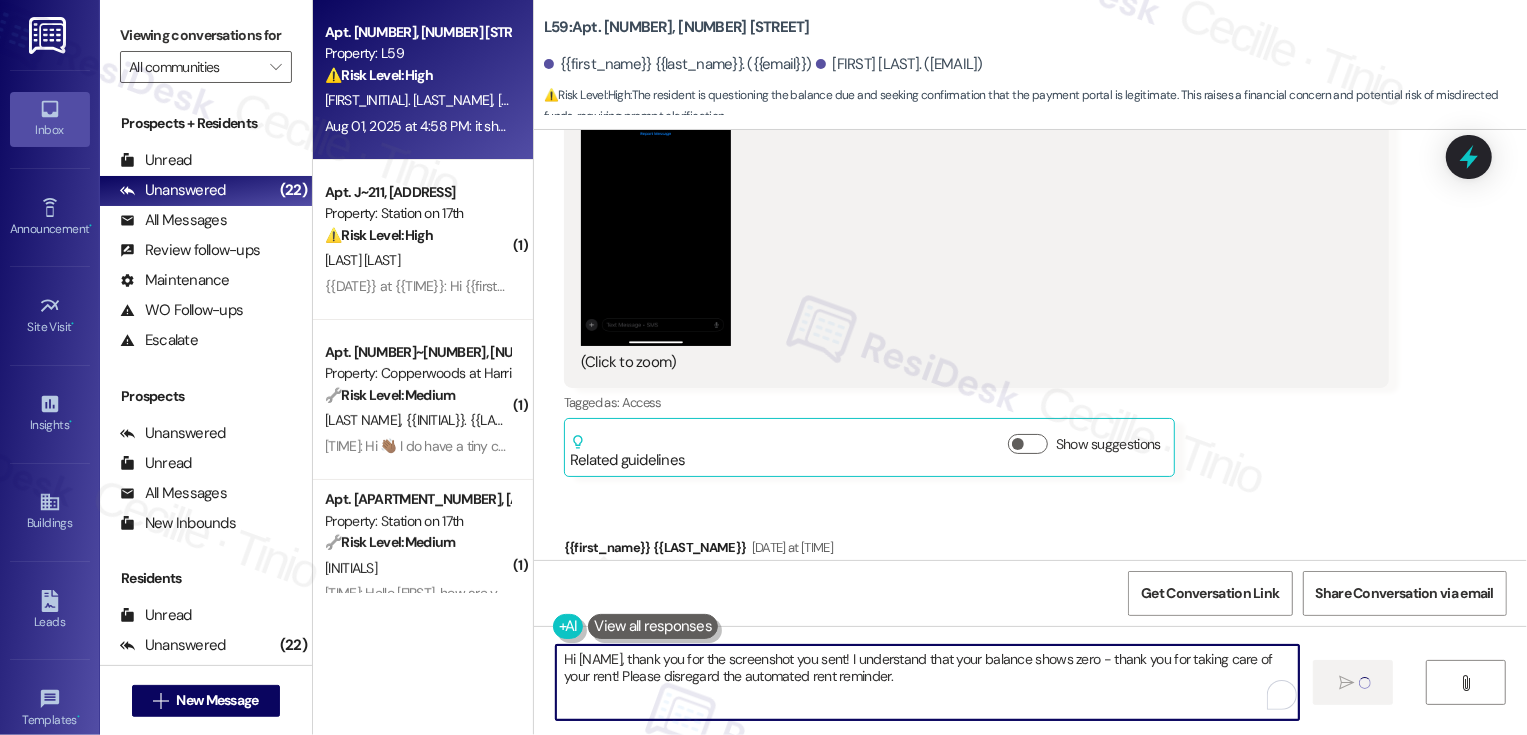 type 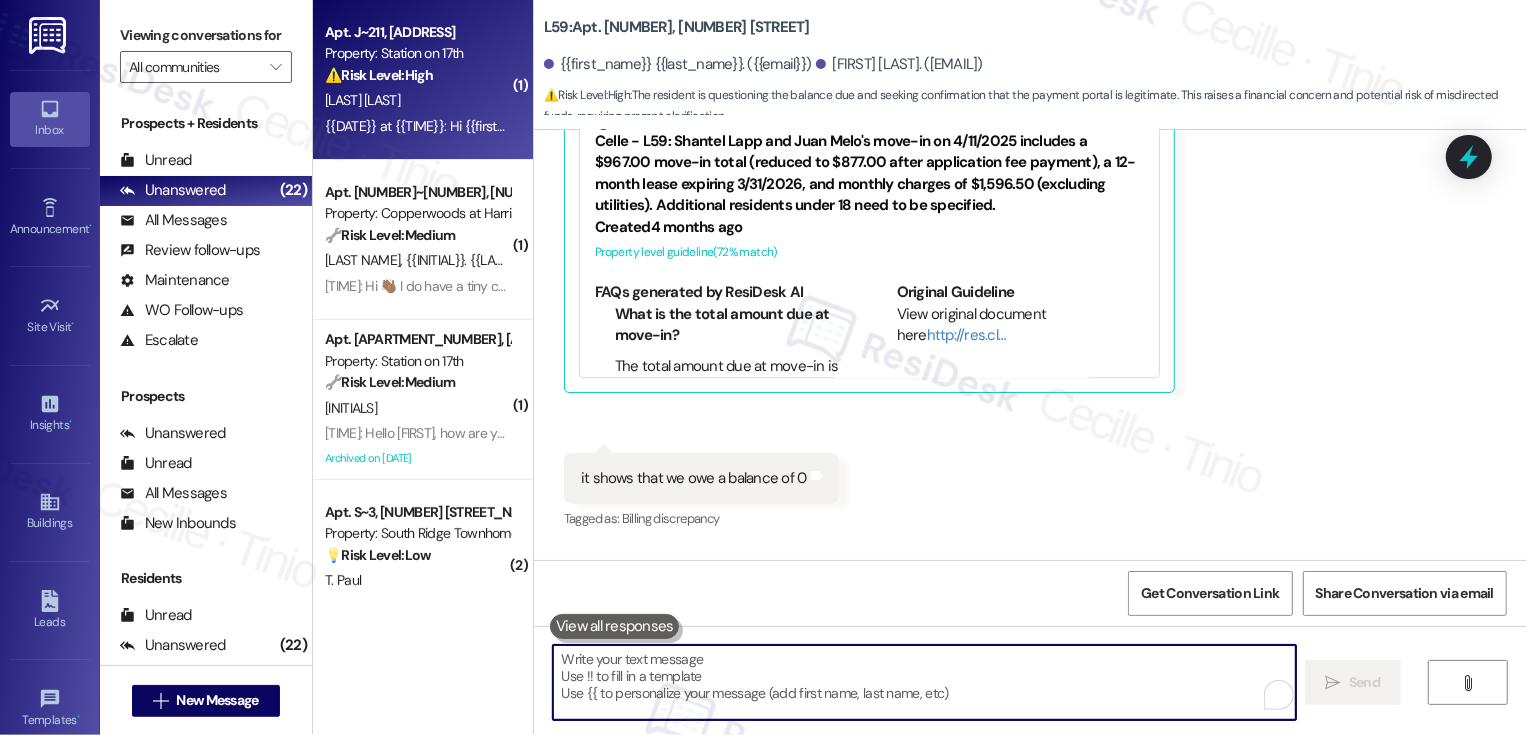 scroll, scrollTop: 3161, scrollLeft: 0, axis: vertical 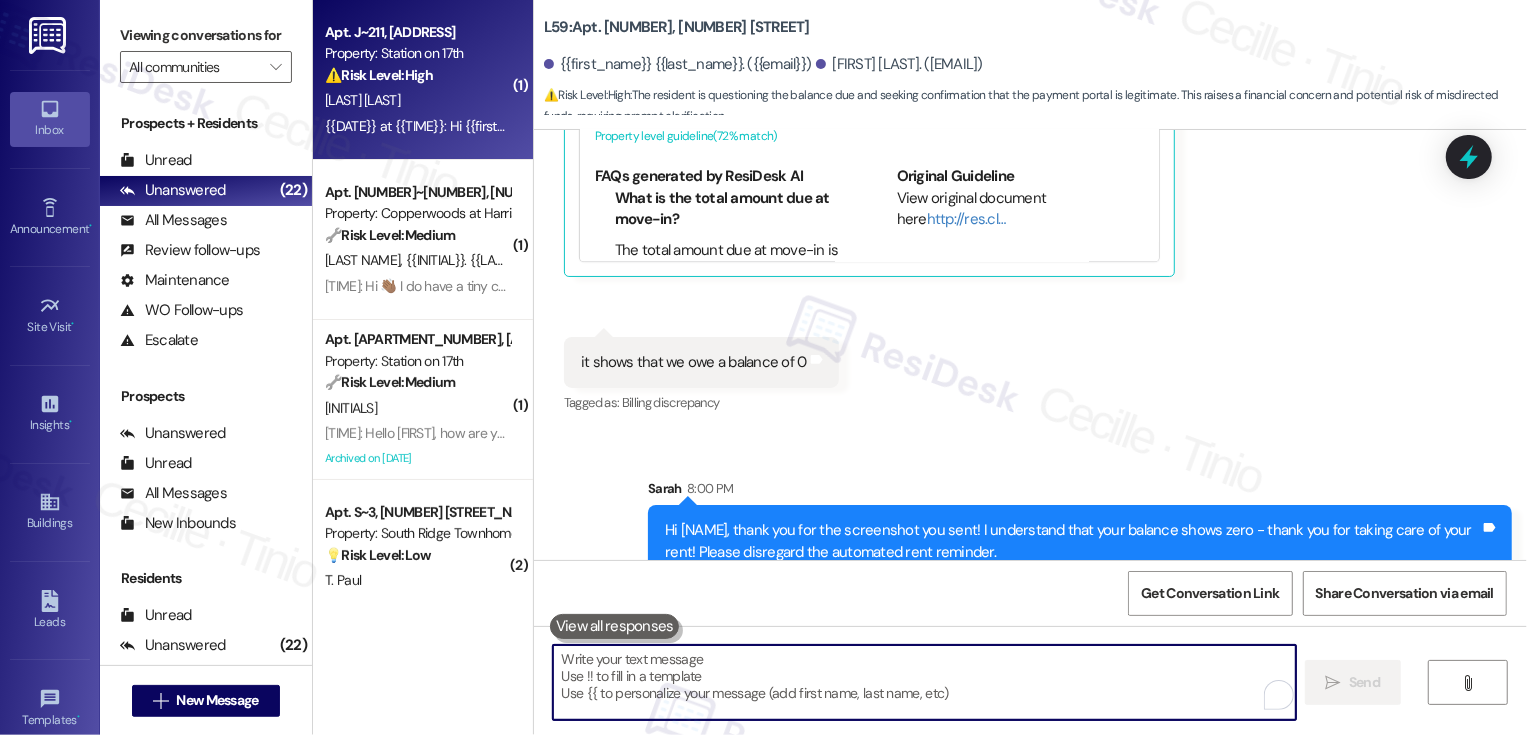 click on "⚠️  Risk Level:  High The resident is reporting that the contact information provided for Flex payments is incorrect. Providing incorrect contact information can lead to financial issues and resident frustration, requiring prompt correction." at bounding box center (417, 75) 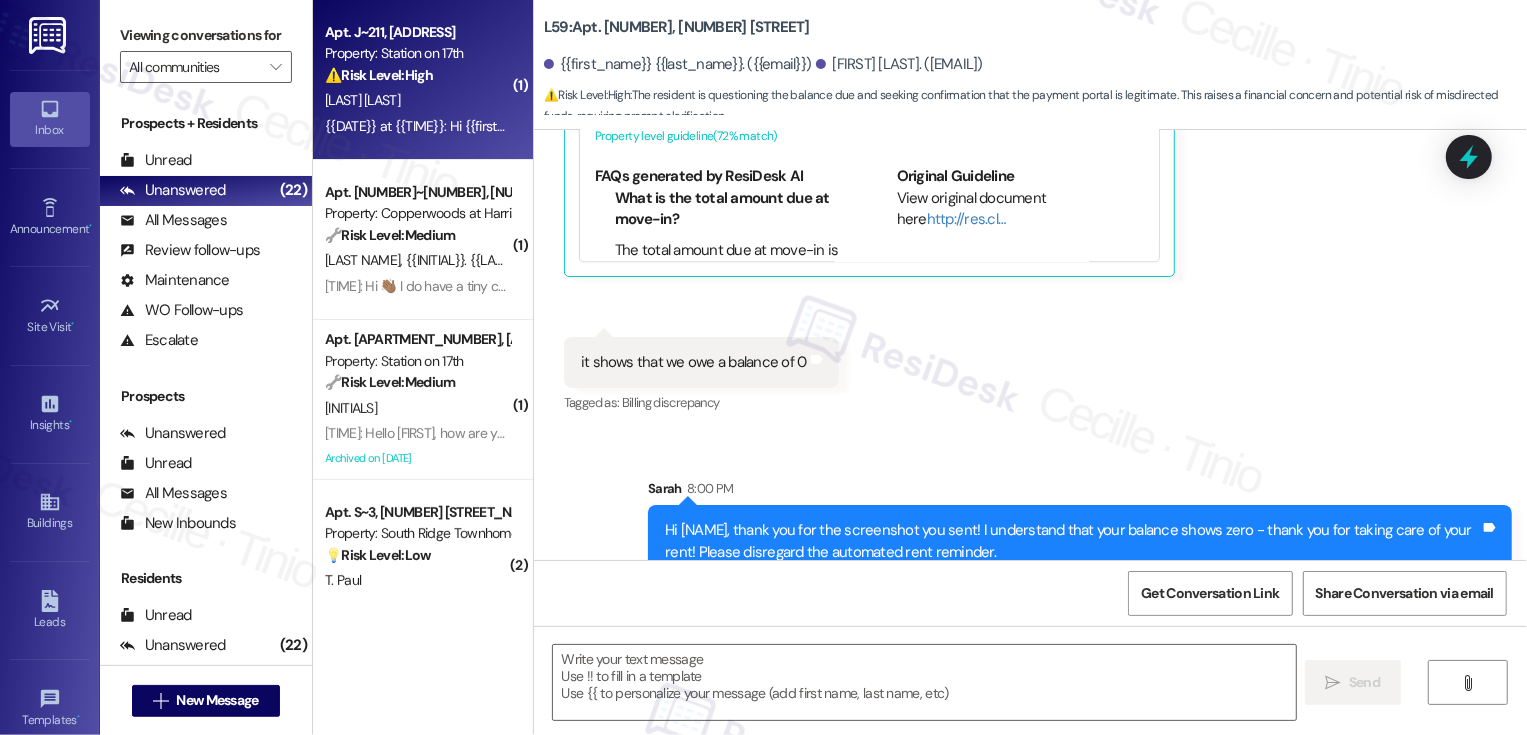 click on "⚠️  Risk Level:  High The resident is reporting that the contact information provided for Flex payments is incorrect. Providing incorrect contact information can lead to financial issues and resident frustration, requiring prompt correction." at bounding box center [417, 75] 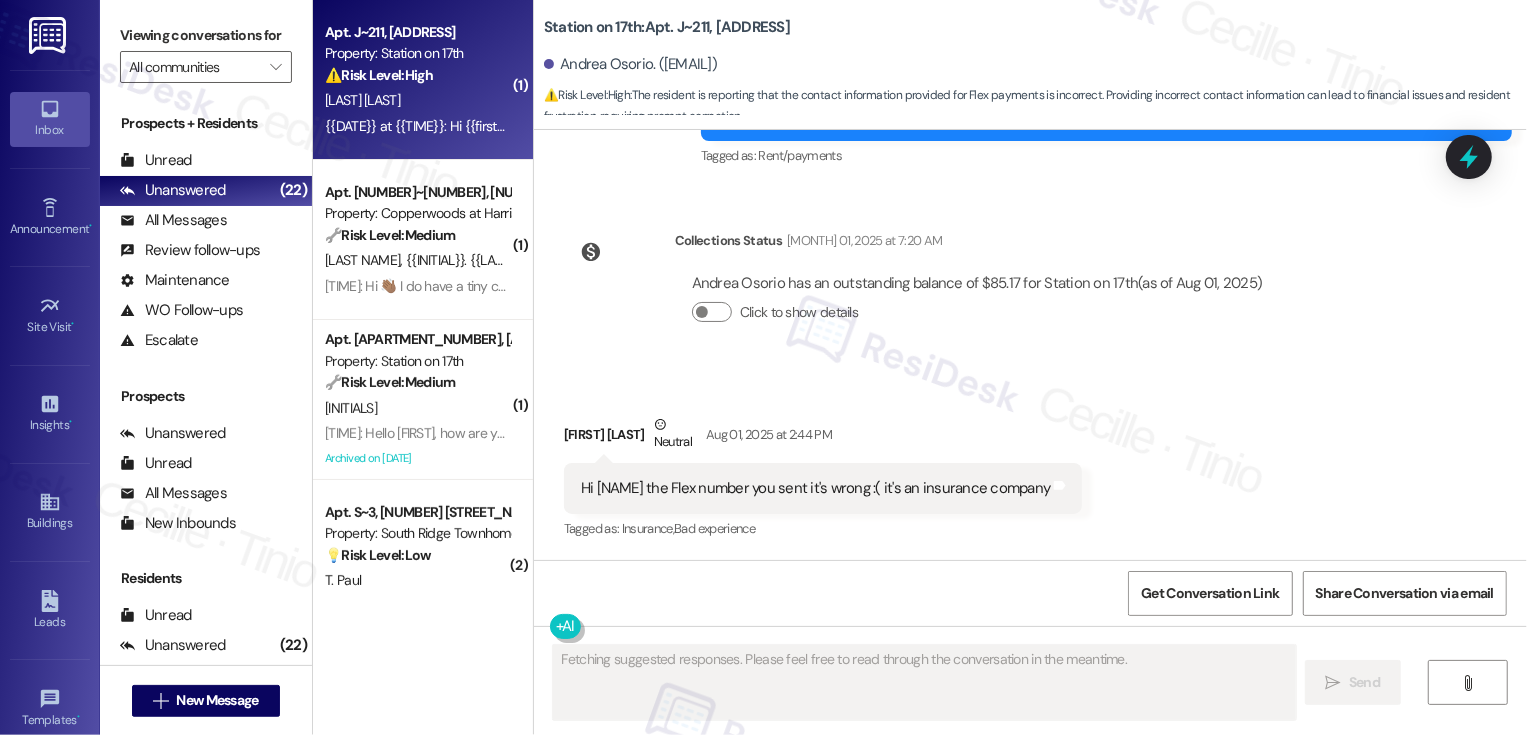 scroll, scrollTop: 764, scrollLeft: 0, axis: vertical 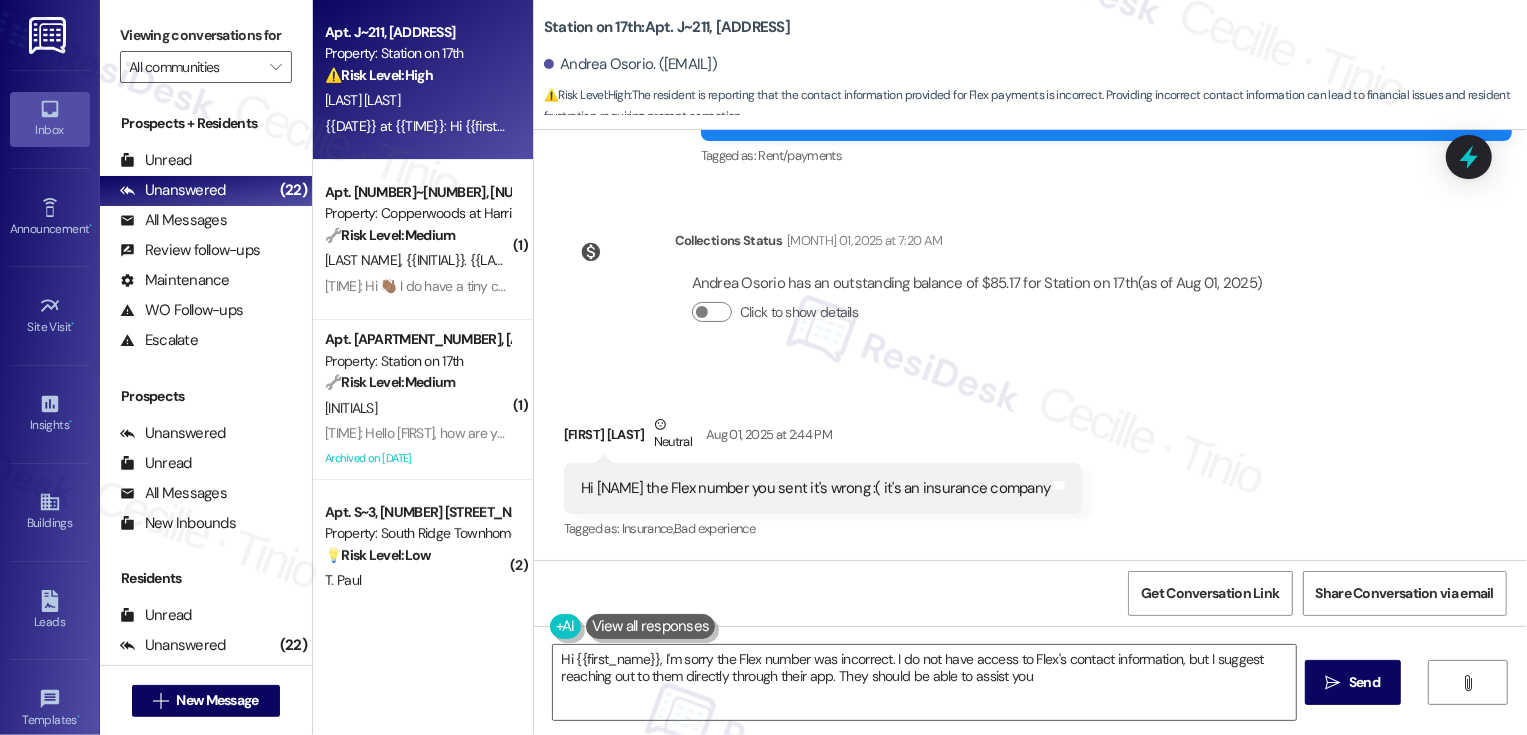 type on "Hi {{first_name}}, I'm sorry the Flex number was incorrect. I do not have access to Flex's contact information, but I suggest reaching out to them directly through their app. They should be able to assist you!" 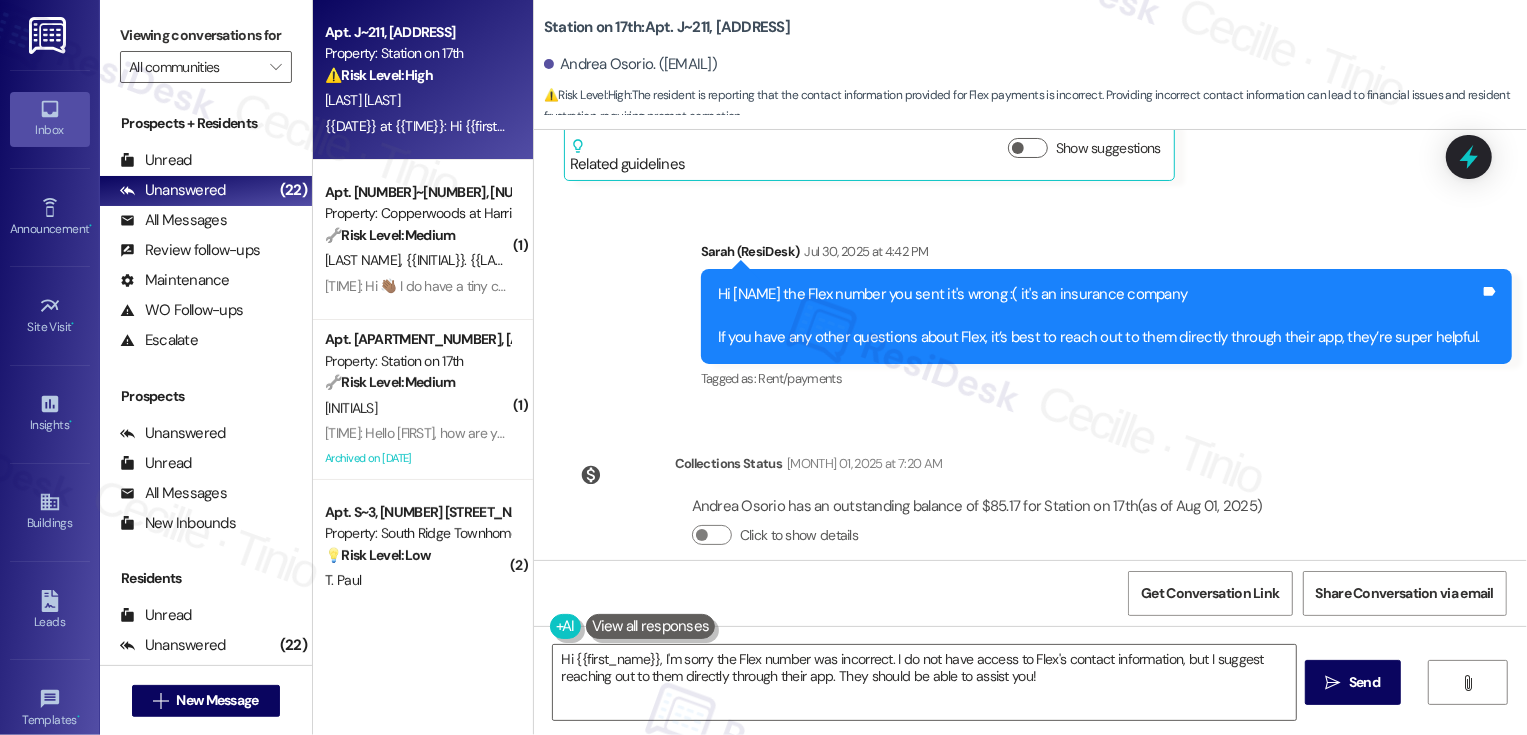 scroll, scrollTop: 517, scrollLeft: 0, axis: vertical 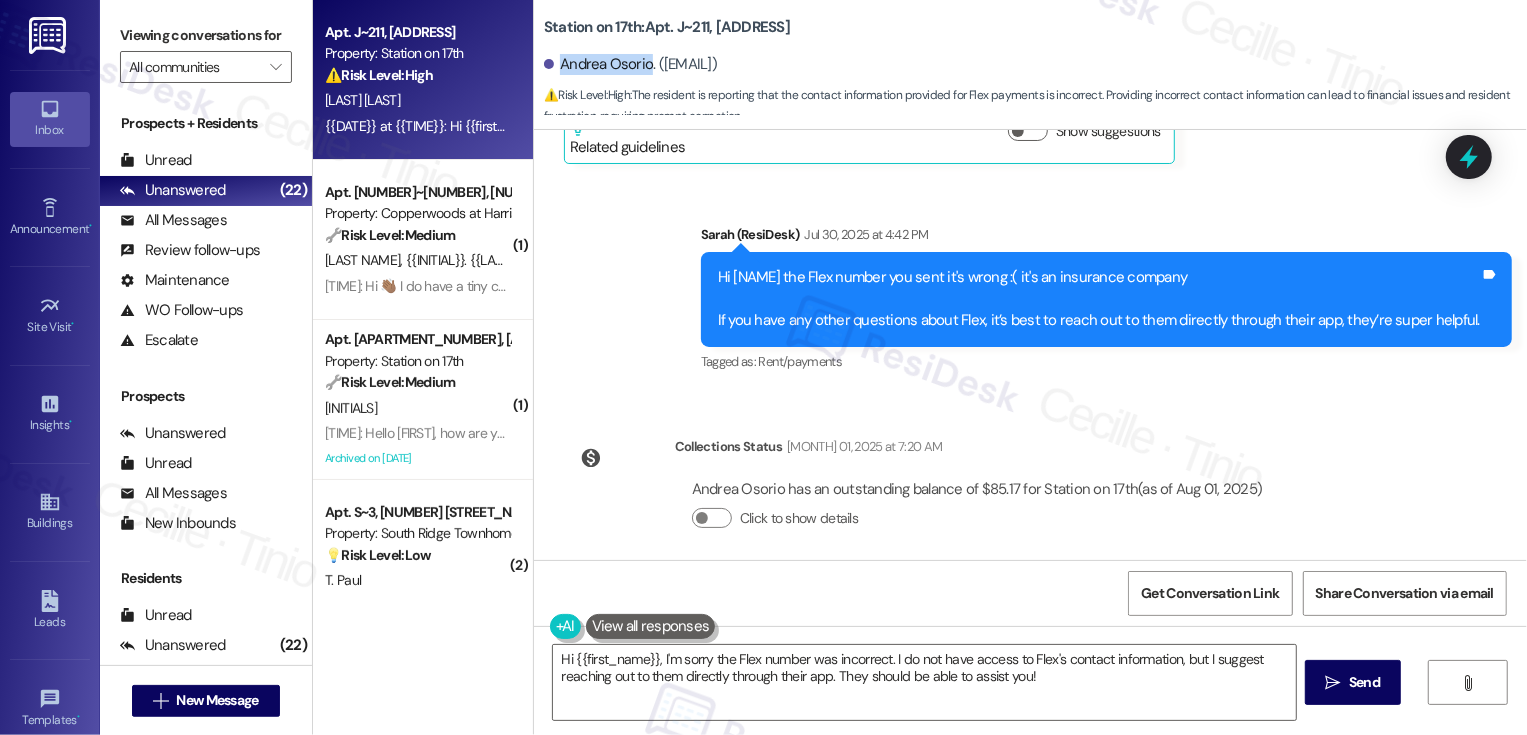 drag, startPoint x: 547, startPoint y: 61, endPoint x: 635, endPoint y: 71, distance: 88.56636 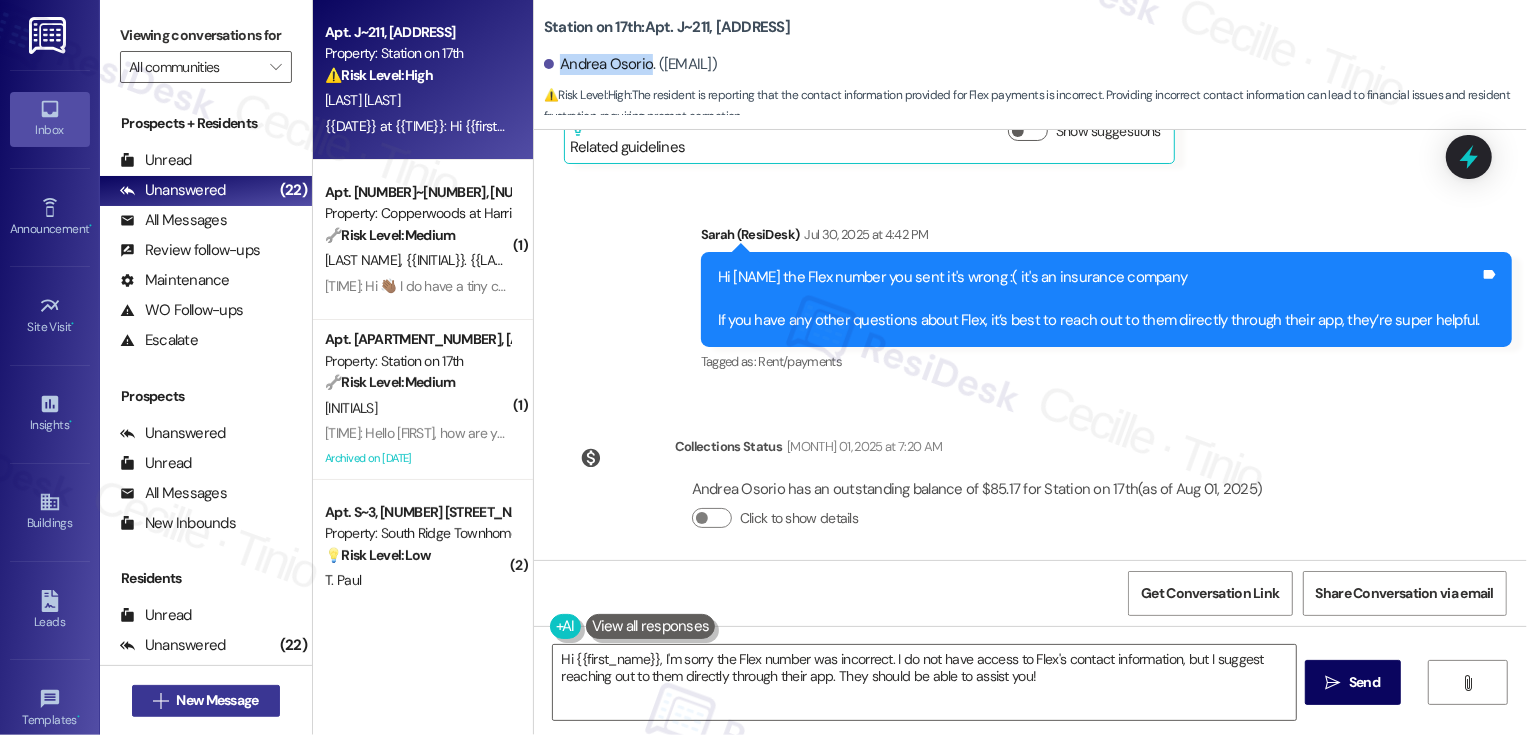 click on " New Message" at bounding box center (206, 701) 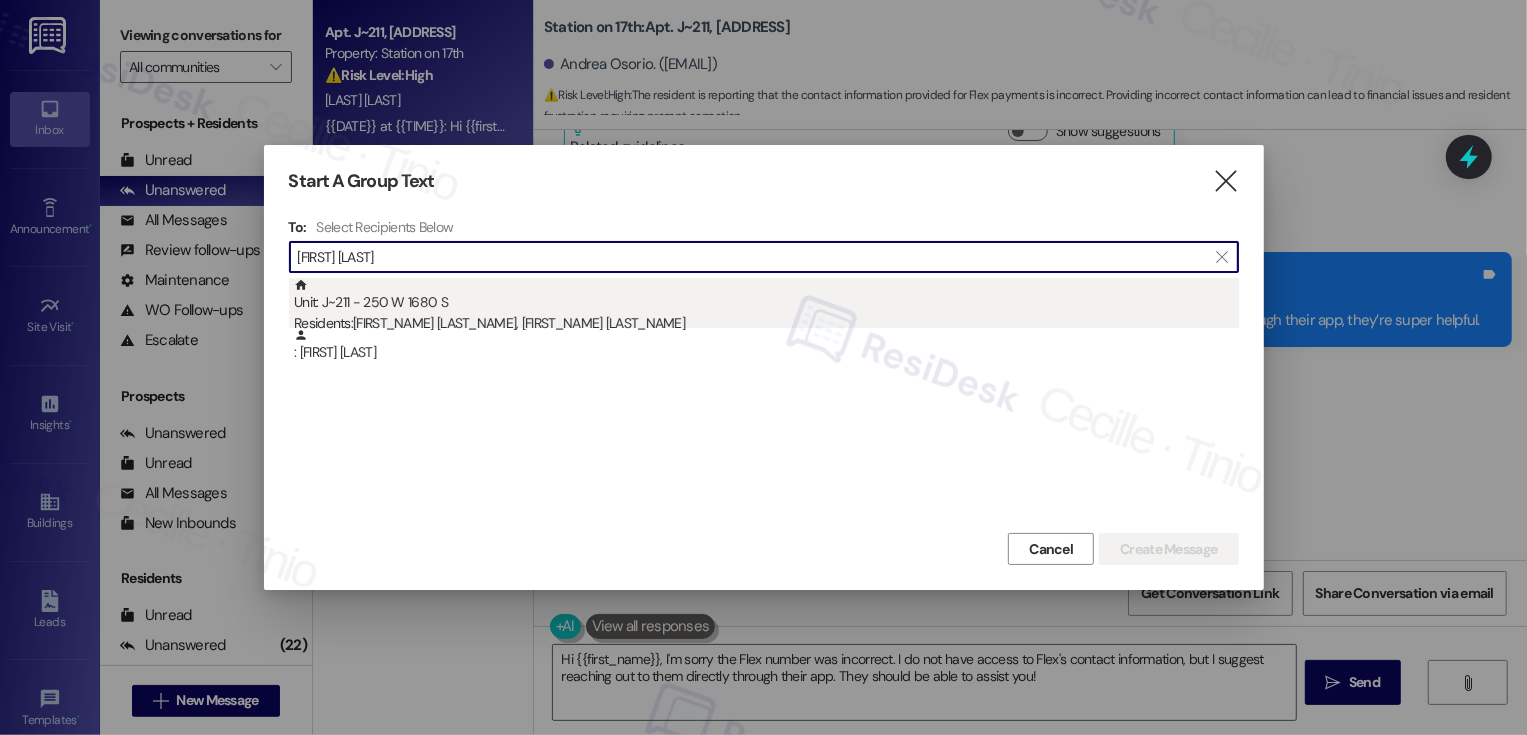 type on "[FIRST] [LAST]" 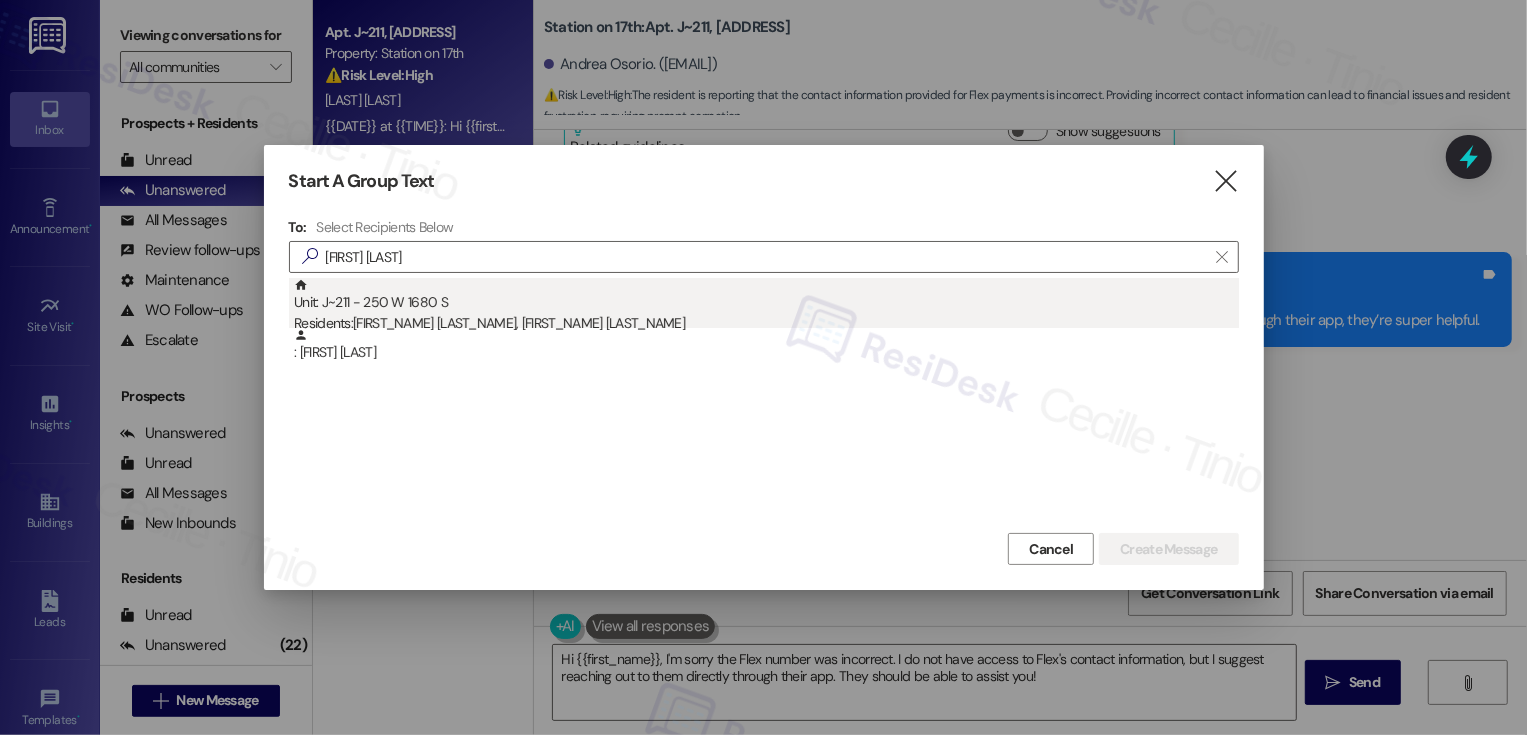 click on "Residents:  Julio Reyes, Andrea Osorio" at bounding box center (766, 323) 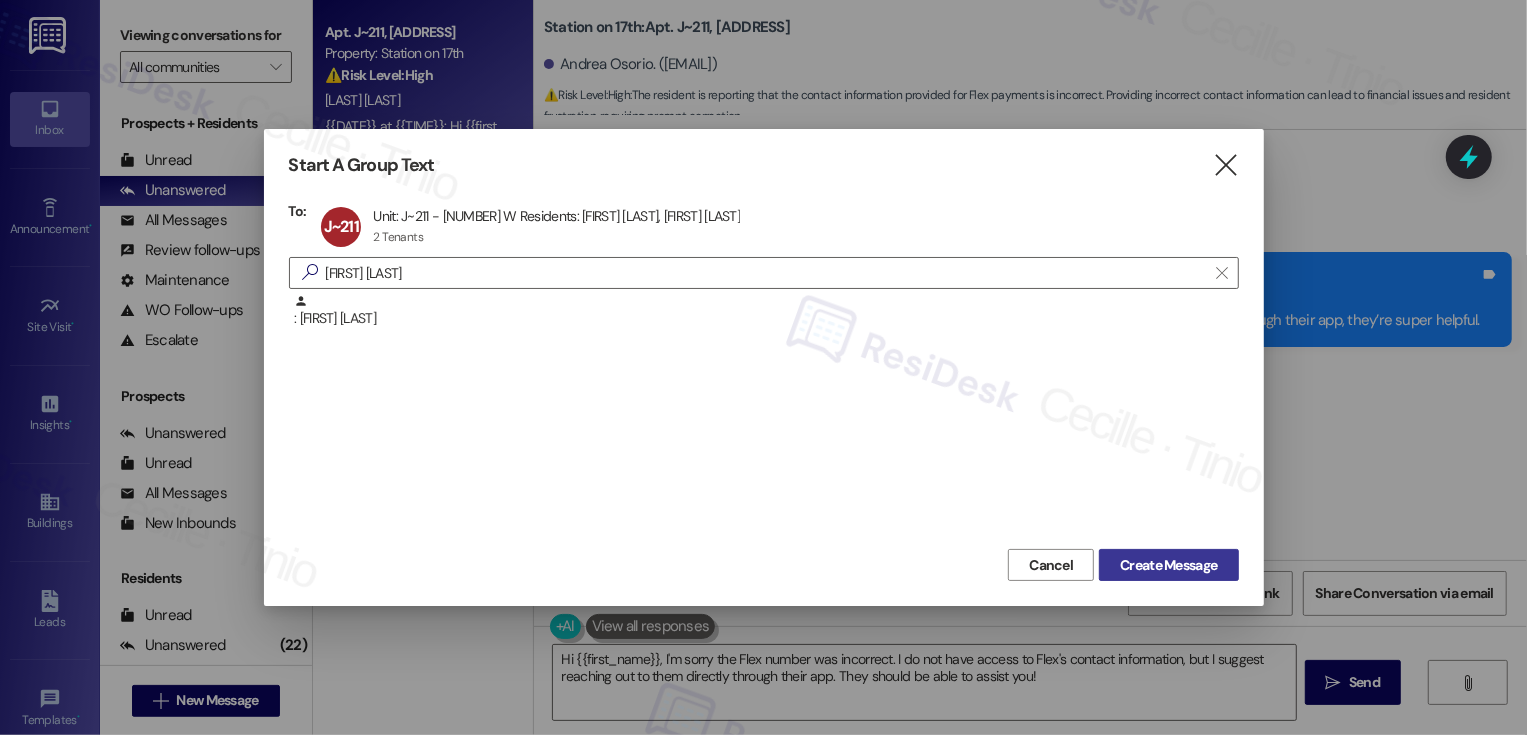 click on "Create Message" at bounding box center (1168, 565) 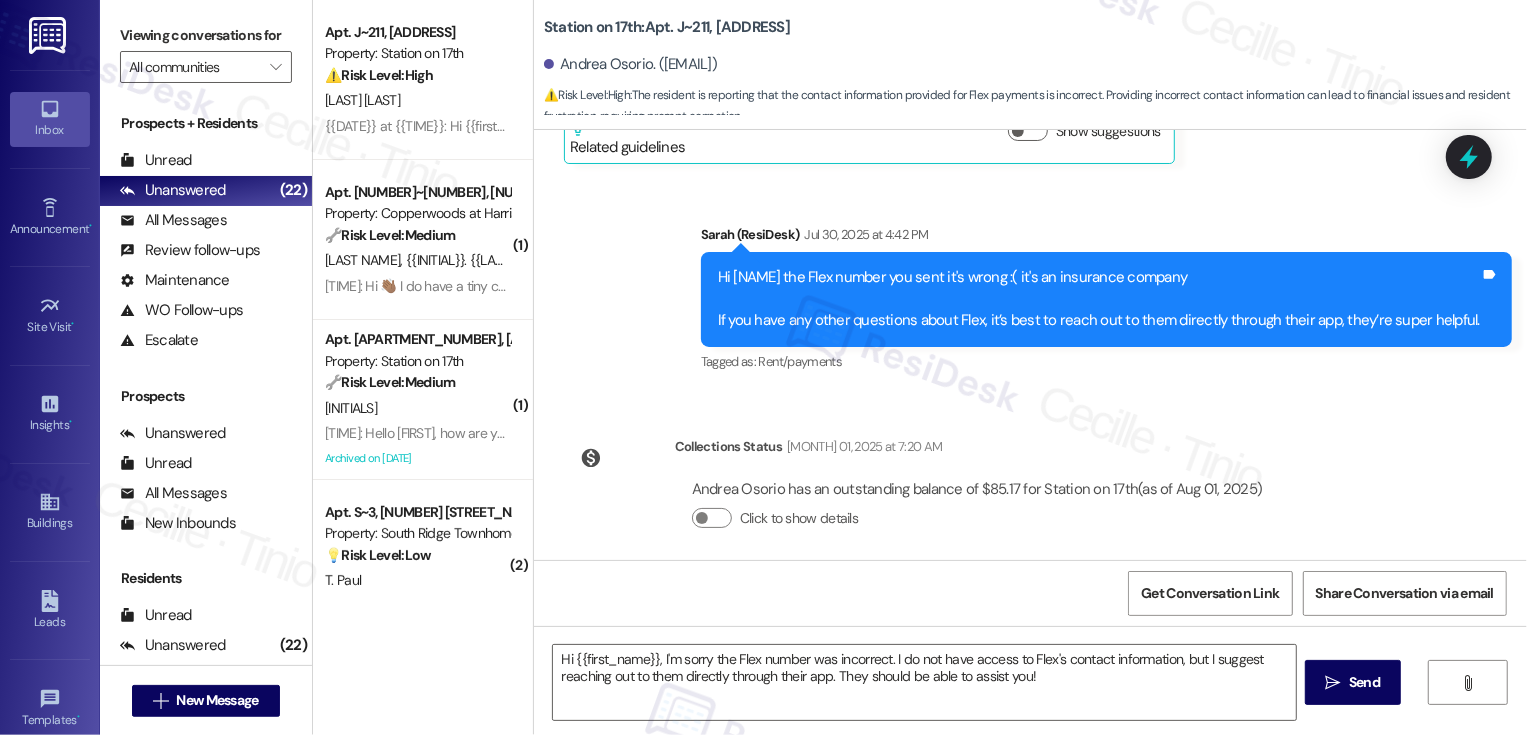 type on "Fetching suggested responses. Please feel free to read through the conversation in the meantime." 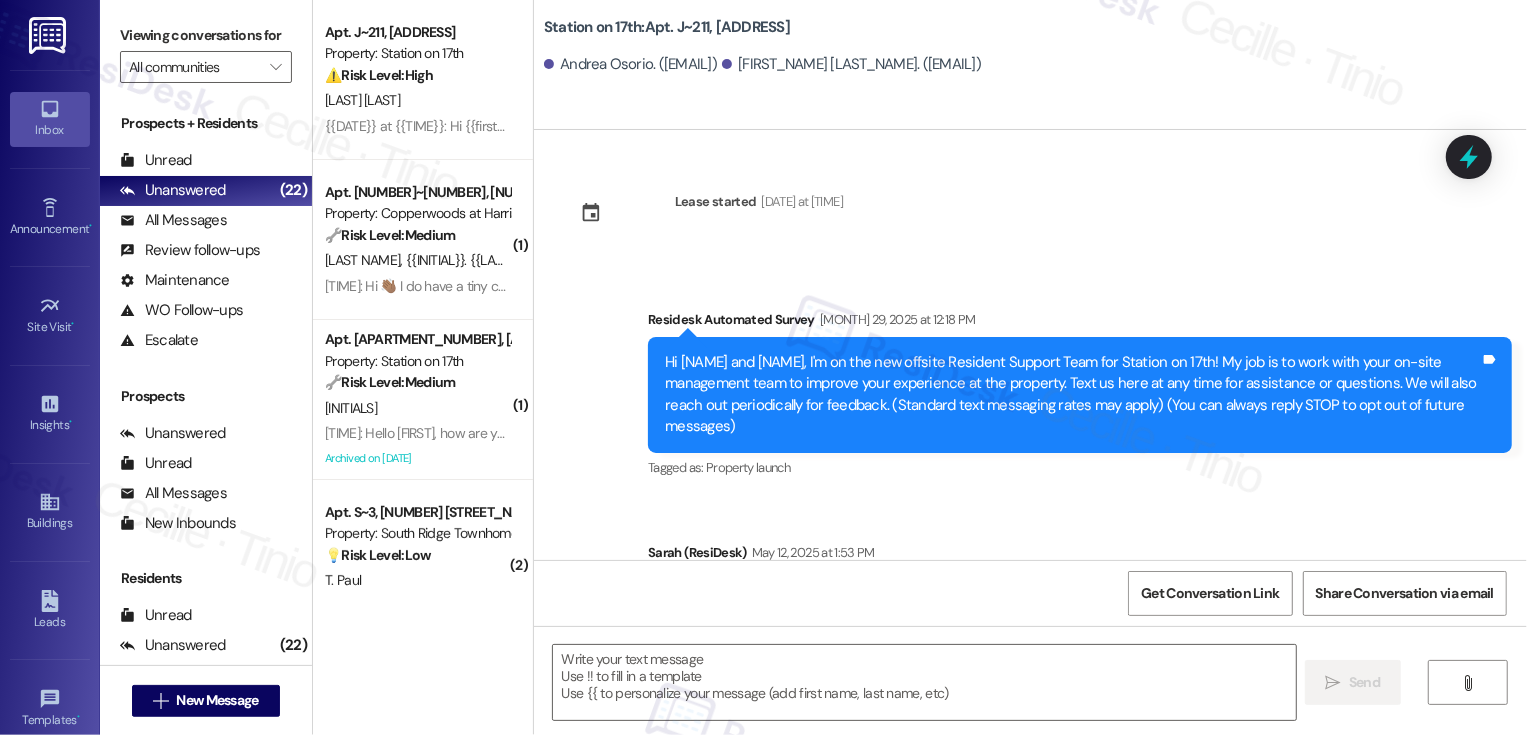 type on "Fetching suggested responses. Please feel free to read through the conversation in the meantime." 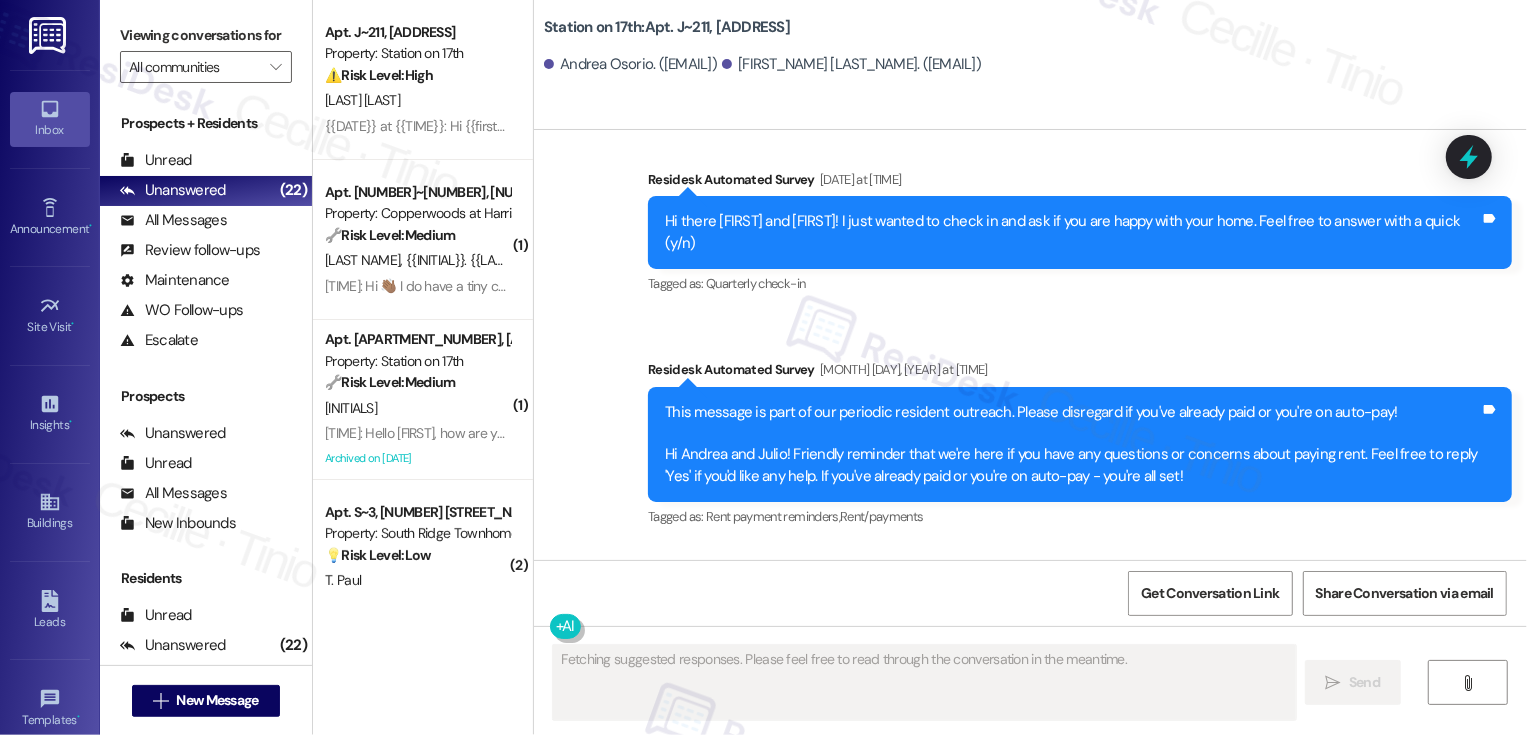 scroll, scrollTop: 1072, scrollLeft: 0, axis: vertical 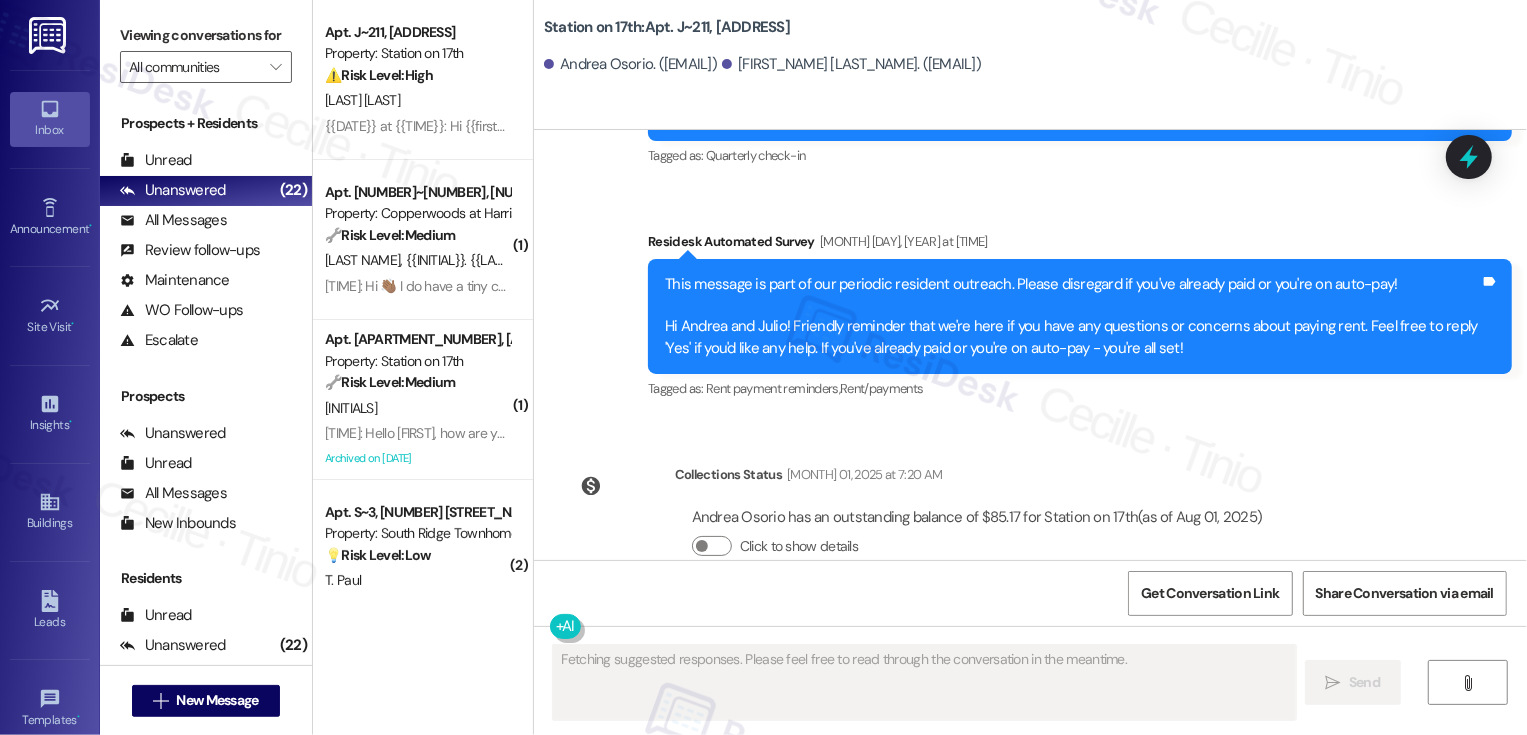 type 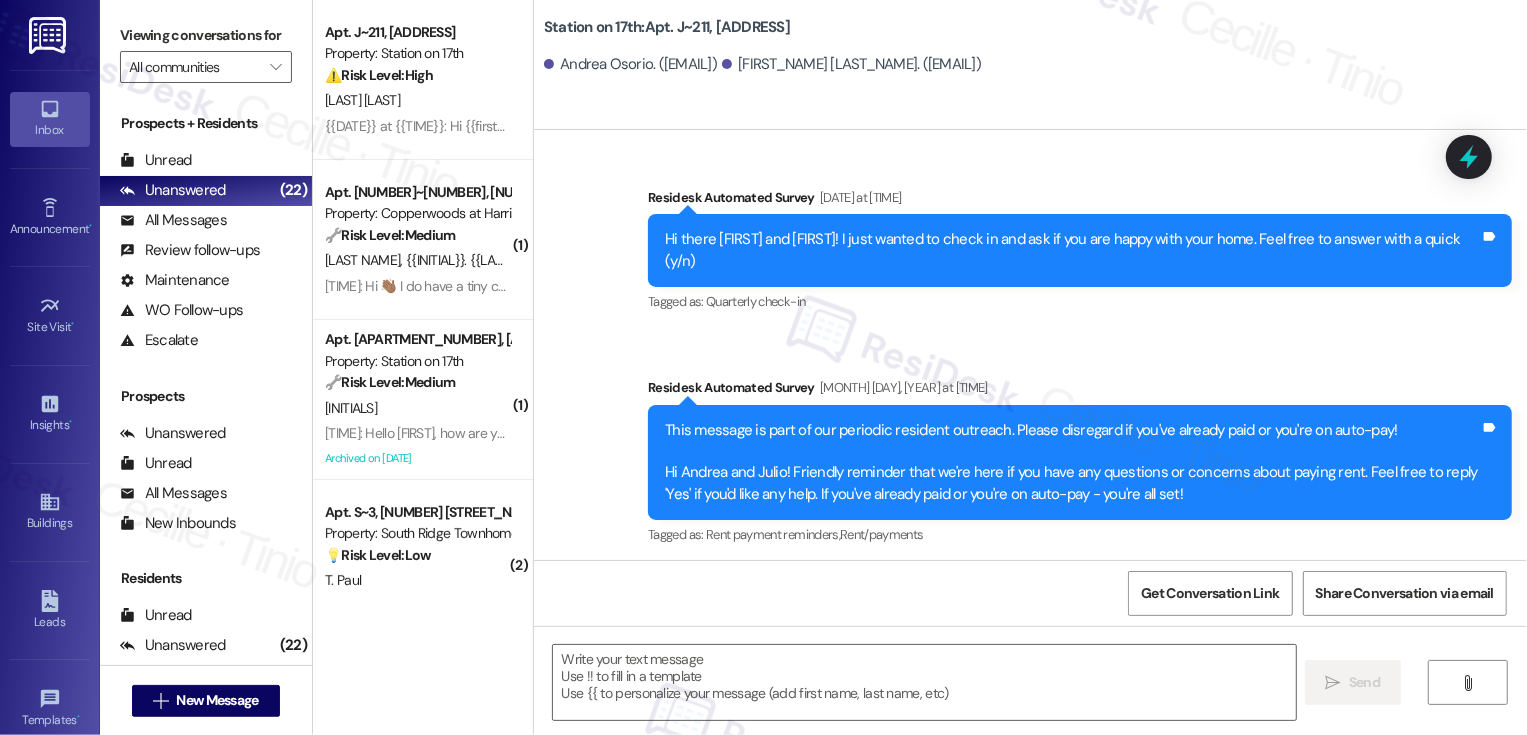 scroll, scrollTop: 1072, scrollLeft: 0, axis: vertical 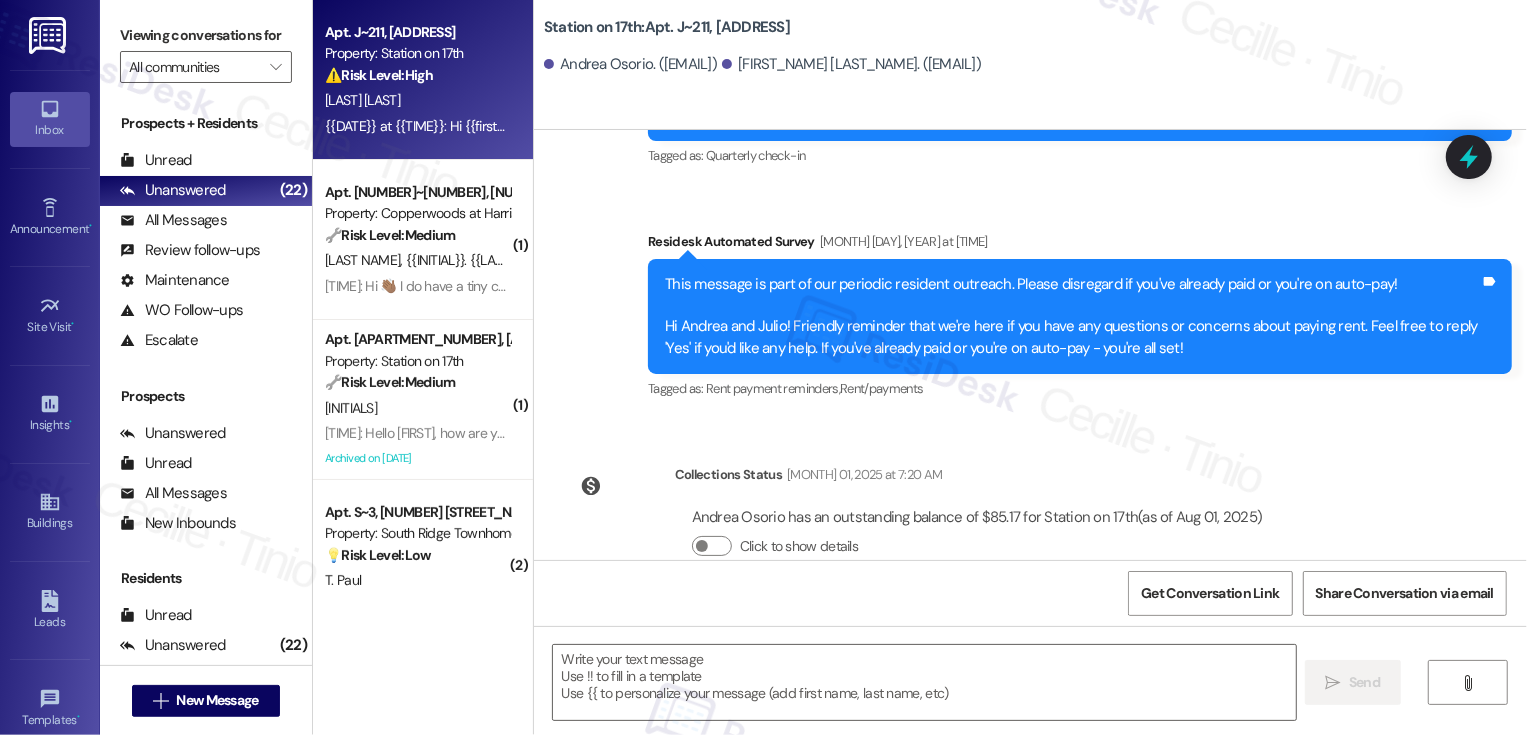 click on "[DATE] at [TIME]: Hi Sarah the Flex number you sent it's wrong :( it's an insurance company  [DATE] at [TIME]: Hi Sarah the Flex number you sent it's wrong :( it's an insurance company" at bounding box center (622, 126) 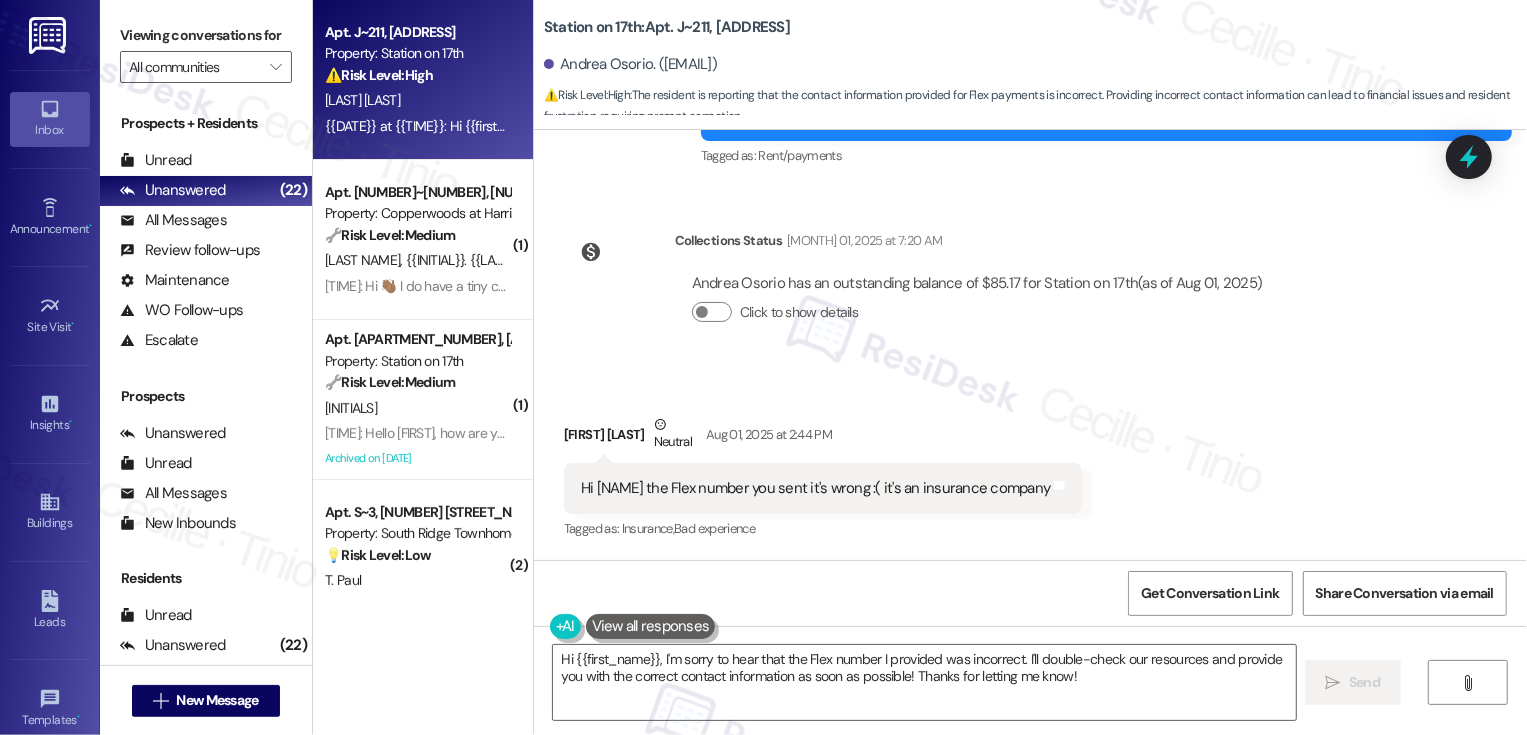 scroll, scrollTop: 764, scrollLeft: 0, axis: vertical 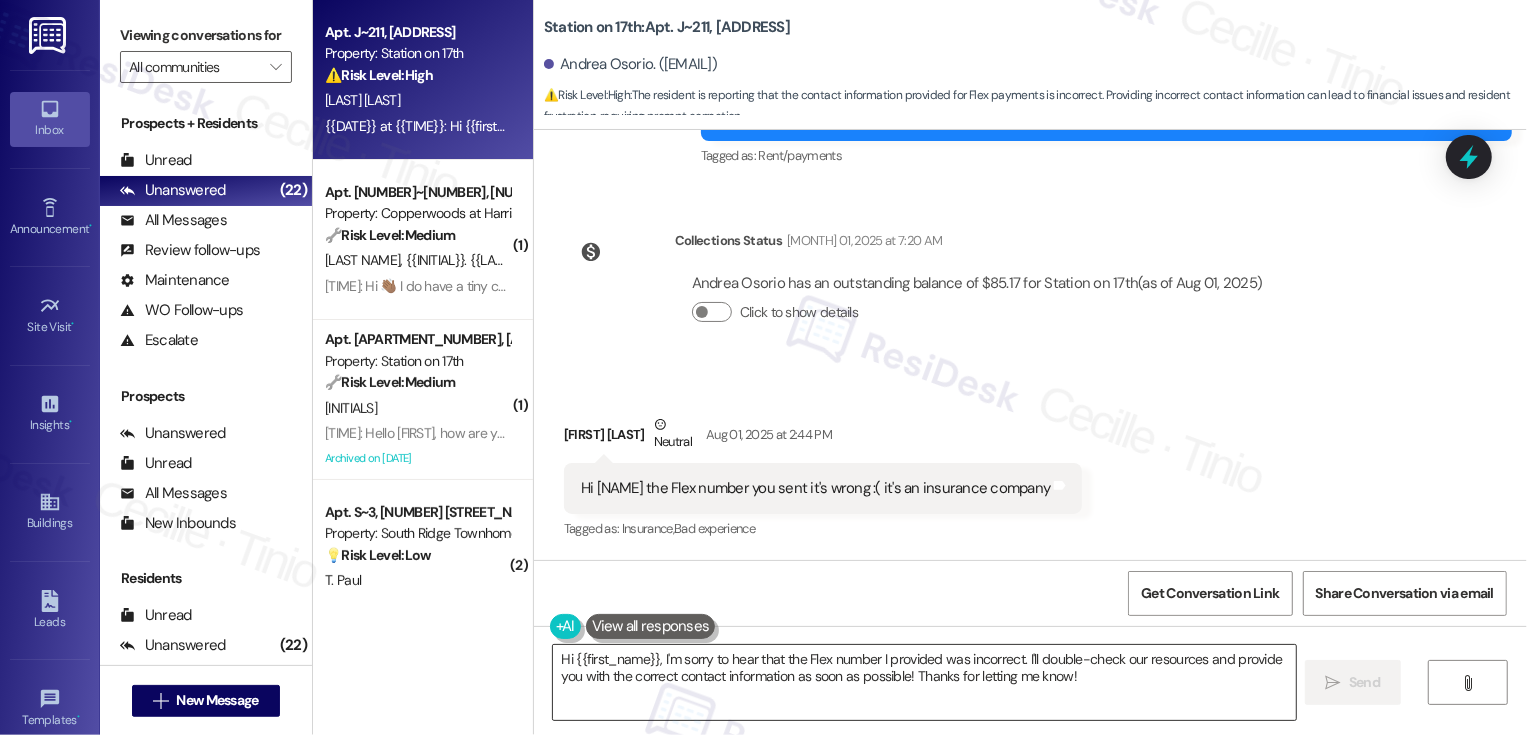 click on "Hi [FIRST_NAME], I'm sorry to hear that the Flex number I provided was incorrect. I'll double-check our resources and provide you with the correct contact information as soon as possible! Thanks for letting me know!" at bounding box center [924, 682] 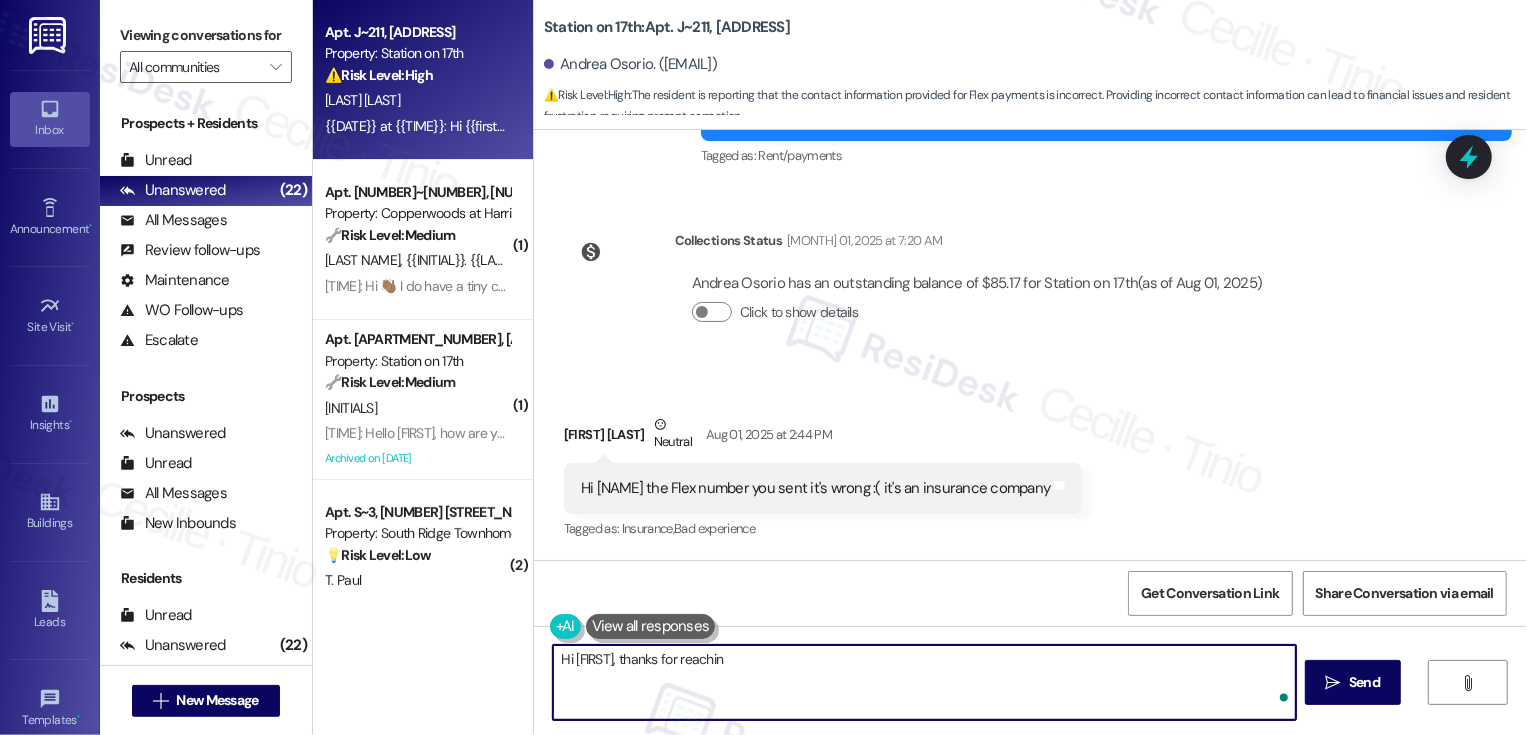 type on "Hi Andrea, thanks for reachi" 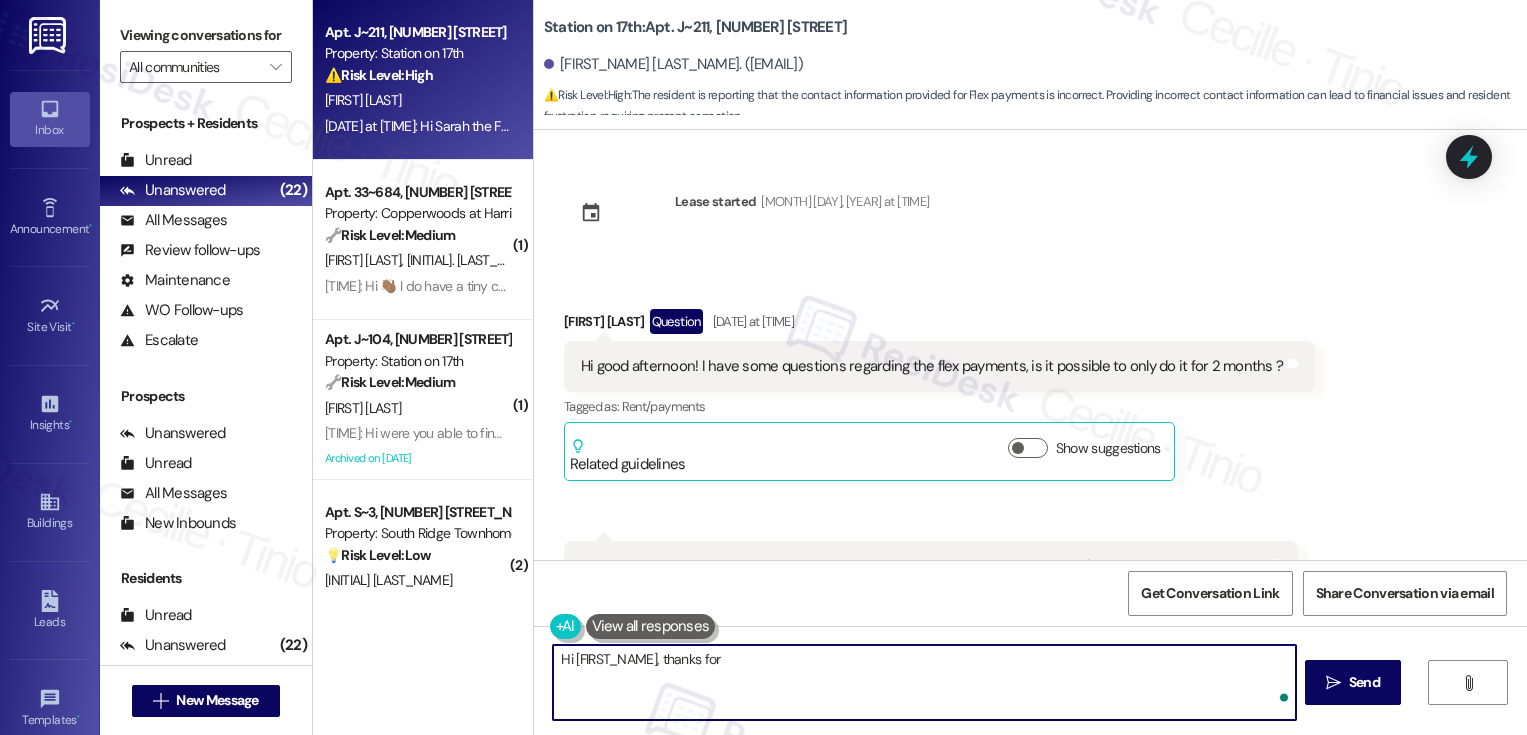 scroll, scrollTop: 0, scrollLeft: 0, axis: both 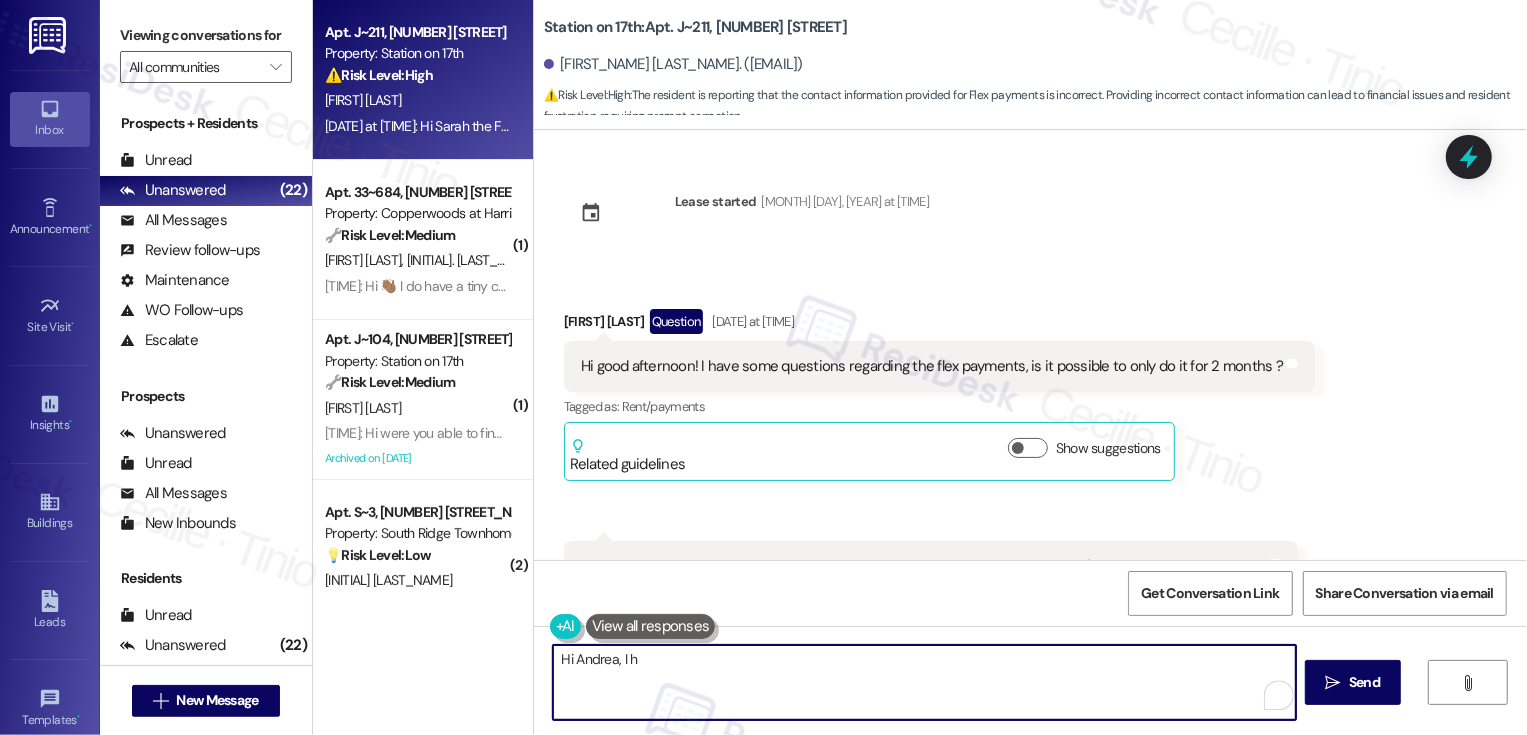 type on "Hi Andrea, I h" 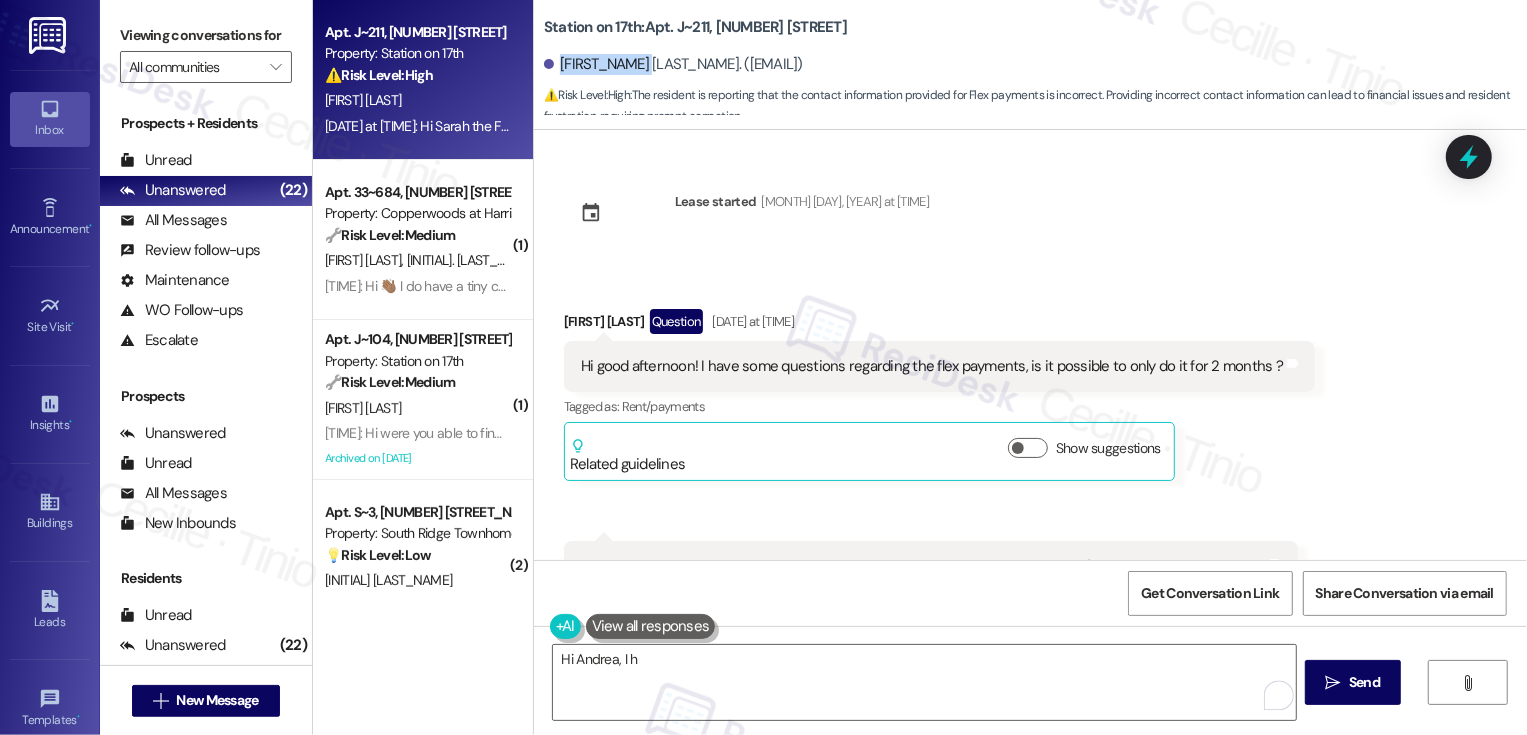 drag, startPoint x: 549, startPoint y: 68, endPoint x: 635, endPoint y: 71, distance: 86.05231 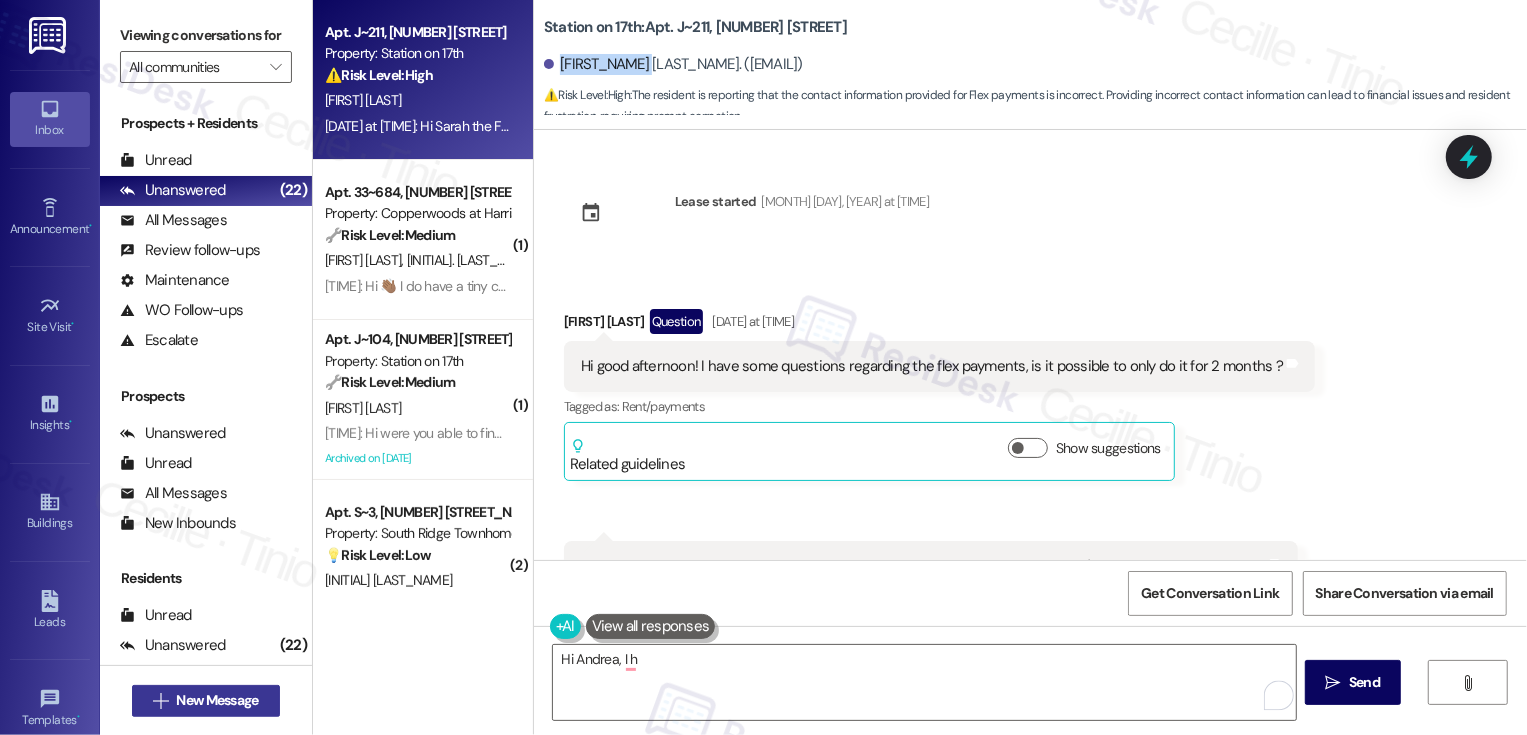 click on "New Message" at bounding box center (217, 700) 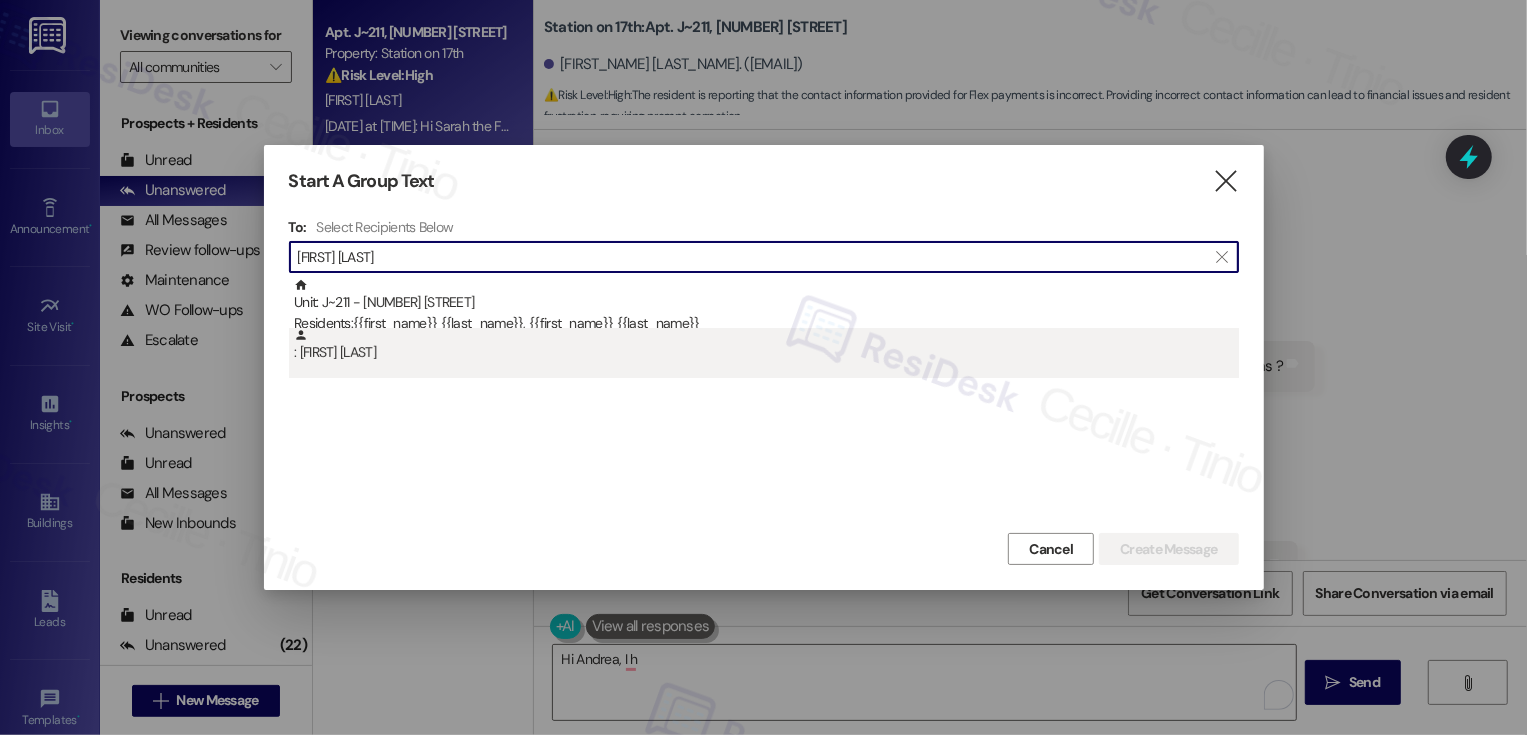 type on "[FIRST] [LAST]" 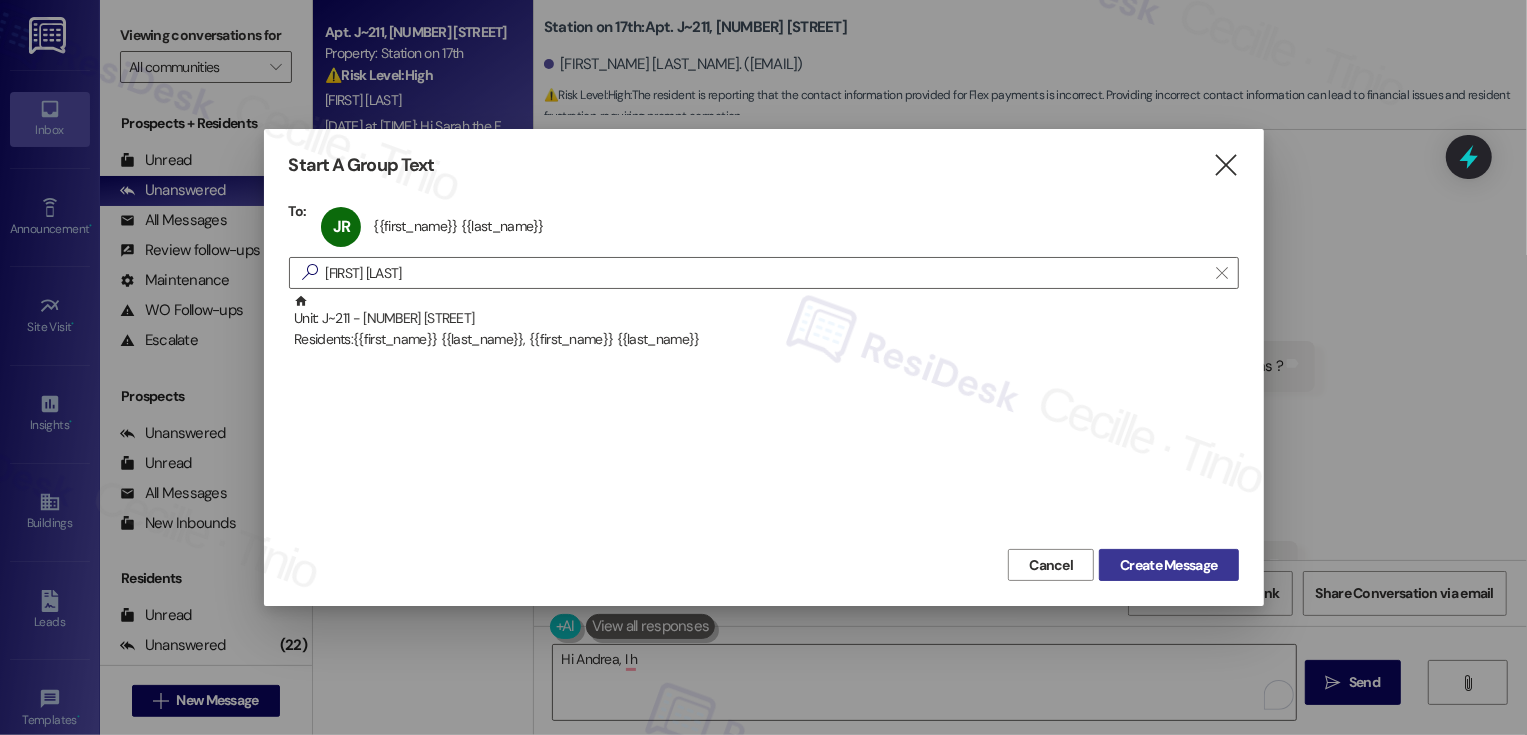 click on "Create Message" at bounding box center [1168, 565] 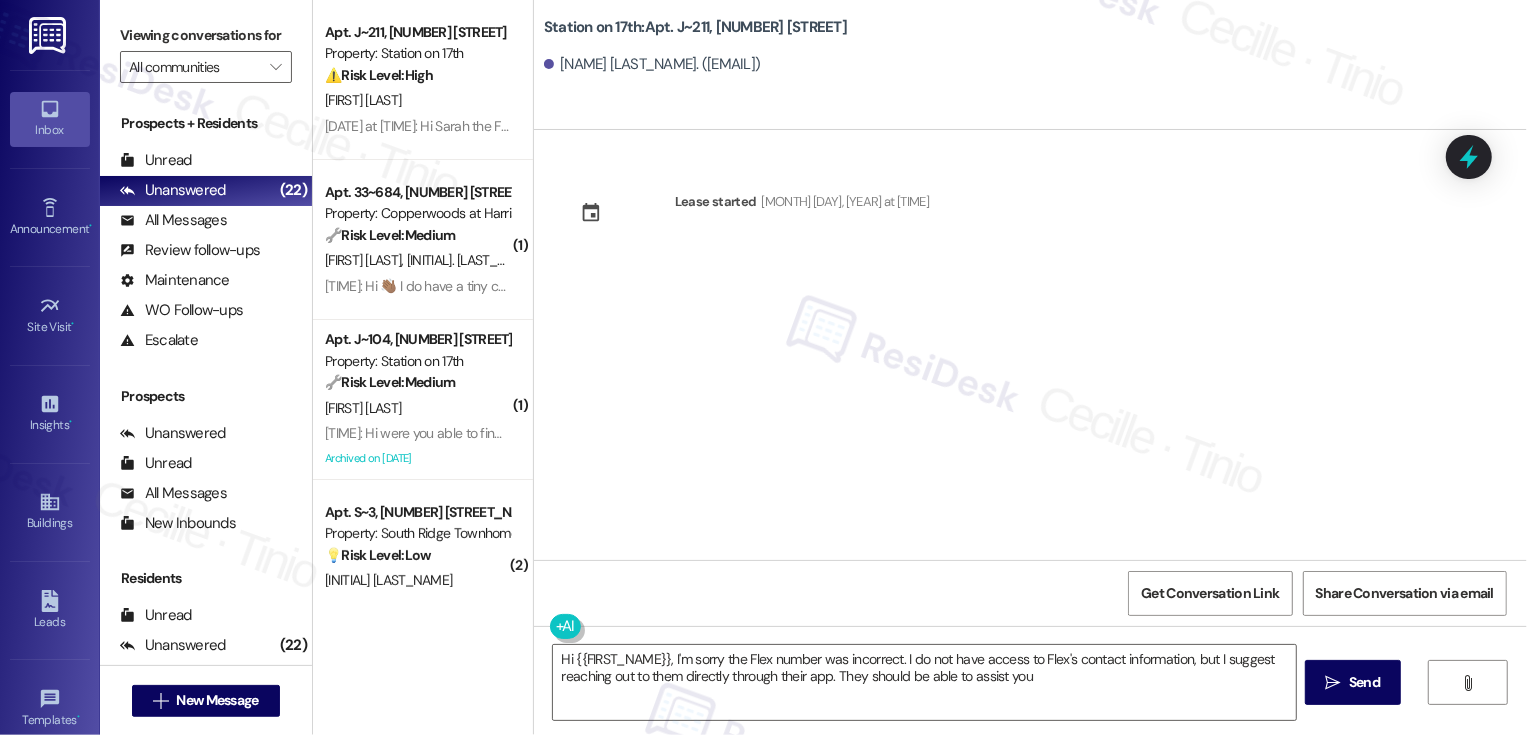 type on "Hi {{first_name}}, I'm sorry the Flex number was incorrect. I do not have access to Flex's contact information, but I suggest reaching out to them directly through their app. They should be able to assist you!" 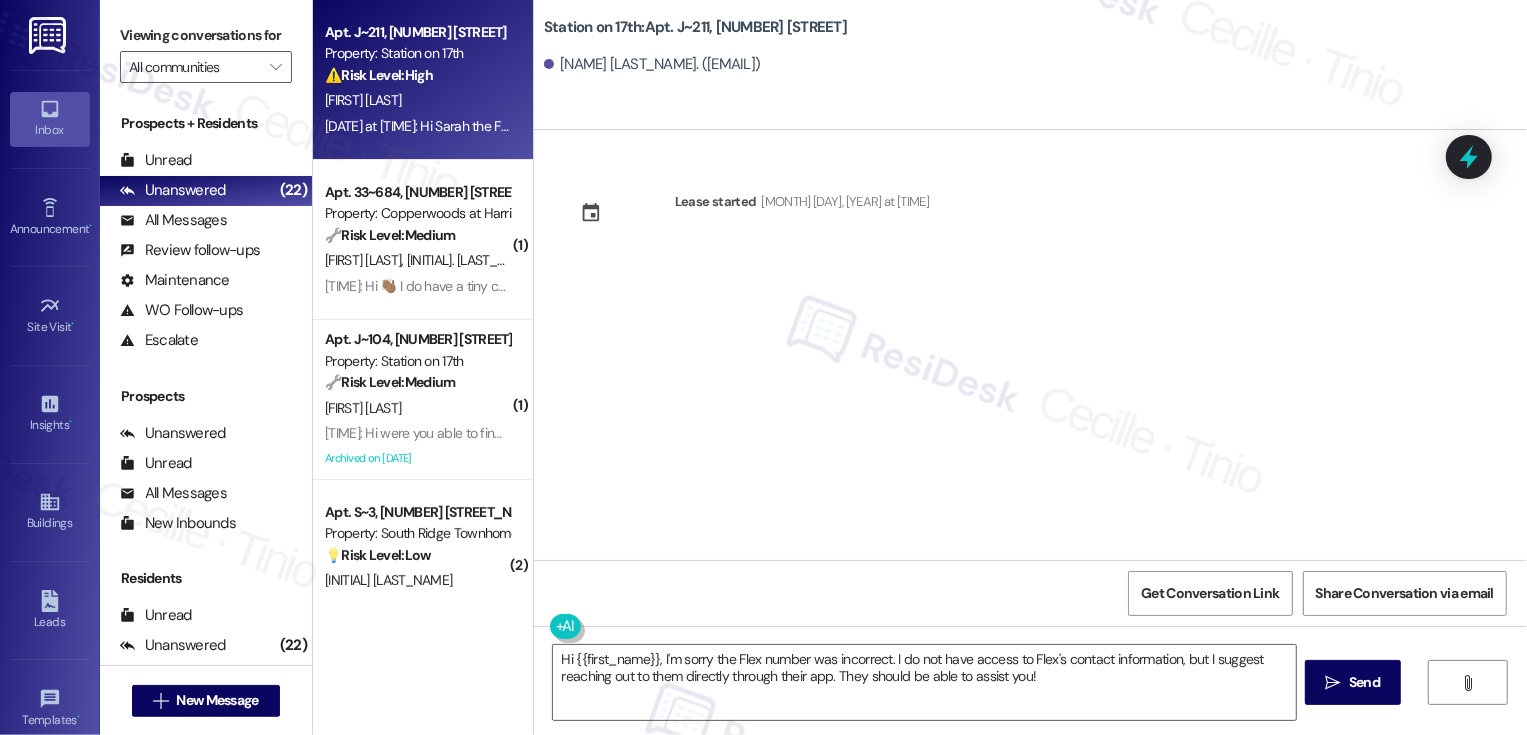 click on "[DATE] at [TIME]: Hi Sarah the Flex number you sent it's wrong :( it's an insurance company  [DATE] at [TIME]: Hi Sarah the Flex number you sent it's wrong :( it's an insurance company" at bounding box center [417, 126] 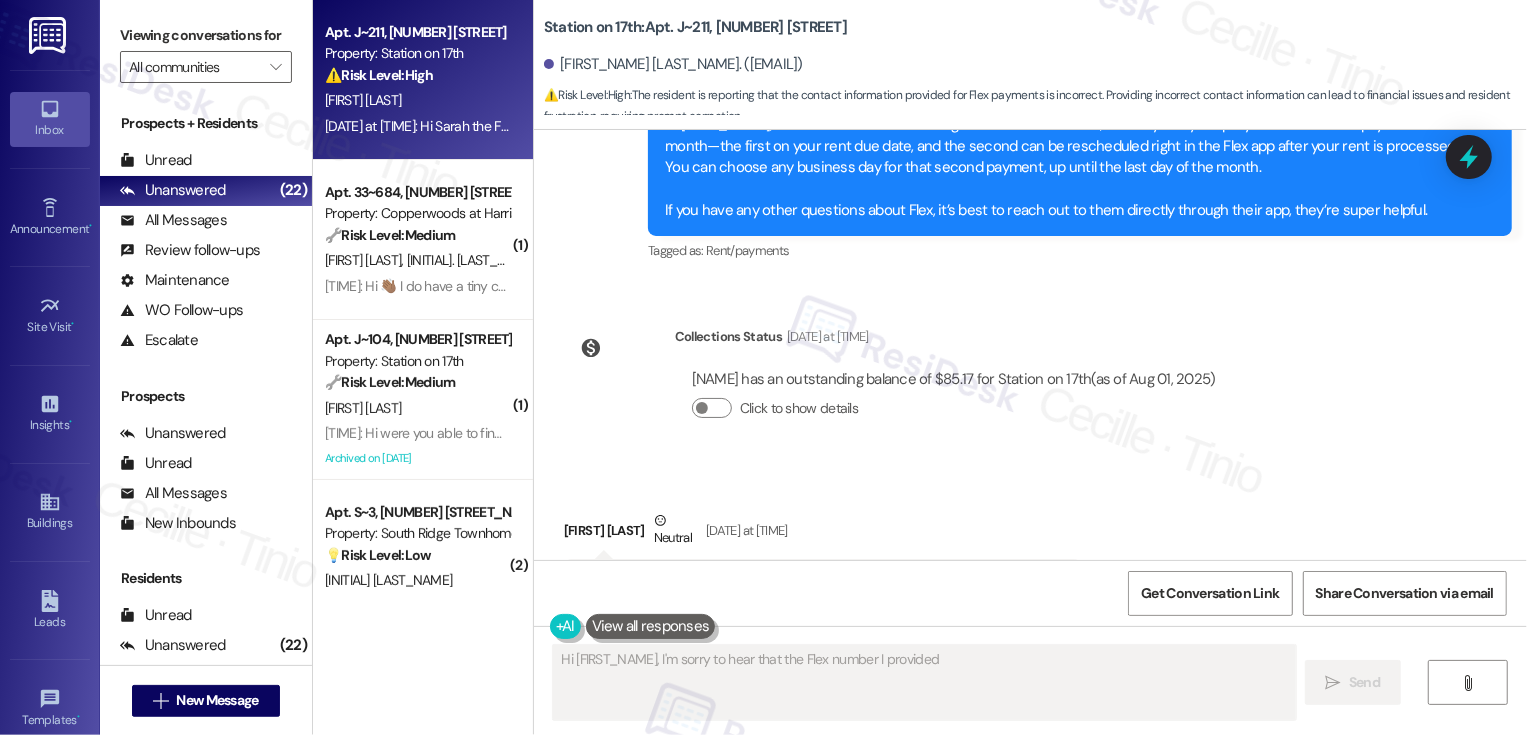 scroll, scrollTop: 763, scrollLeft: 0, axis: vertical 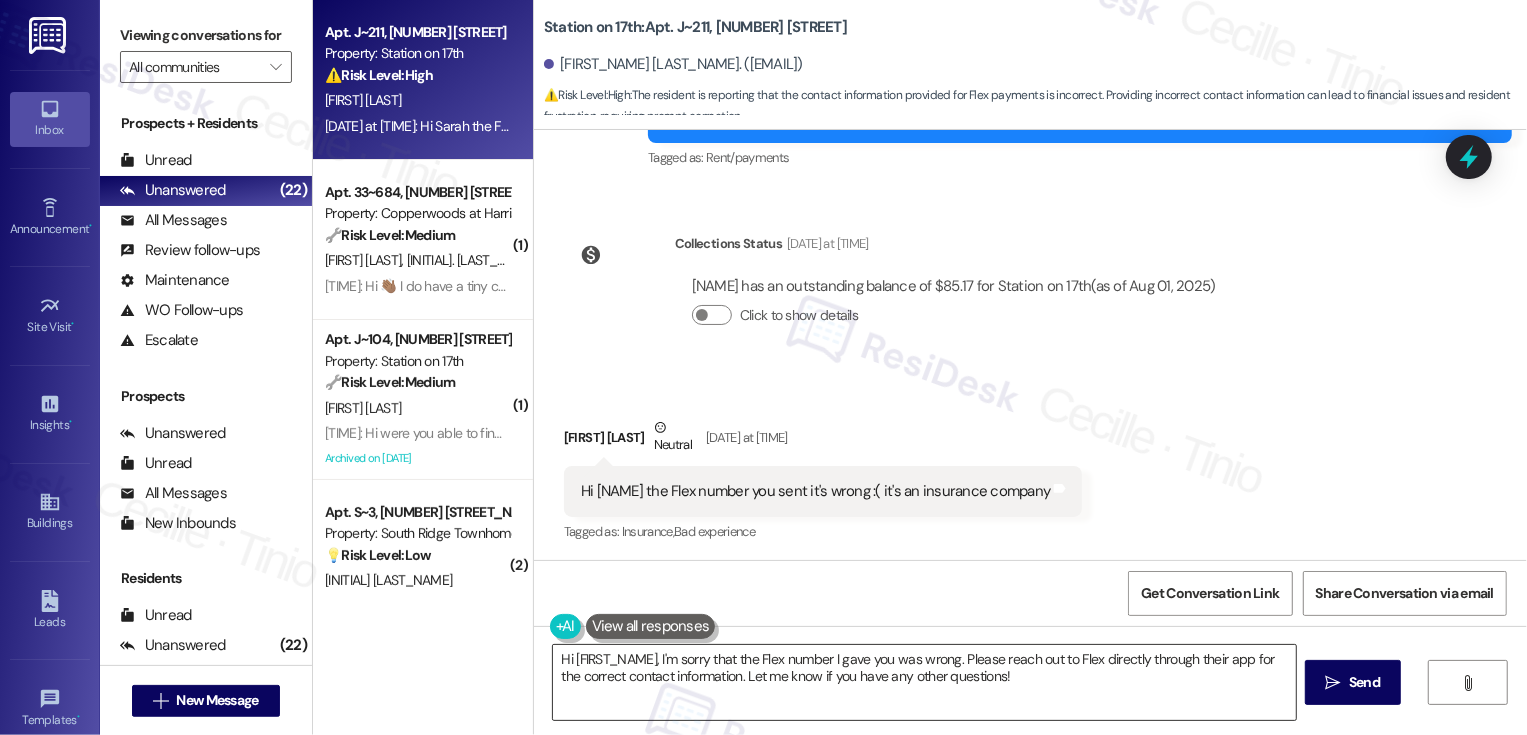 click on "Hi [FIRST_NAME], I'm sorry that the Flex number I gave you was wrong. Please reach out to Flex directly through their app for the correct contact information. Let me know if you have any other questions!" at bounding box center [924, 682] 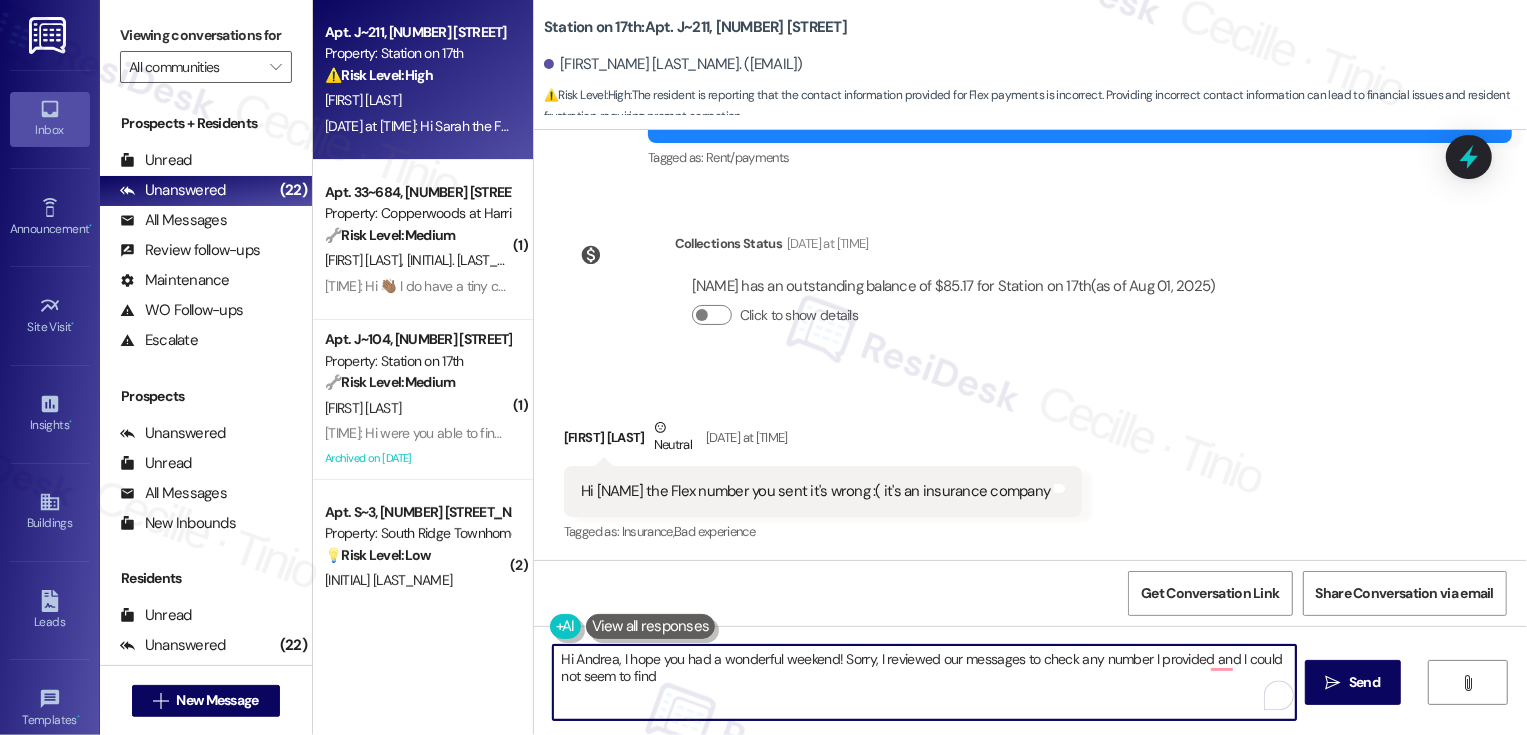click on "Hi Andrea, I hope you had a wonderful weekend! Sorry, I reviewed our messages to check any number I provided and I could not seem to find" at bounding box center (924, 682) 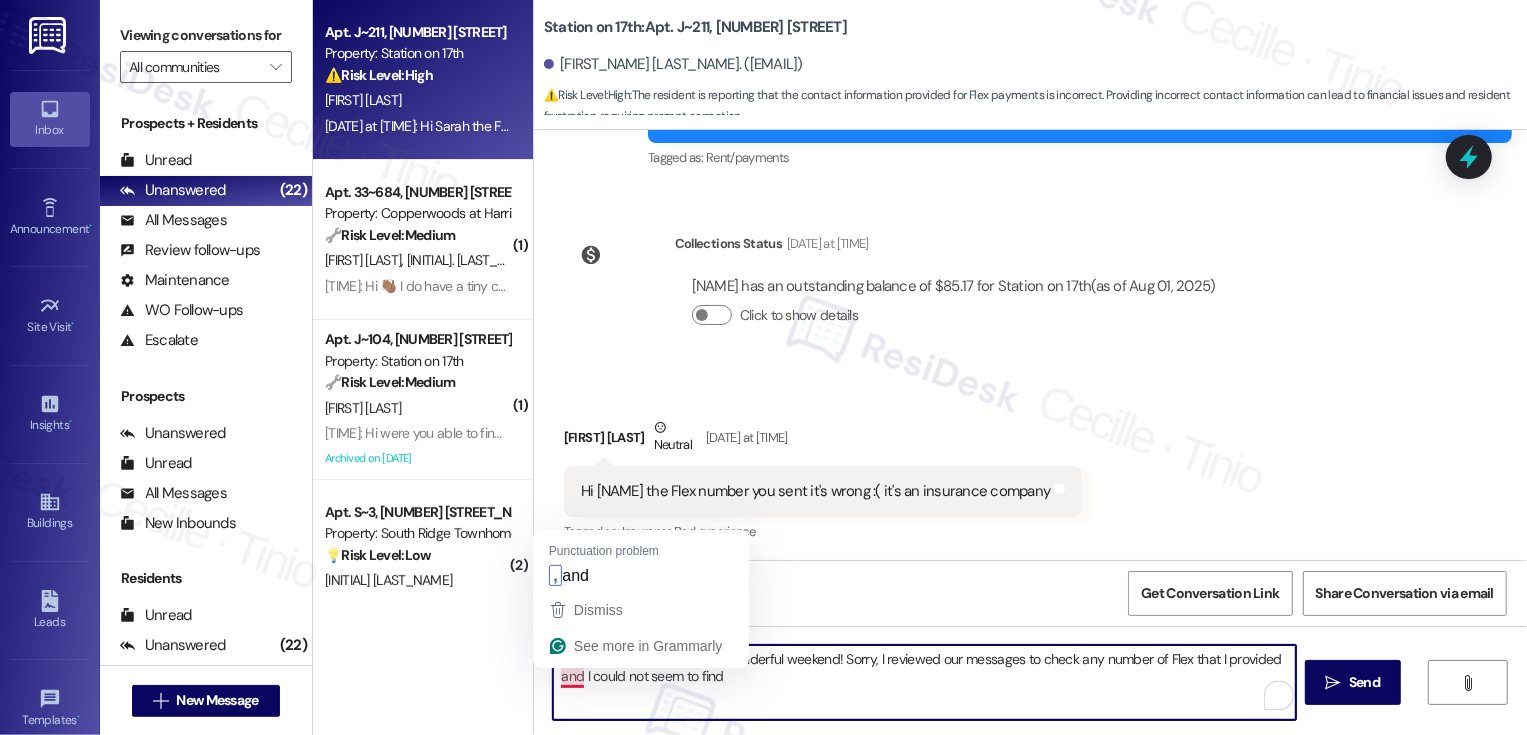 click on "Hi Andrea, I hope you had a wonderful weekend! Sorry, I reviewed our messages to check any number of Flex that I provided and I could not seem to find" at bounding box center (924, 682) 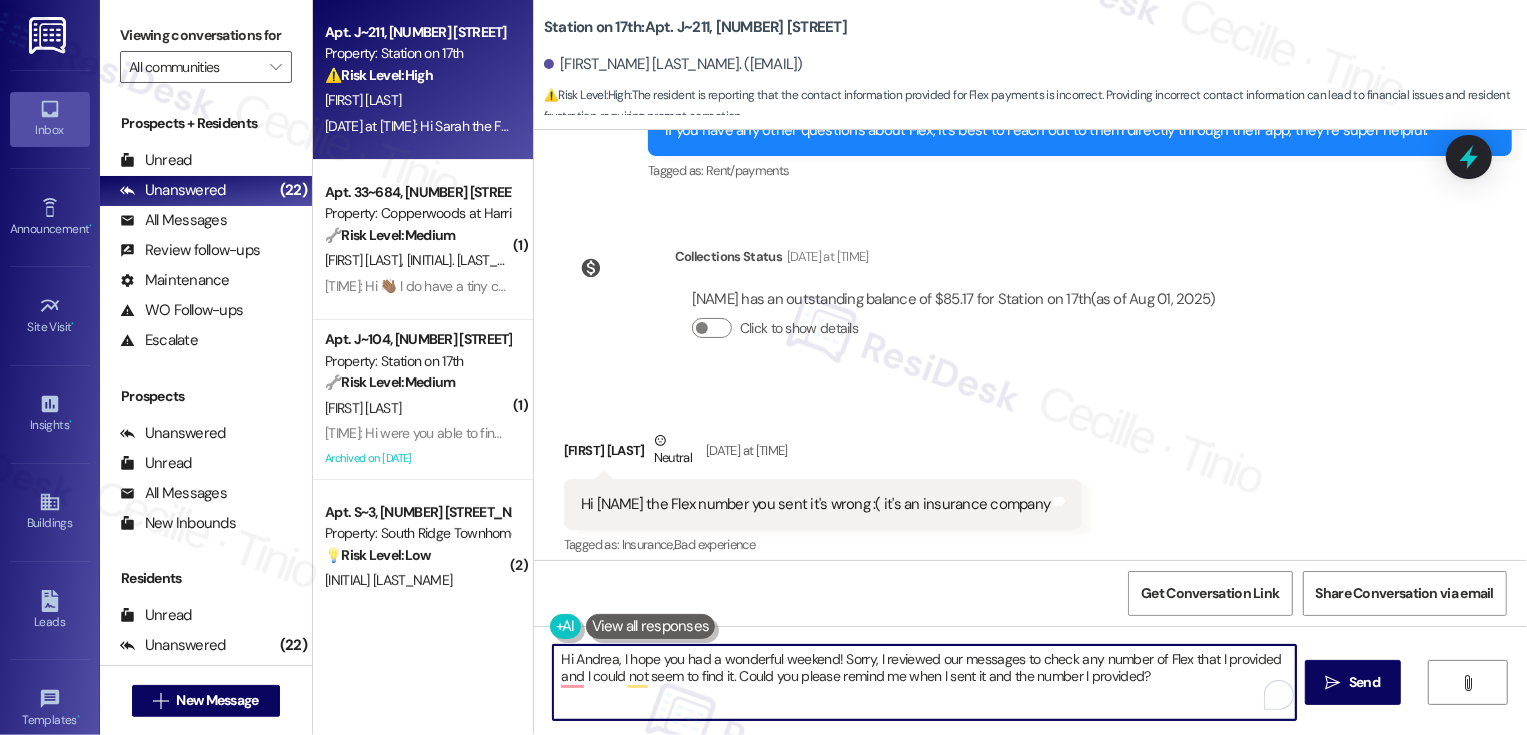 scroll, scrollTop: 764, scrollLeft: 0, axis: vertical 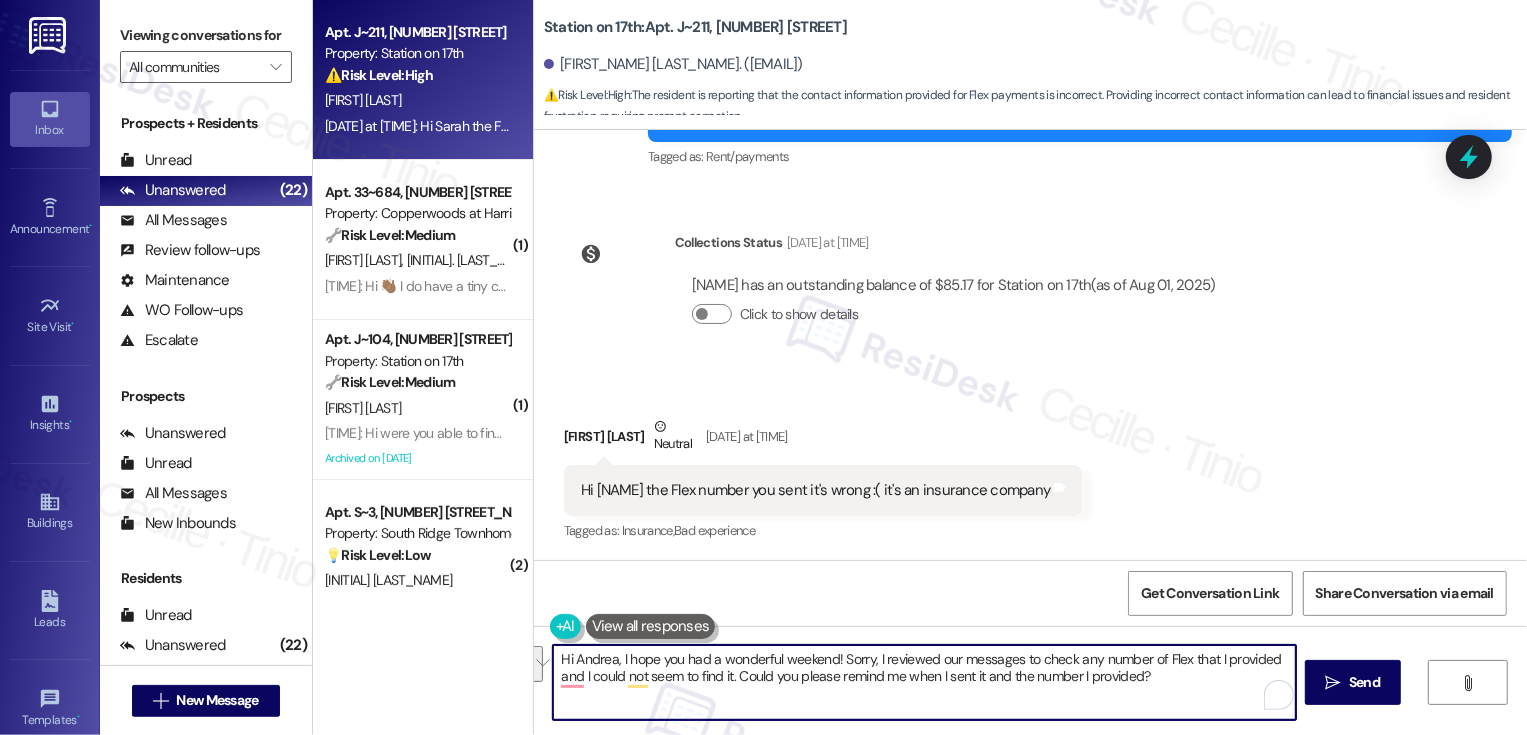 paste on "! I hope you had a wonderful weekend. I looked back through our messages to see if I could find the Flex number I sent, but I didn’t see it. Could you remind me when I sent it and what number I gave you? Thanks so much for helping me double‑check!" 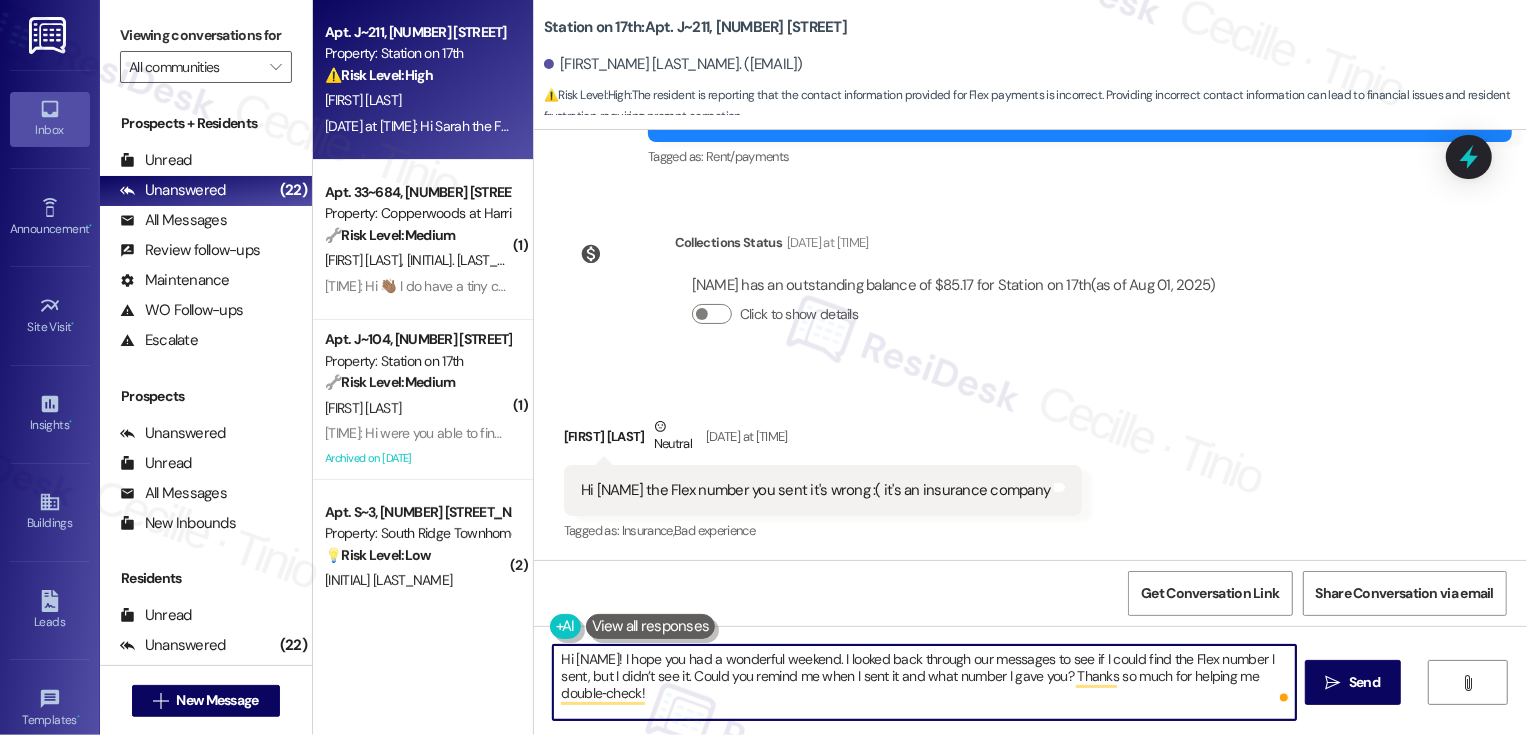 click on "Hi [NAME]! I hope you had a wonderful weekend. I looked back through our messages to see if I could find the Flex number I sent, but I didn’t see it. Could you remind me when I sent it and what number I gave you? Thanks so much for helping me double‑check!" at bounding box center [924, 682] 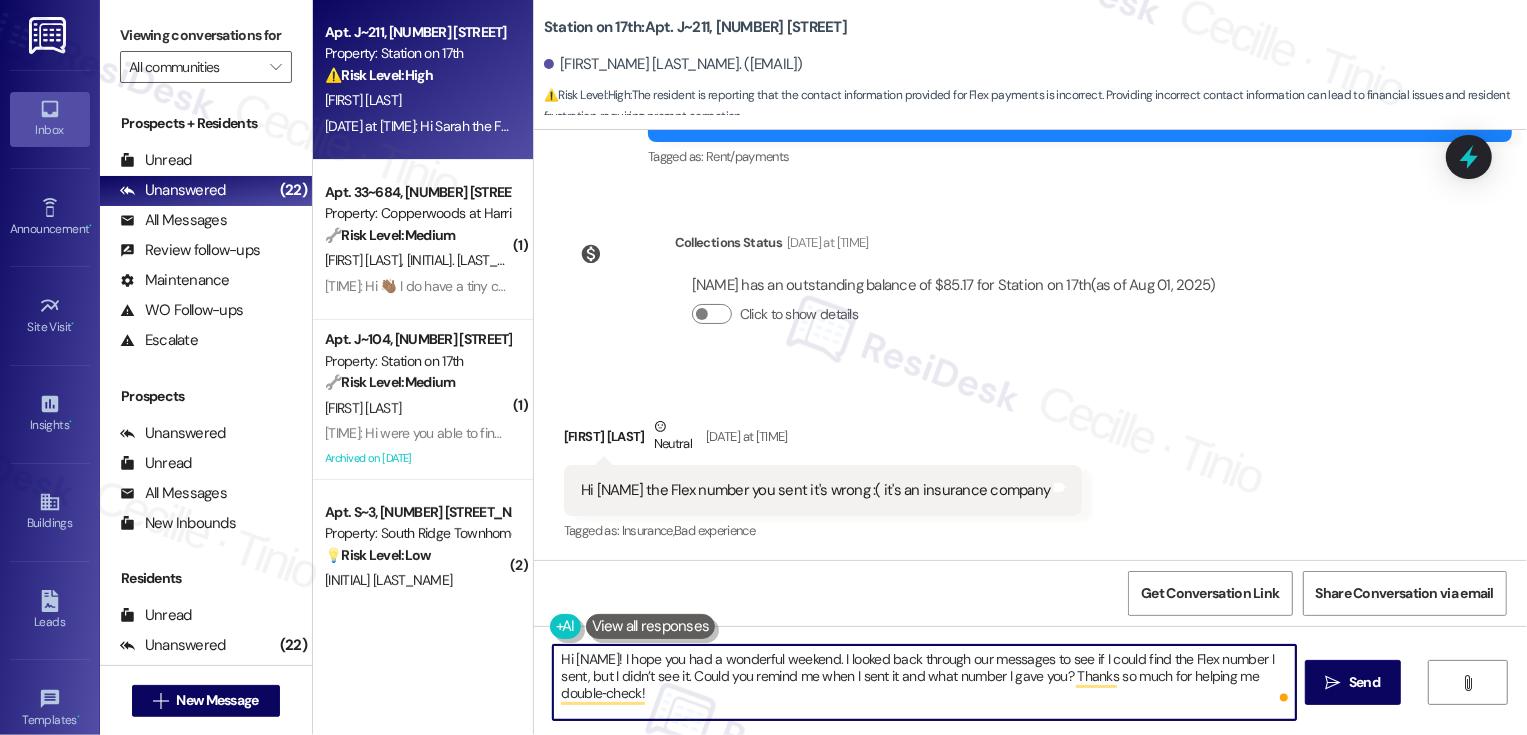 click on "Hi [NAME]! I hope you had a wonderful weekend. I looked back through our messages to see if I could find the Flex number I sent, but I didn’t see it. Could you remind me when I sent it and what number I gave you? Thanks so much for helping me double‑check!" at bounding box center [924, 682] 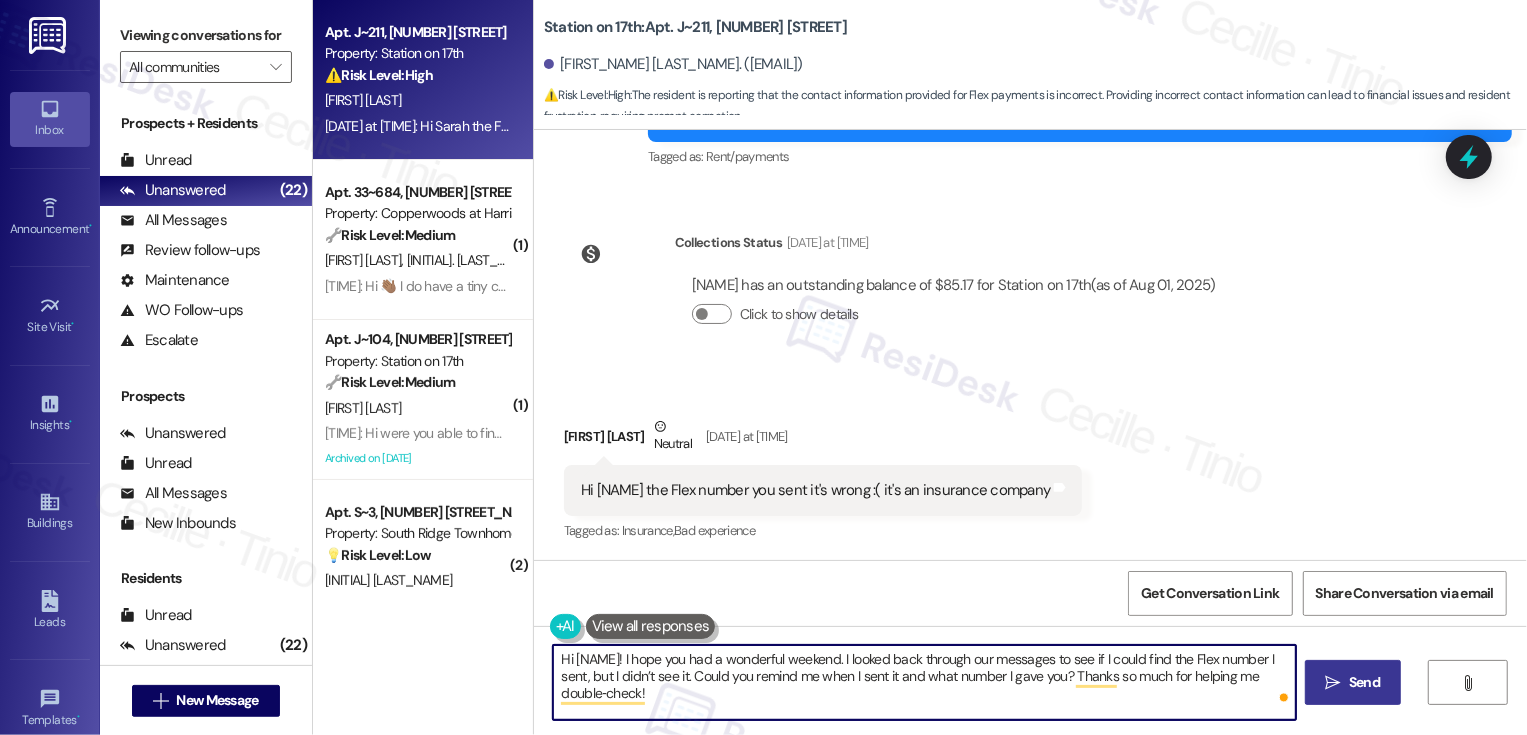 type on "Hi [NAME]! I hope you had a wonderful weekend. I looked back through our messages to see if I could find the Flex number I sent, but I didn’t see it. Could you remind me when I sent it and what number I gave you? Thanks so much for helping me double‑check!" 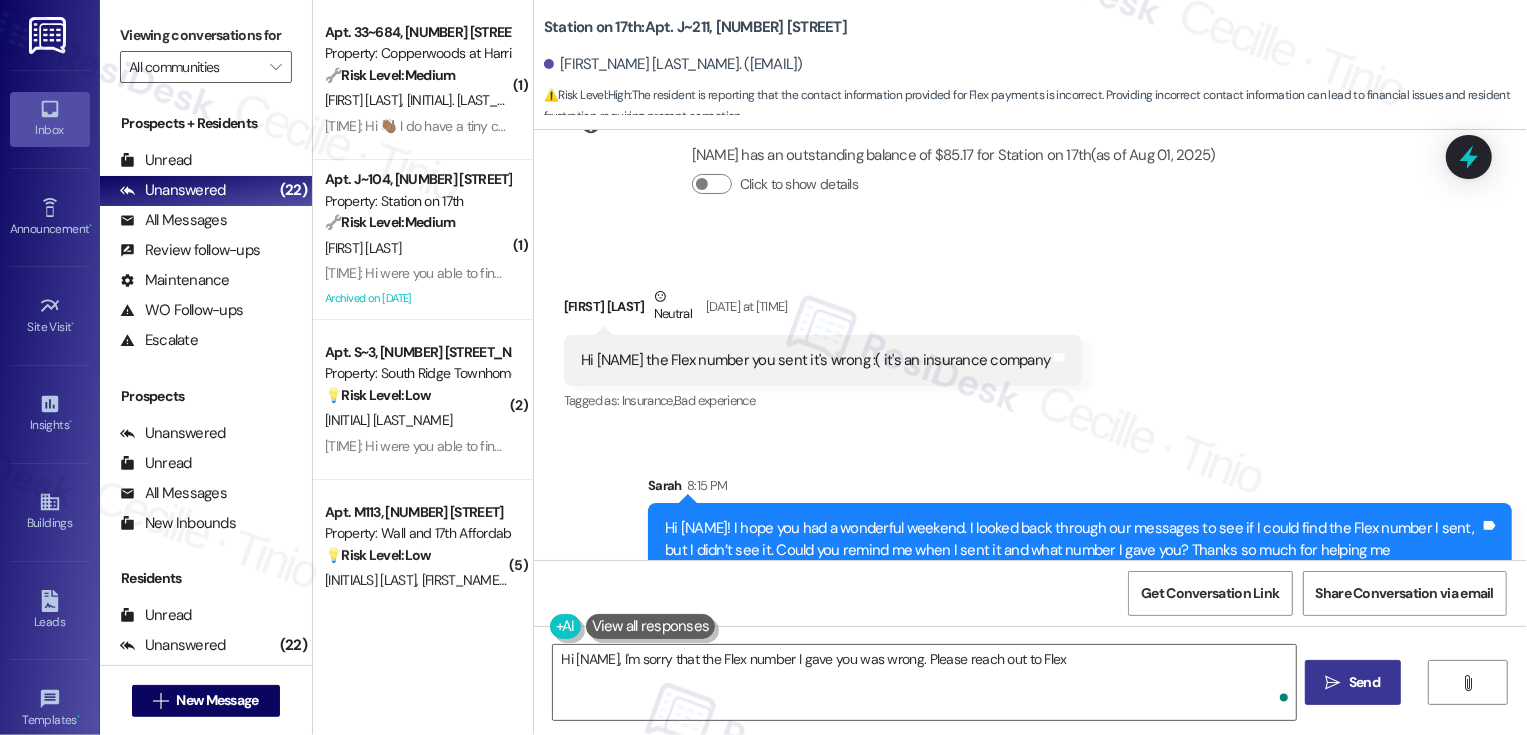 scroll, scrollTop: 925, scrollLeft: 0, axis: vertical 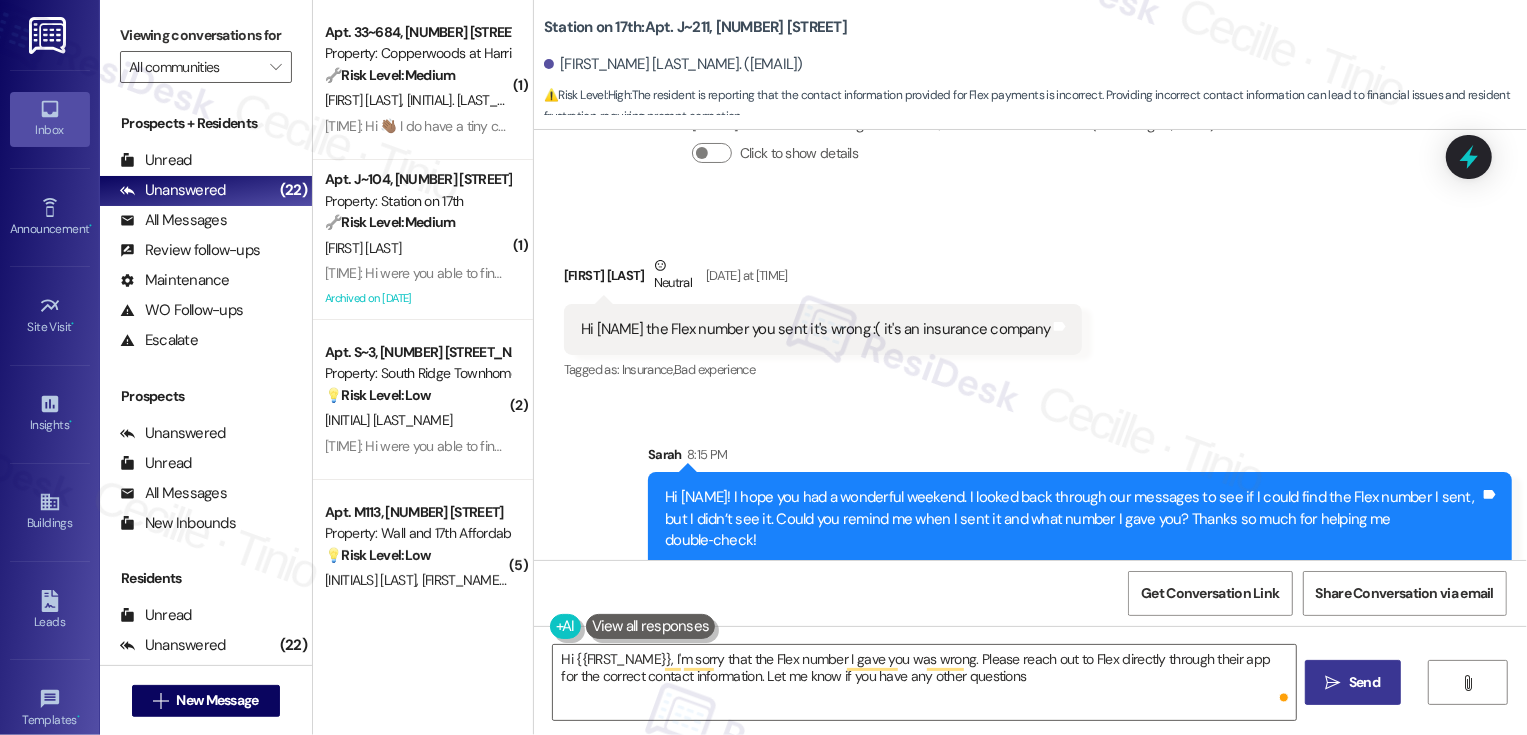 type on "Hi [FIRST_NAME], I'm sorry that the Flex number I gave you was wrong. Please reach out to Flex directly through their app for the correct contact information. Let me know if you have any other questions!" 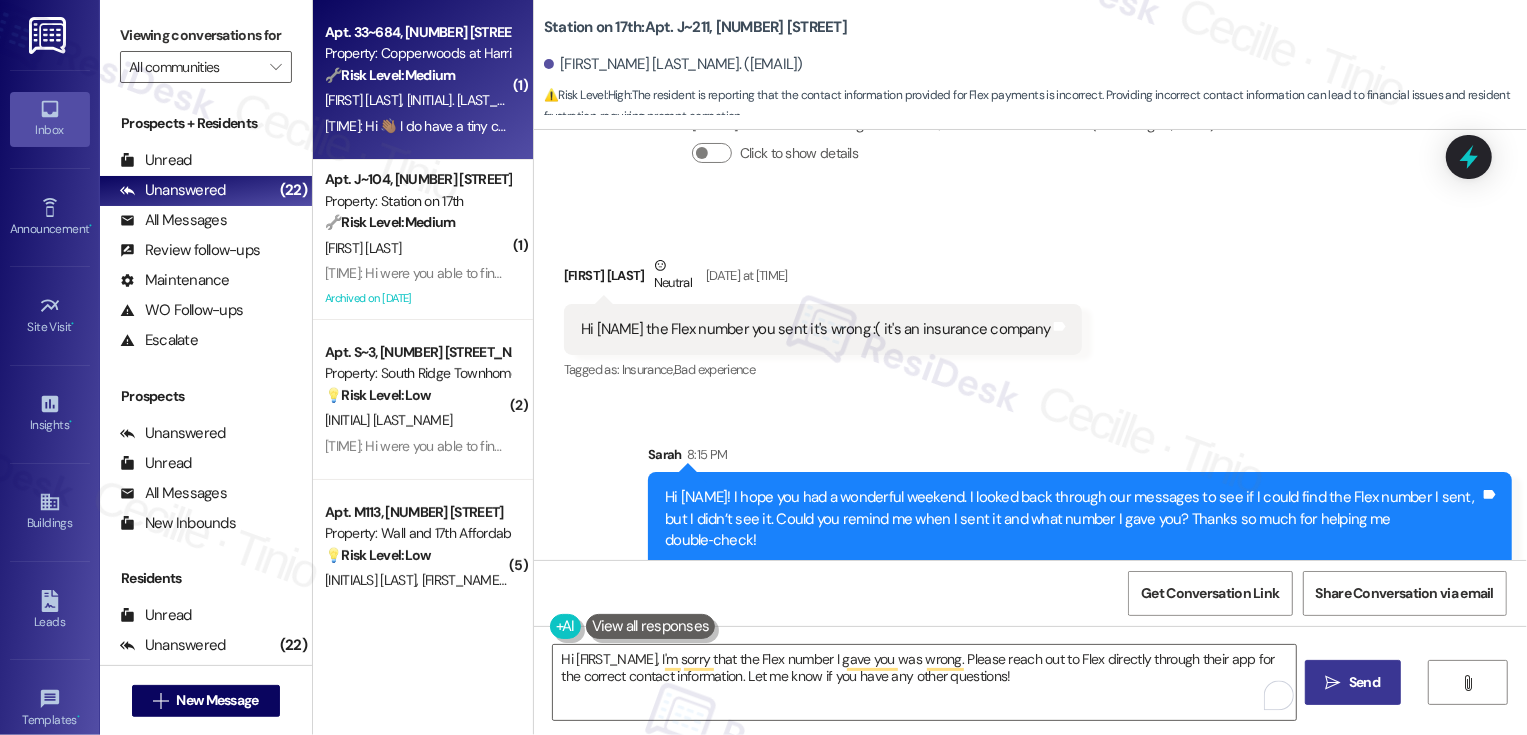 click on "[TIME]: Hi 👋🏽  I do have a tiny concern I won't say who but our are neighbor's close by  that are taking dogs potty on the grass constantly and its  smelling and looking pretty bad  :/ I really hate to say anything, Im just wondering if there's a better option [TIME]: Hi 👋🏽  I do have a tiny concern I won't say who but our are neighbor's close by  that are taking dogs potty on the grass constantly and its  smelling and looking pretty bad  :/ I really hate to say anything, Im just wondering if there's a better option" at bounding box center (1039, 126) 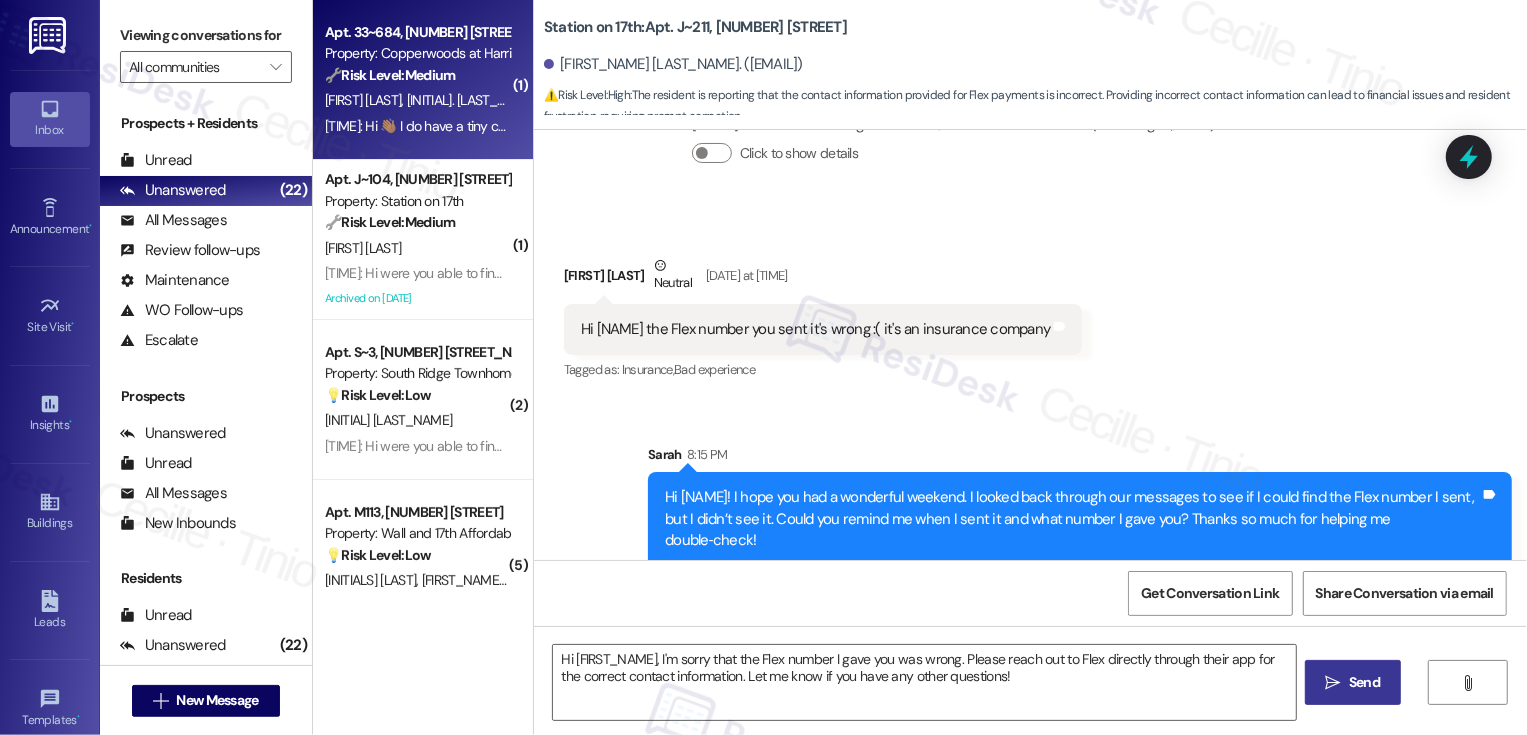 type on "Fetching suggested responses. Please feel free to read through the conversation in the meantime." 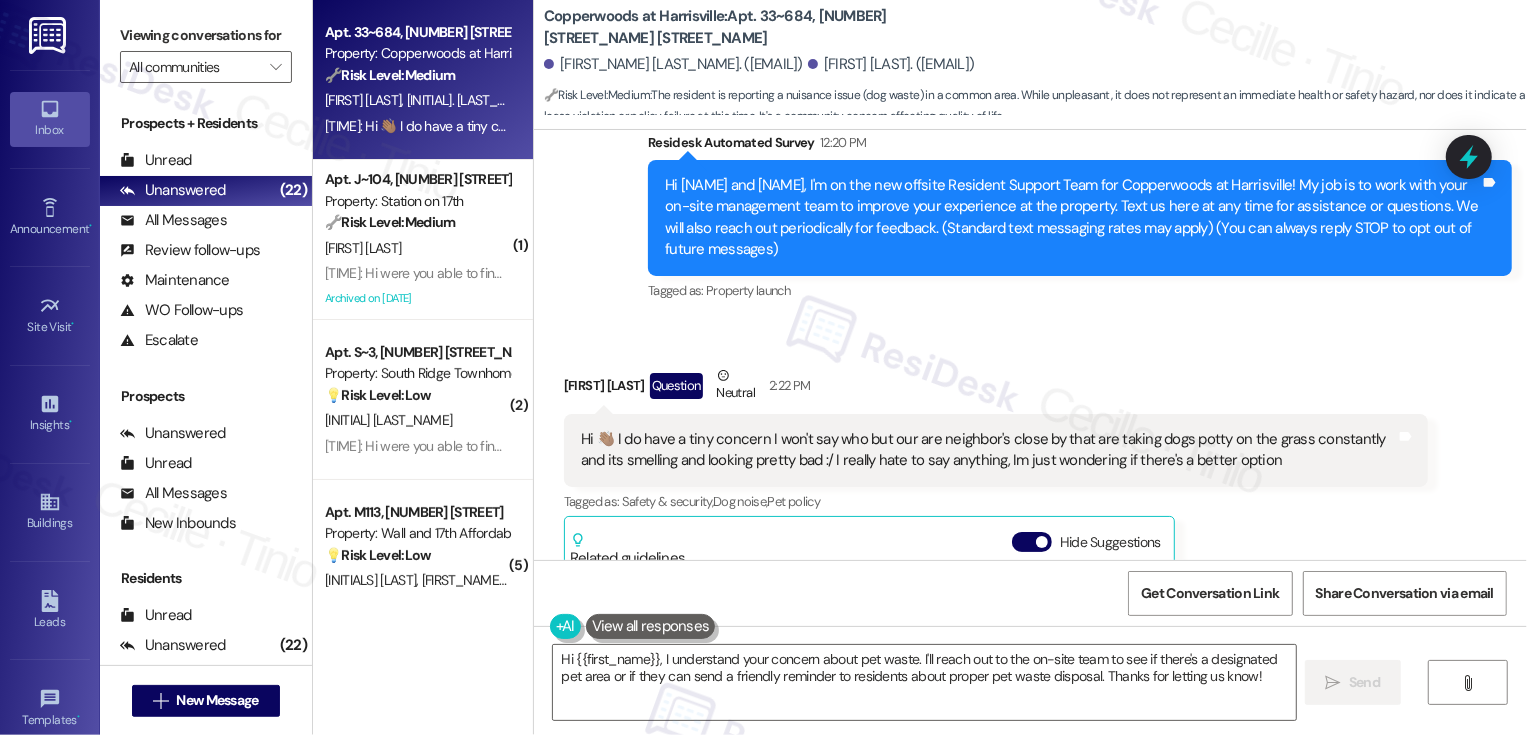 scroll, scrollTop: 190, scrollLeft: 0, axis: vertical 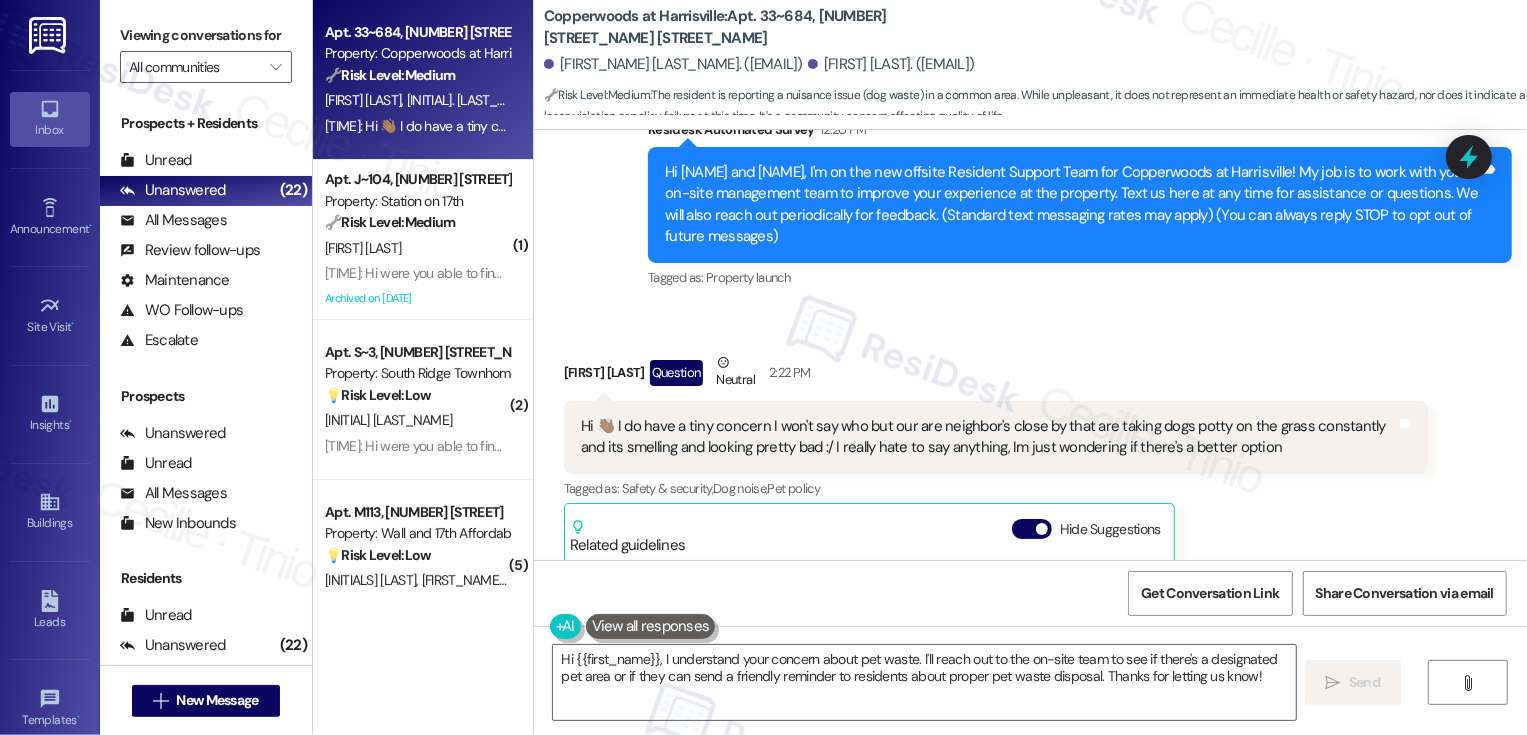 click on "Hi 👋🏽  I do have a tiny concern I won't say who but our are neighbor's close by  that are taking dogs potty on the grass constantly and its  smelling and looking pretty bad  :/ I really hate to say anything, Im just wondering if there's a better option" at bounding box center [988, 437] 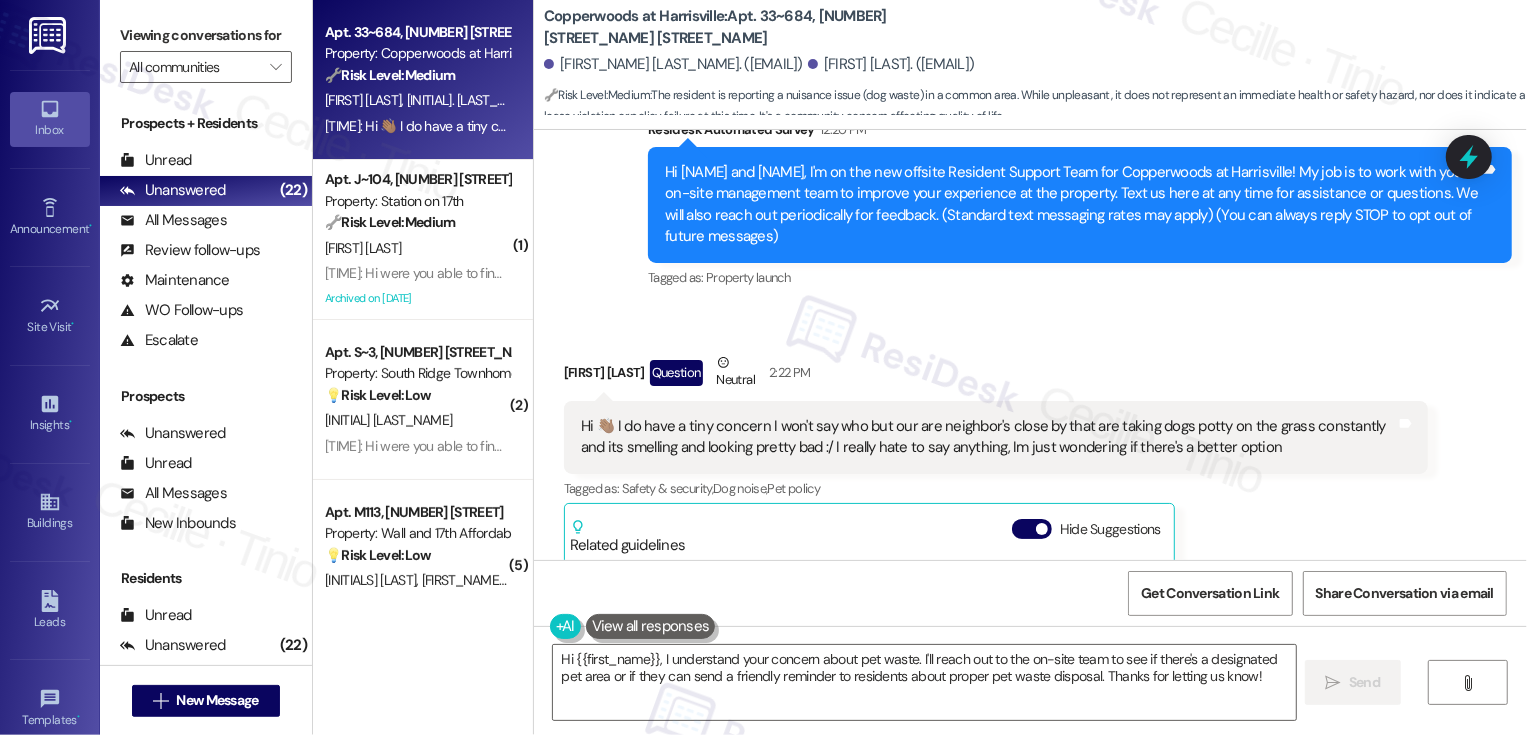 click on "[FIRST_NAME], [LAST_NAME] Question Neutral [TIME]" at bounding box center (996, 376) 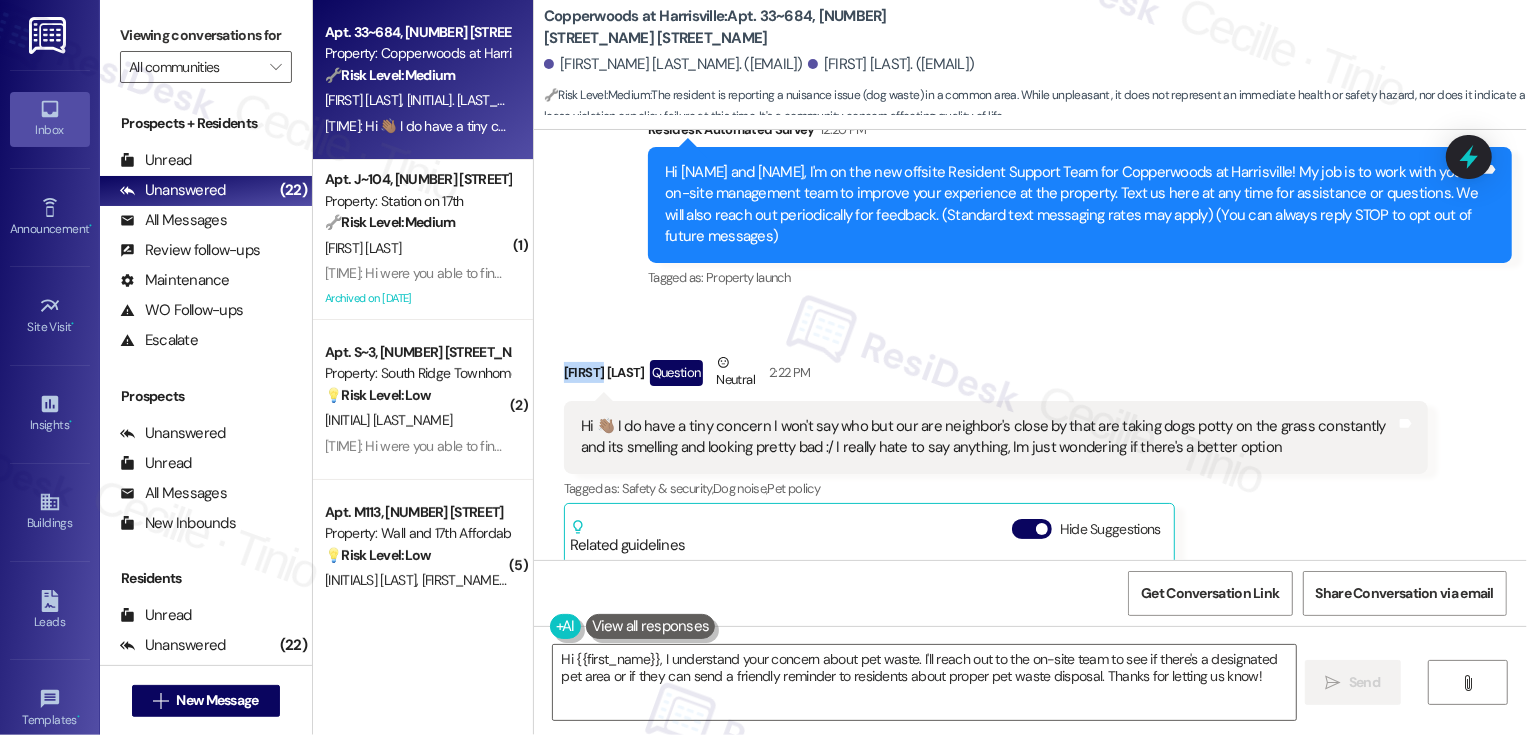 copy on "[NAME]" 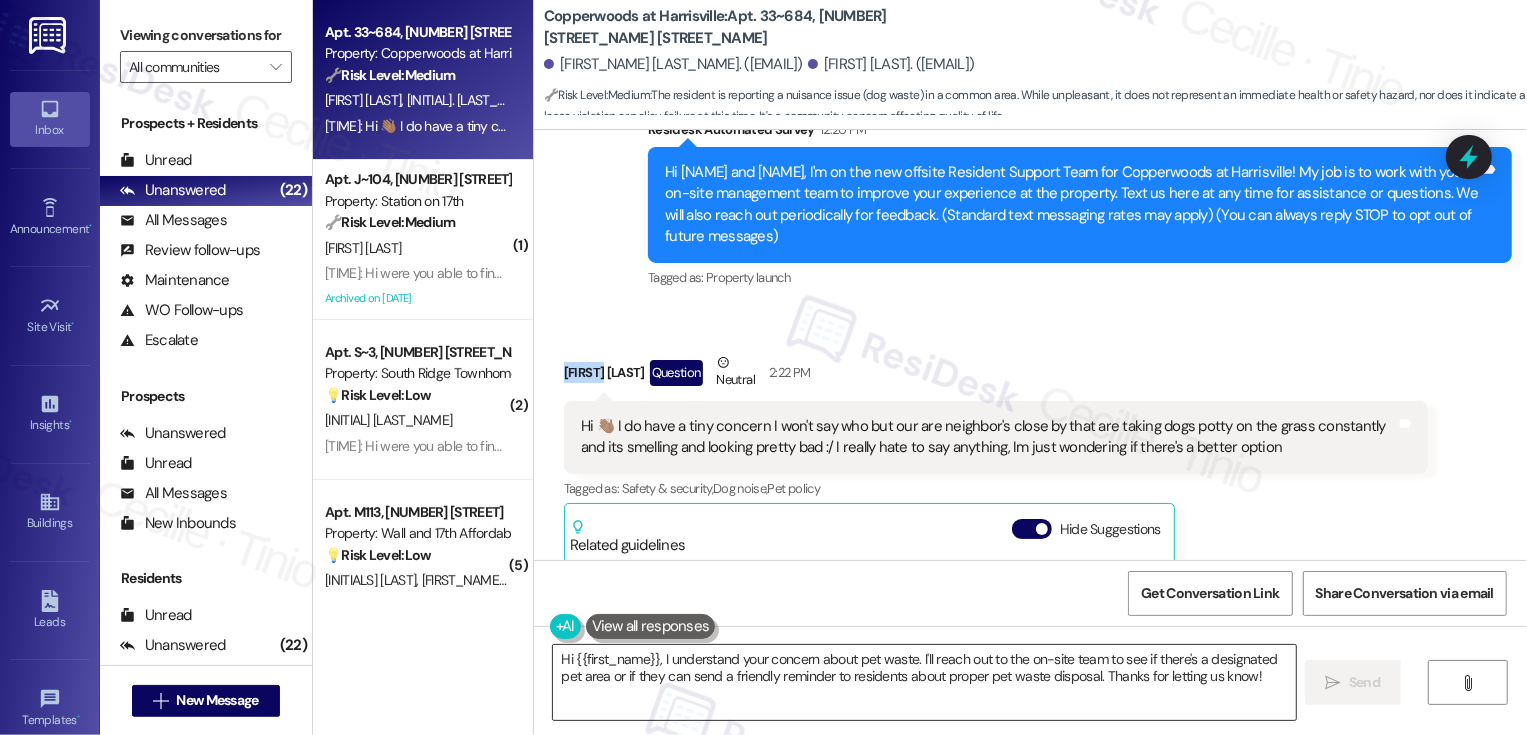 click on "Hi {{first_name}}, I understand your concern about pet waste. I'll reach out to the on-site team to see if there's a designated pet area or if they can send a friendly reminder to residents about proper pet waste disposal. Thanks for letting us know!" at bounding box center [924, 682] 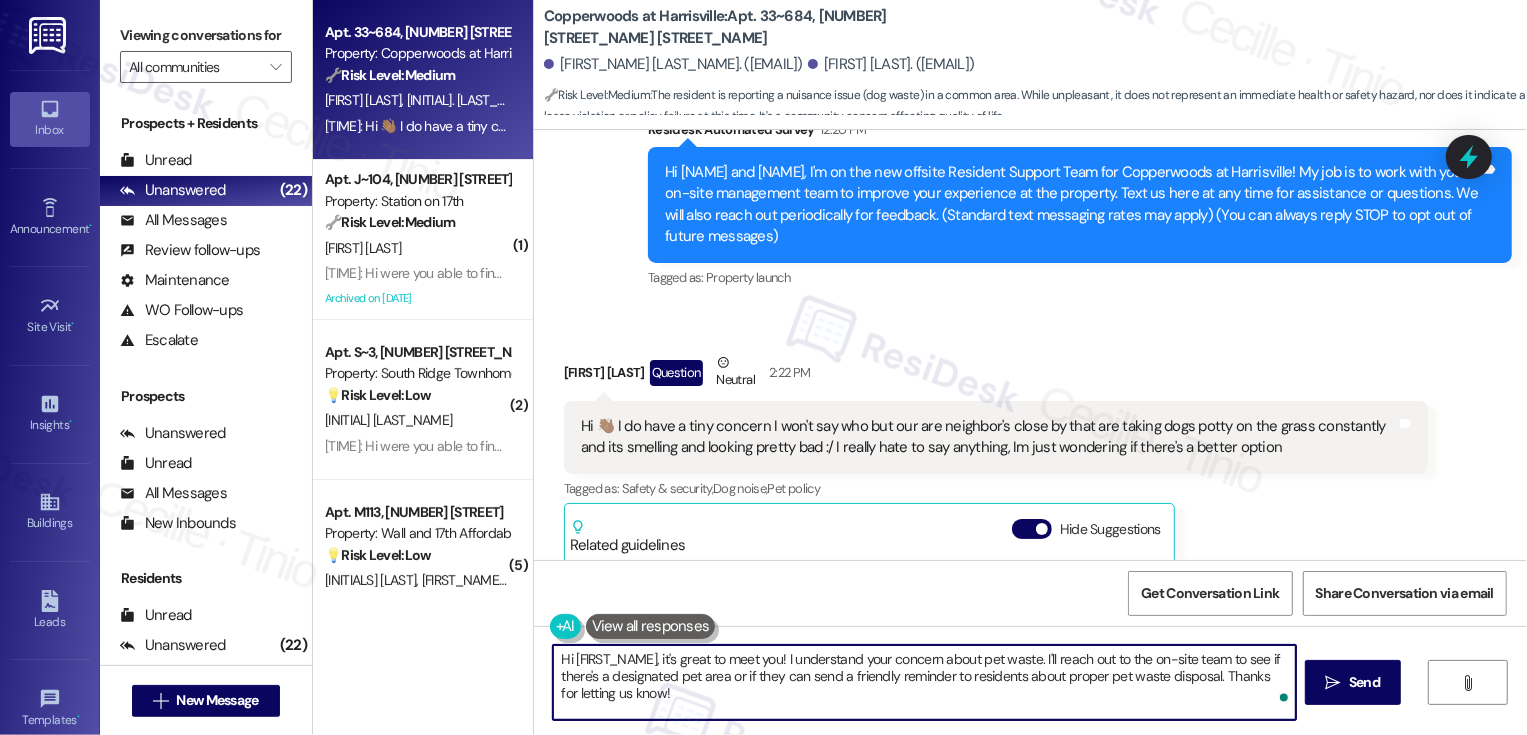 click on "Hi [FIRST_NAME], it's great to meet you! I understand your concern about pet waste. I'll reach out to the on-site team to see if there's a designated pet area or if they can send a friendly reminder to residents about proper pet waste disposal. Thanks for letting us know!" at bounding box center (924, 682) 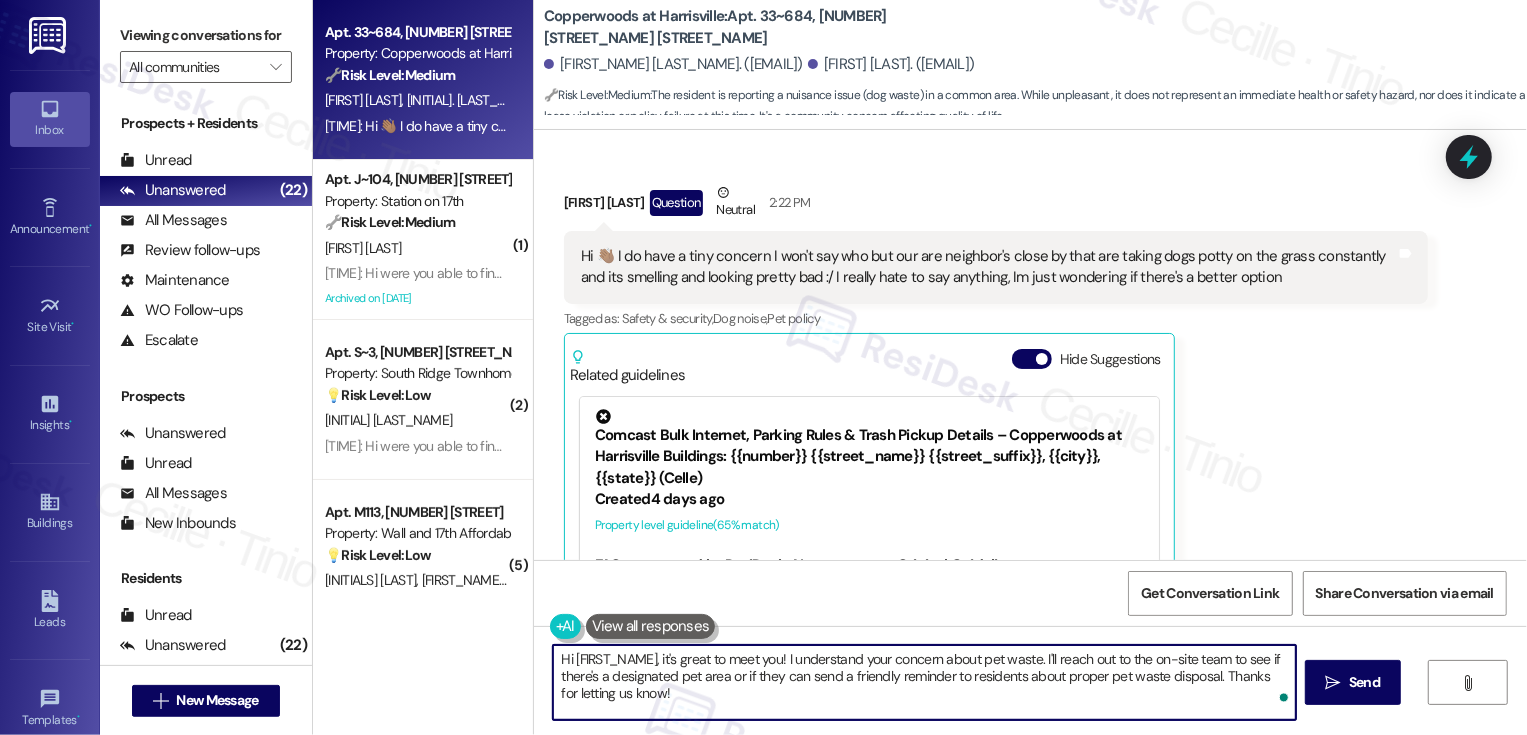 scroll, scrollTop: 26, scrollLeft: 0, axis: vertical 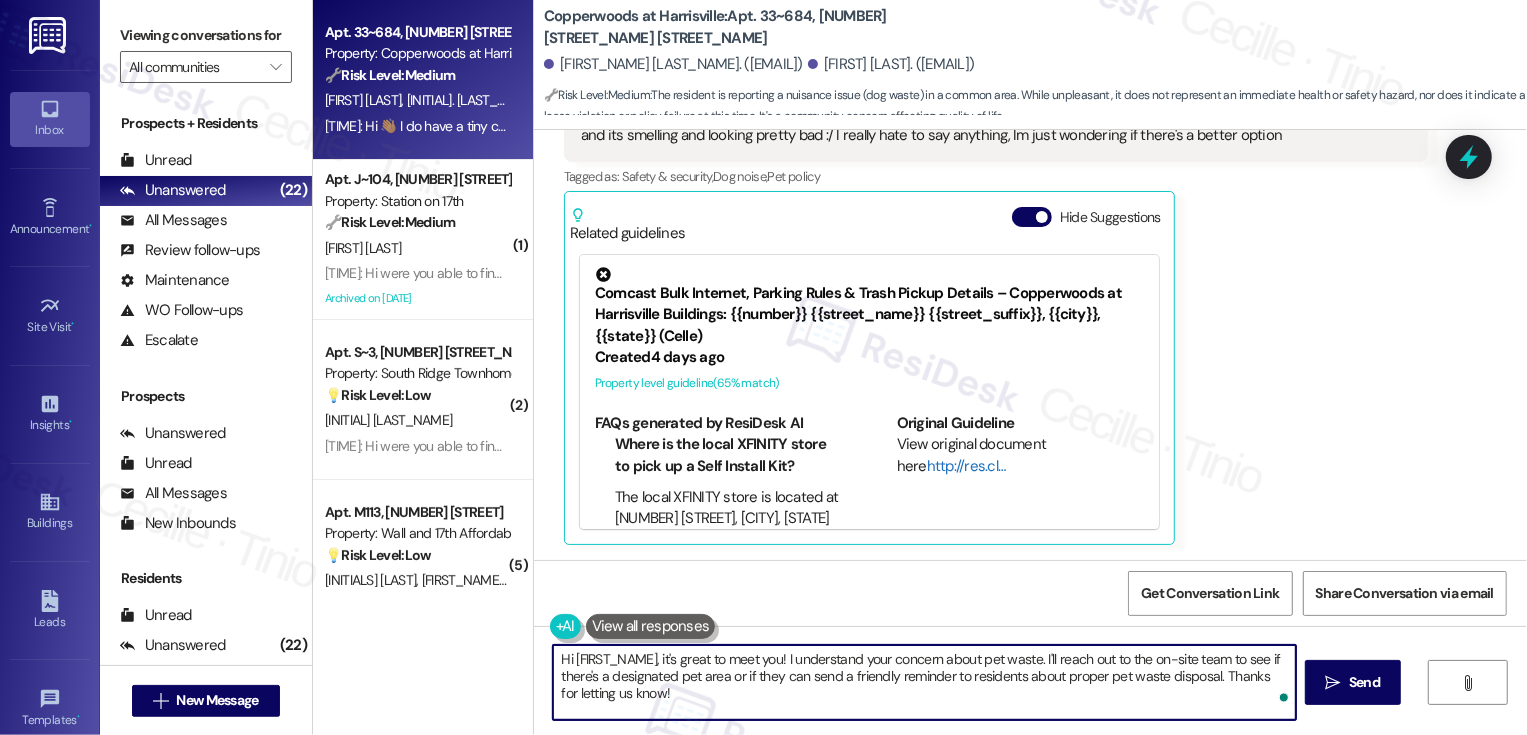 click on "http://res.cl…" at bounding box center [966, 466] 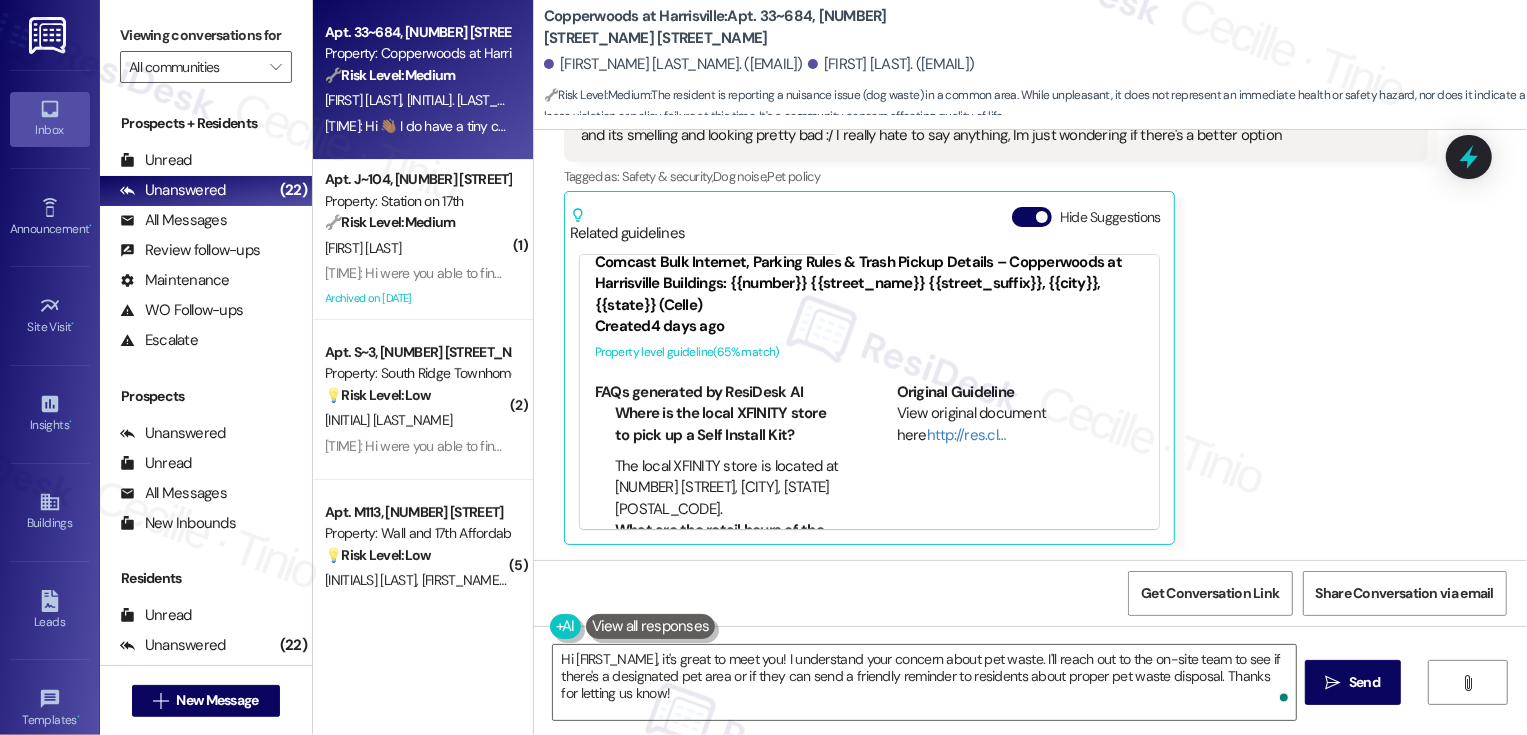 scroll, scrollTop: 0, scrollLeft: 0, axis: both 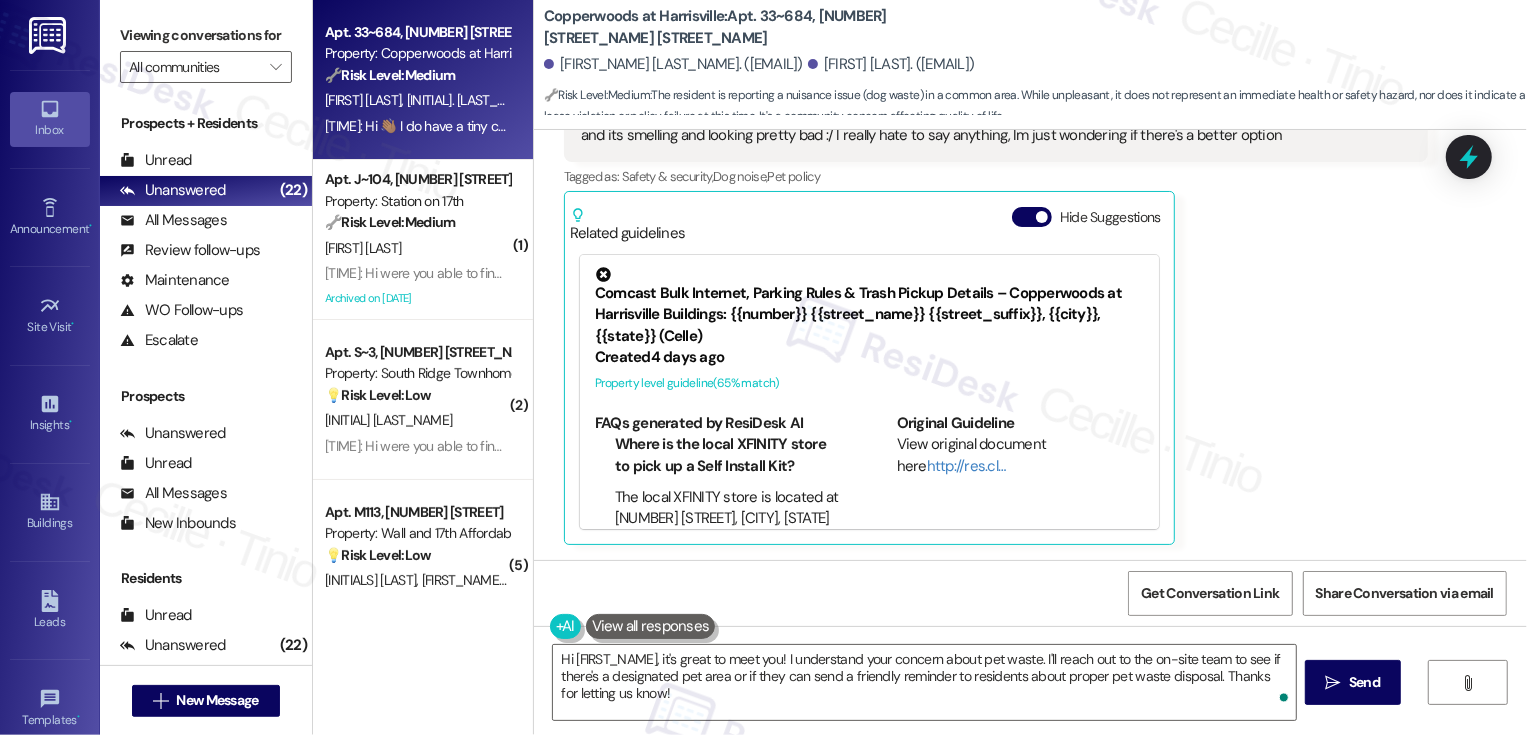 click 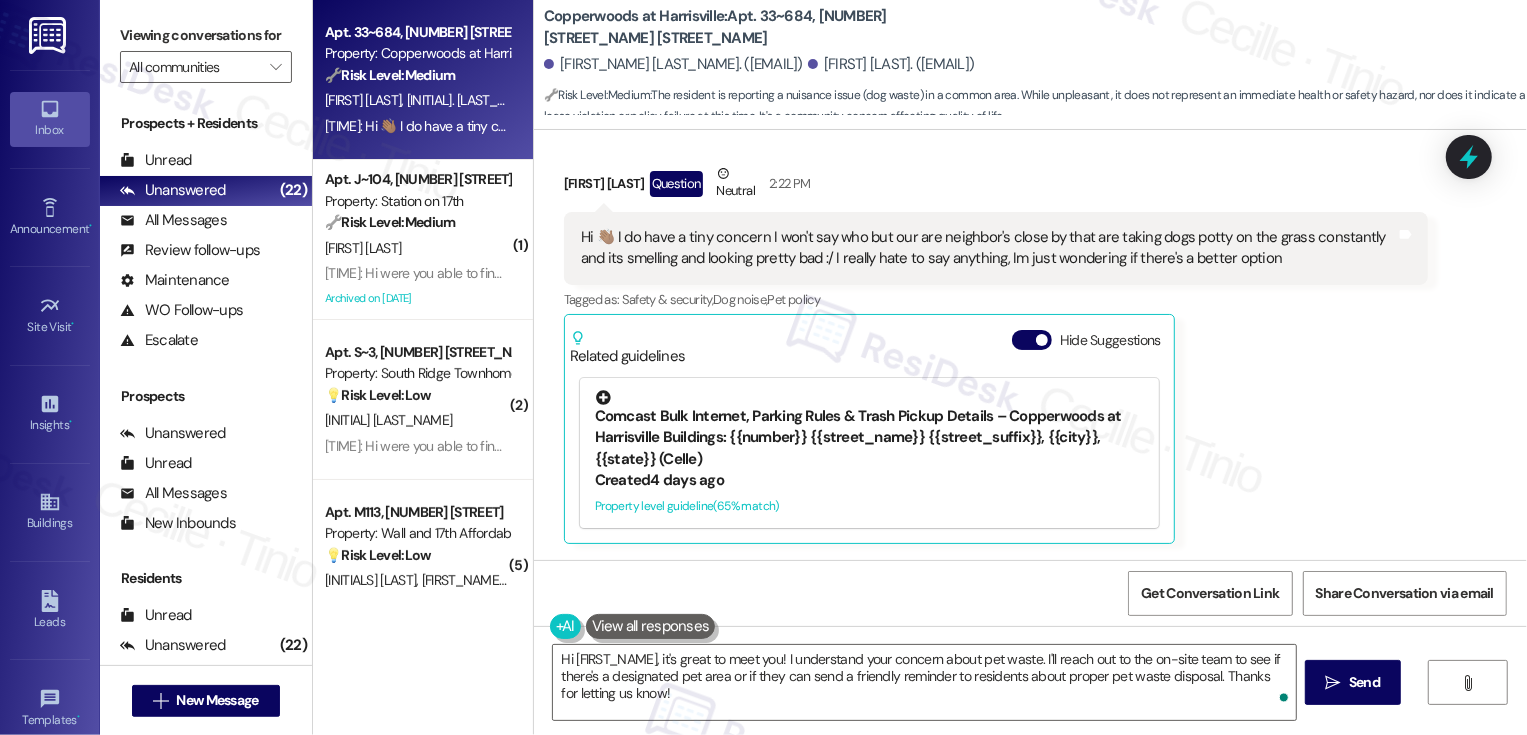scroll, scrollTop: 357, scrollLeft: 0, axis: vertical 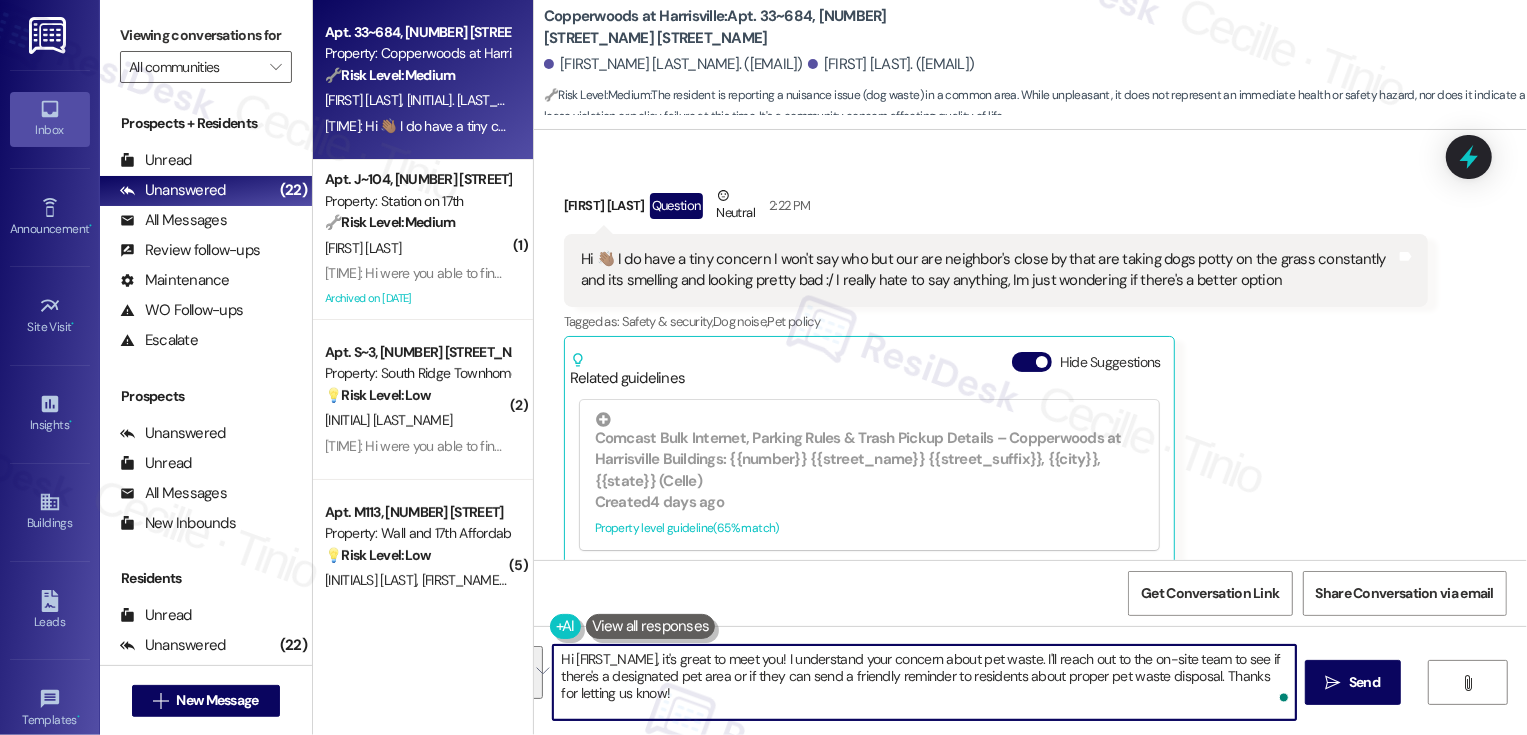 drag, startPoint x: 1037, startPoint y: 660, endPoint x: 1053, endPoint y: 715, distance: 57.280014 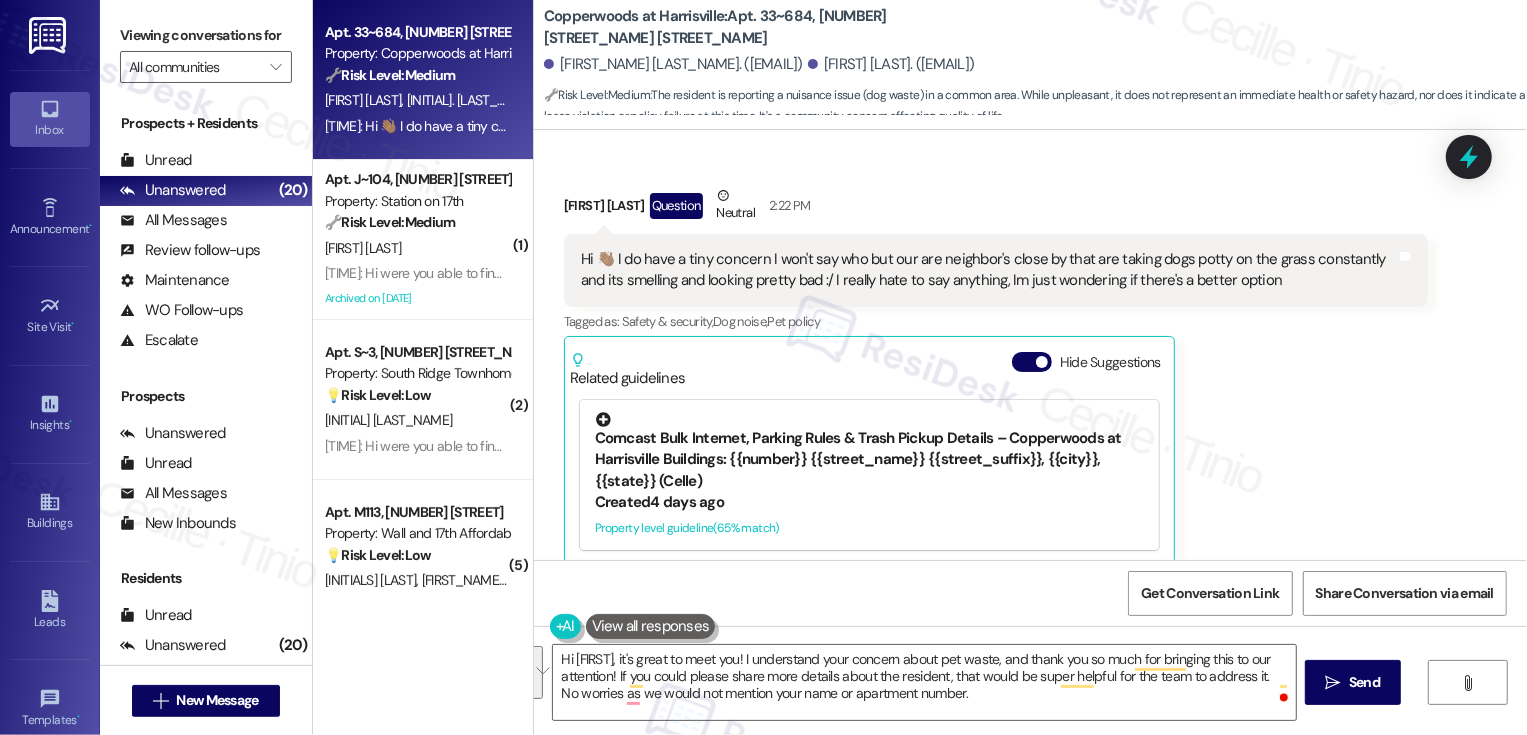 paste on "’s great to meet you! I really appreciate you bringing the pet waste concern to our attention. If you could share any details about the resident who isn’t picking up after their dog, that would be super helpful for the team to address it. Don’t worry—your name and apartment number won’t be mentioned" 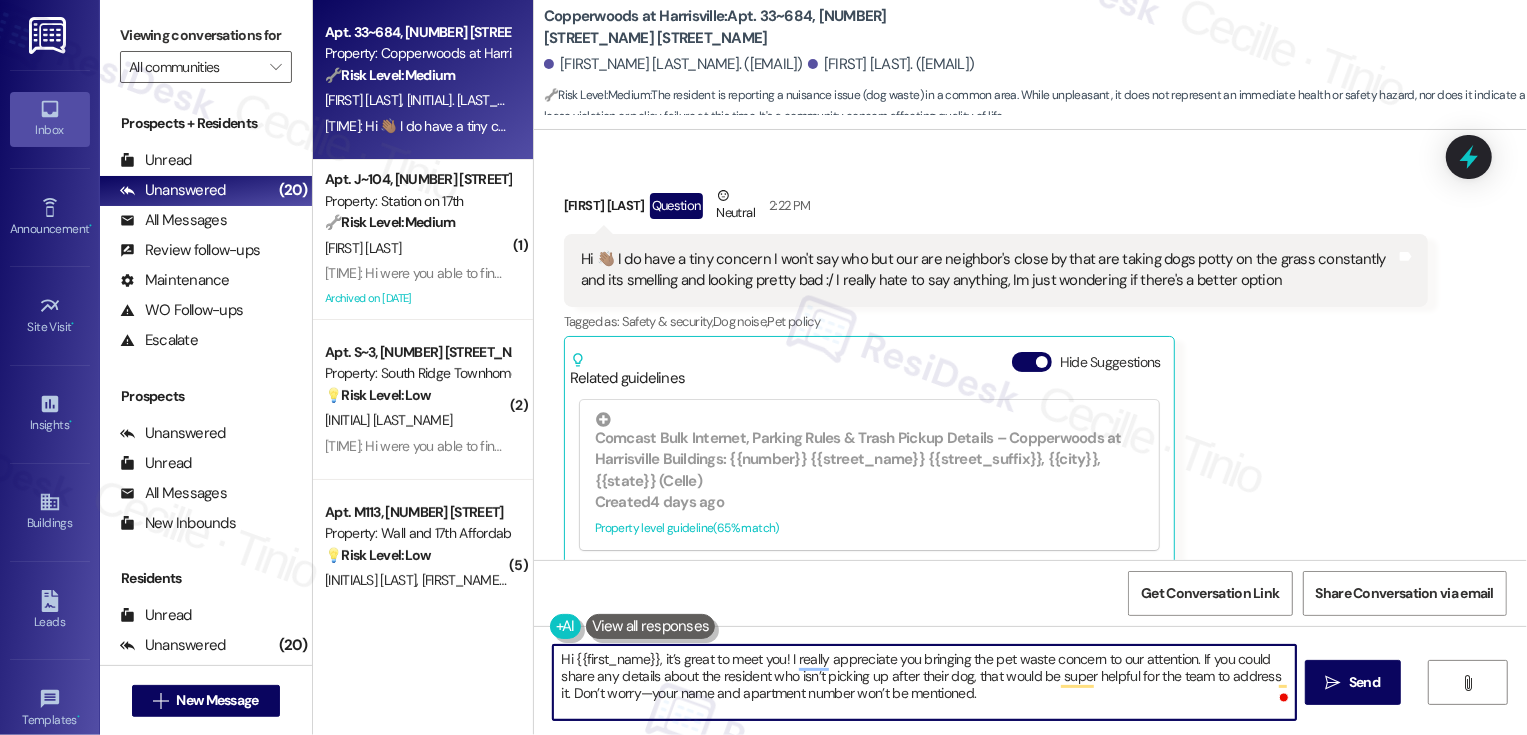 click on "[FIRST_NAME], [LAST_NAME] Question Neutral [TIME]" at bounding box center [996, 209] 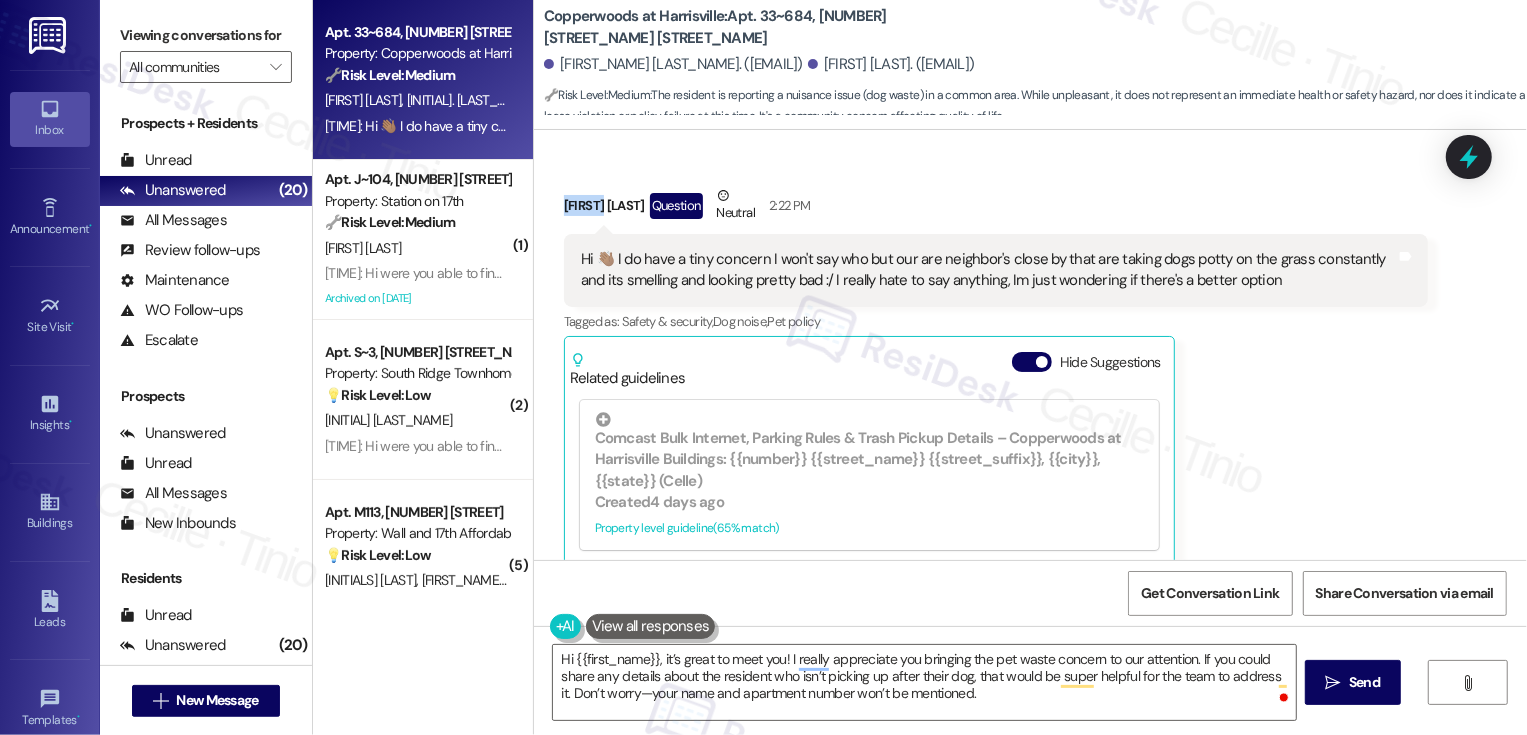 copy on "[NAME]" 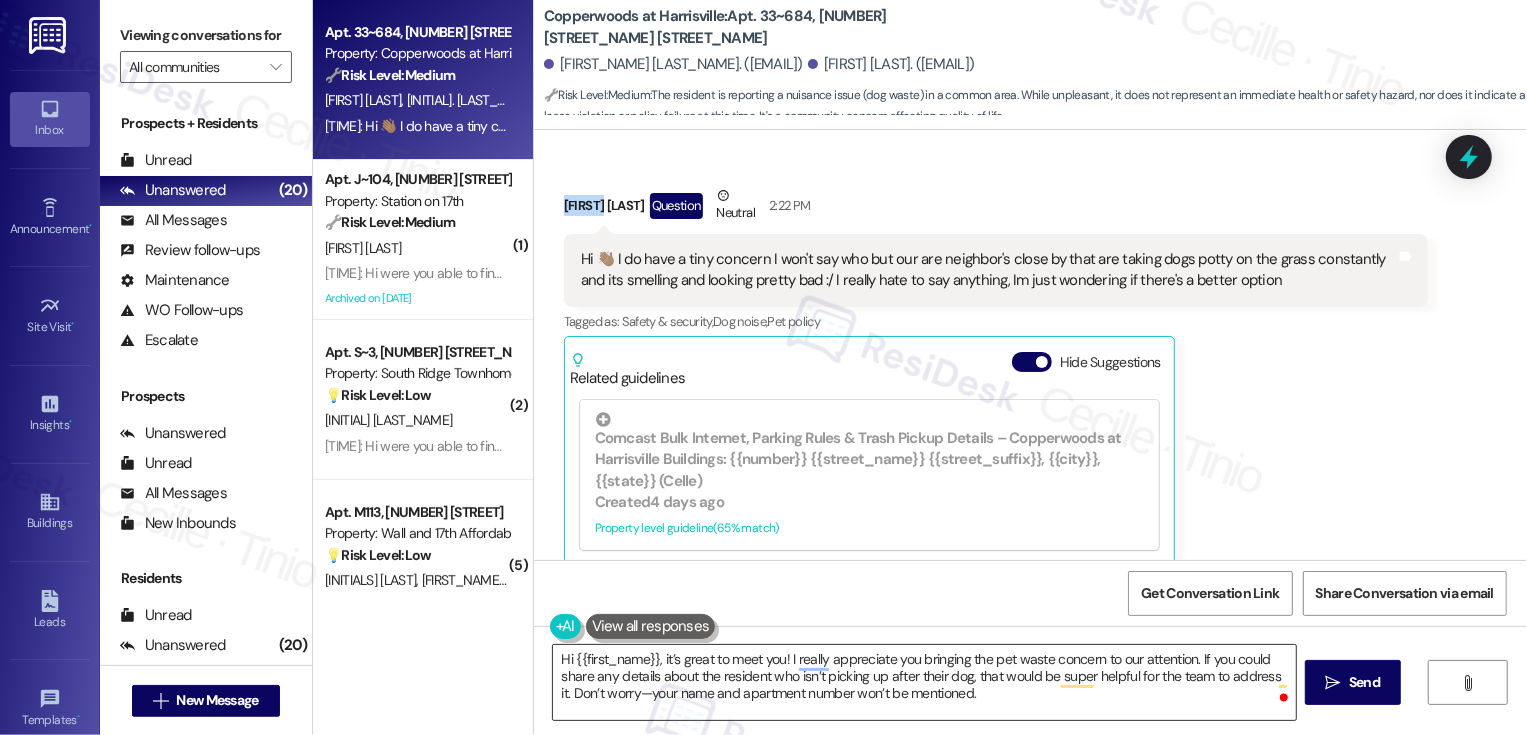 click on "Hi {{first_name}}, it’s great to meet you! I really appreciate you bringing the pet waste concern to our attention. If you could share any details about the resident who isn’t picking up after their dog, that would be super helpful for the team to address it. Don’t worry—your name and apartment number won’t be mentioned." at bounding box center [924, 682] 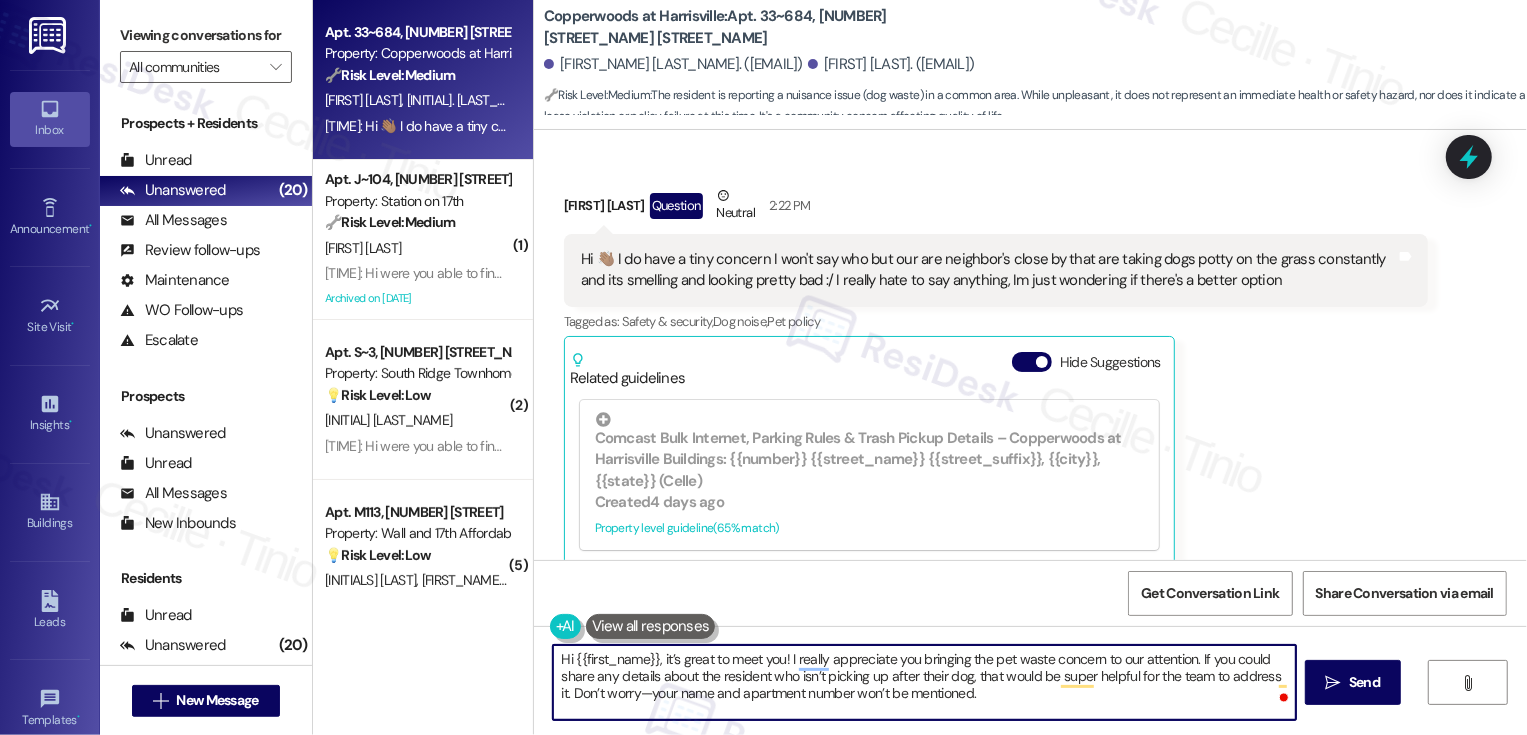 click on "Hi {{first_name}}, it’s great to meet you! I really appreciate you bringing the pet waste concern to our attention. If you could share any details about the resident who isn’t picking up after their dog, that would be super helpful for the team to address it. Don’t worry—your name and apartment number won’t be mentioned." at bounding box center (924, 682) 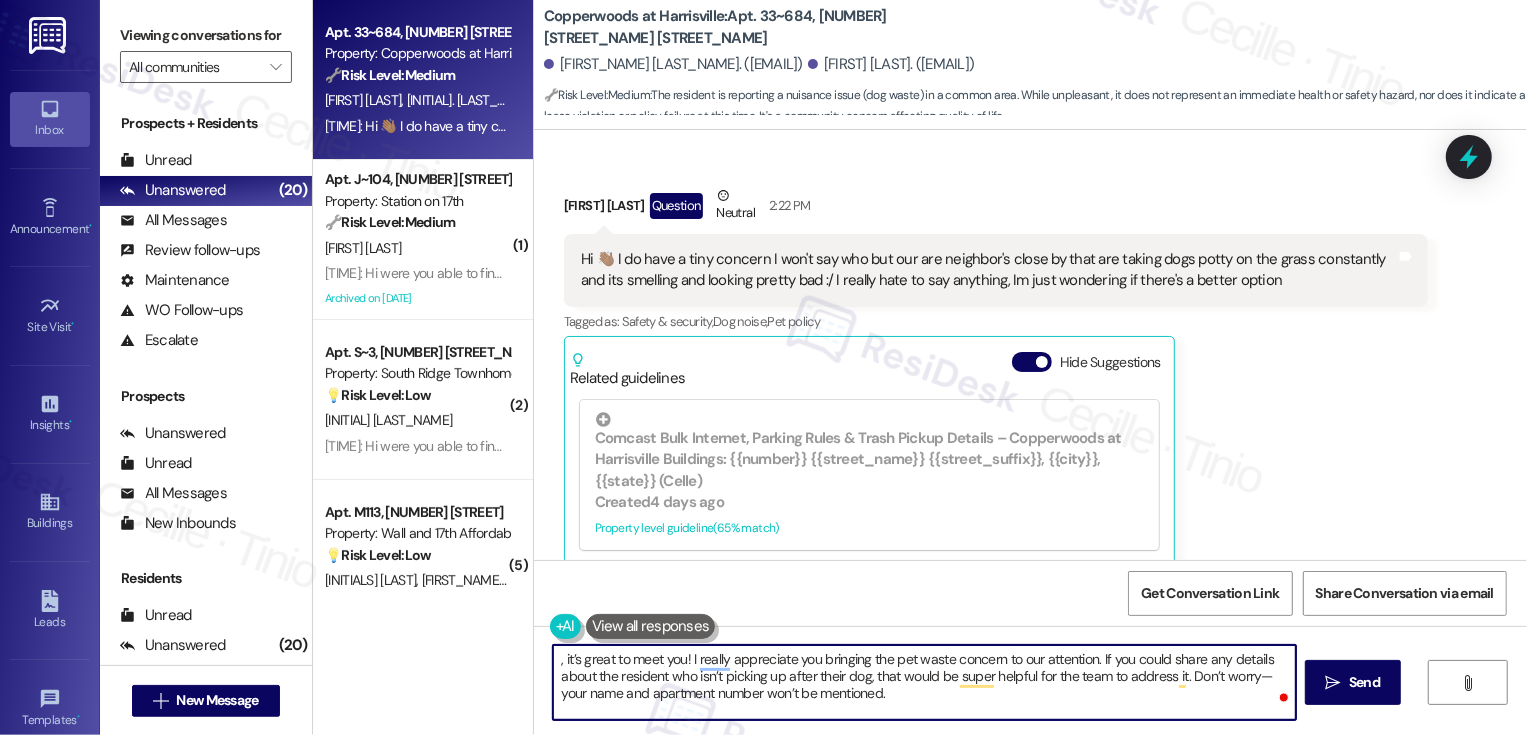 paste on "[NAME]" 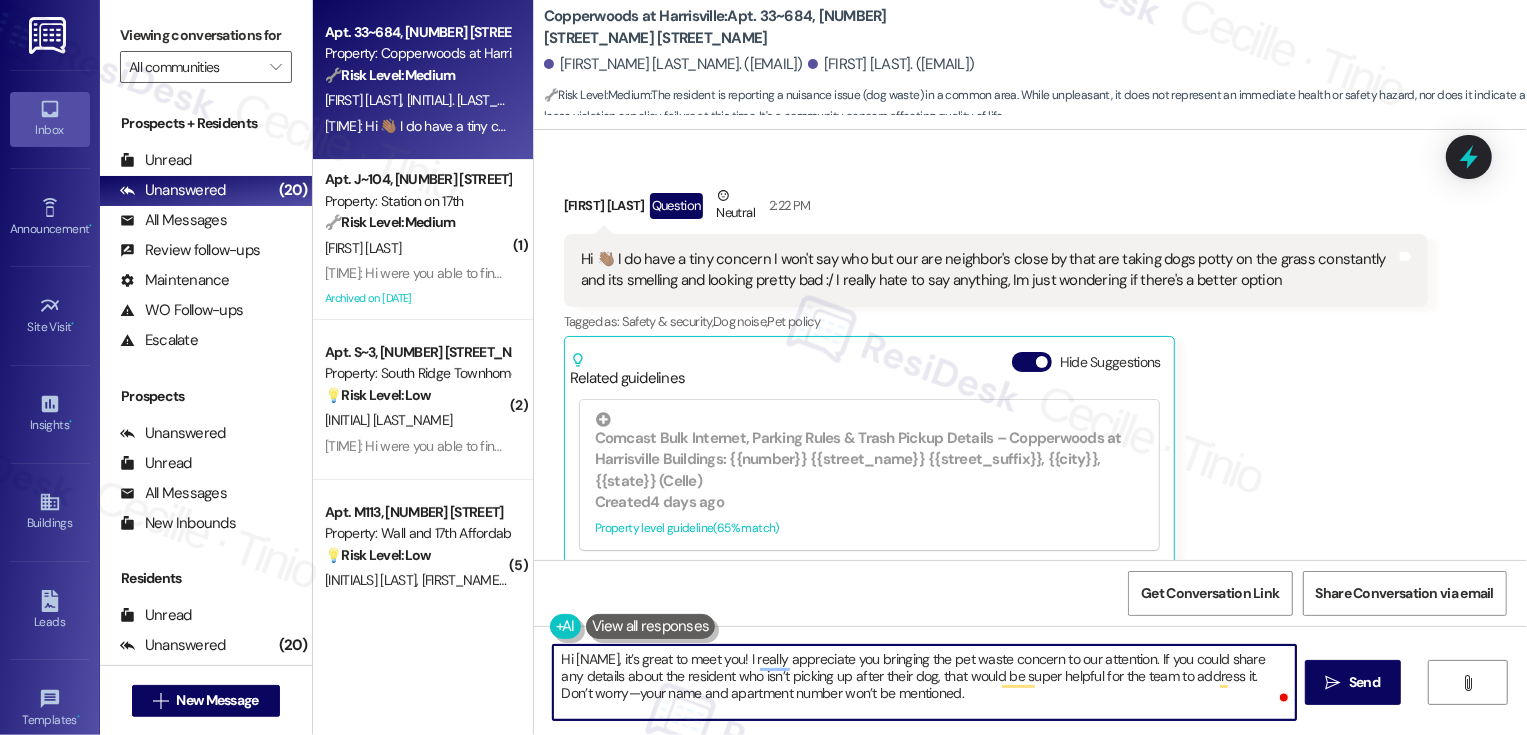 click on "Hi [NAME], it’s great to meet you! I really appreciate you bringing the pet waste concern to our attention. If you could share any details about the resident who isn’t picking up after their dog, that would be super helpful for the team to address it. Don’t worry—your name and apartment number won’t be mentioned." at bounding box center (924, 682) 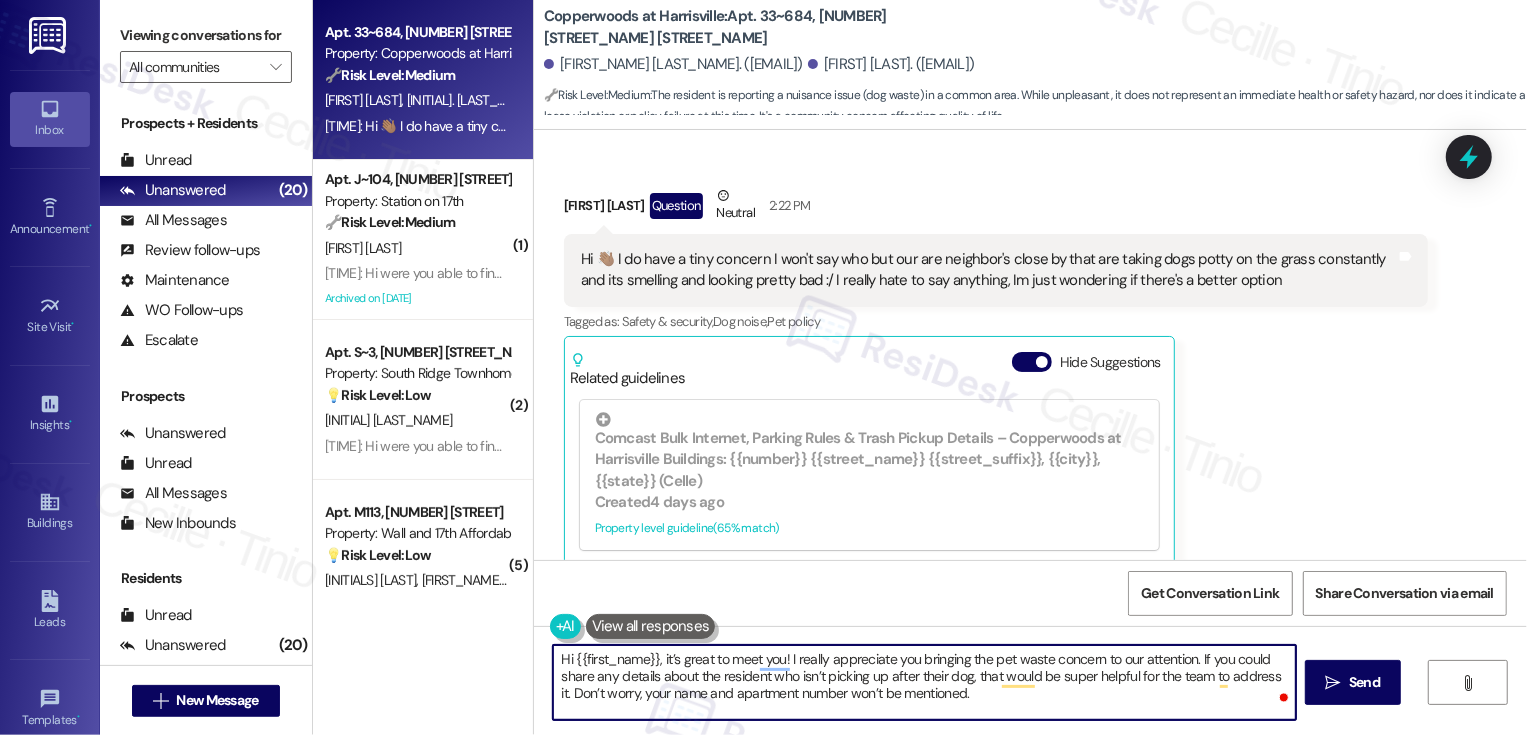 click on "Hi {{first_name}}, it’s great to meet you! I really appreciate you bringing the pet waste concern to our attention. If you could share any details about the resident who isn’t picking up after their dog, that would be super helpful for the team to address it. Don’t worry, your name and apartment number won’t be mentioned." at bounding box center [924, 682] 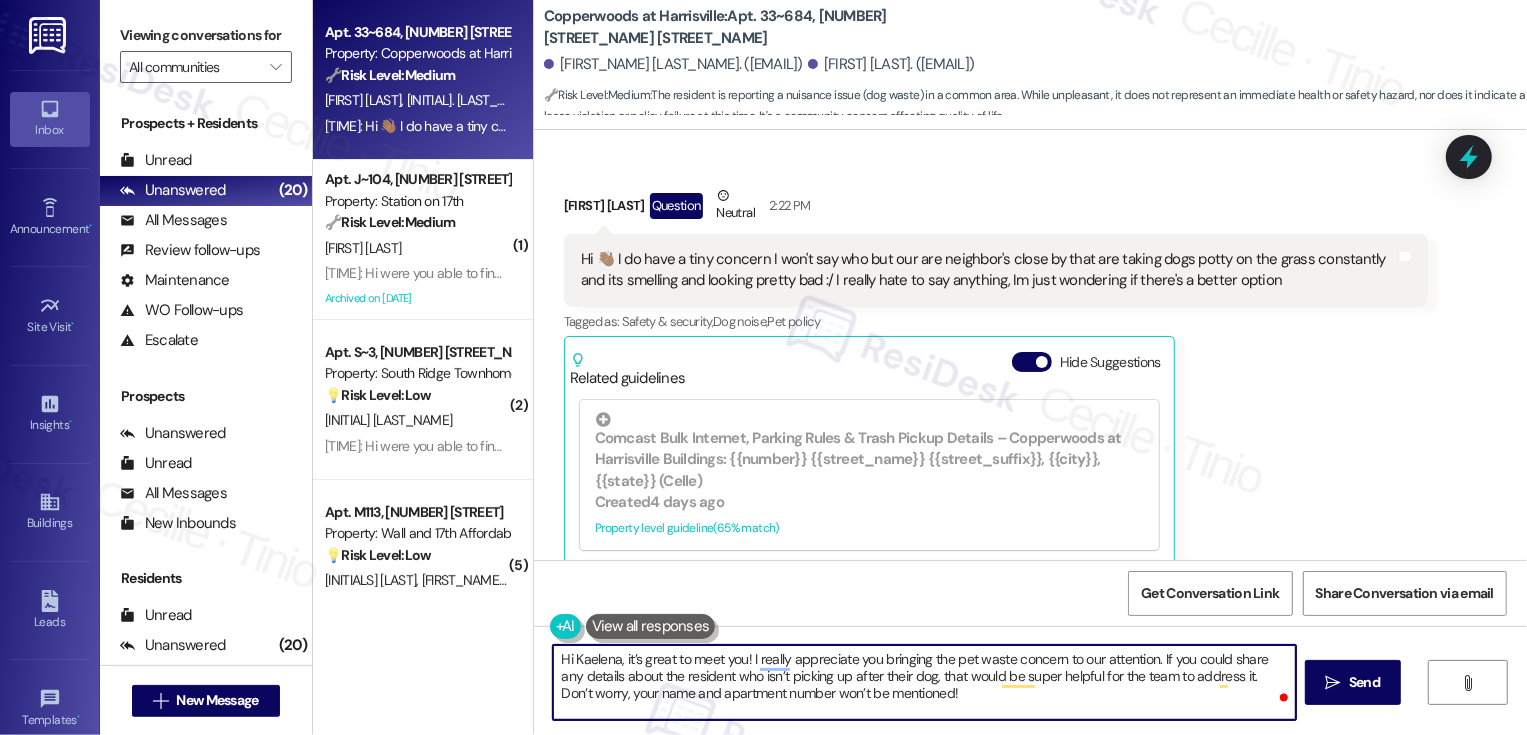 type on "Hi Kaelena, it’s great to meet you! I really appreciate you bringing the pet waste concern to our attention. If you could share any details about the resident who isn’t picking up after their dog, that would be super helpful for the team to address it. Don’t worry, your name and apartment number won’t be mentioned!" 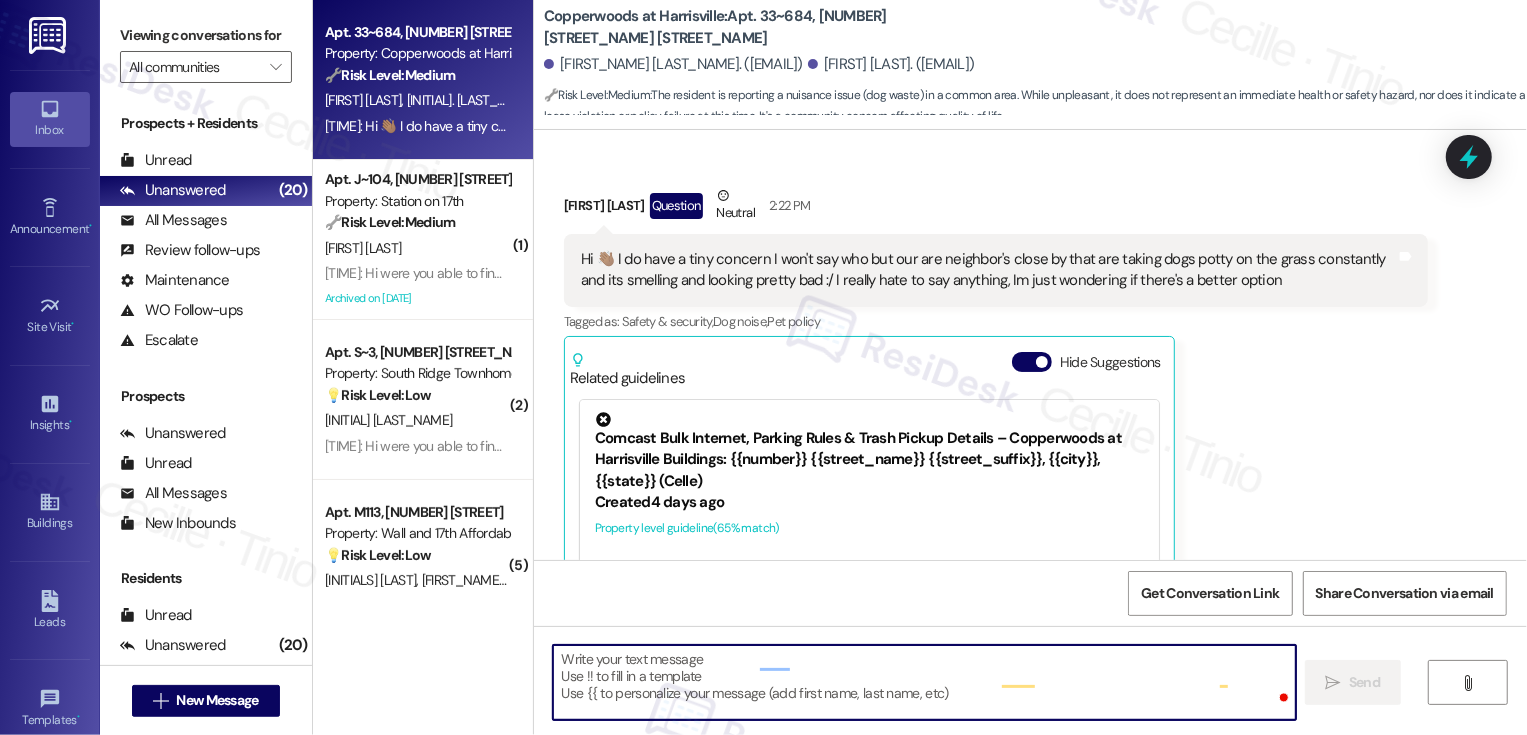 type on "Fetching suggested responses. Please feel free to read through the conversation in the meantime." 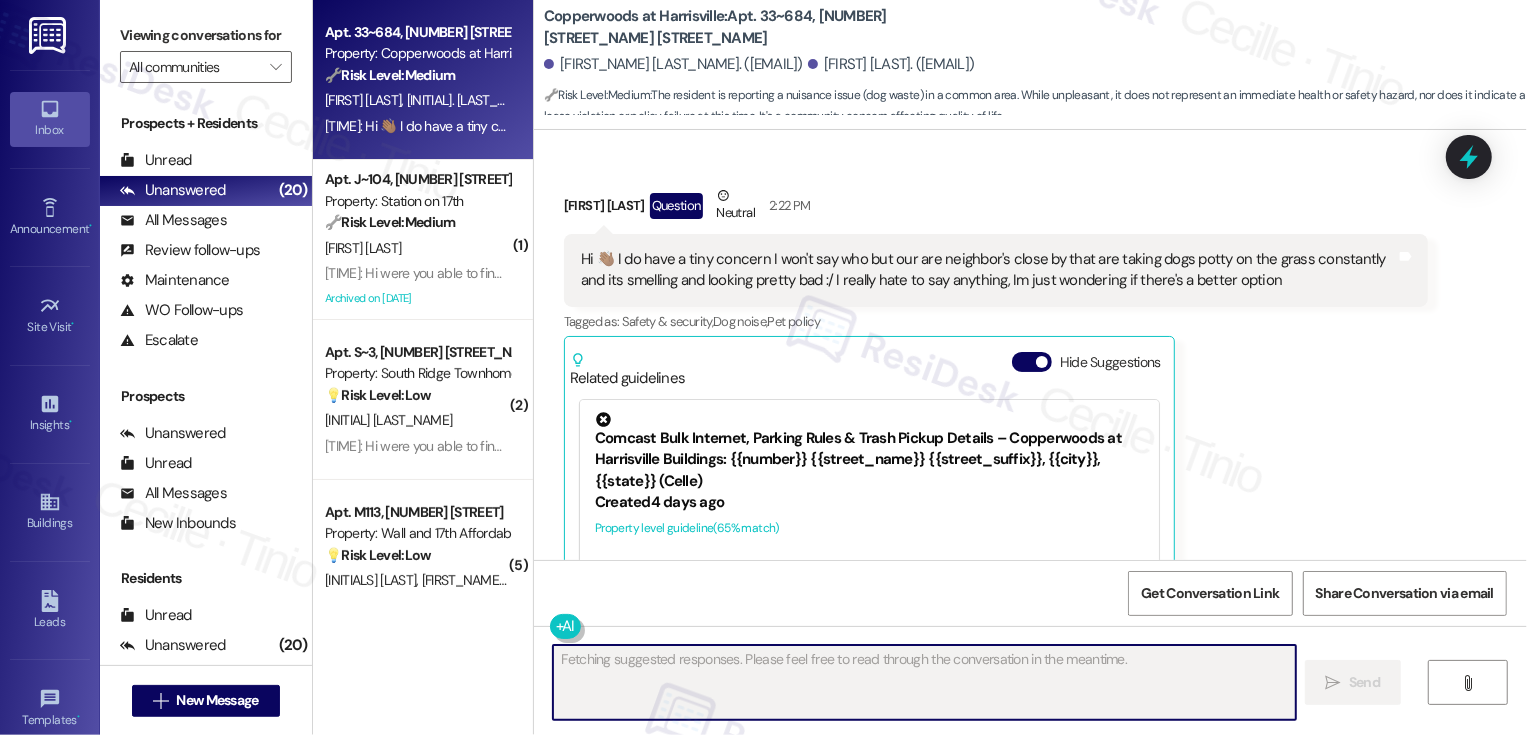 scroll, scrollTop: 501, scrollLeft: 0, axis: vertical 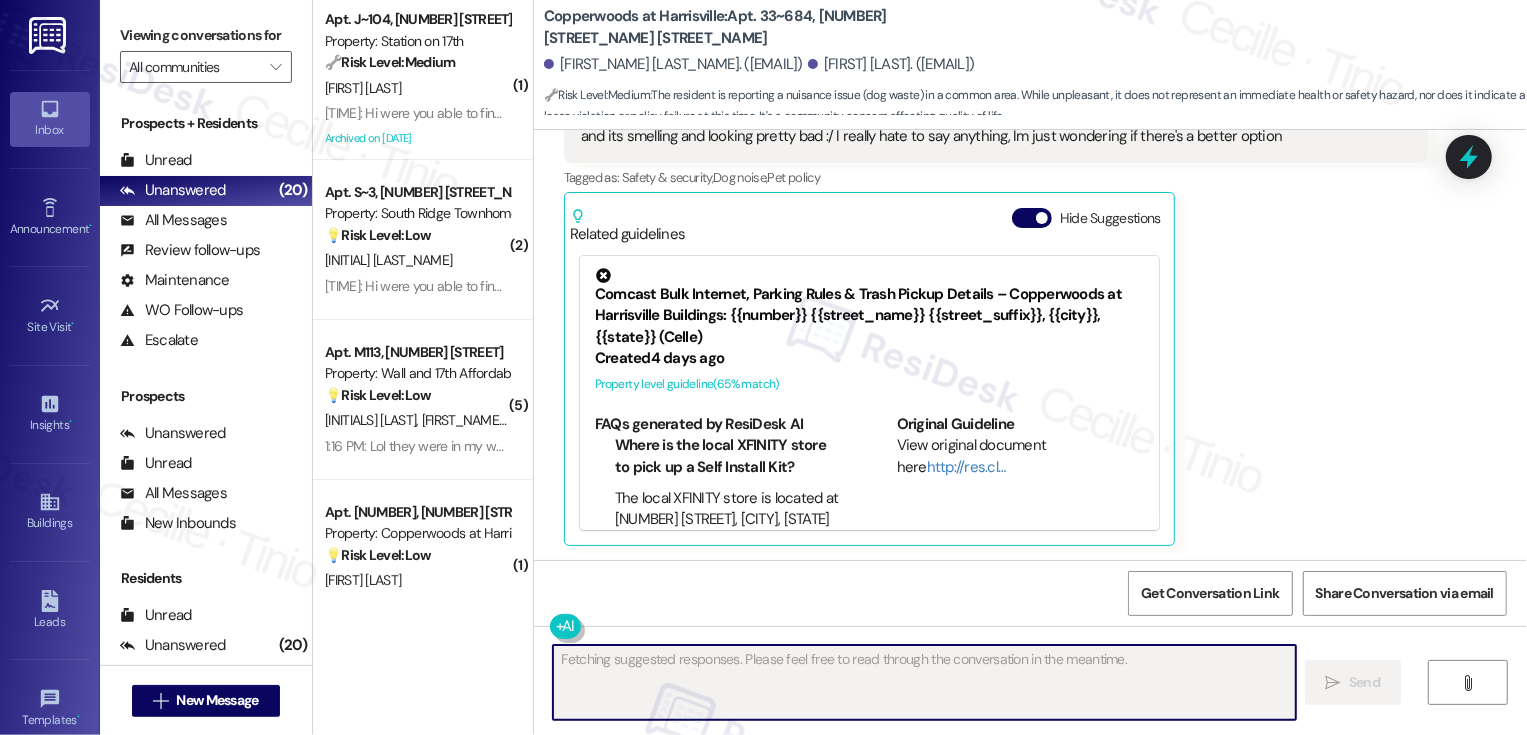 click on "Property: South Ridge Townhomes and Apartments" at bounding box center (417, 213) 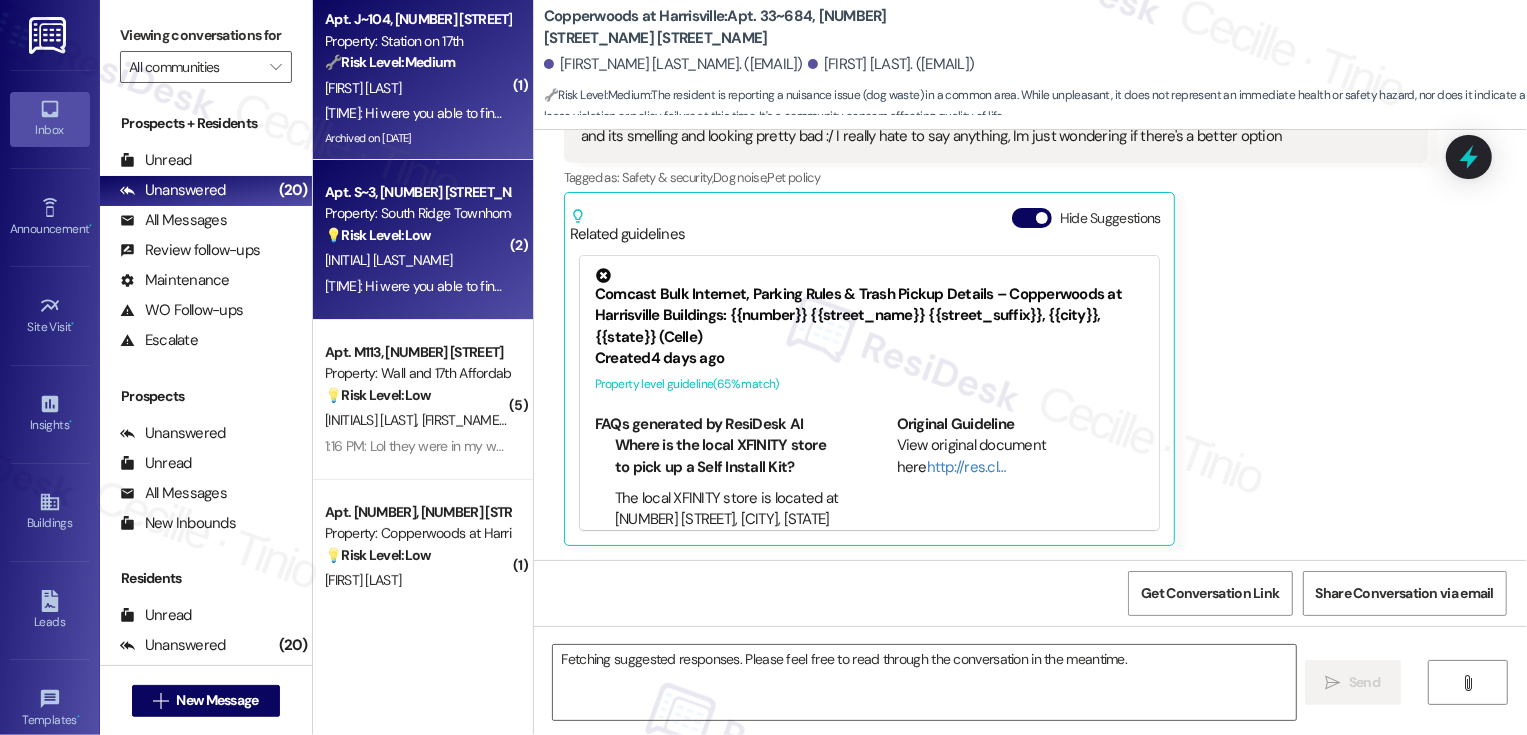 click on "[DATE] at [TIME]: Hello [NAME], how are you? I need help with two things, can you help me? [DATE] at [TIME]: Hello [NAME], how are you? I need help with two things, can you help me?" at bounding box center [755, 113] 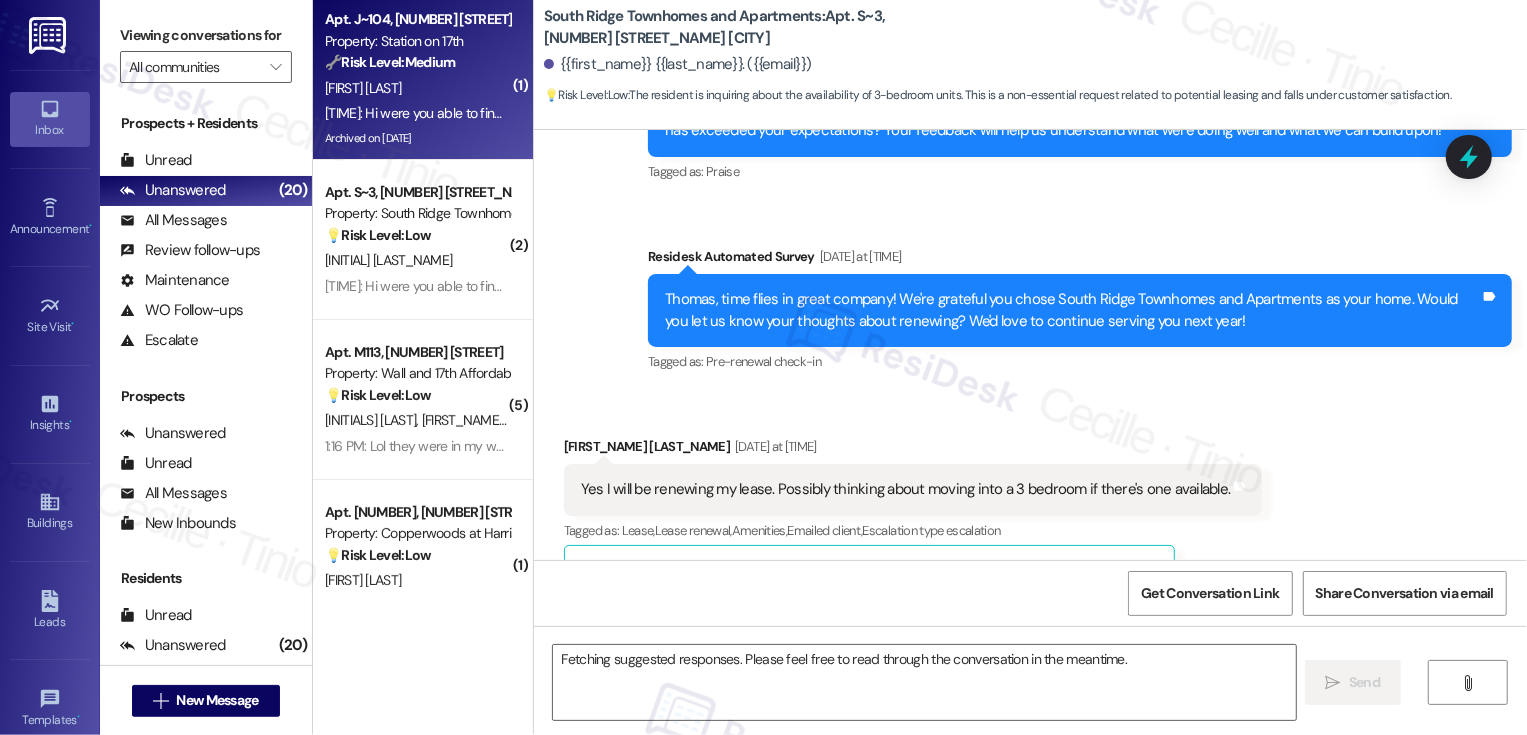 scroll, scrollTop: 1834, scrollLeft: 0, axis: vertical 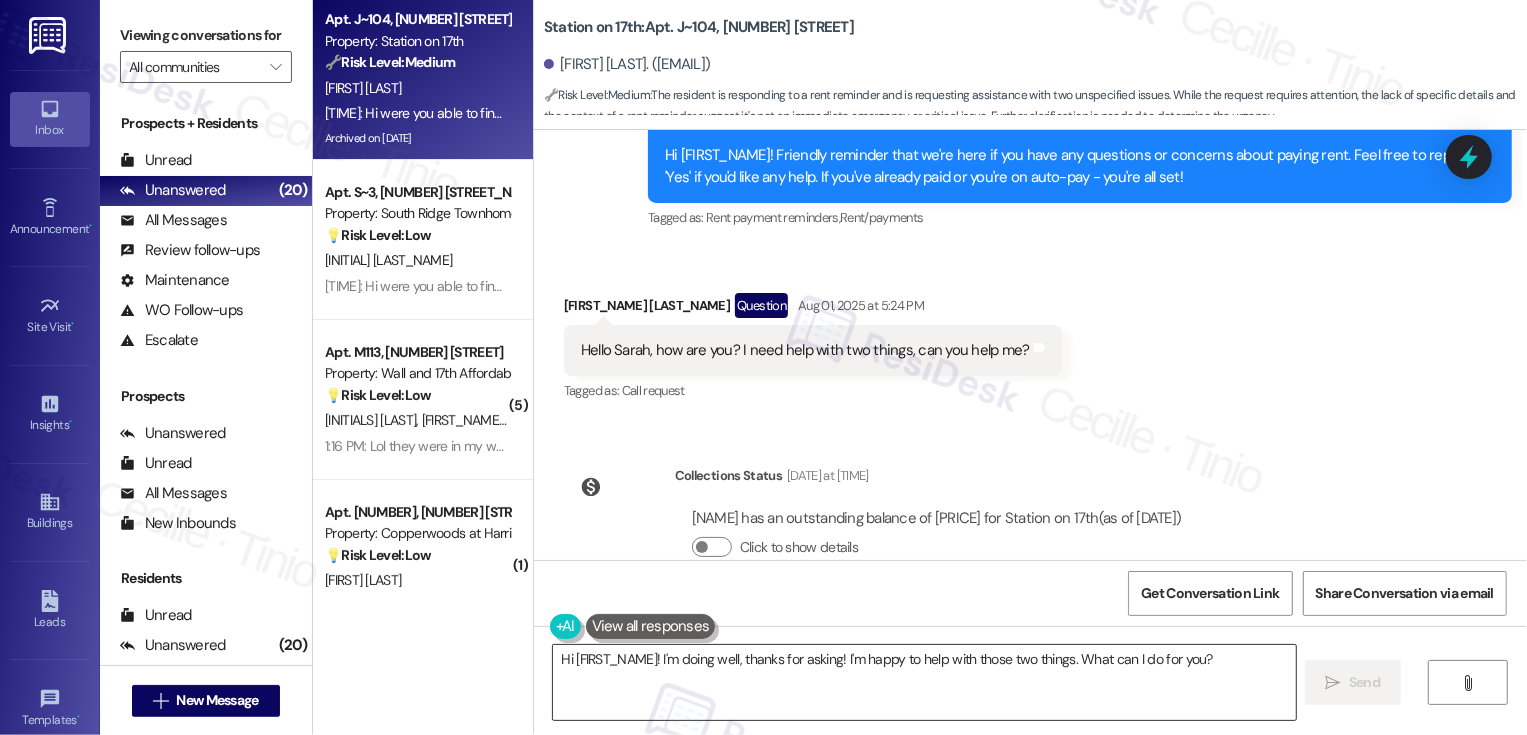 click on "Hi [FIRST_NAME]! I'm doing well, thanks for asking! I'm happy to help with those two things. What can I do for you?" at bounding box center (924, 682) 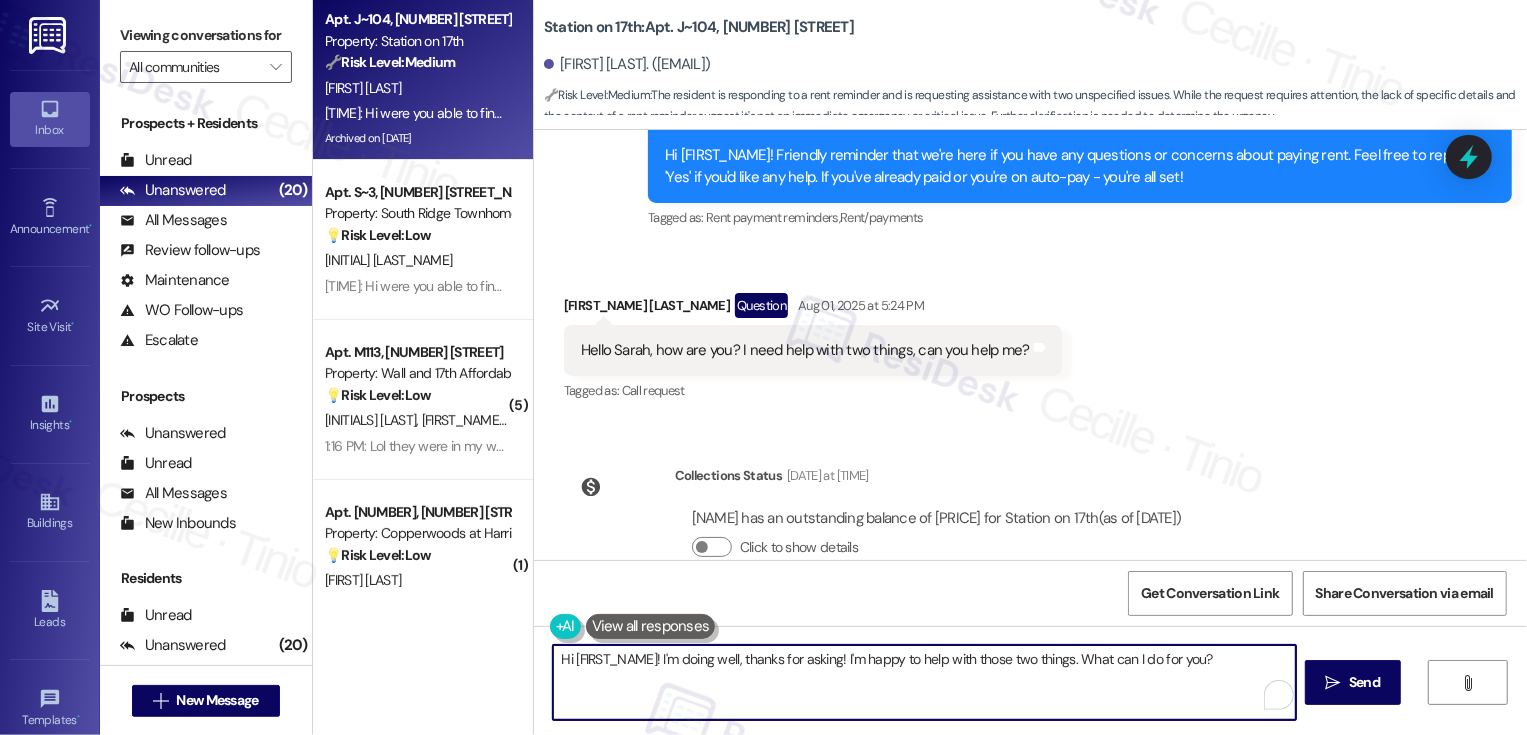 drag, startPoint x: 835, startPoint y: 659, endPoint x: 890, endPoint y: 695, distance: 65.734314 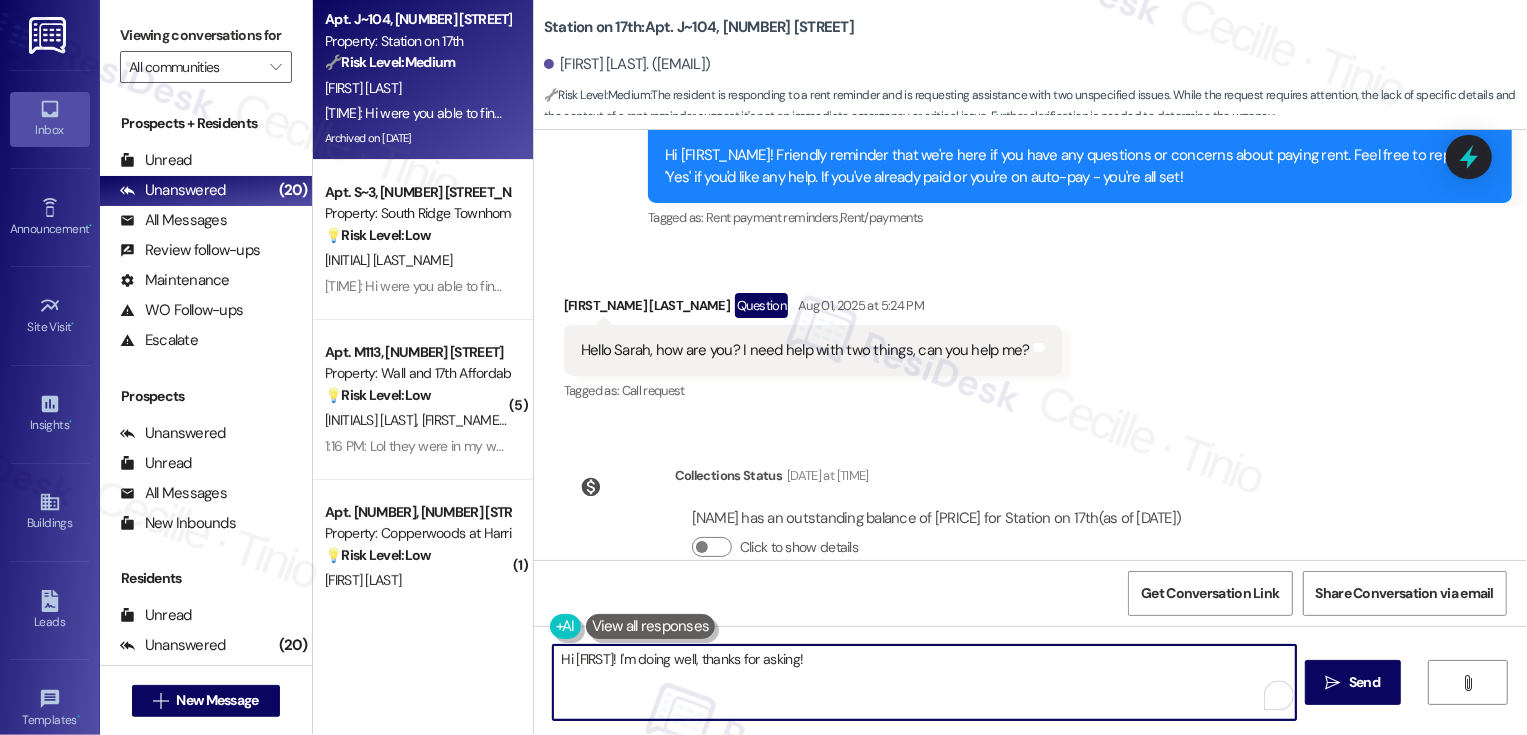 click on "Hi [FIRST]! I'm doing well, thanks for asking!" at bounding box center (924, 682) 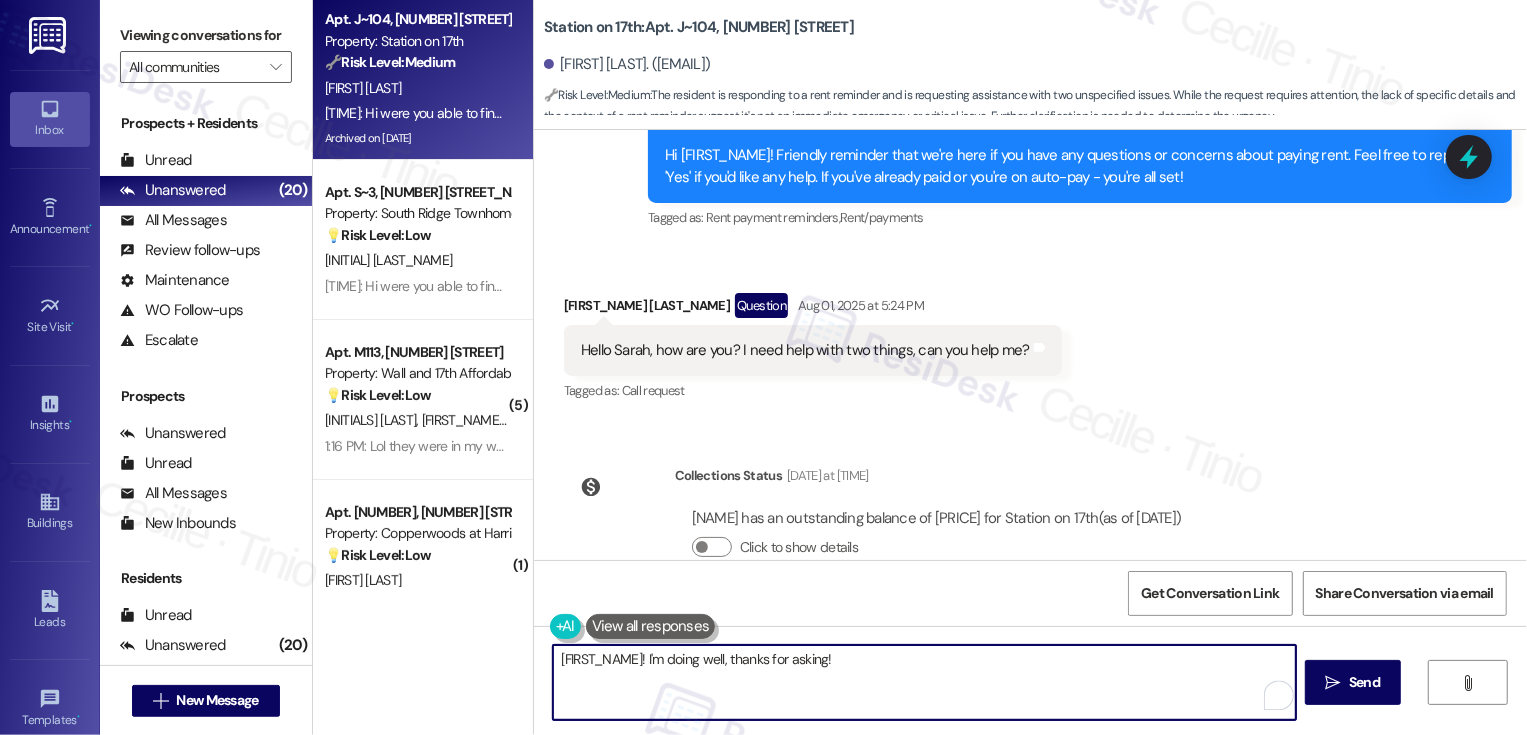 click on "[FIRST_NAME]! I'm doing well, thanks for asking!" at bounding box center (924, 682) 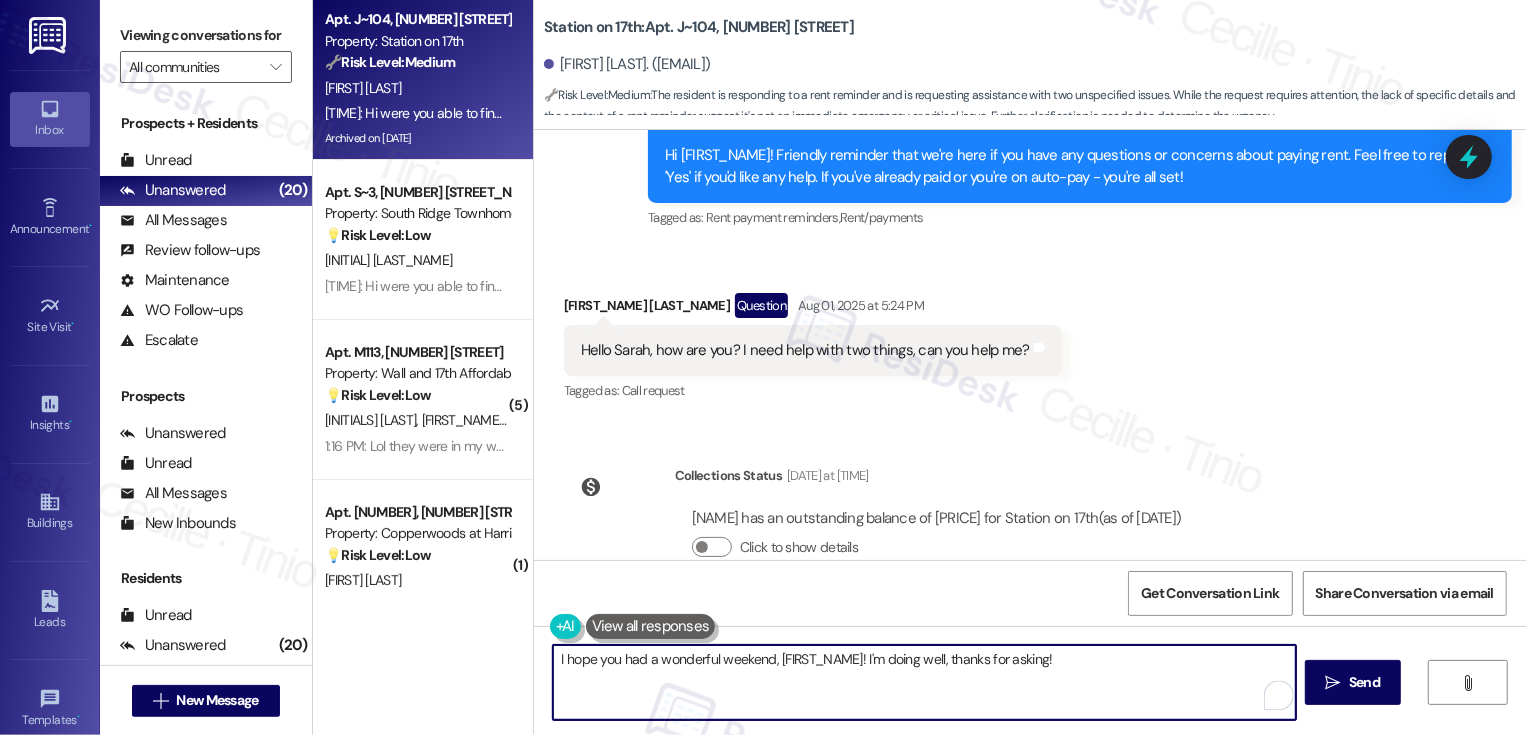 click on "I hope you had a wonderful weekend, [FIRST_NAME]! I'm doing well, thanks for asking!" at bounding box center [924, 682] 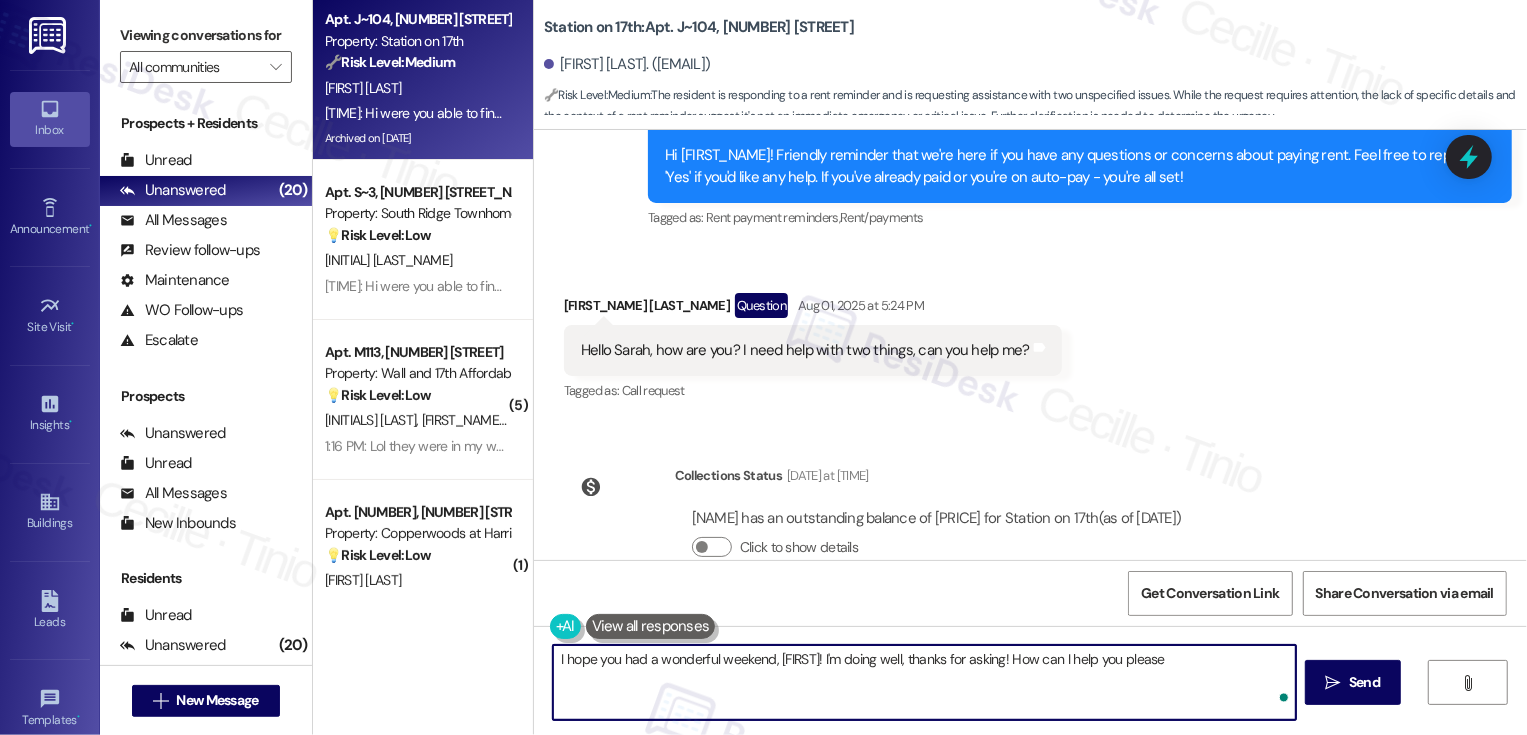 type on "I hope you had a wonderful weekend, [FIRST_NAME]! I'm doing well, thanks for asking! How can I help you please?" 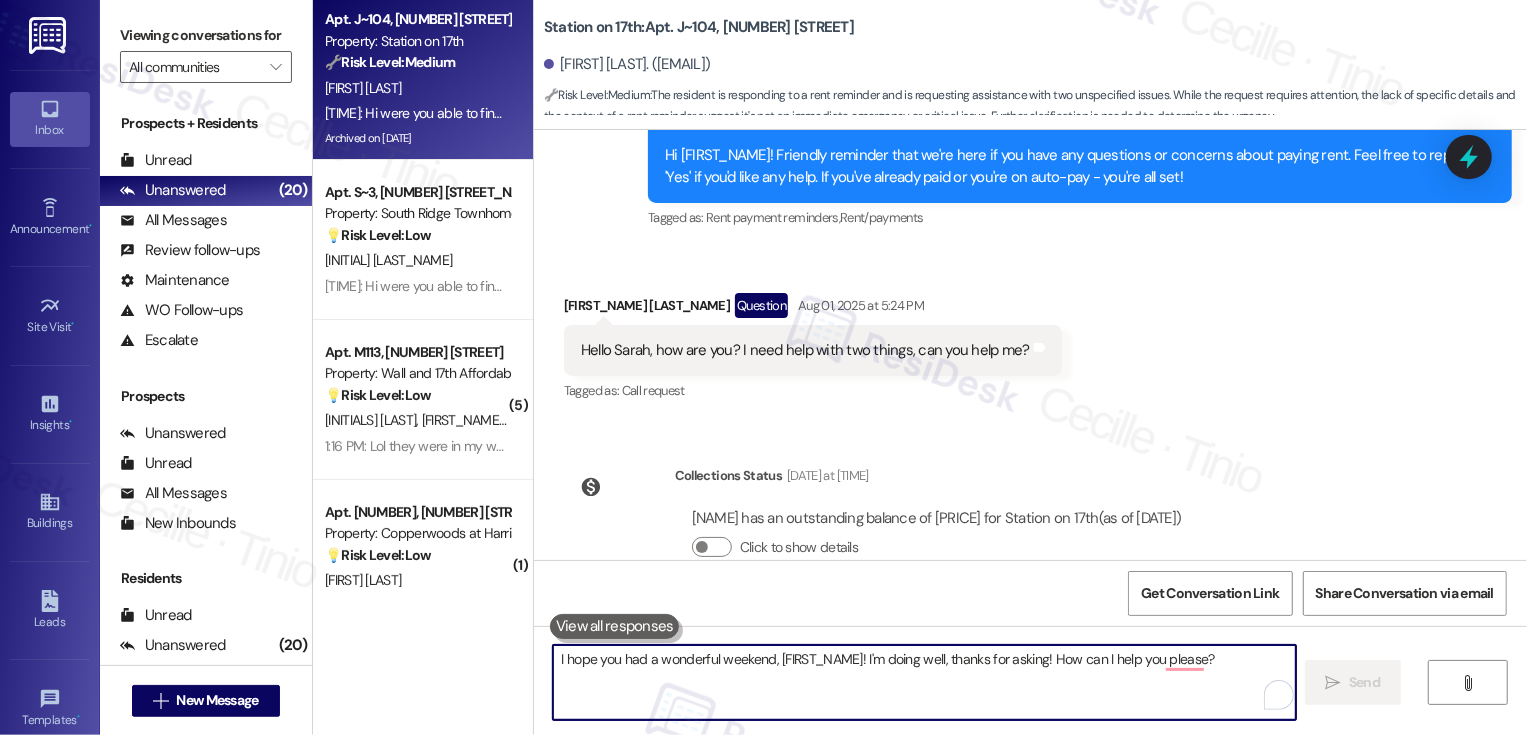 type 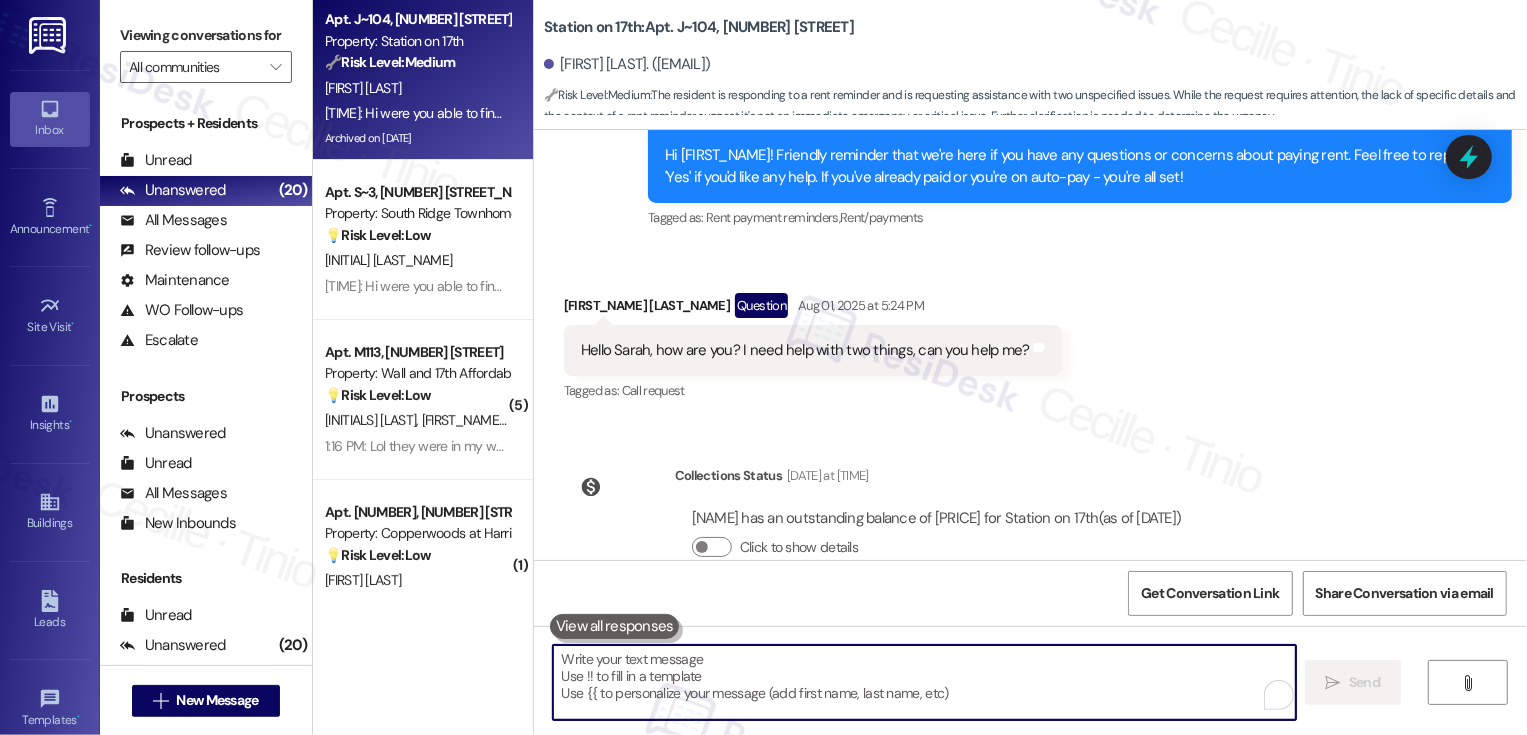 scroll, scrollTop: 7260, scrollLeft: 0, axis: vertical 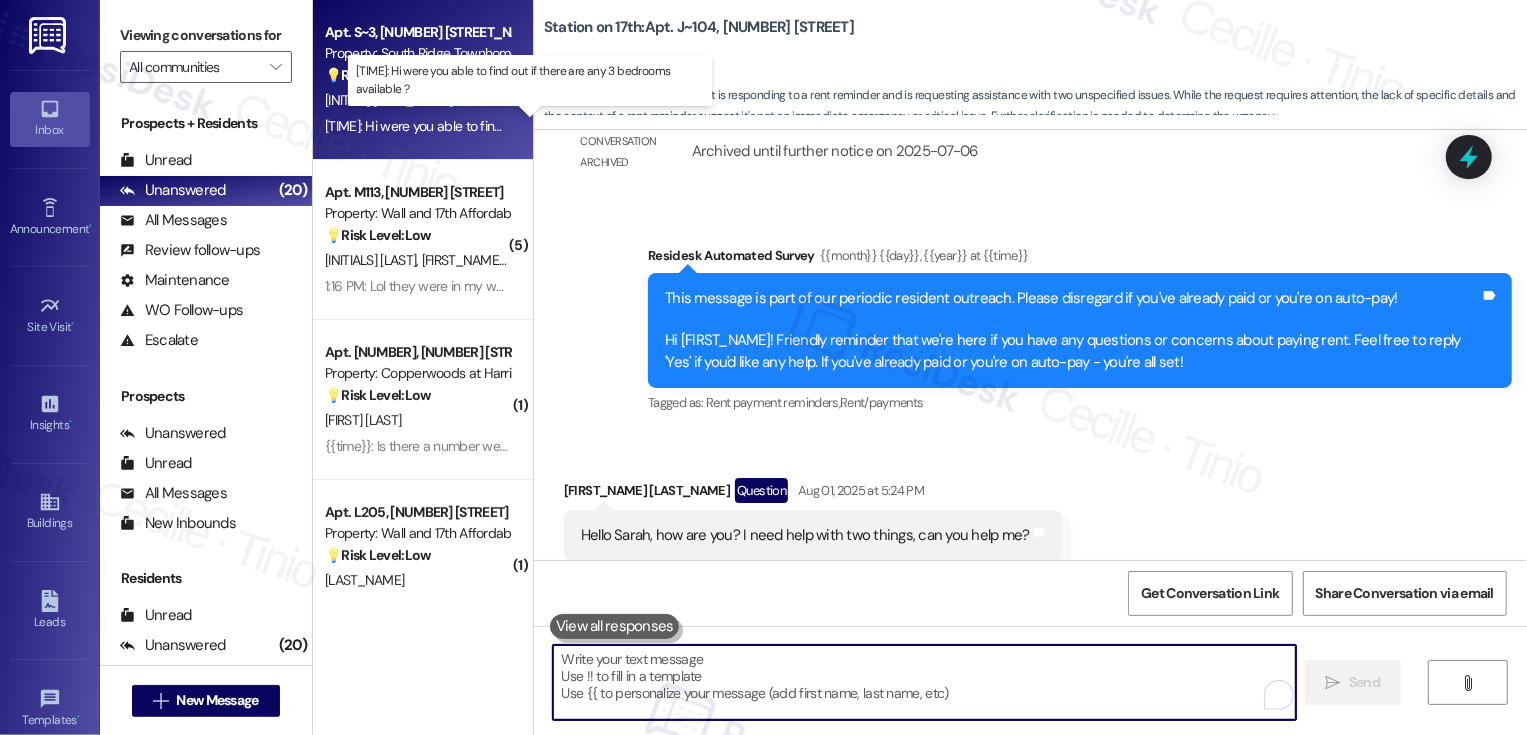 click on "[TIME]: Hi were you able to find out if there are any 3 bedrooms available ? [TIME]: Hi were you able to find out if there are any 3 bedrooms available ?" at bounding box center (539, 126) 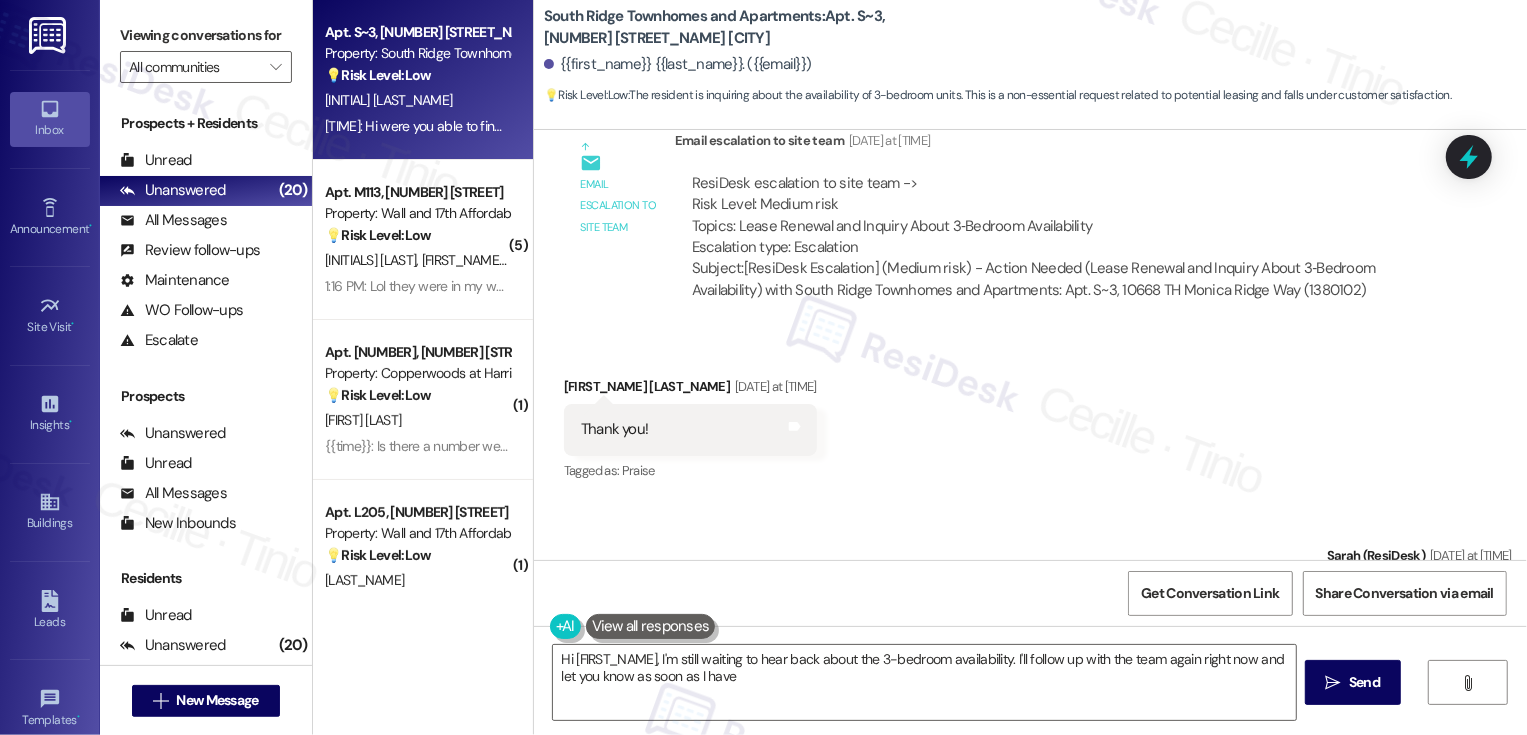 scroll, scrollTop: 2039, scrollLeft: 0, axis: vertical 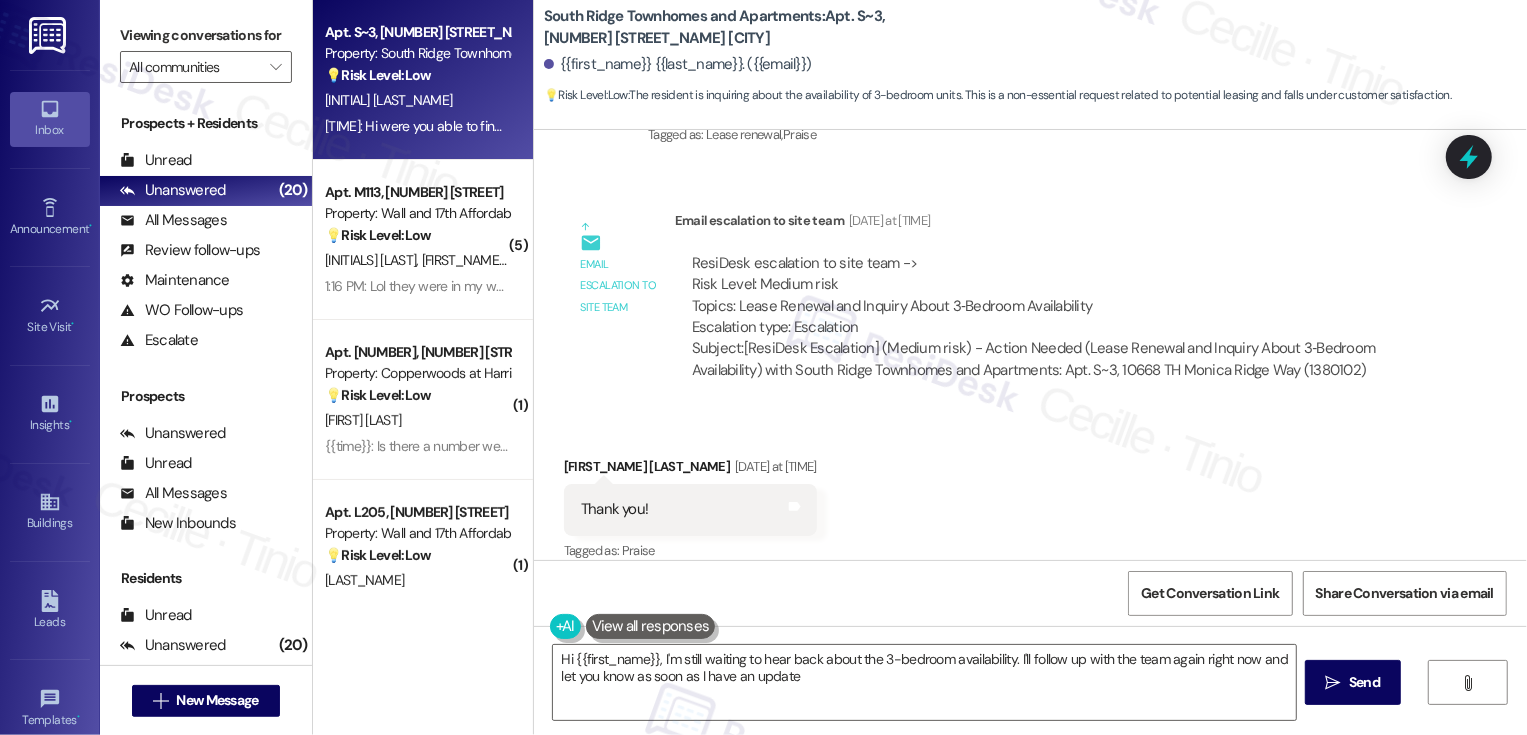 type on "Hi {{first_name}}, I'm still waiting to hear back about the 3-bedroom availability. I'll follow up with the team again right now and let you know as soon as I have an update!" 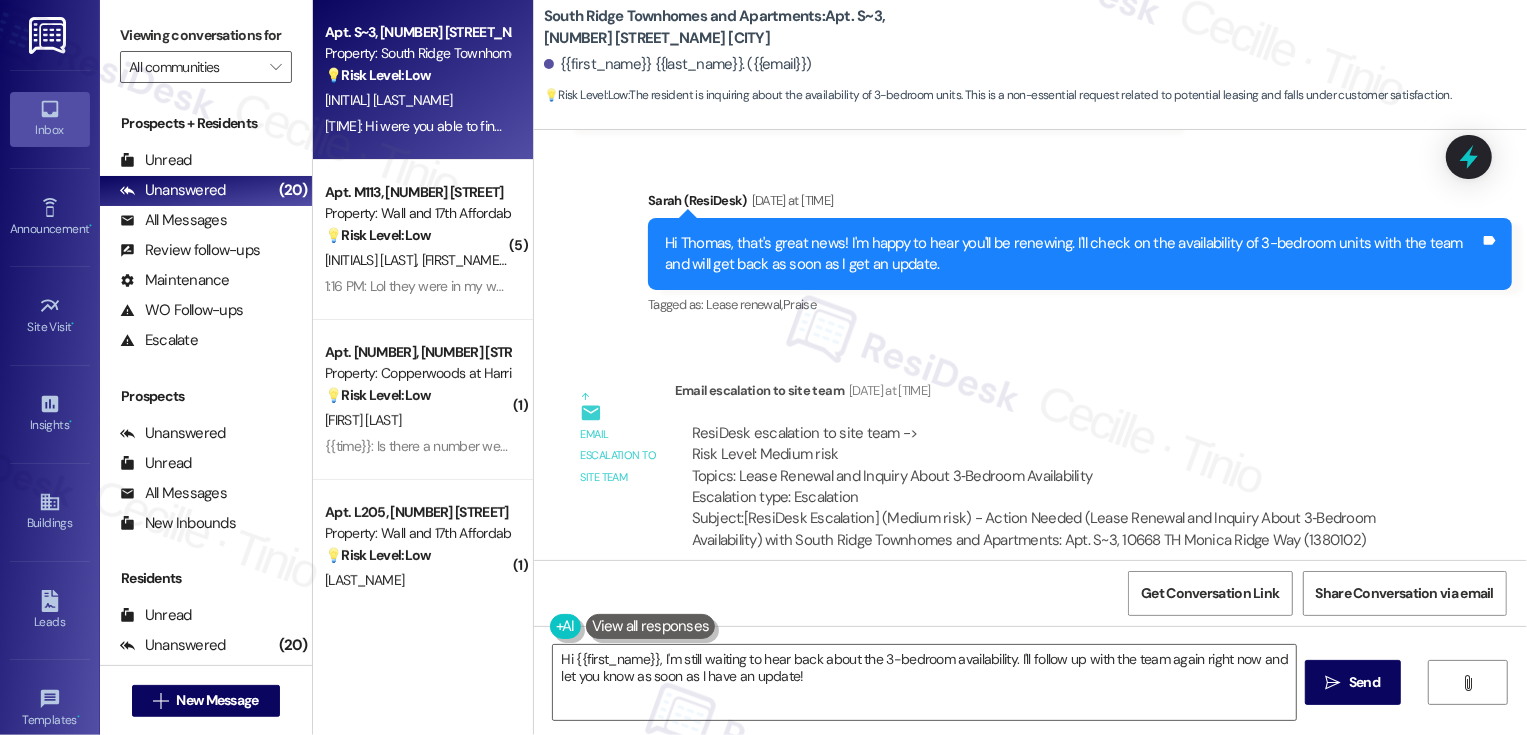 scroll, scrollTop: 1946, scrollLeft: 0, axis: vertical 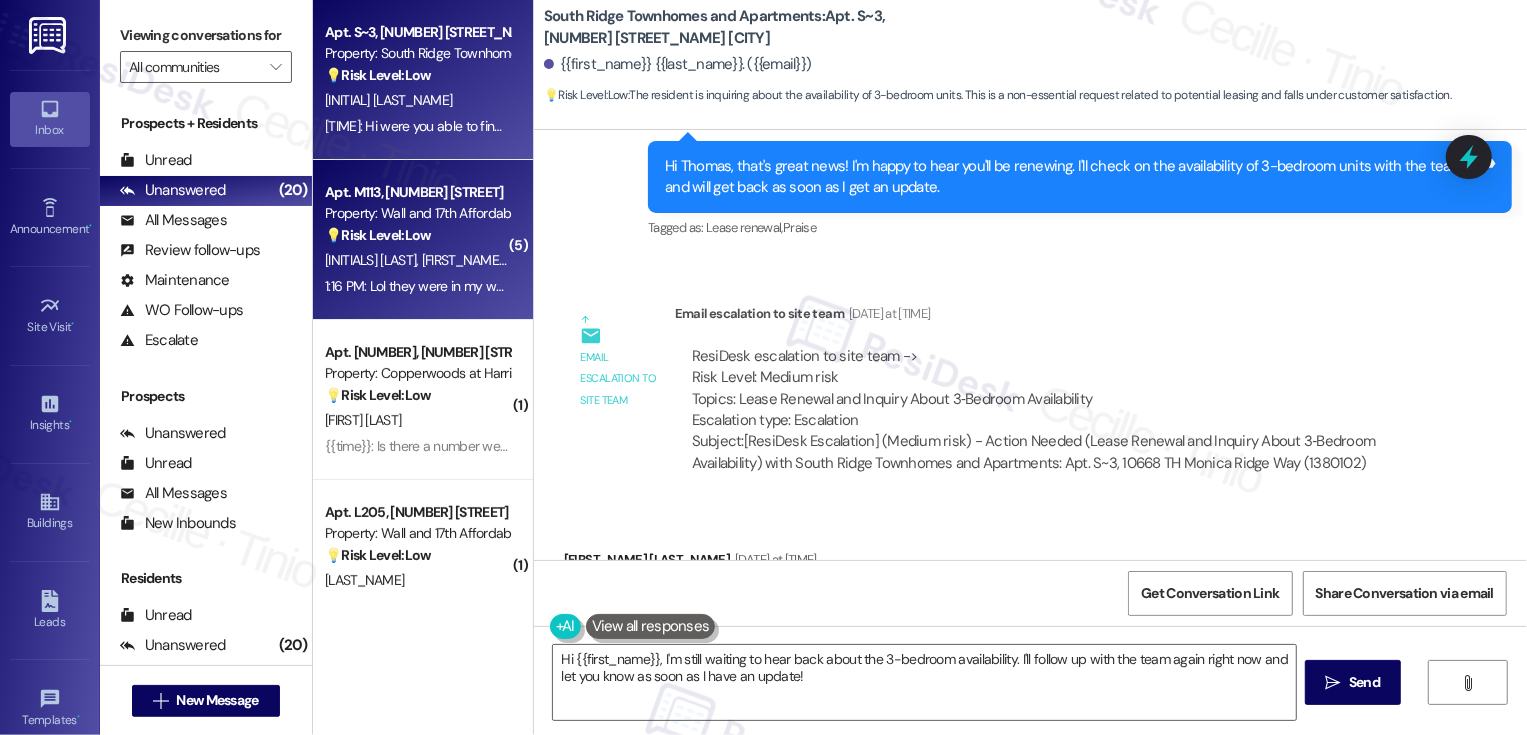 click on "1:16 PM: Lol they were in my wheelchair 1:16 PM: Lol they were in my wheelchair" at bounding box center (437, 286) 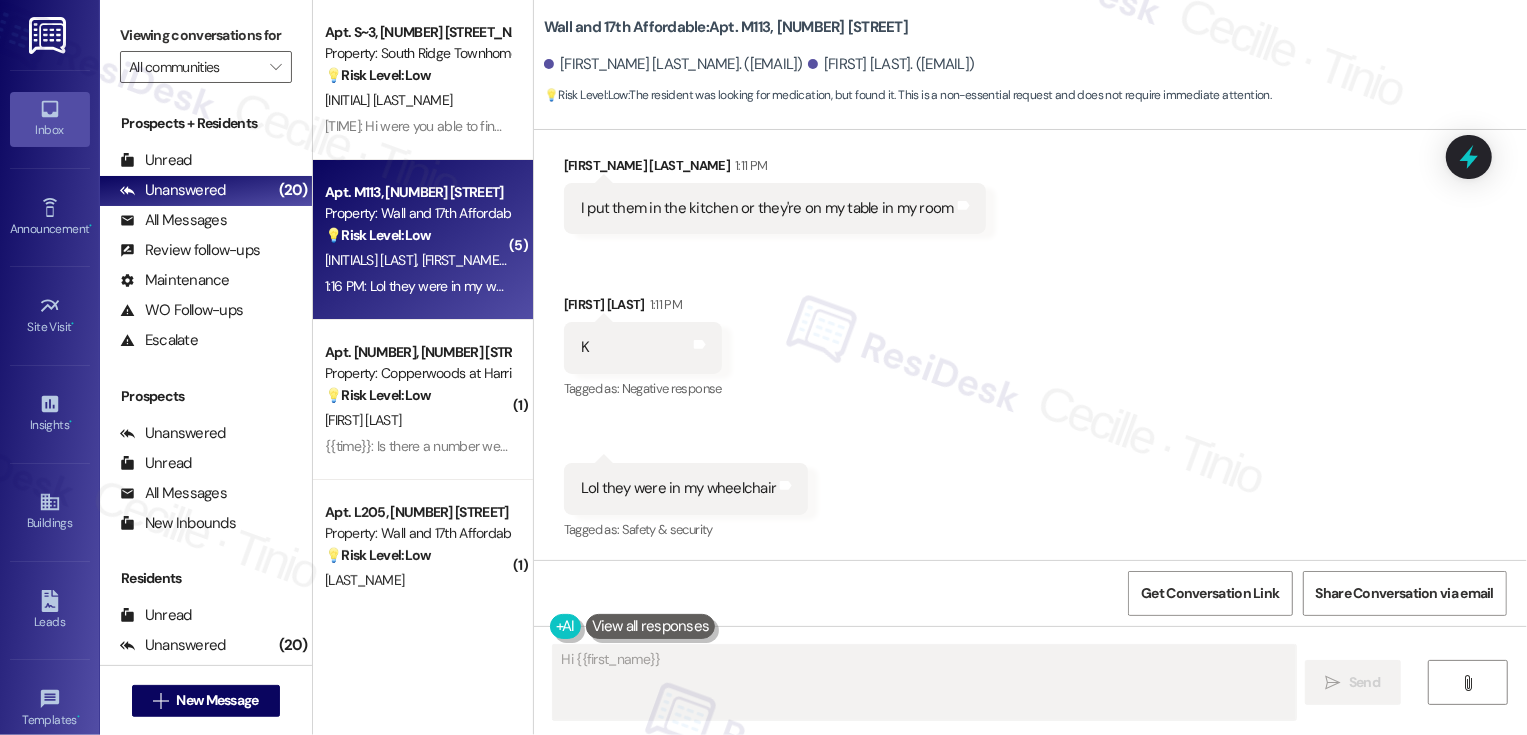 scroll, scrollTop: 666, scrollLeft: 0, axis: vertical 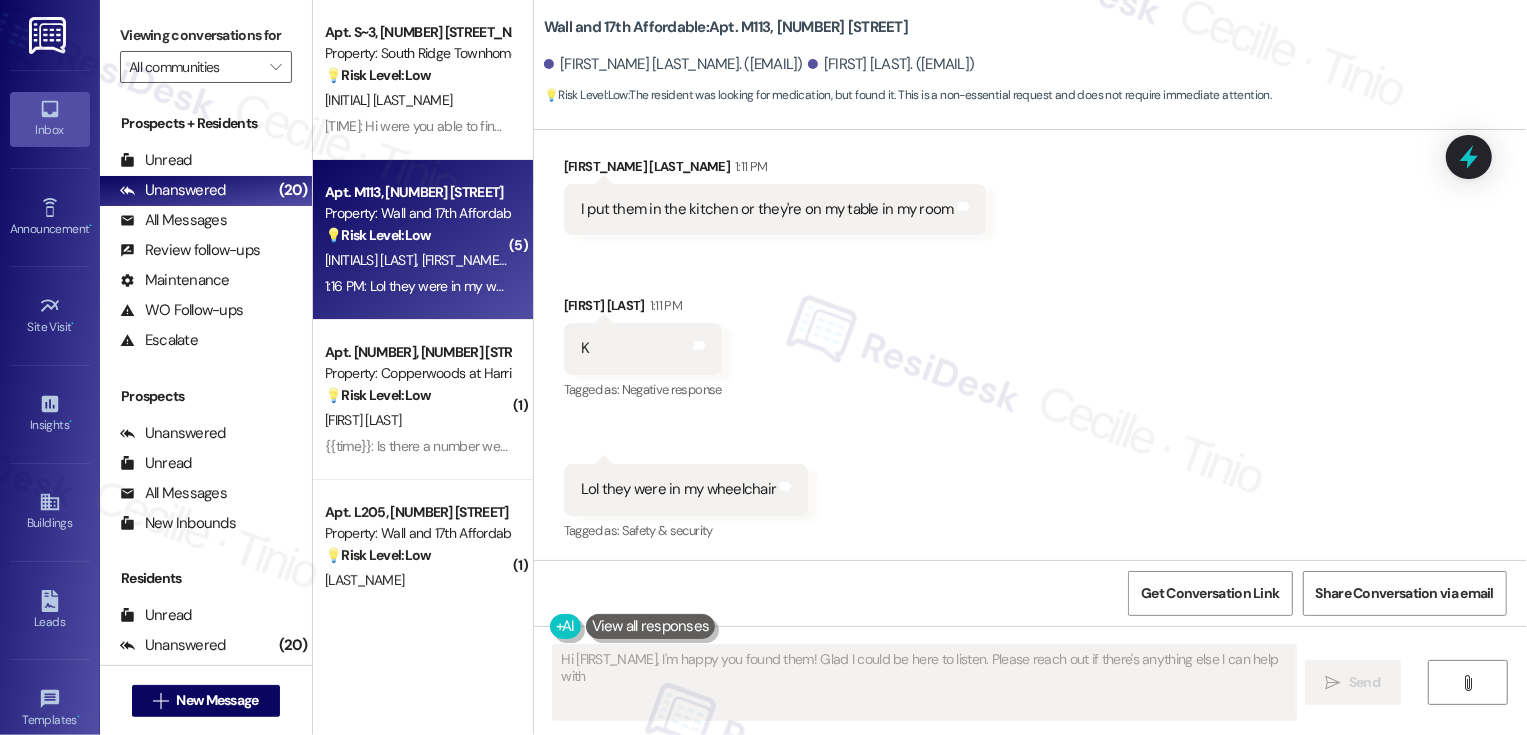 type on "Hi {{first_name}}, I'm happy you found them! Glad I could be here to listen. Please reach out if there's anything else I can help with!" 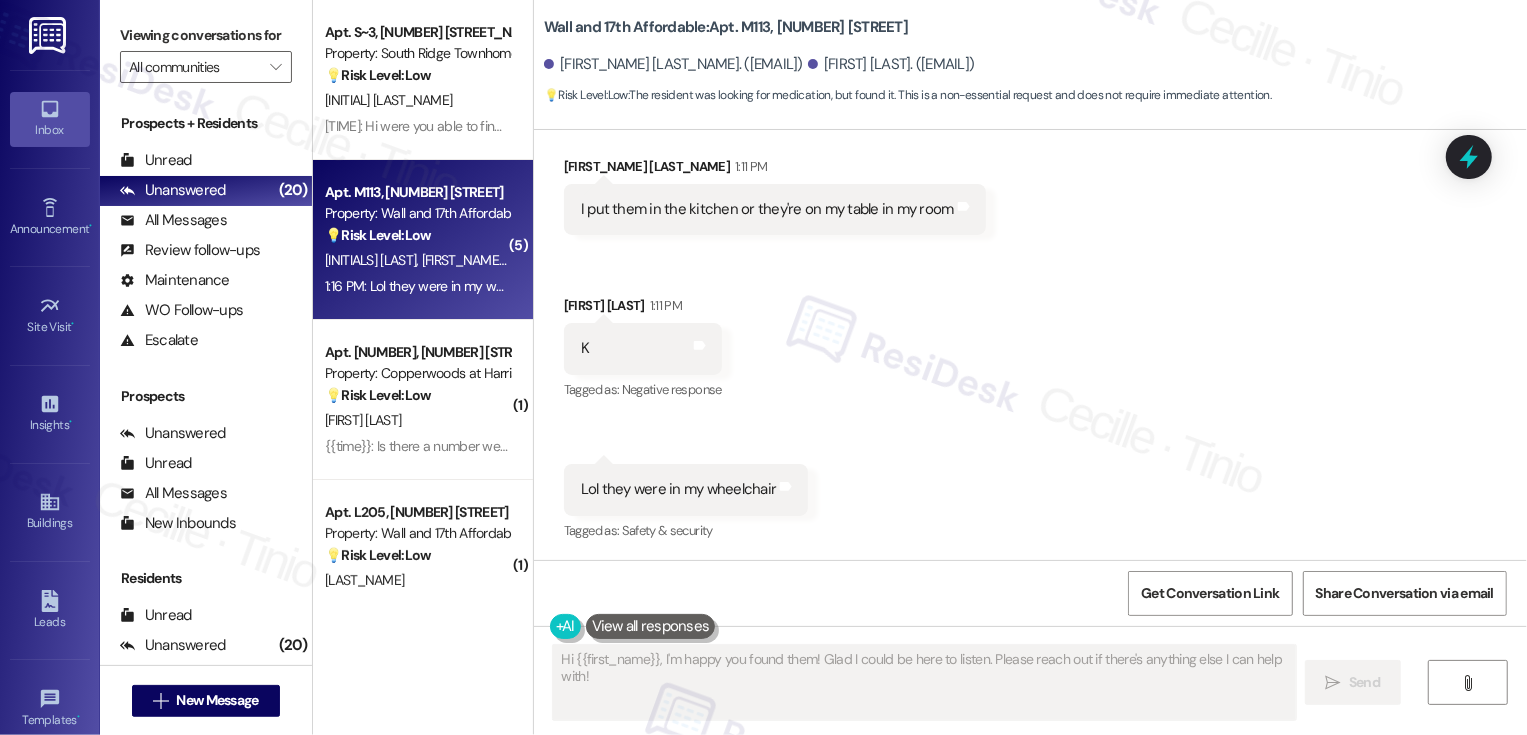 type 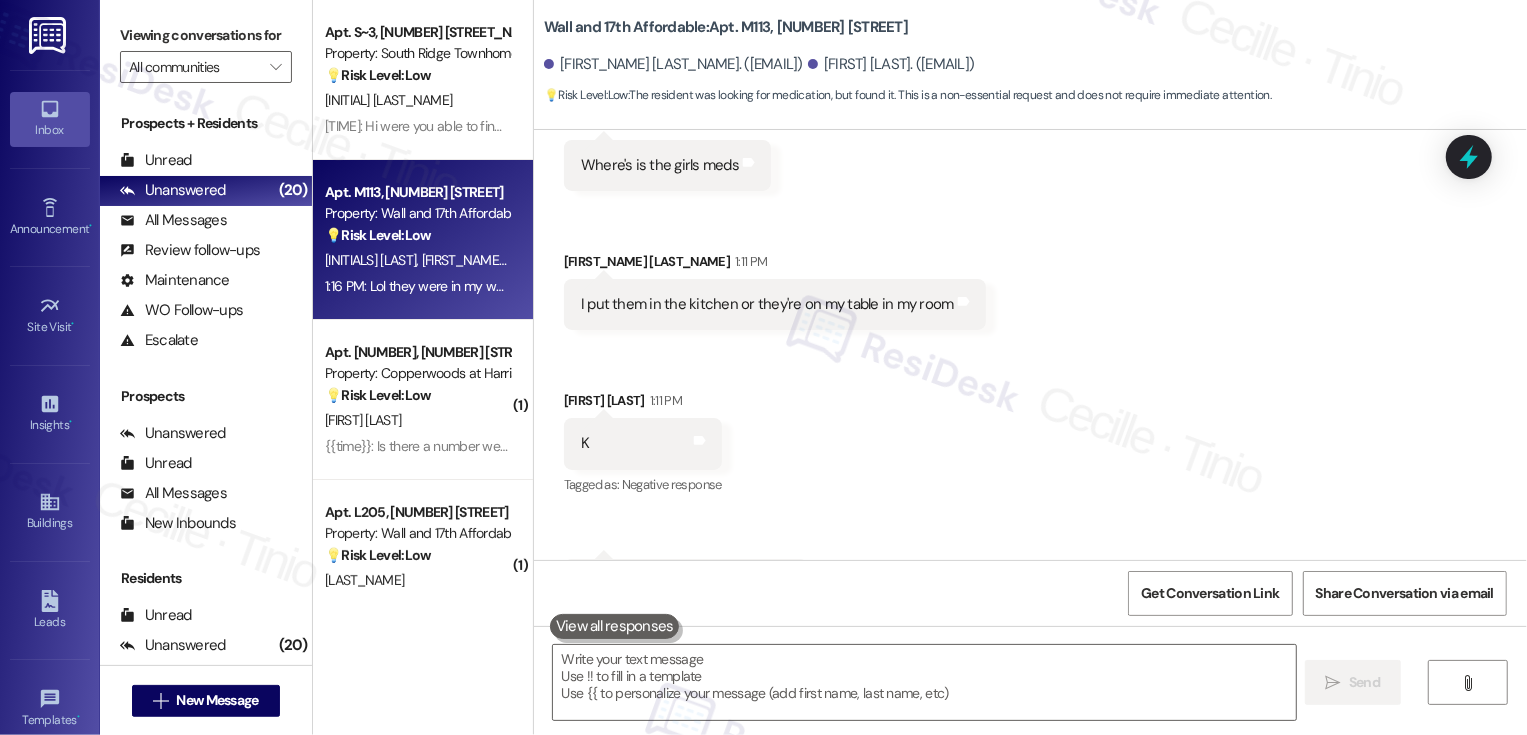 scroll, scrollTop: 666, scrollLeft: 0, axis: vertical 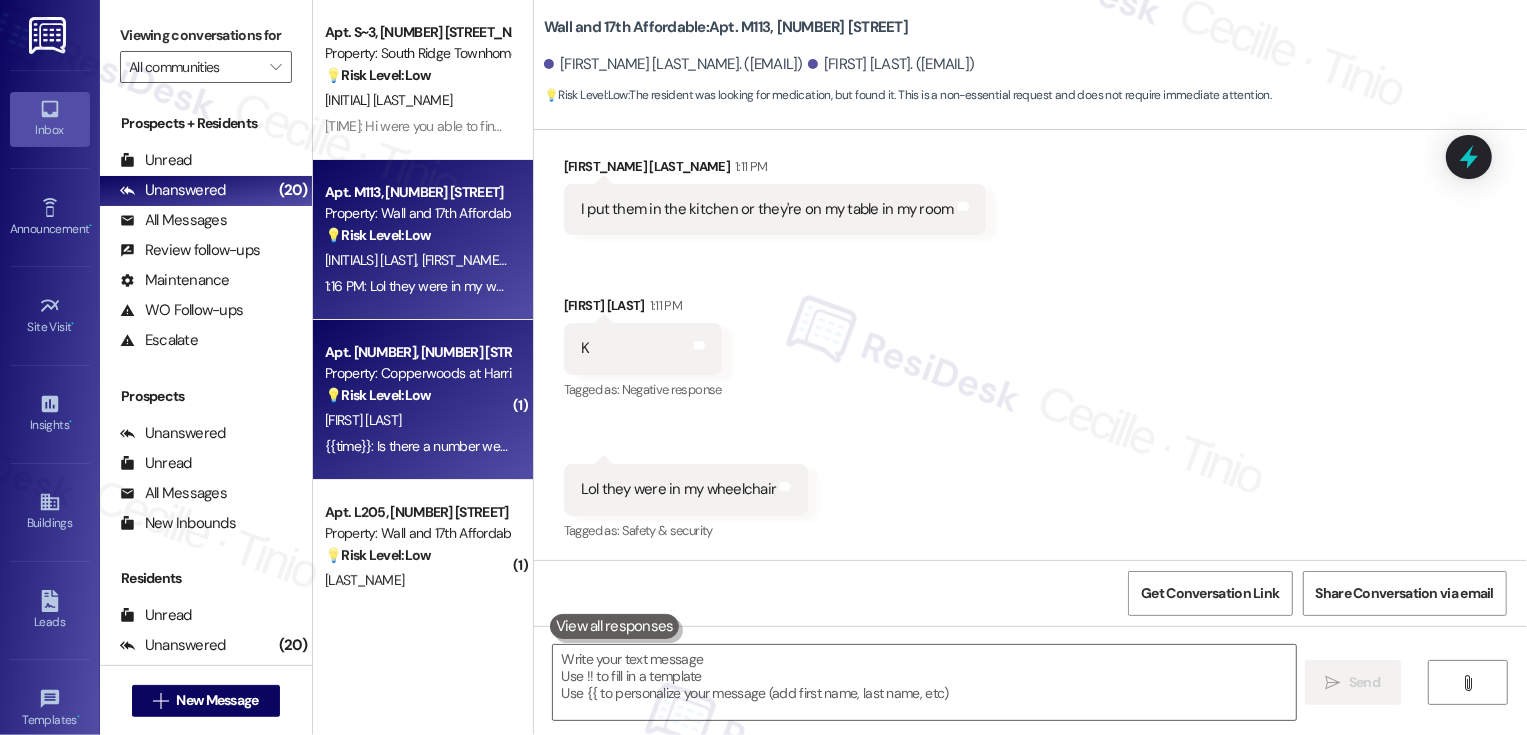 click on "Apt. [NUMBER], [NUMBER] [STREET]" at bounding box center [417, 352] 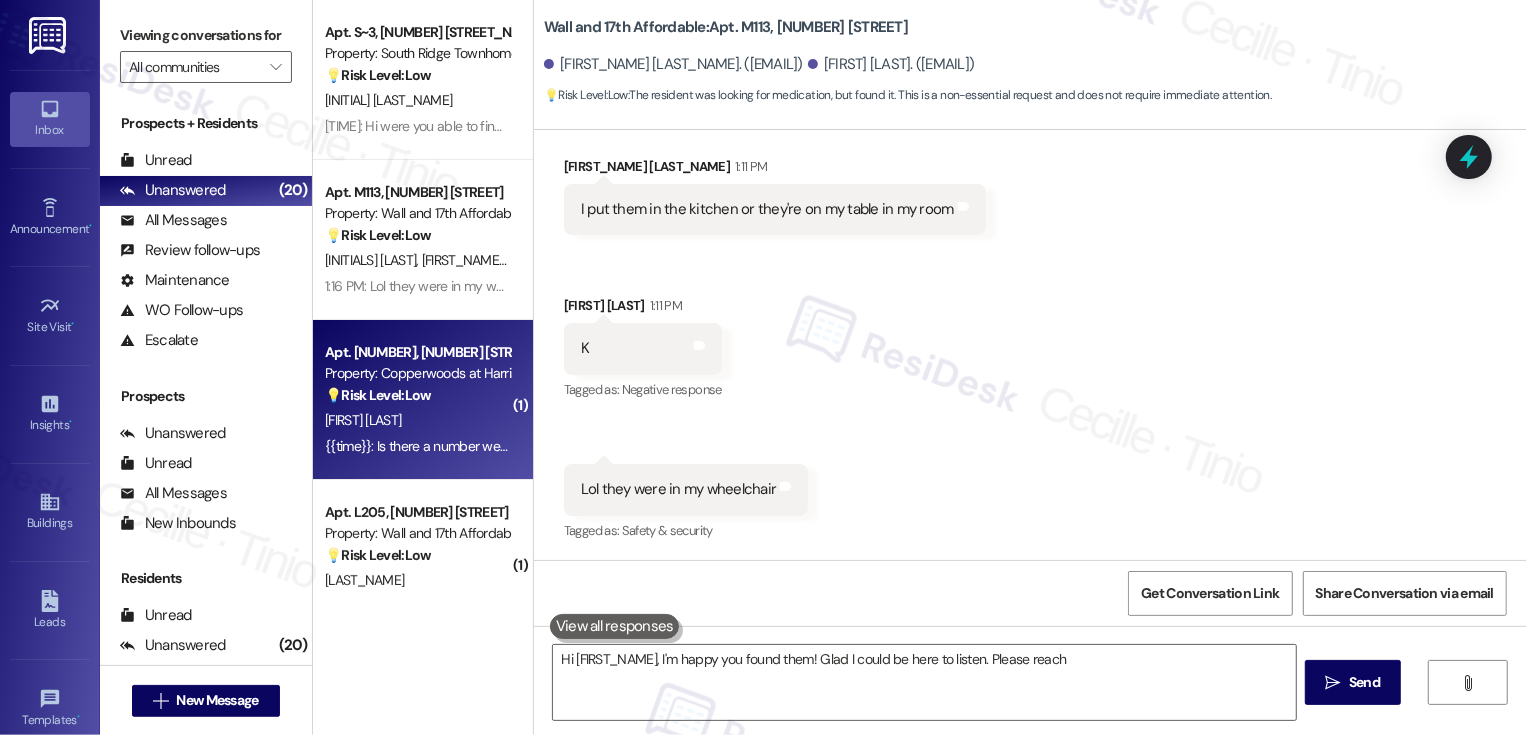 type on "Hi [FIRST_NAME], I'm happy you found them! Glad I could be here to listen. Please reach" 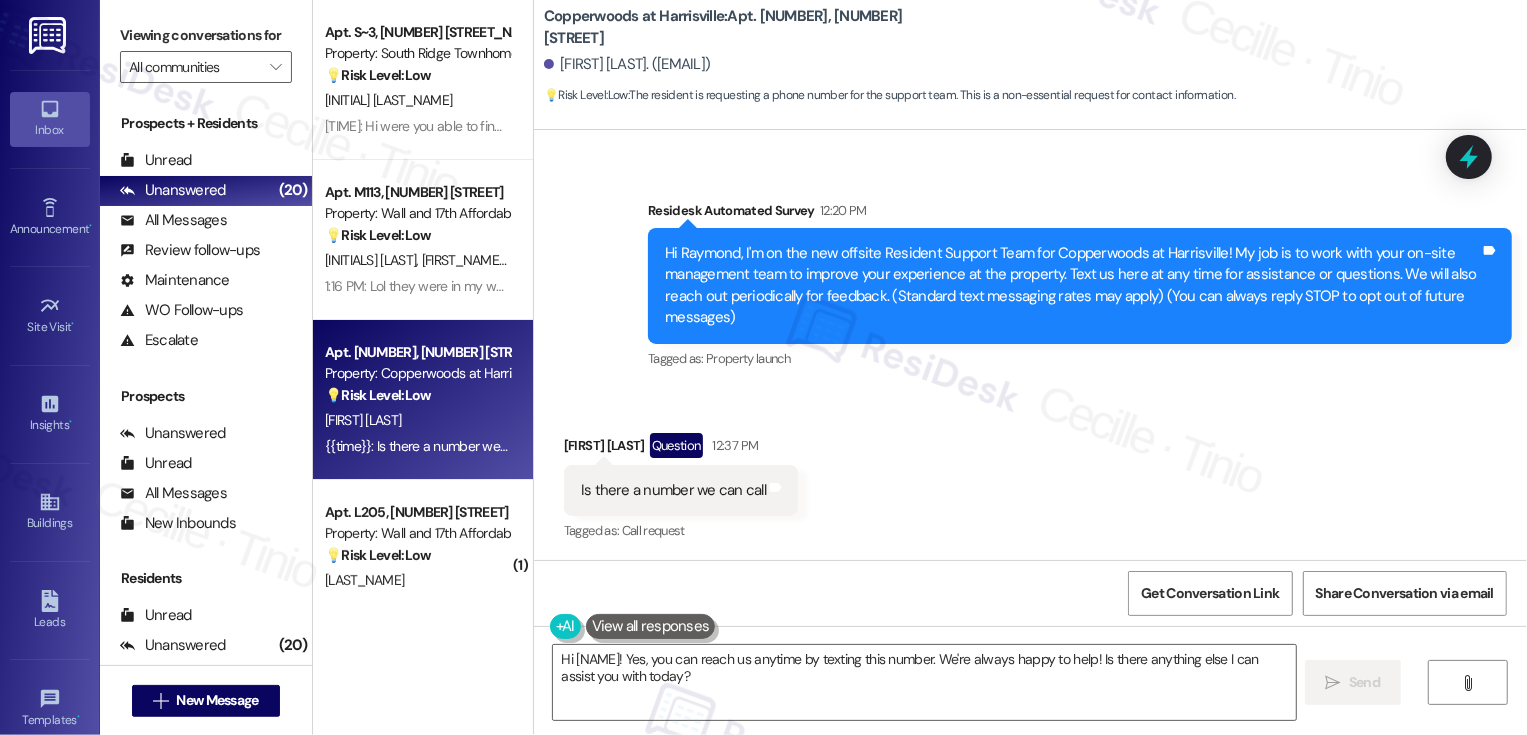 scroll, scrollTop: 110, scrollLeft: 0, axis: vertical 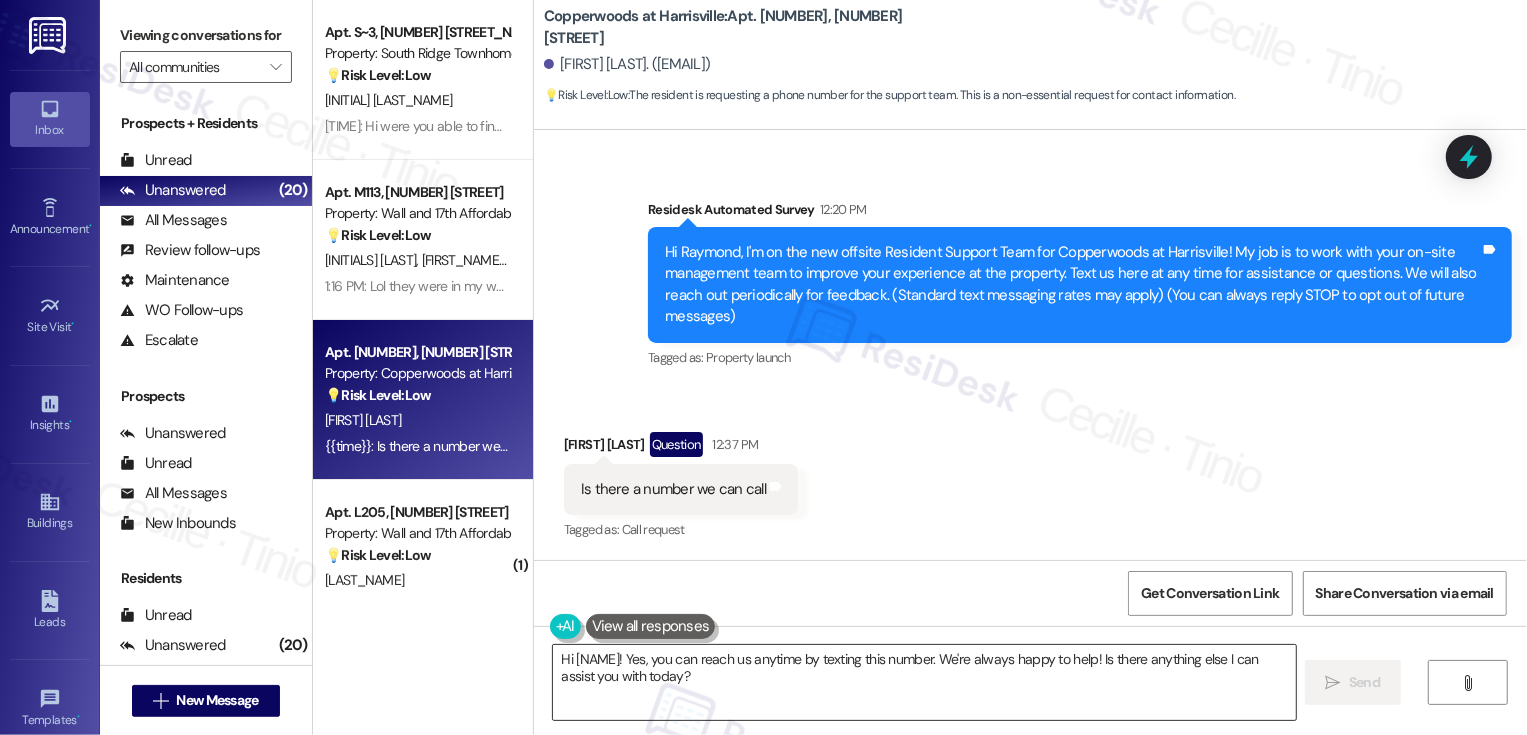 click on "Hi [NAME]! Yes, you can reach us anytime by texting this number. We're always happy to help! Is there anything else I can assist you with today?" at bounding box center (924, 682) 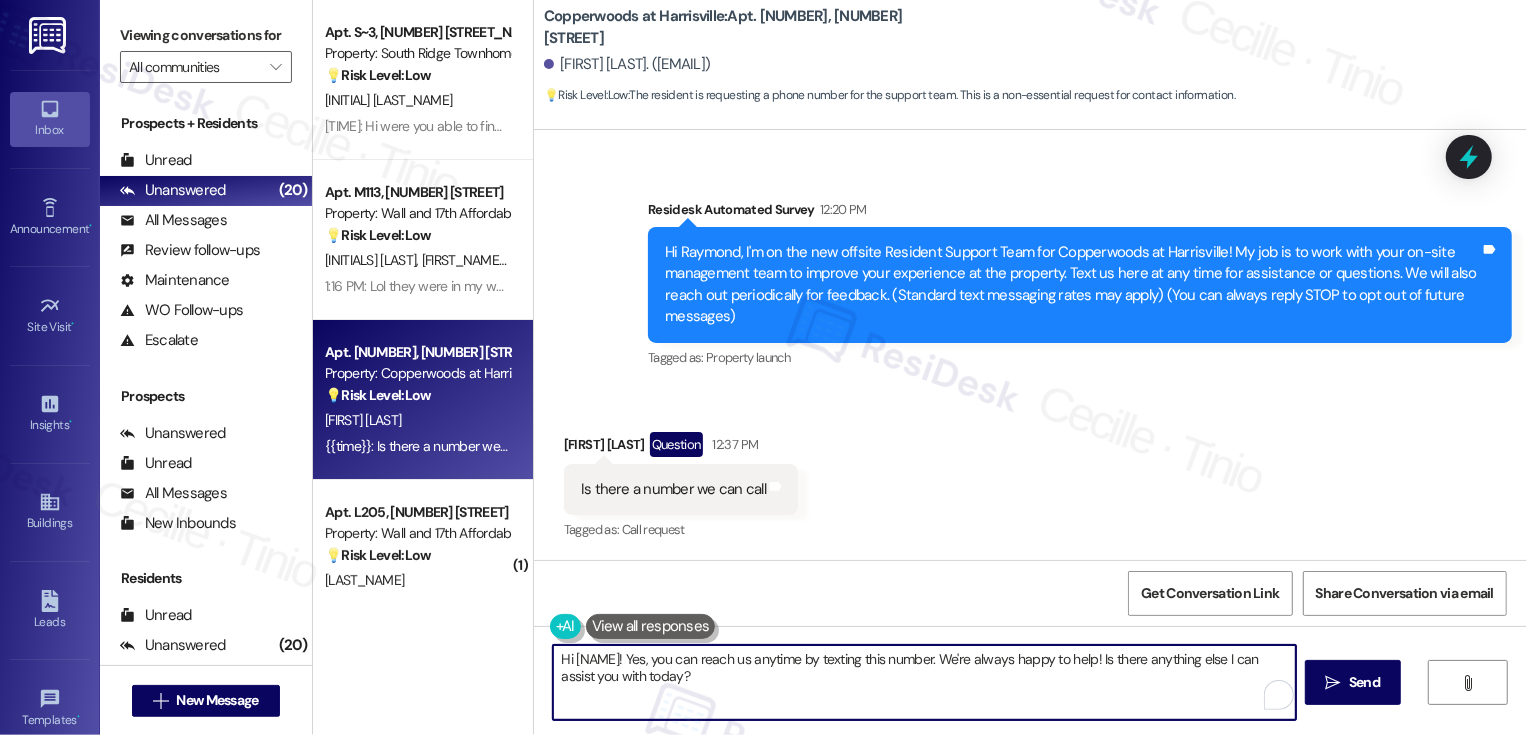 click on "Hi [NAME]! Yes, you can reach us anytime by texting this number. We're always happy to help! Is there anything else I can assist you with today?" at bounding box center [924, 682] 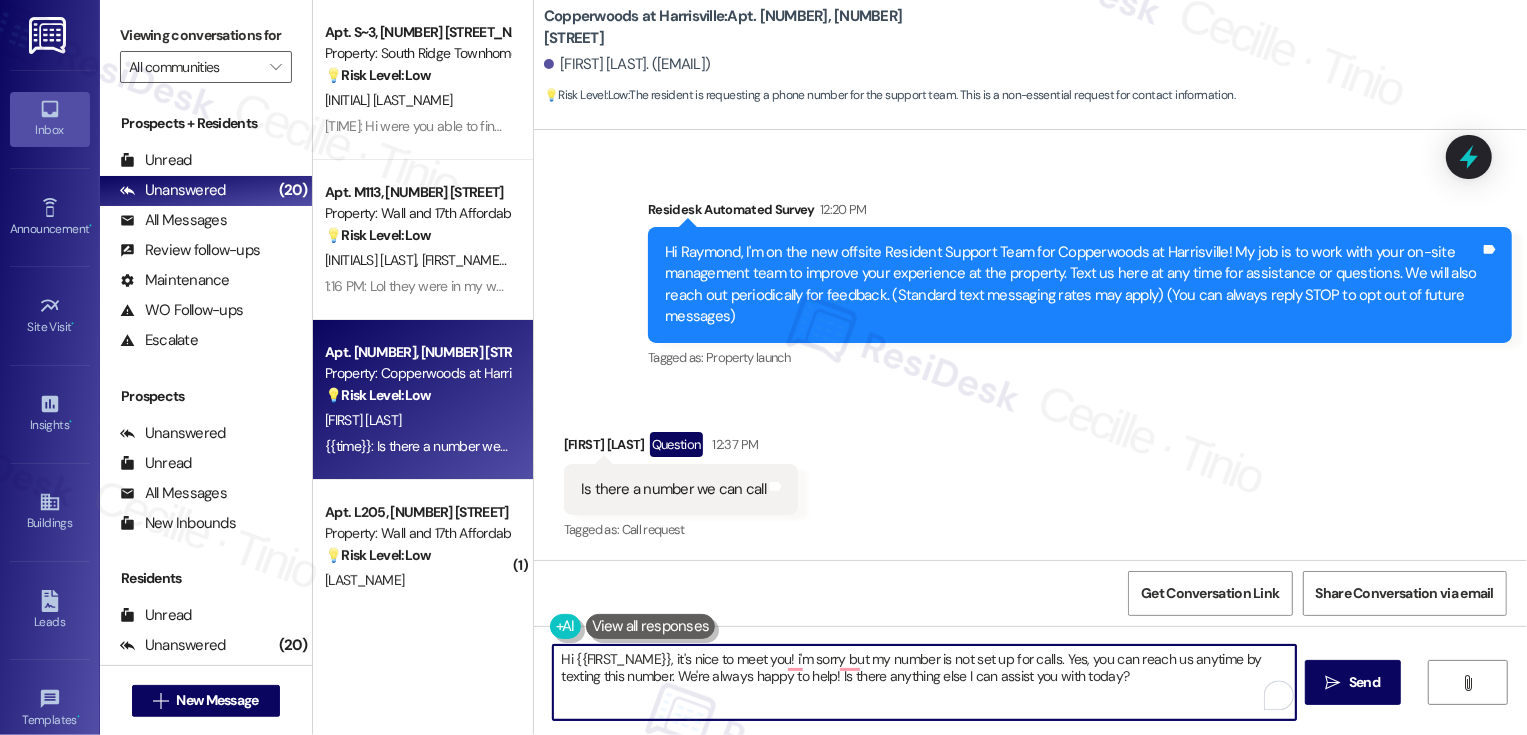 drag, startPoint x: 1240, startPoint y: 663, endPoint x: 1183, endPoint y: 662, distance: 57.00877 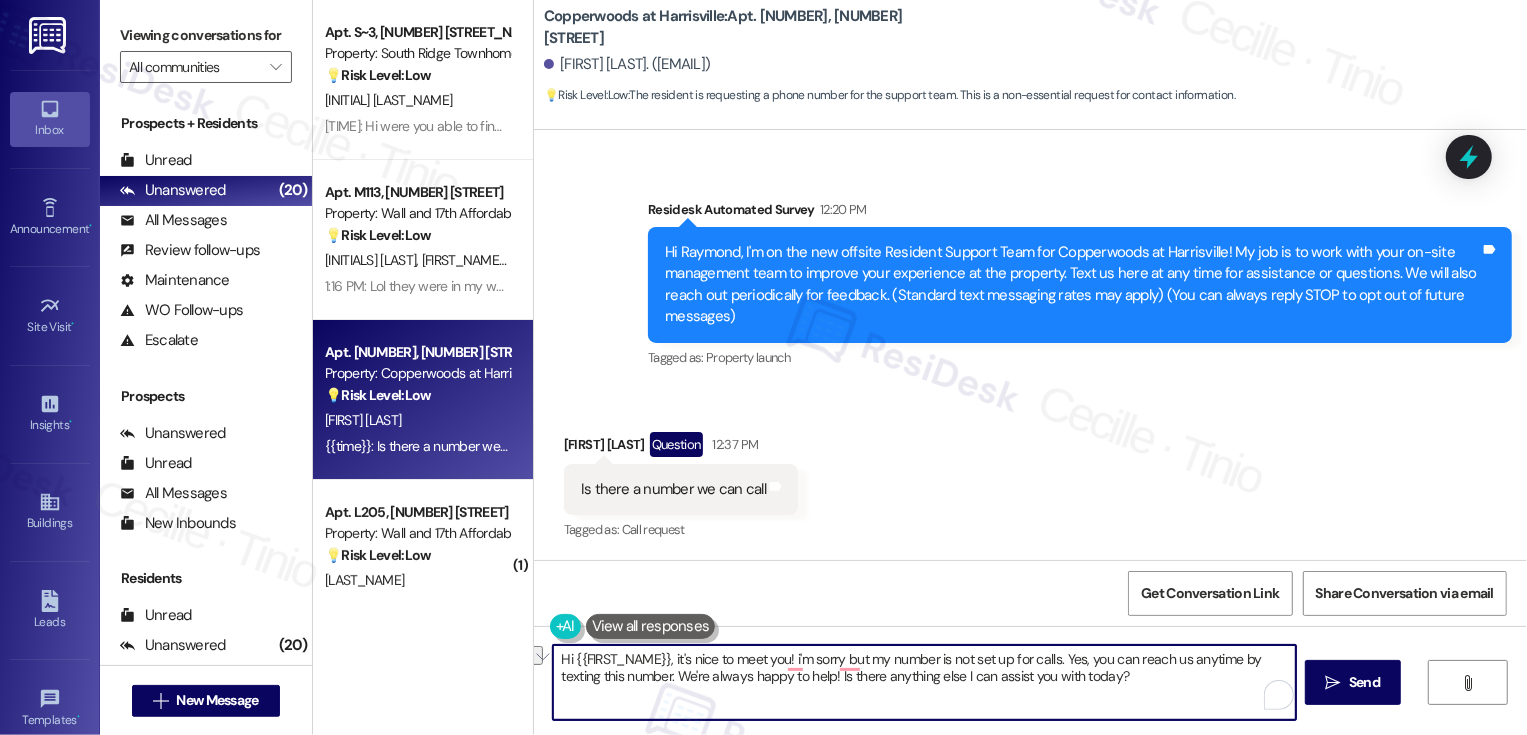 click on "Hi {{FIRST_NAME}}, it's nice to meet you! i'm sorry but my number is not set up for calls. Yes, you can reach us anytime by texting this number. We're always happy to help! Is there anything else I can assist you with today?" at bounding box center [924, 682] 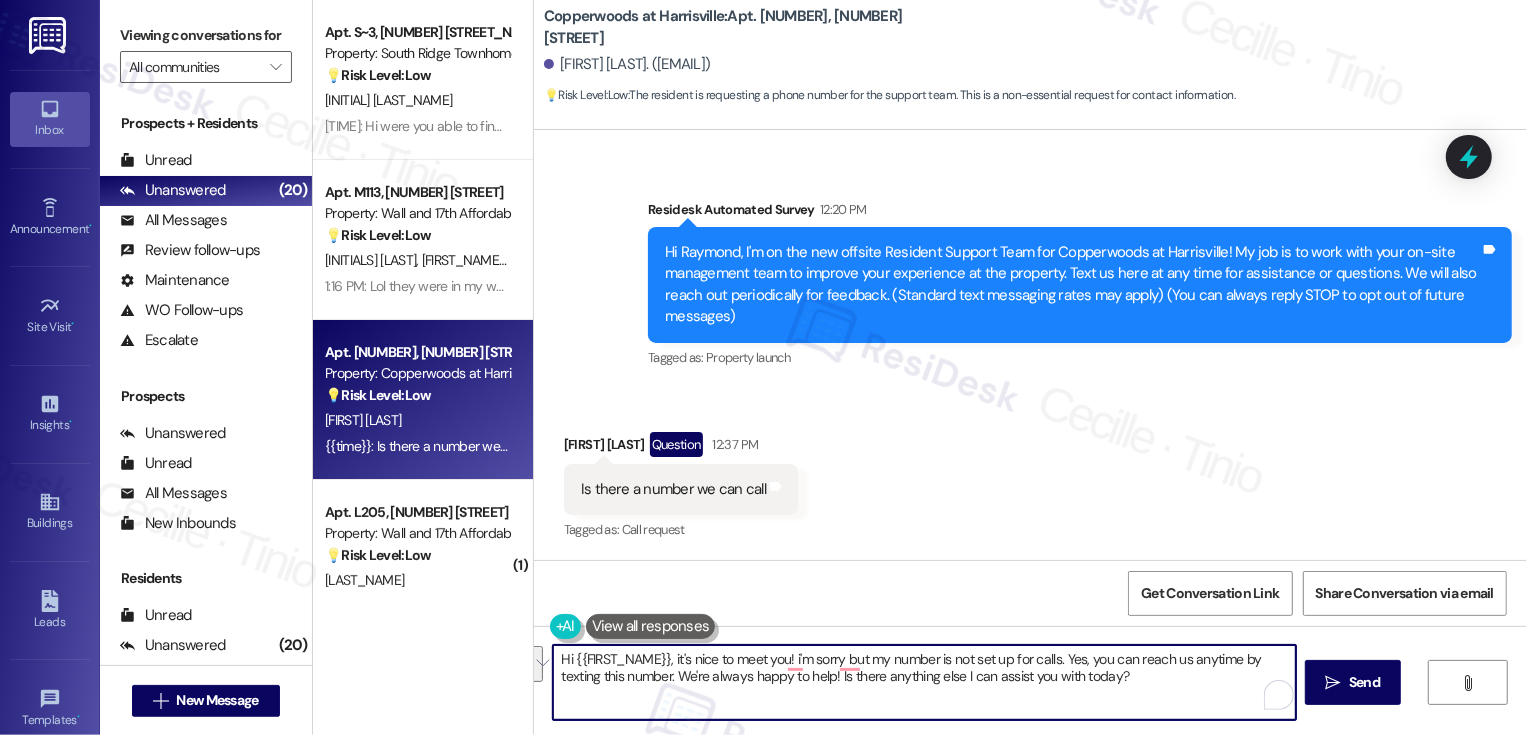 drag, startPoint x: 1044, startPoint y: 656, endPoint x: 1137, endPoint y: 717, distance: 111.220505 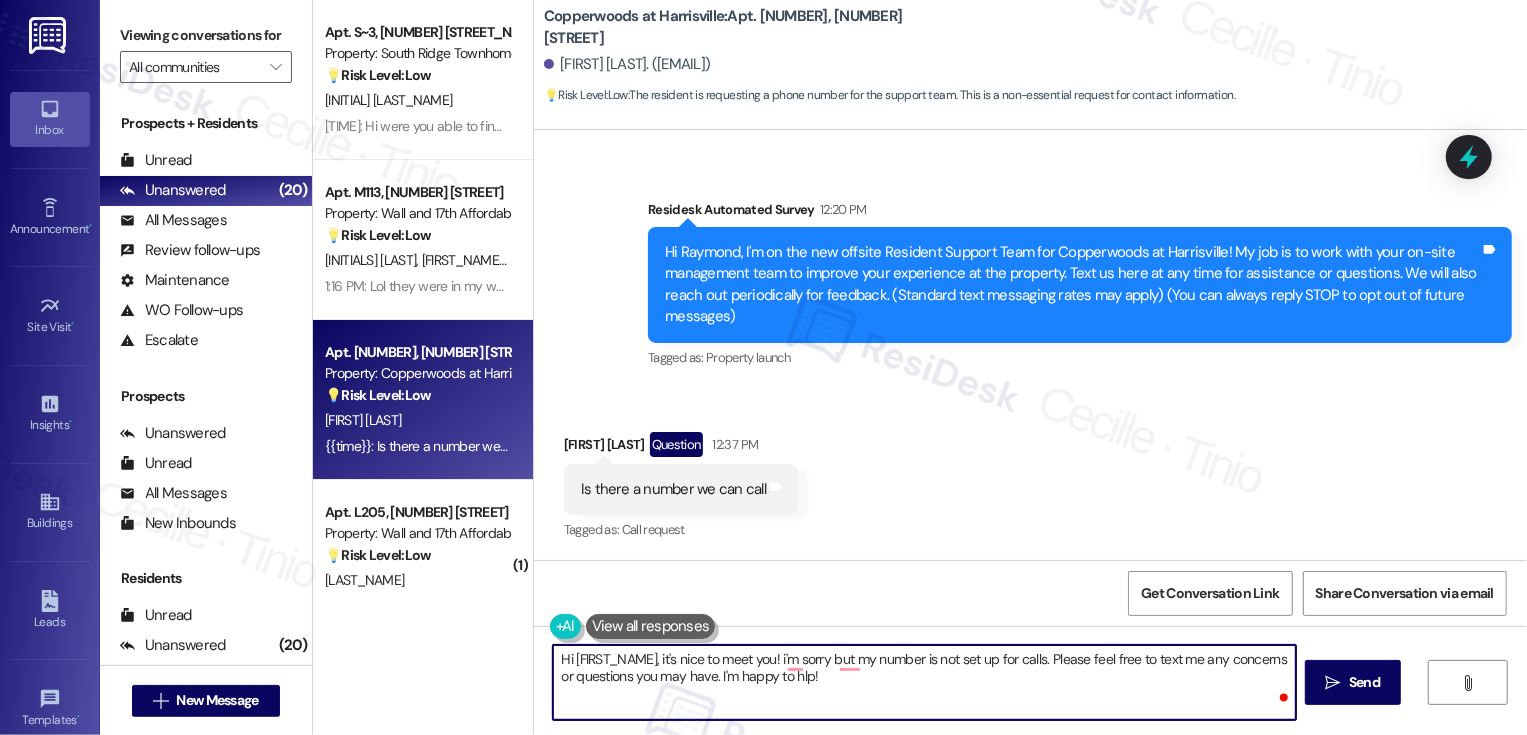 click on "Hi [FIRST_NAME], it's nice to meet you! i'm sorry but my number is not set up for calls. Please feel free to text me any concerns or questions you may have. I'm happy to hlp!" at bounding box center (924, 682) 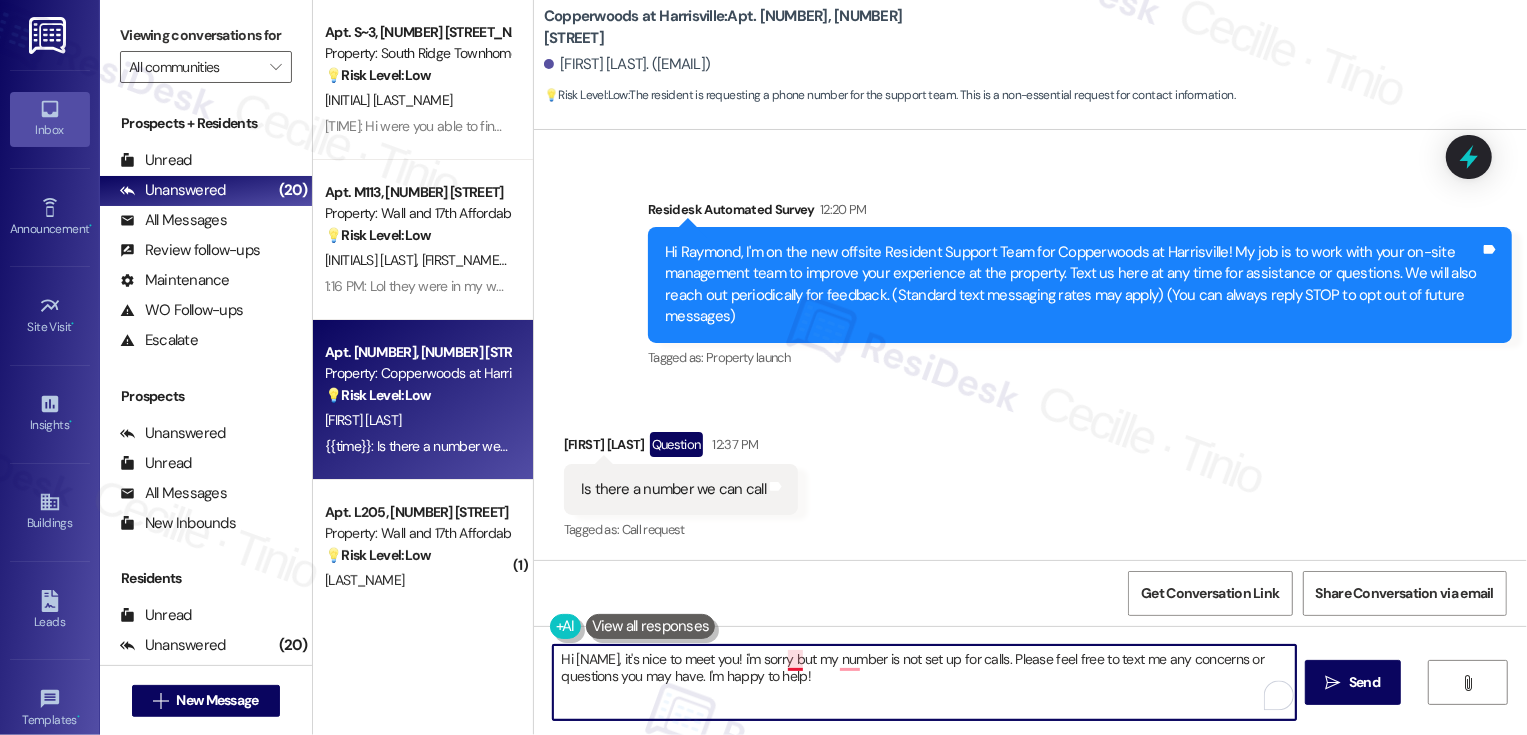 click on "Hi [NAME], it's nice to meet you! i'm sorry but my number is not set up for calls. Please feel free to text me any concerns or questions you may have. I'm happy to help!" at bounding box center [924, 682] 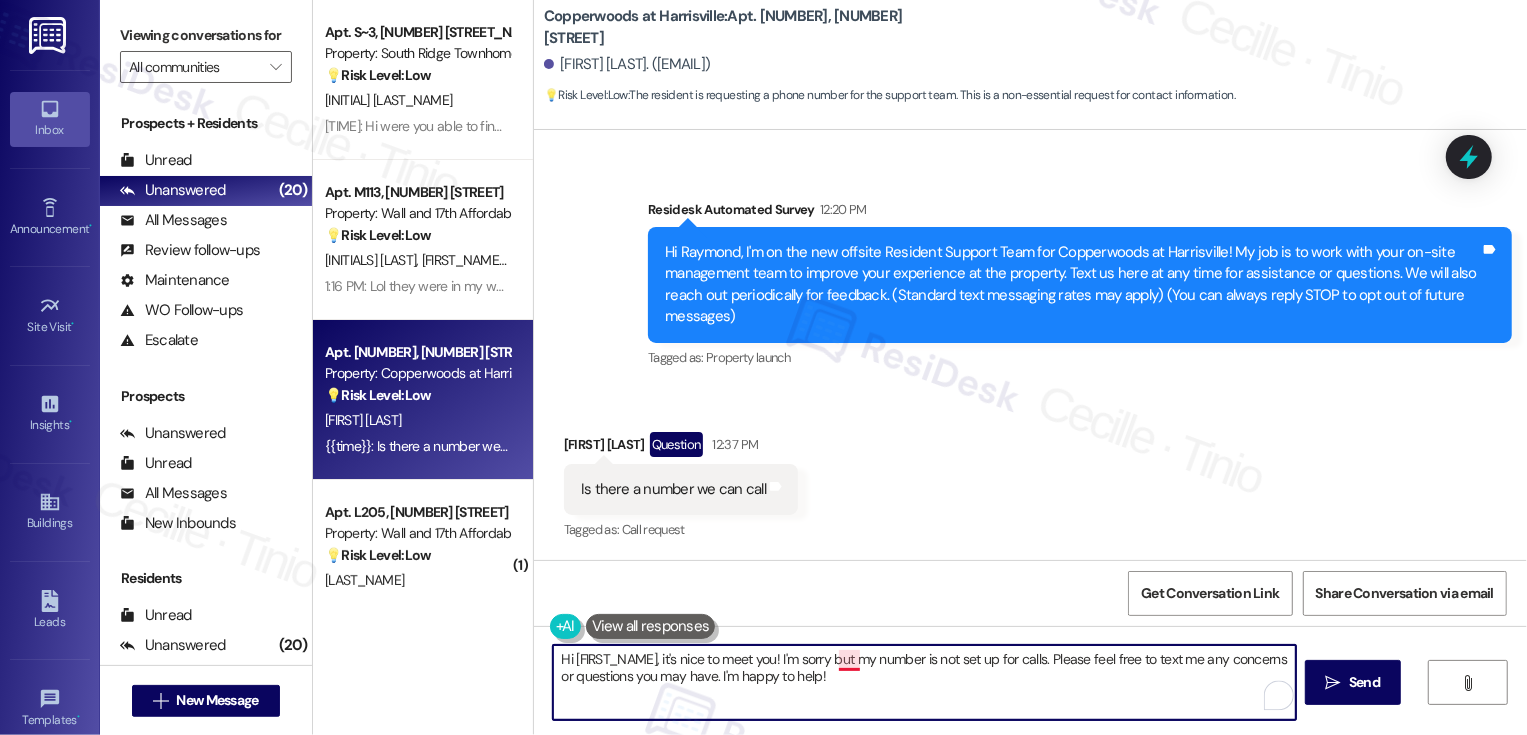 click on "Hi [FIRST_NAME], it's nice to meet you! I'm sorry but my number is not set up for calls. Please feel free to text me any concerns or questions you may have. I'm happy to help!" at bounding box center (924, 682) 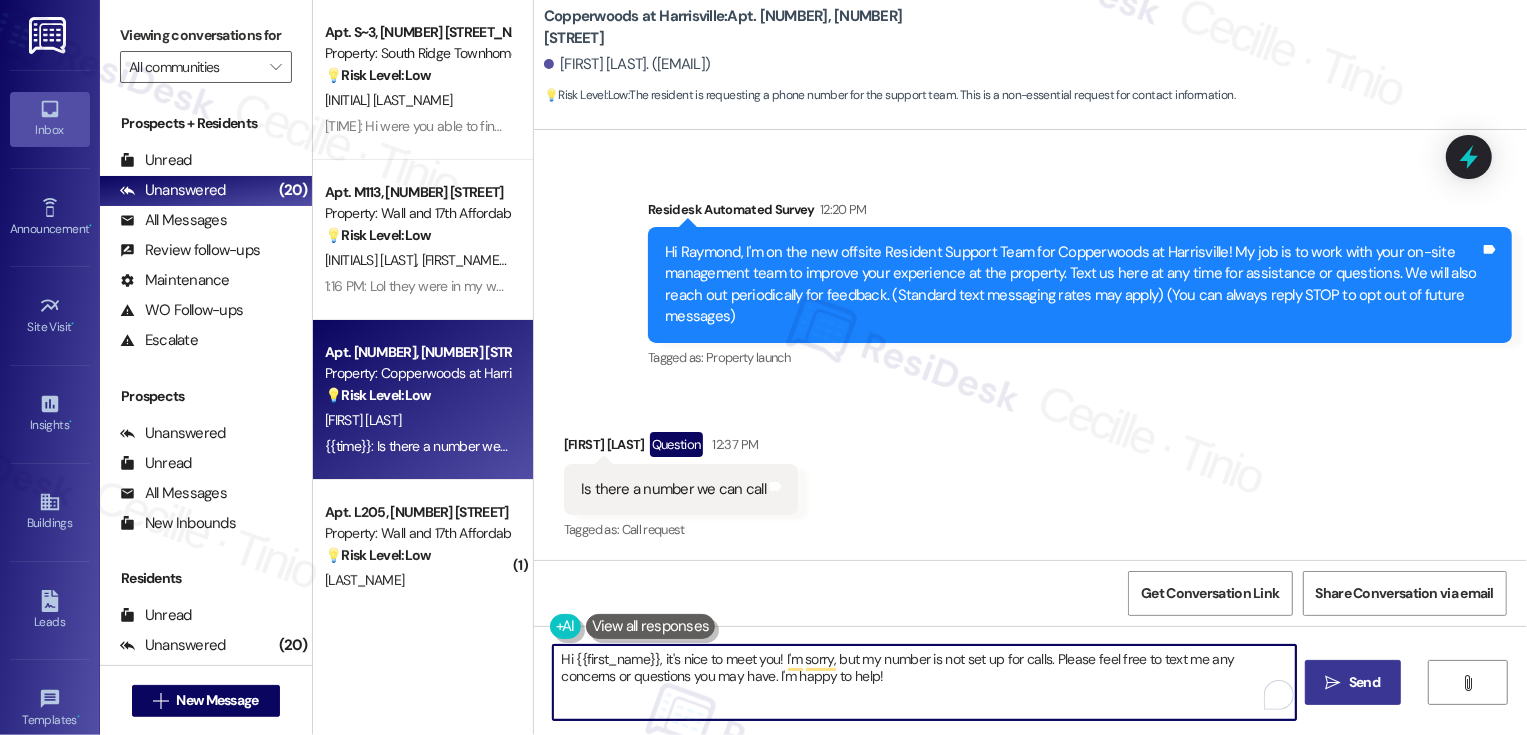 type on "Hi {{first_name}}, it's nice to meet you! I'm sorry, but my number is not set up for calls. Please feel free to text me any concerns or questions you may have. I'm happy to help!" 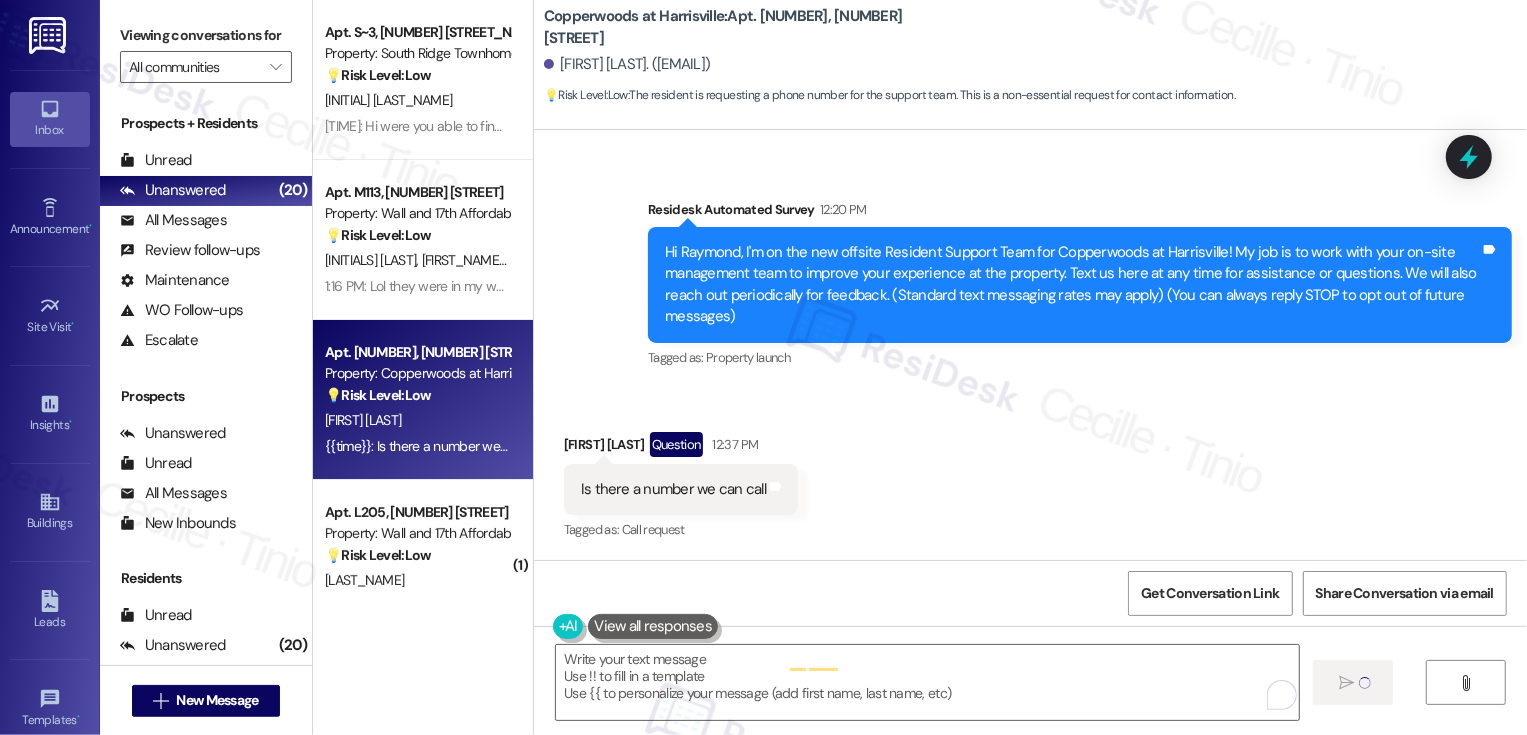 type on "Fetching suggested responses. Please feel free to read through the conversation in the meantime." 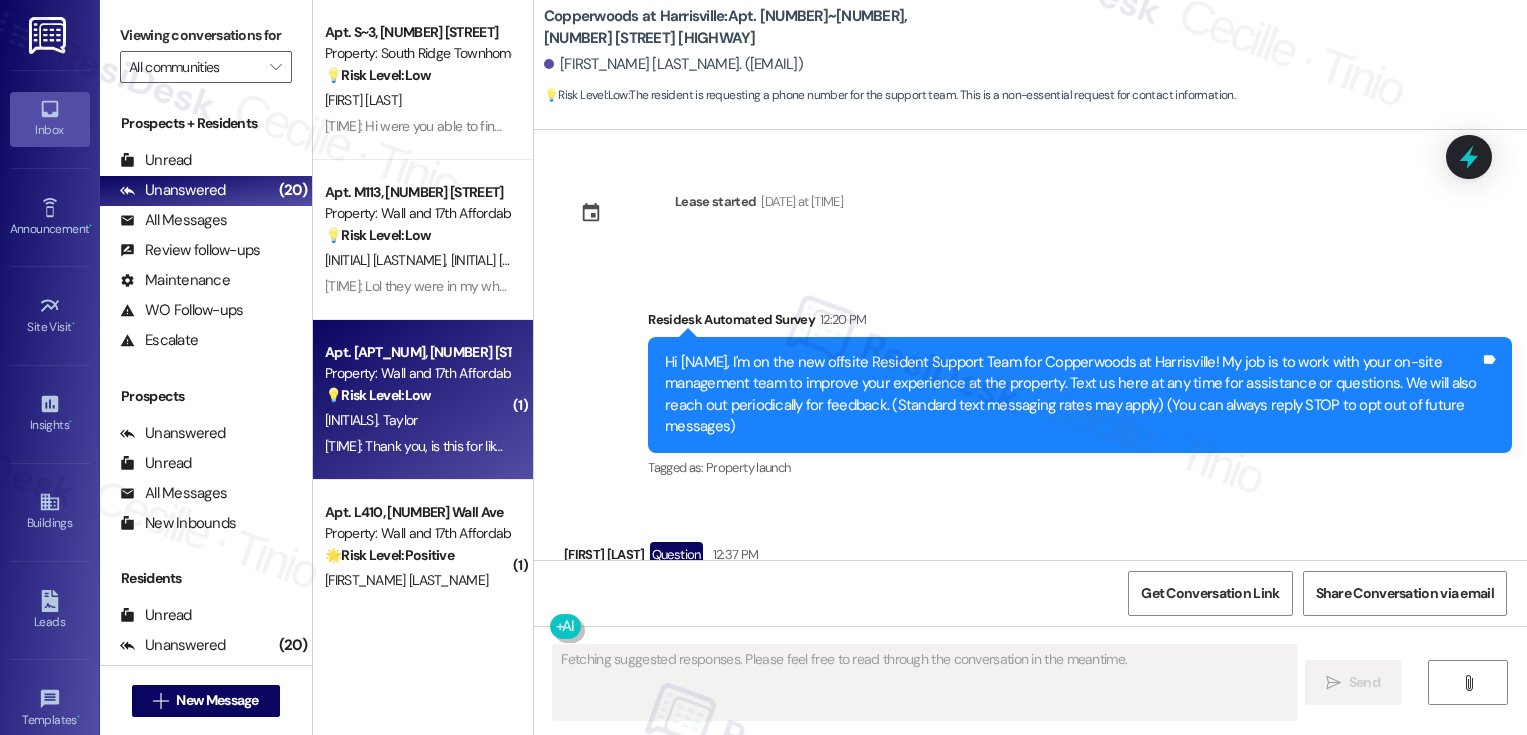 scroll, scrollTop: 0, scrollLeft: 0, axis: both 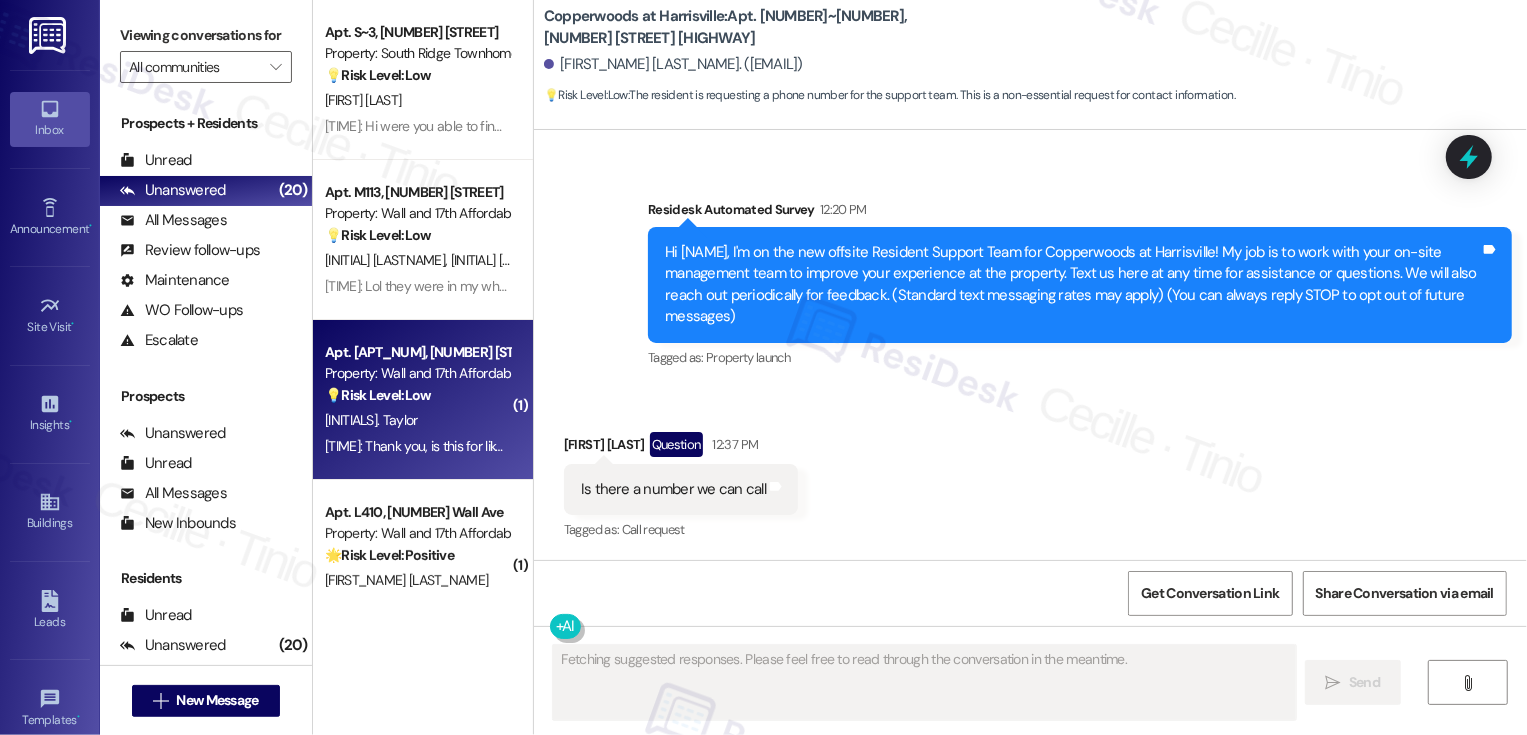 click on "12:24 PM: Thank you, is this for like suggestions for the community or if your having any problems.  12:24 PM: Thank you, is this for like suggestions for the community or if your having any problems." at bounding box center [595, 446] 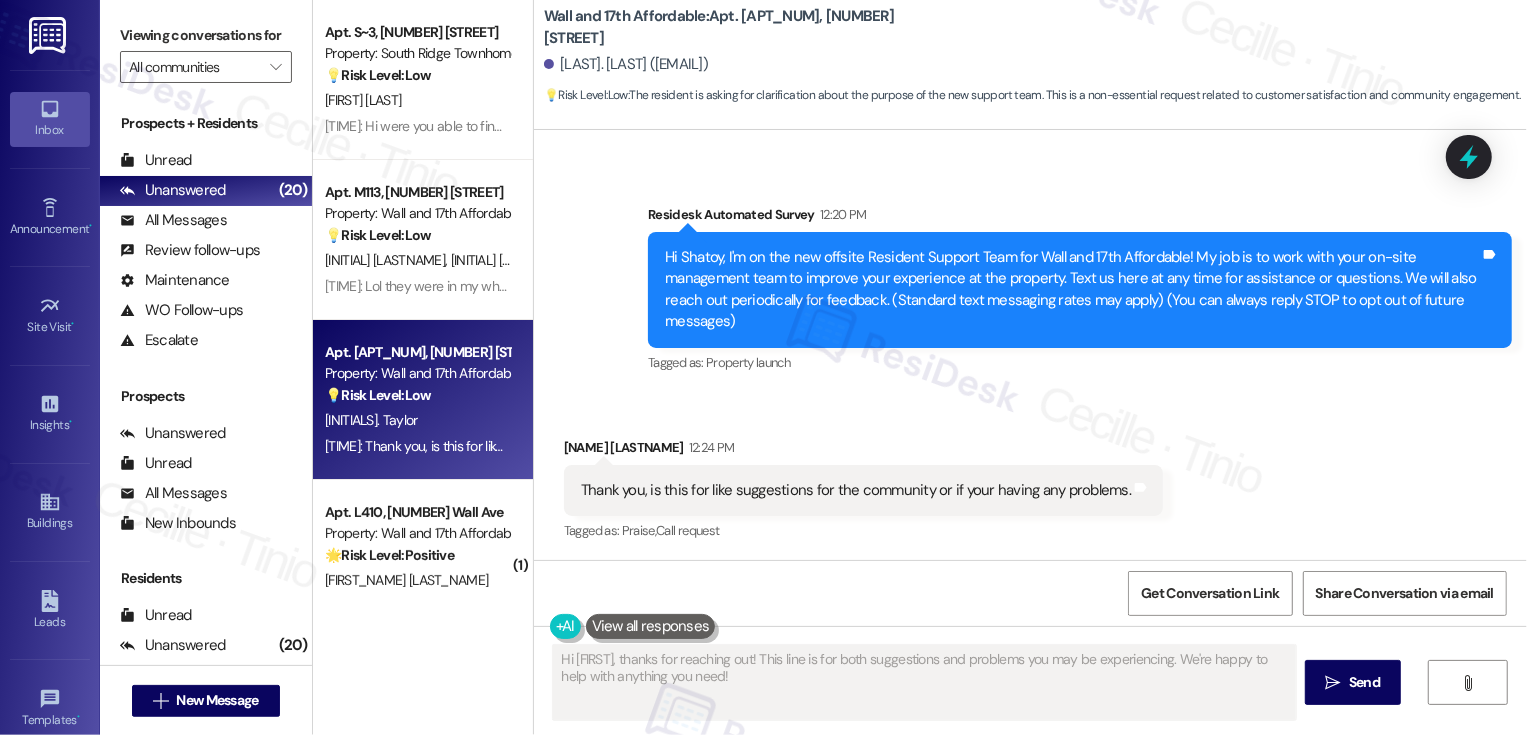 scroll, scrollTop: 106, scrollLeft: 0, axis: vertical 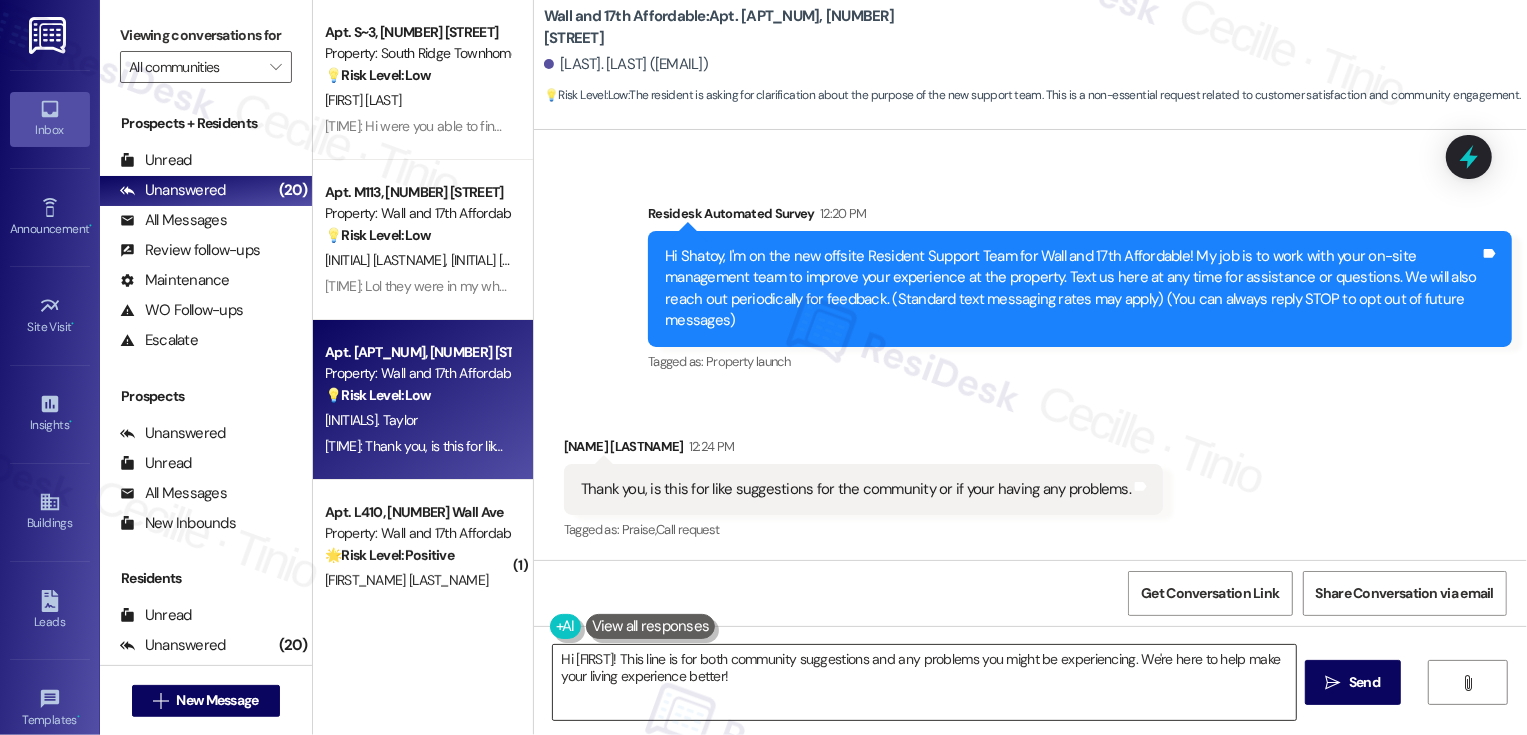 click on "Hi [FIRST]! This line is for both community suggestions and any problems you might be experiencing. We're here to help make your living experience better!" at bounding box center (924, 682) 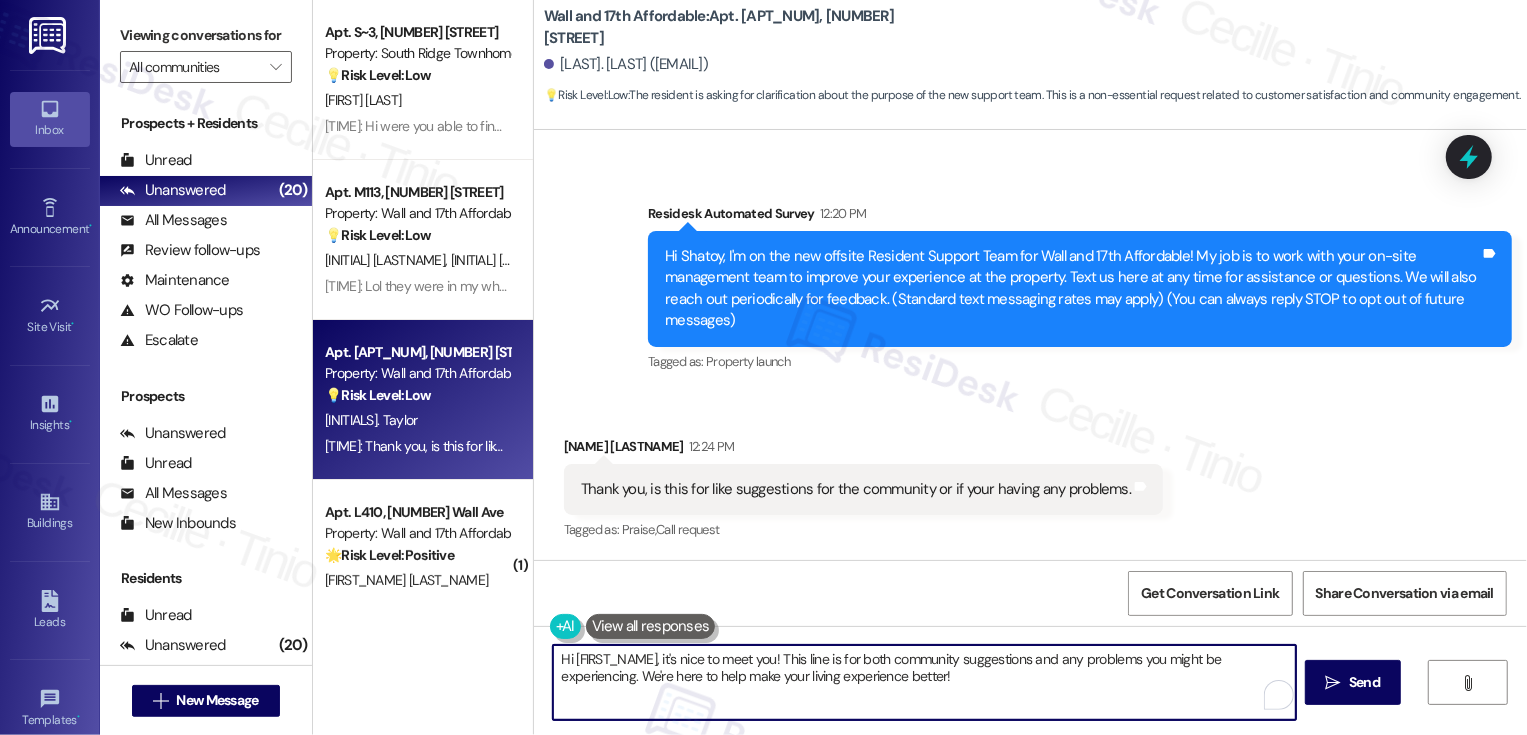click on "Hi [FIRST_NAME], it's nice to meet you! This line is for both community suggestions and any problems you might be experiencing. We're here to help make your living experience better!" at bounding box center (924, 682) 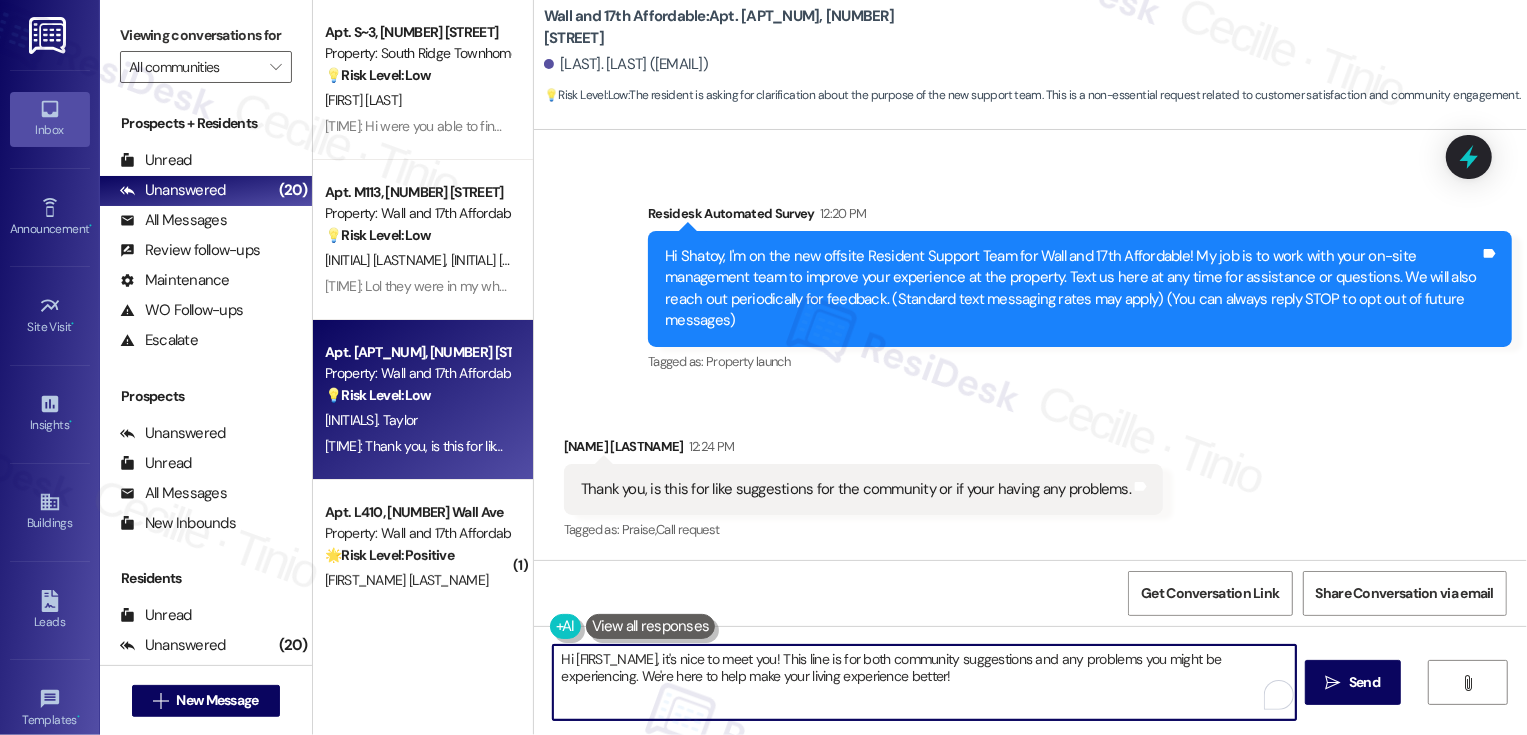 click on "Hi [FIRST_NAME], it's nice to meet you! This line is for both community suggestions and any problems you might be experiencing. We're here to help make your living experience better!" at bounding box center (924, 682) 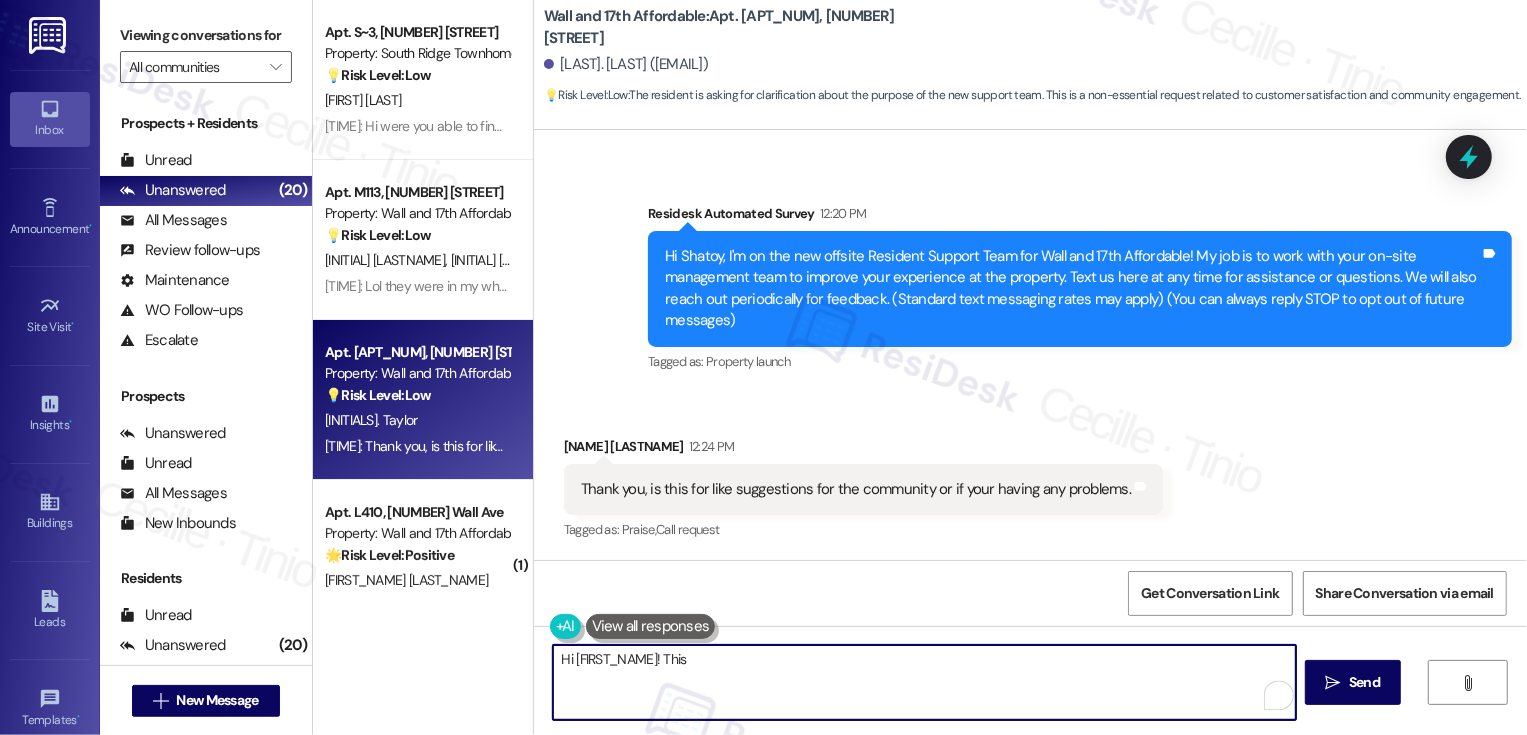 scroll, scrollTop: 105, scrollLeft: 0, axis: vertical 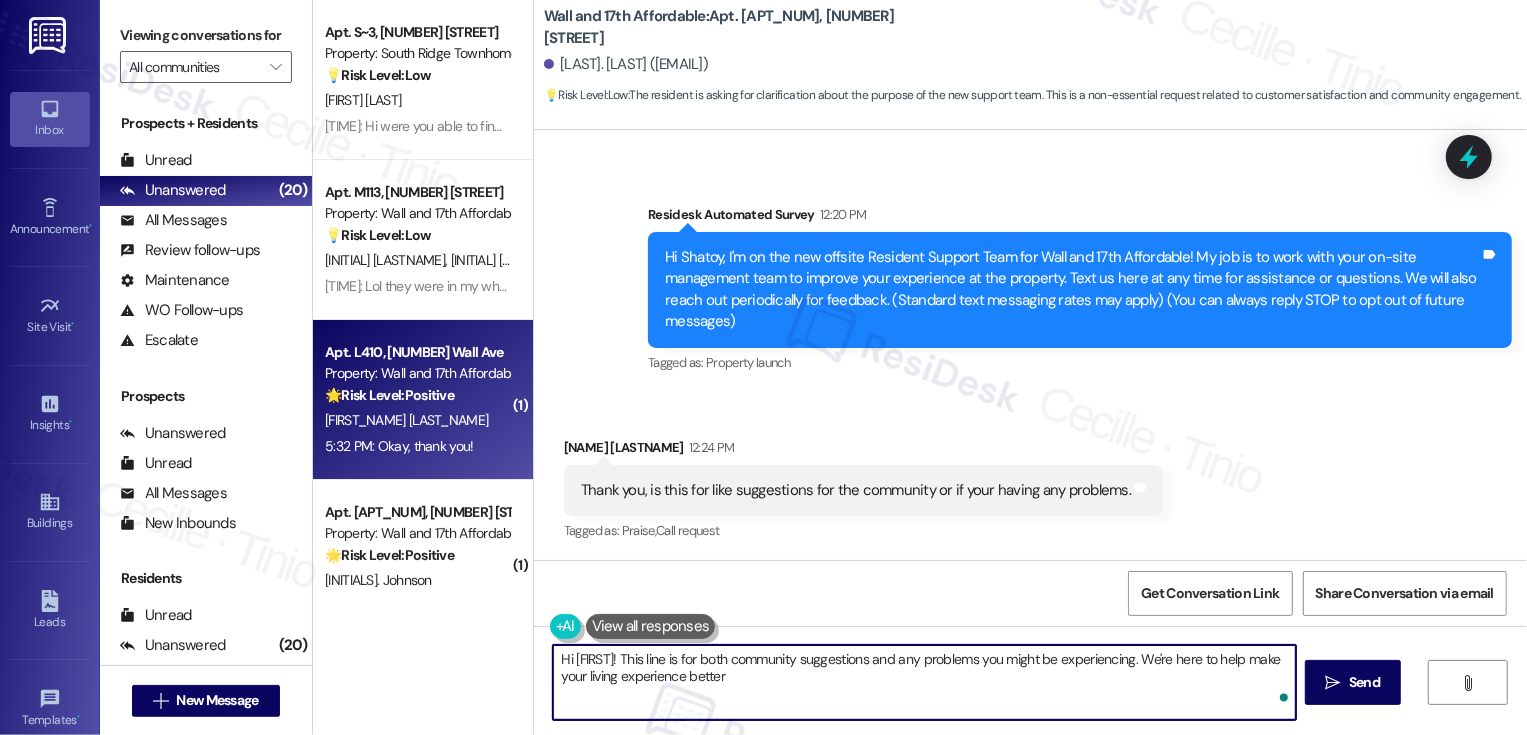 type on "Hi [FIRST]! This line is for both community suggestions and any problems you might be experiencing. We're here to help make your living experience better!" 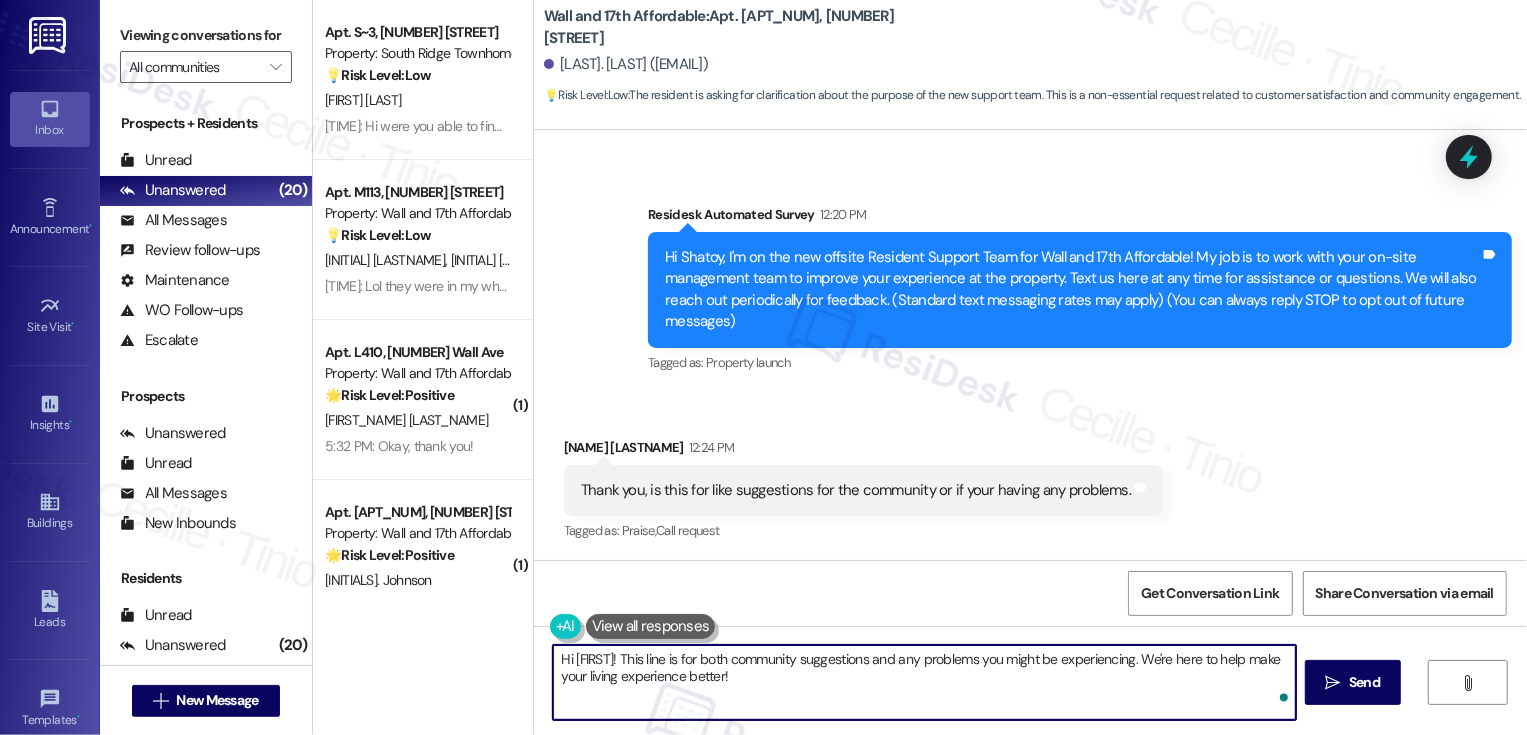scroll, scrollTop: 117, scrollLeft: 0, axis: vertical 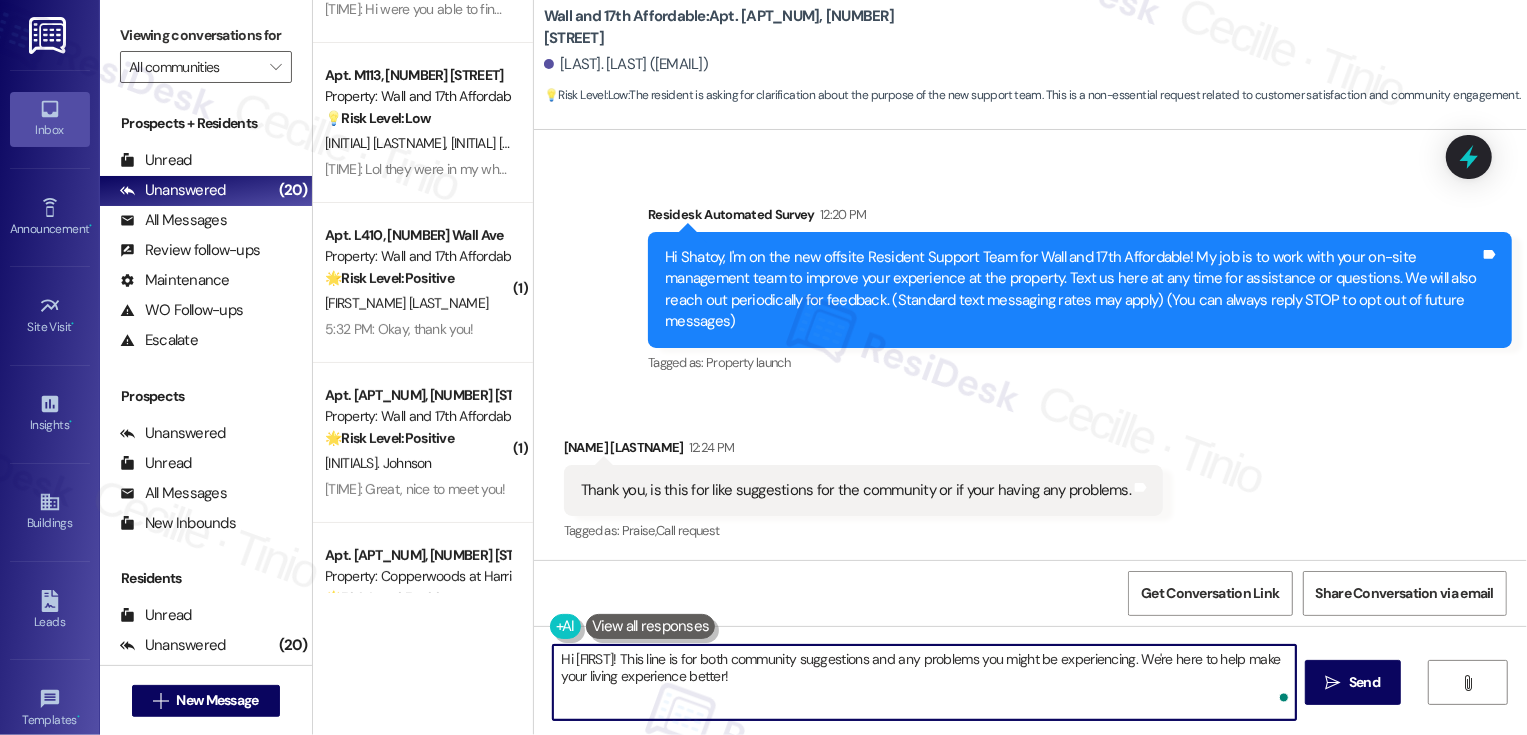 click on "5:32 PM: Okay, thank you! 5:32 PM: Okay, thank you!" at bounding box center (399, 329) 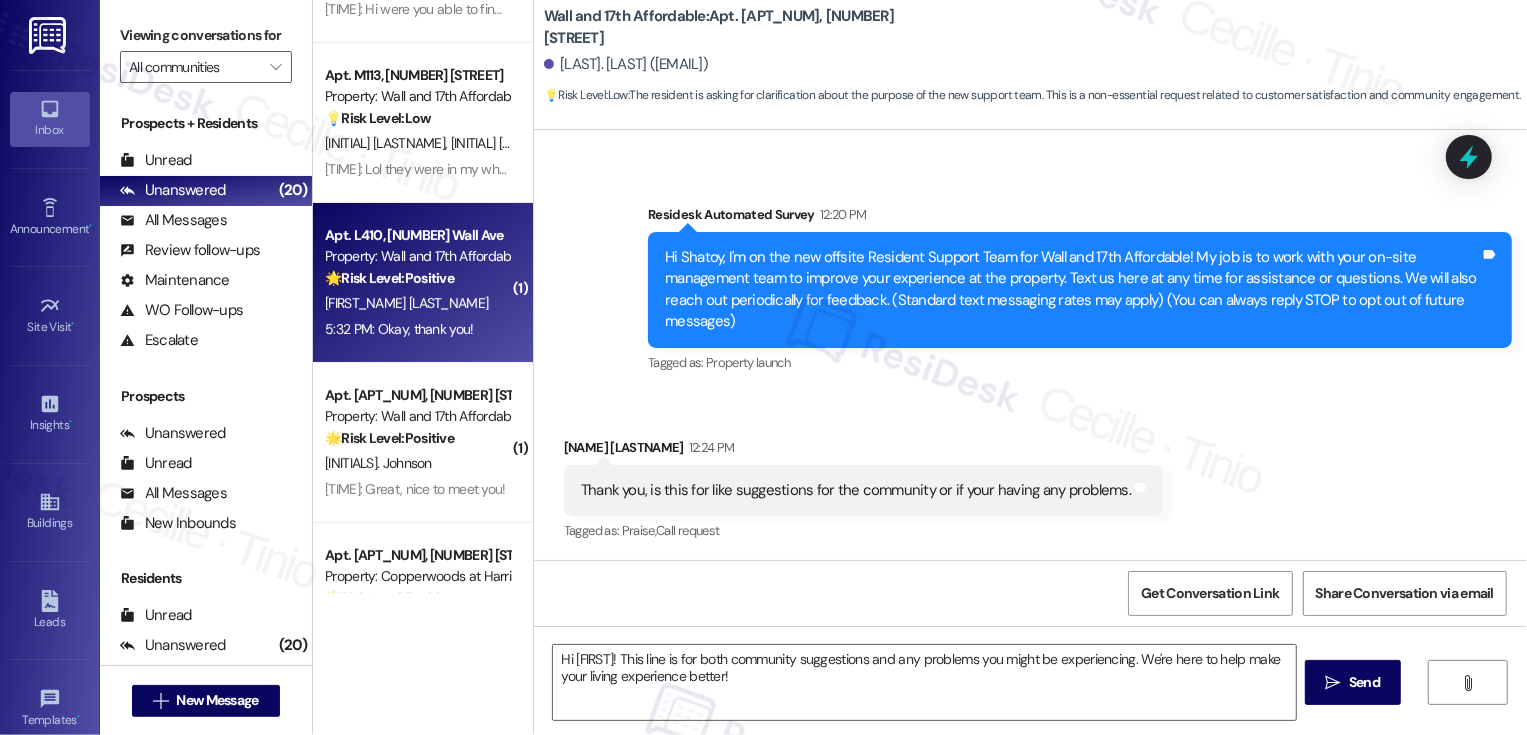 click on "5:32 PM: Okay, thank you! 5:32 PM: Okay, thank you!" at bounding box center [399, 329] 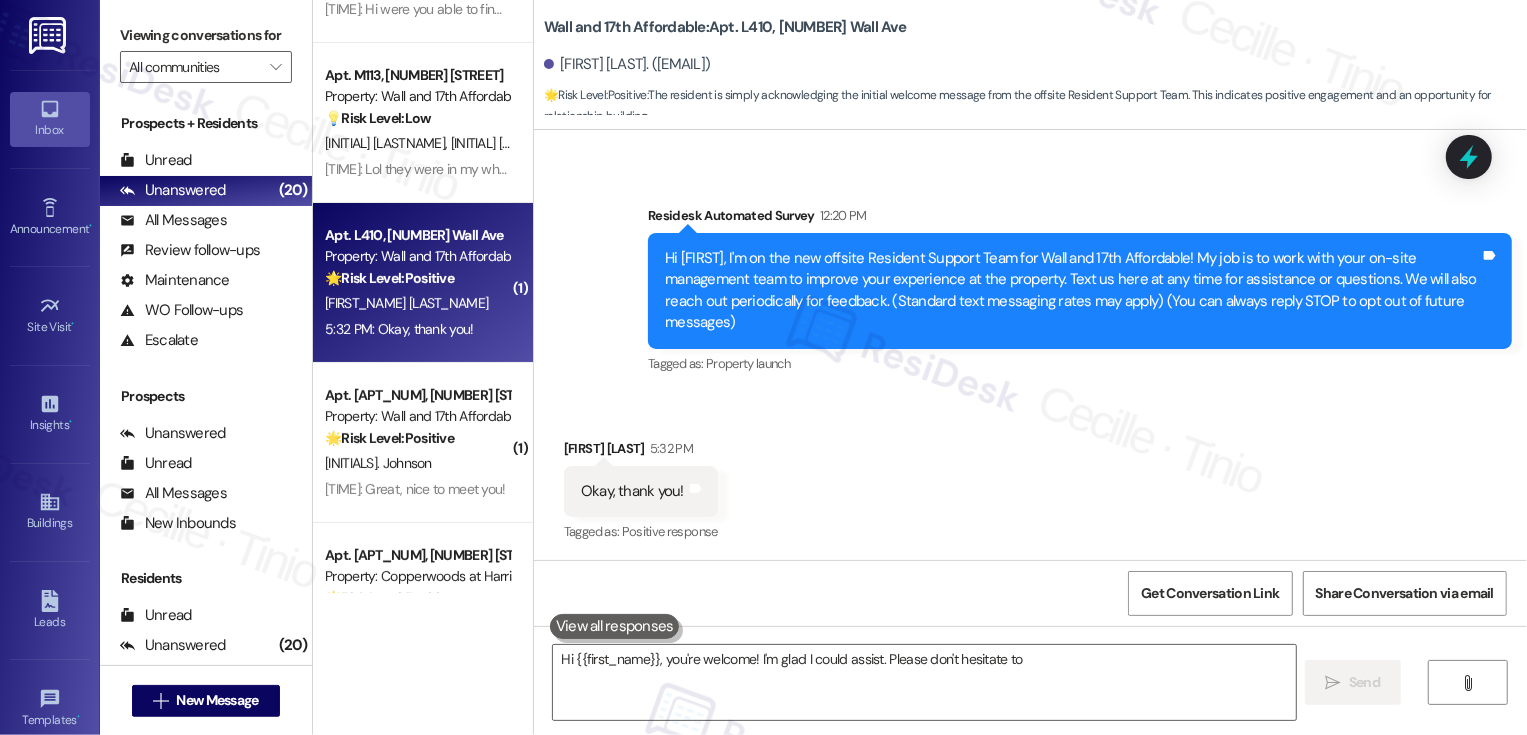 scroll, scrollTop: 105, scrollLeft: 0, axis: vertical 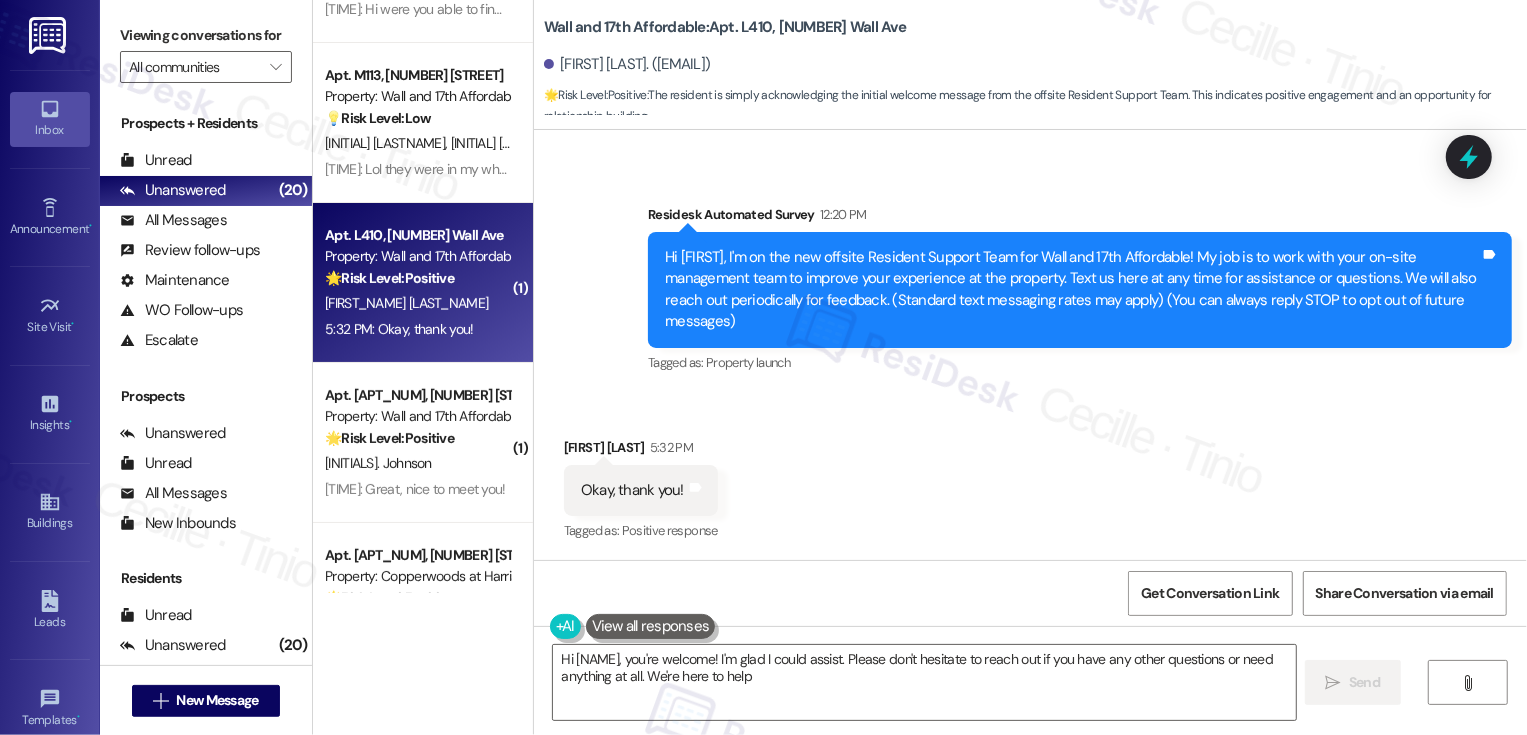 type on "Hi {{first_name}}, you're welcome! I'm glad I could assist. Please don't hesitate to reach out if you have any other questions or need anything at all. We're here to help!" 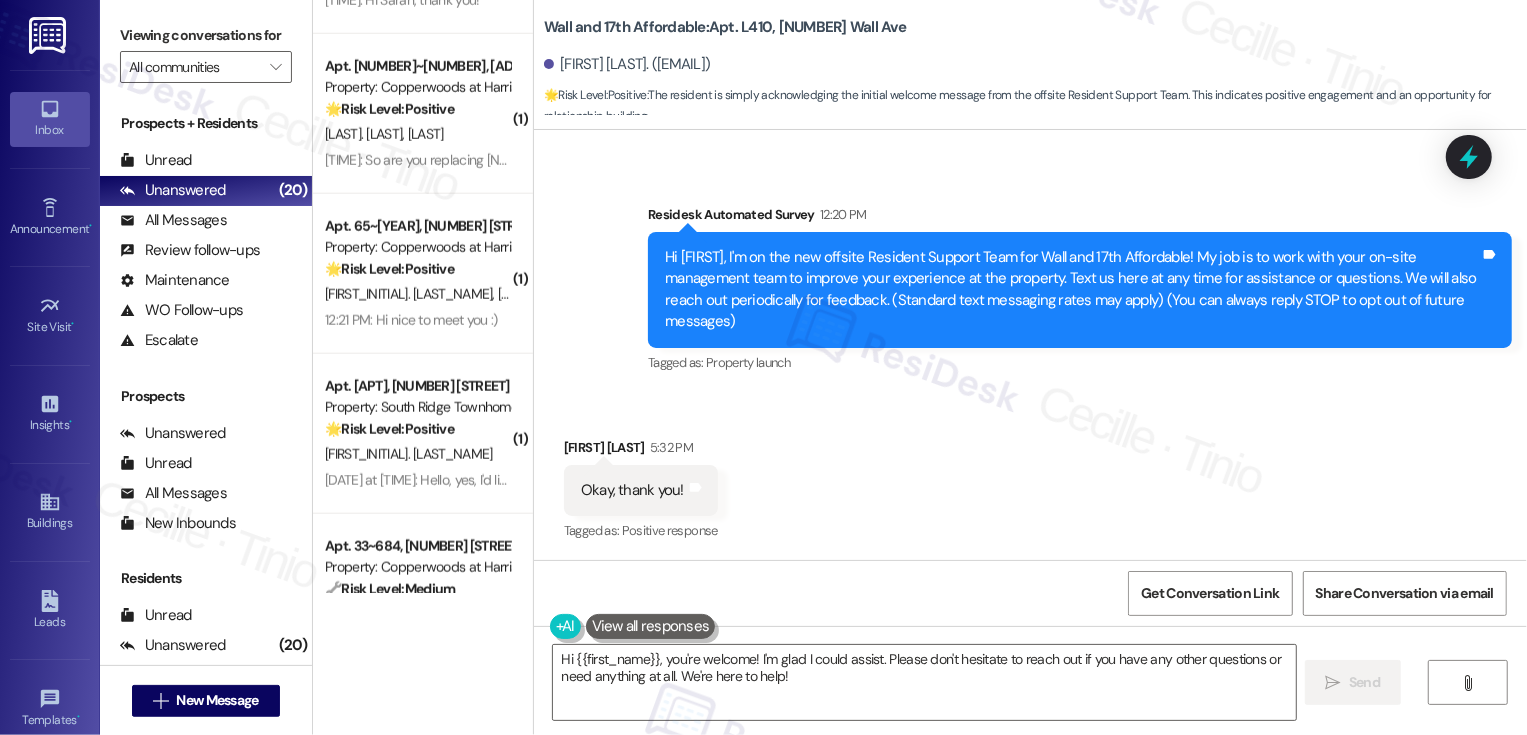 scroll, scrollTop: 1570, scrollLeft: 0, axis: vertical 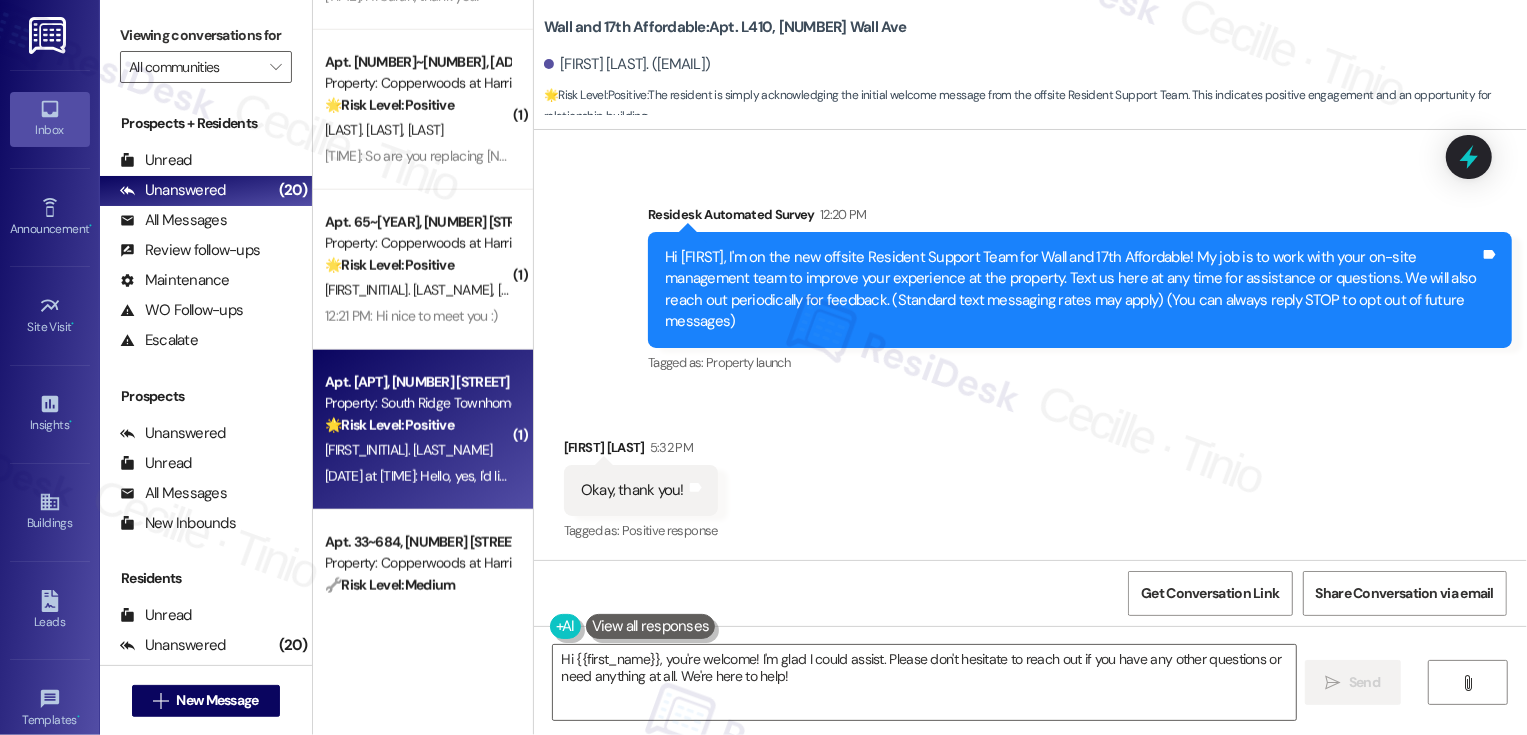 click on "[TIME]: Hello, yes, I'd like to renew. [TIME]: Hello, yes, I'd like to renew." at bounding box center [446, 476] 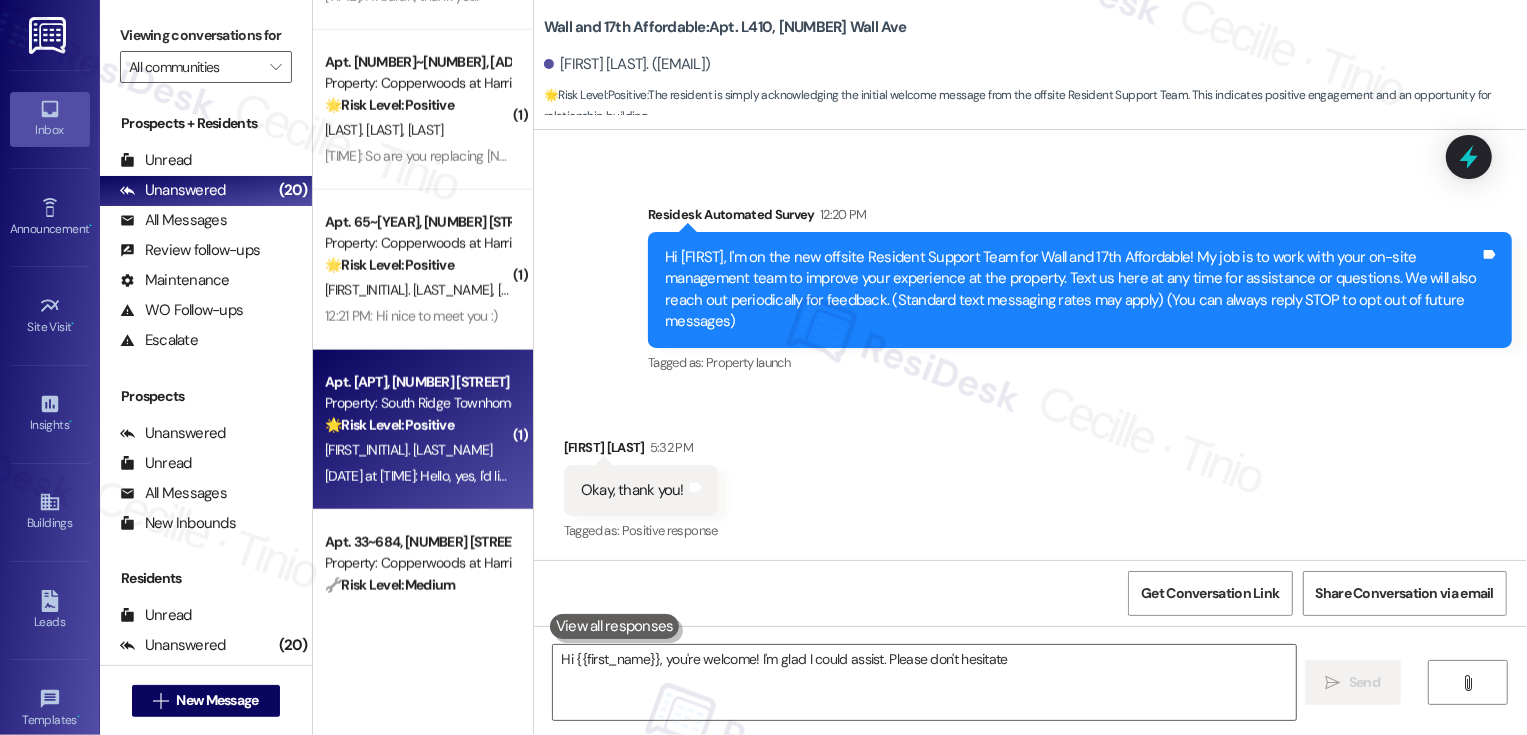 click on "[TIME]: Hello, yes, I'd like to renew. [TIME]: Hello, yes, I'd like to renew." at bounding box center [446, 476] 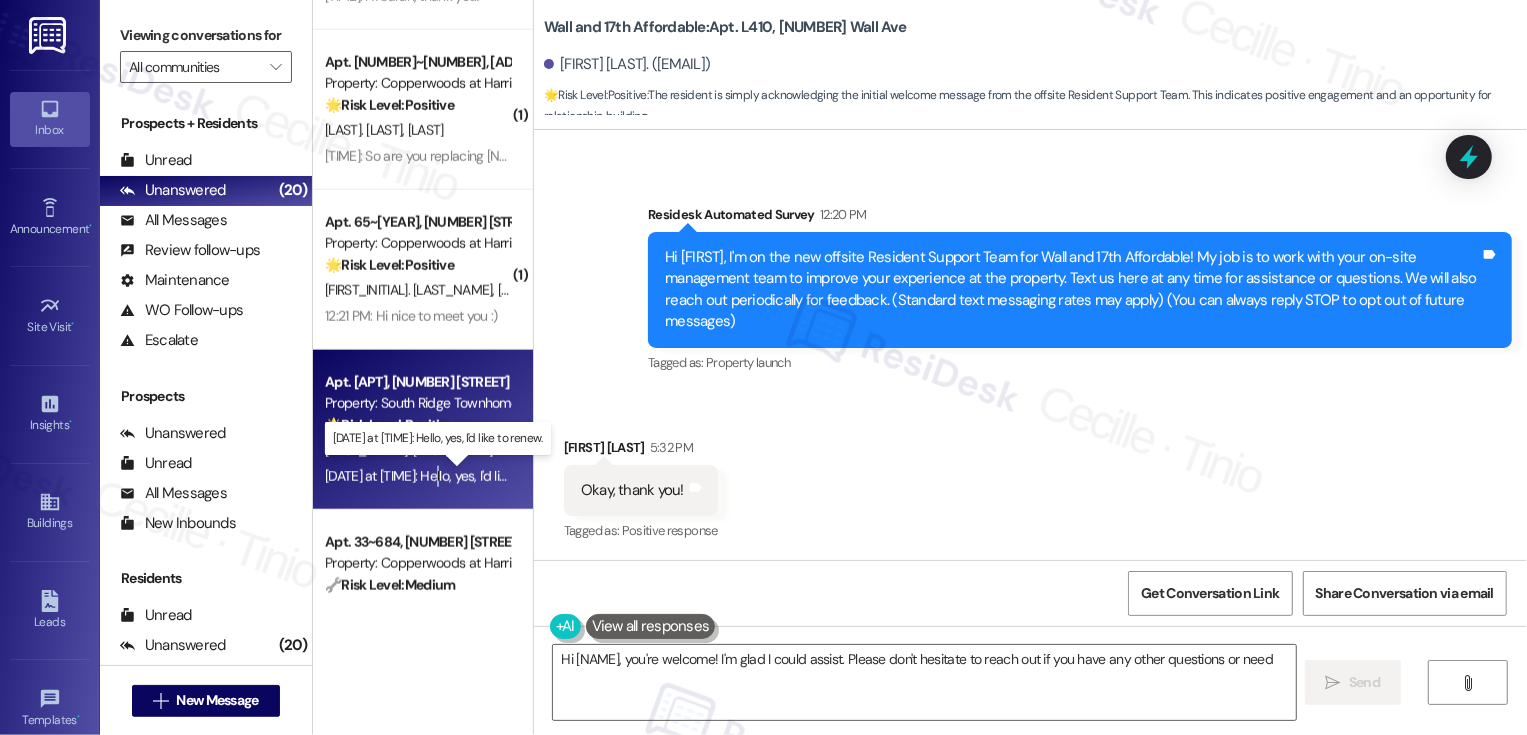 type on "Hi {{first_name}}, you're welcome! I'm glad I could assist. Please don't hesitate to reach out if you have any other questions or need anything" 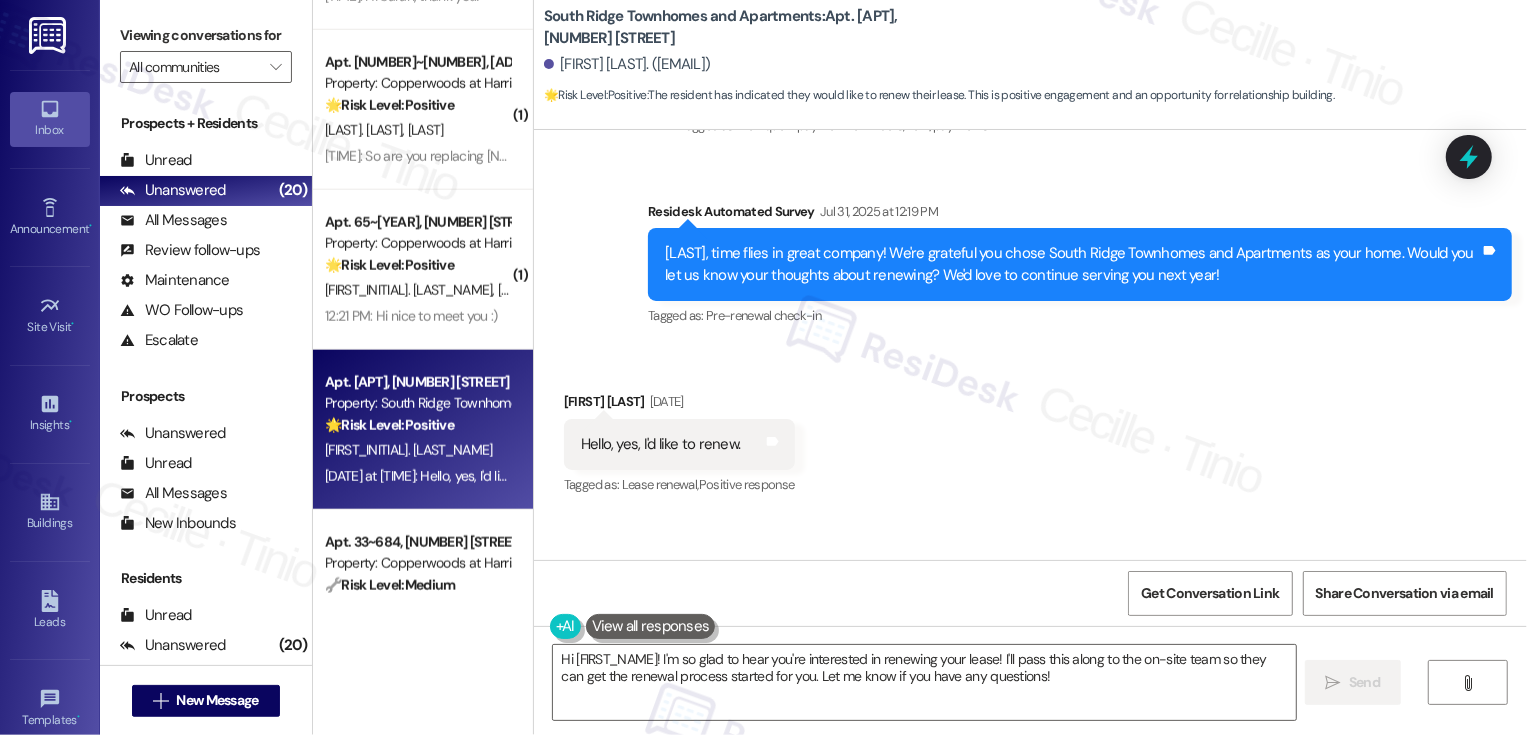 scroll, scrollTop: 1935, scrollLeft: 0, axis: vertical 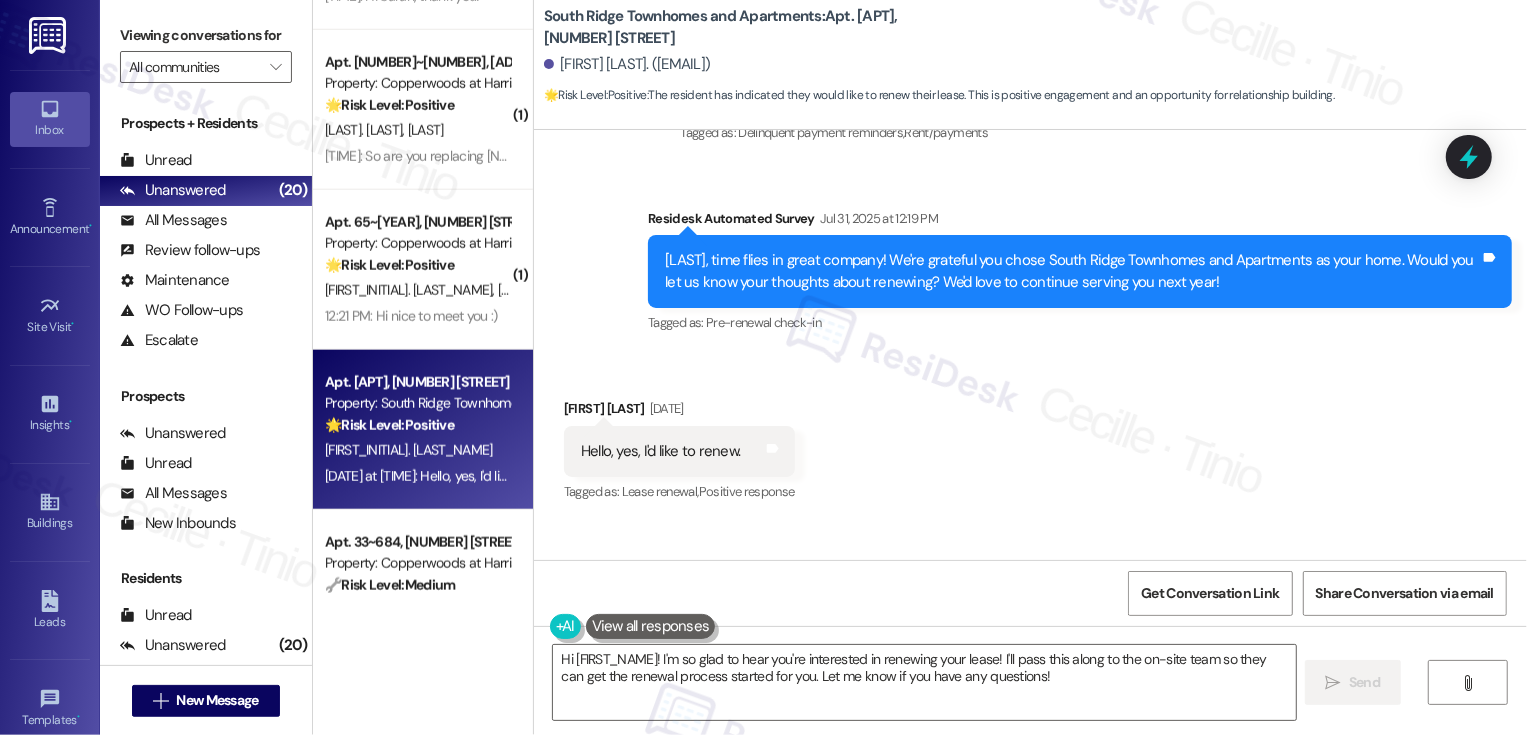 click on "Candice Martindale Aug 01, 2025 at 4:42 PM" at bounding box center (679, 412) 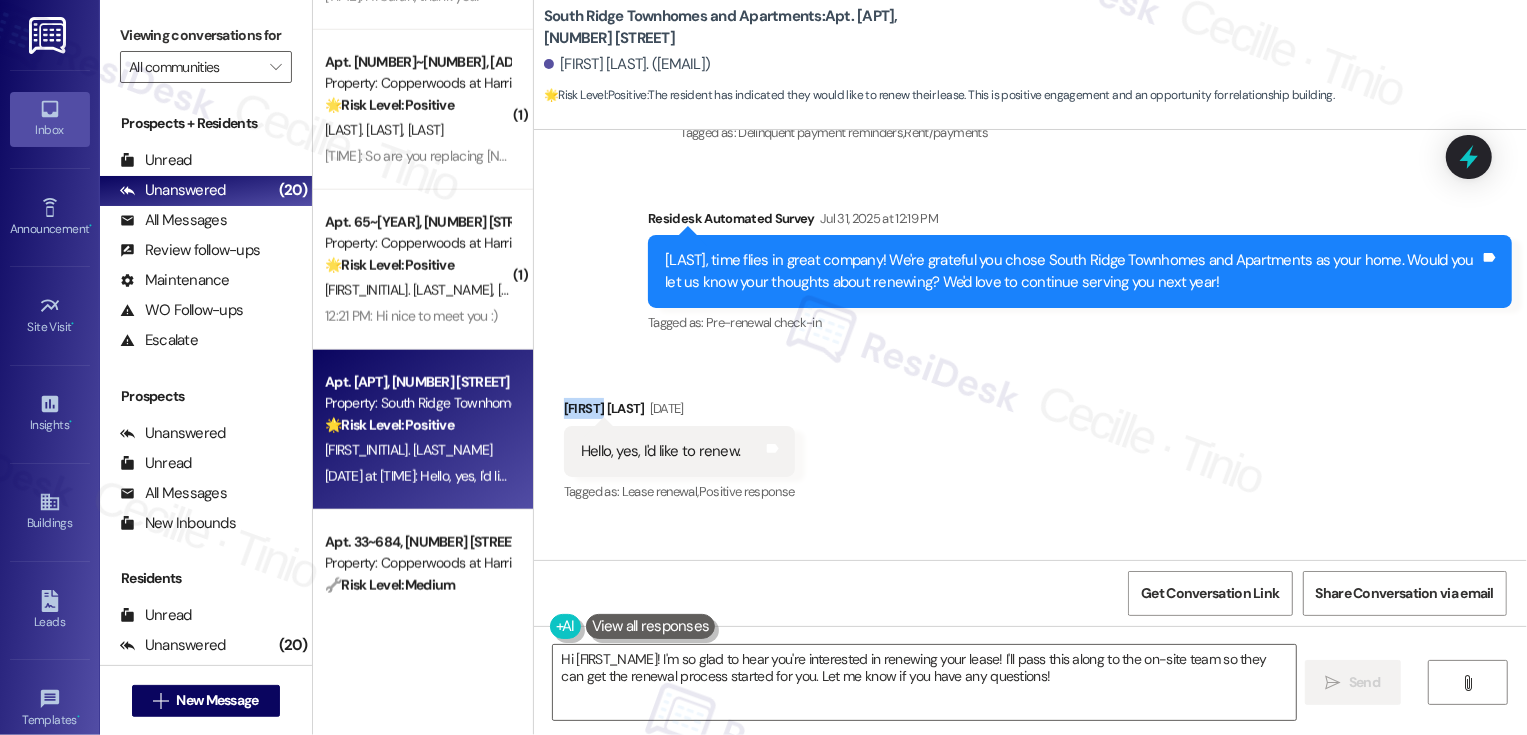 copy on "Candice" 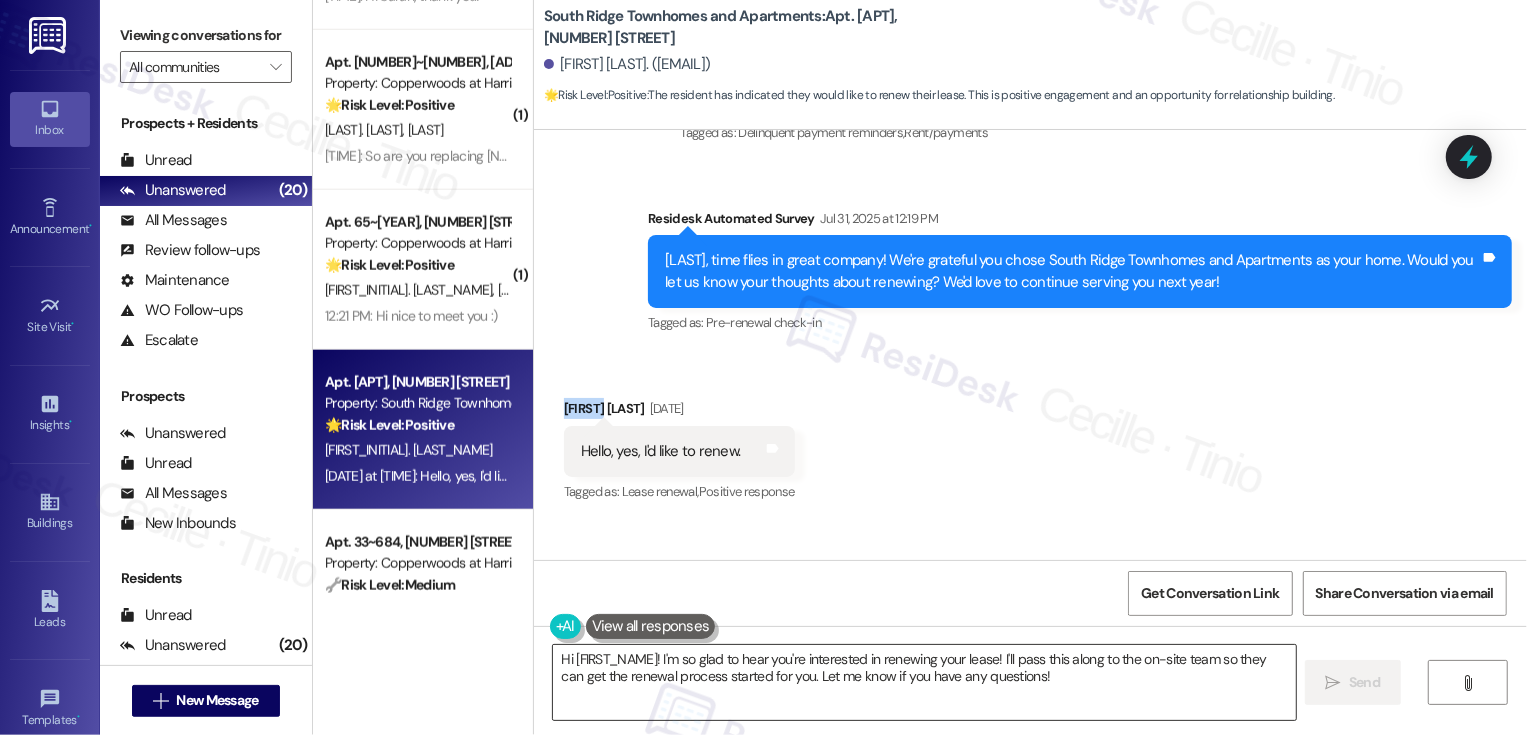 click on "Hi {{first_name}}! I'm so glad to hear you're interested in renewing your lease! I'll pass this along to the on-site team so they can get the renewal process started for you. Let me know if you have any questions!" at bounding box center [924, 682] 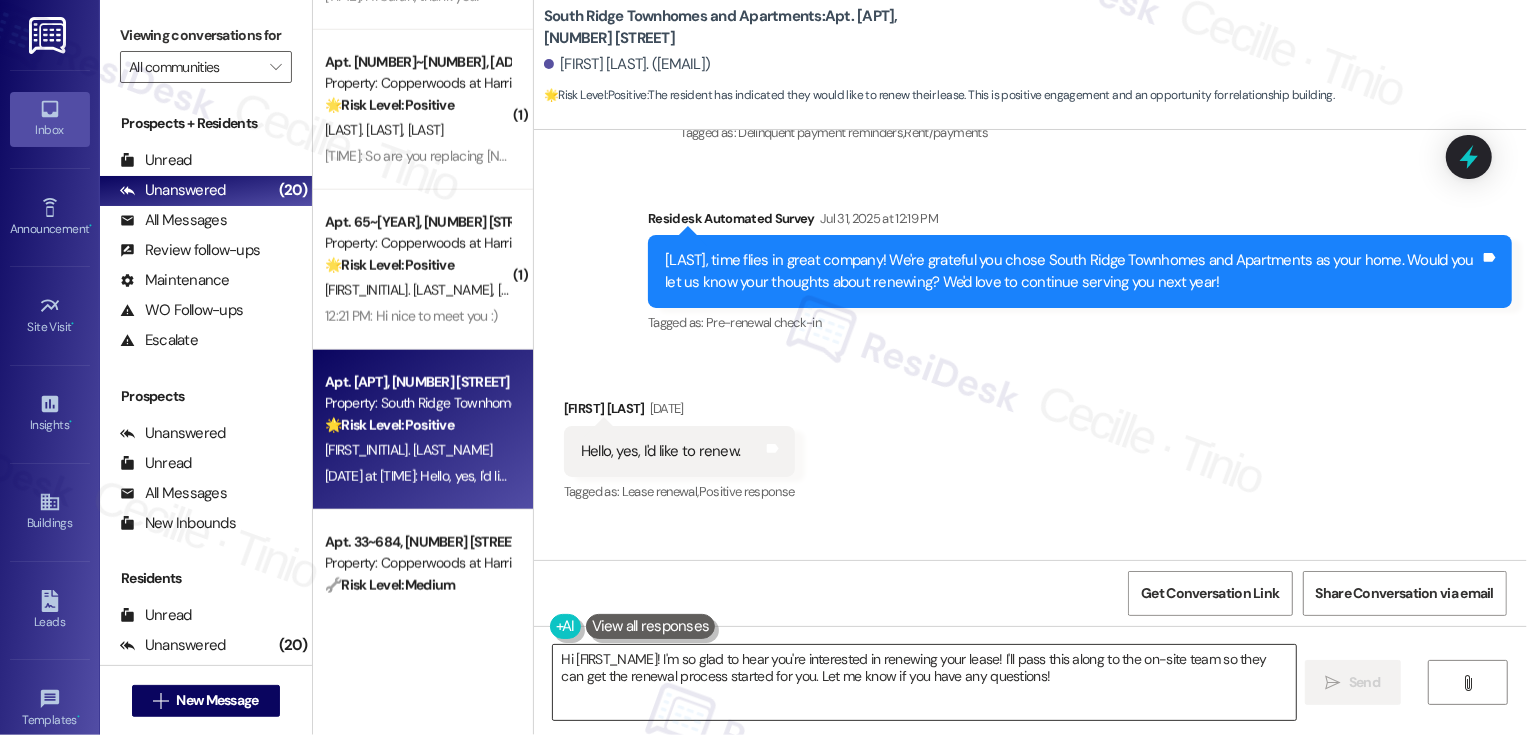 click on "Hi {{first_name}}! I'm so glad to hear you're interested in renewing your lease! I'll pass this along to the on-site team so they can get the renewal process started for you. Let me know if you have any questions!" at bounding box center [924, 682] 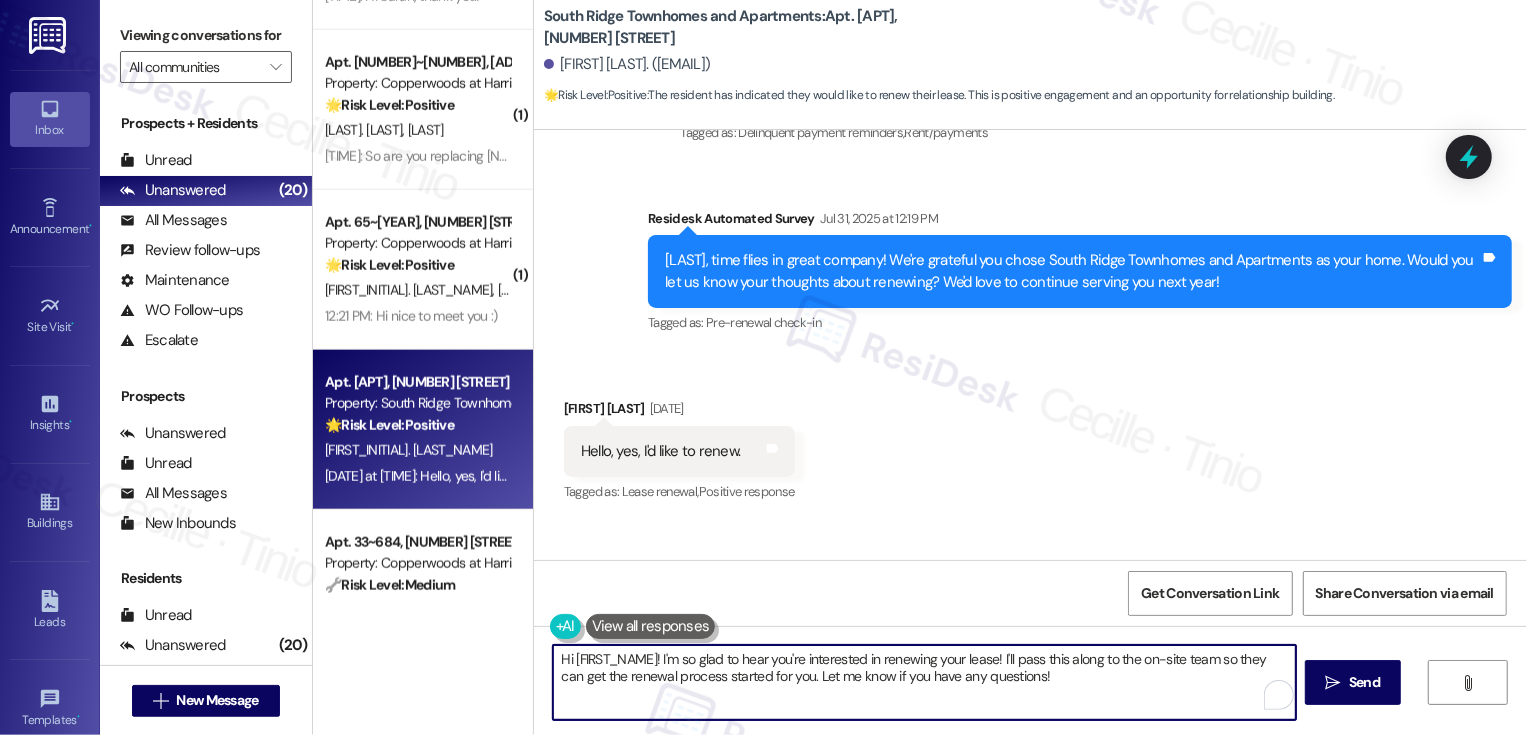click on "Hi {{first_name}}! I'm so glad to hear you're interested in renewing your lease! I'll pass this along to the on-site team so they can get the renewal process started for you. Let me know if you have any questions!" at bounding box center (924, 682) 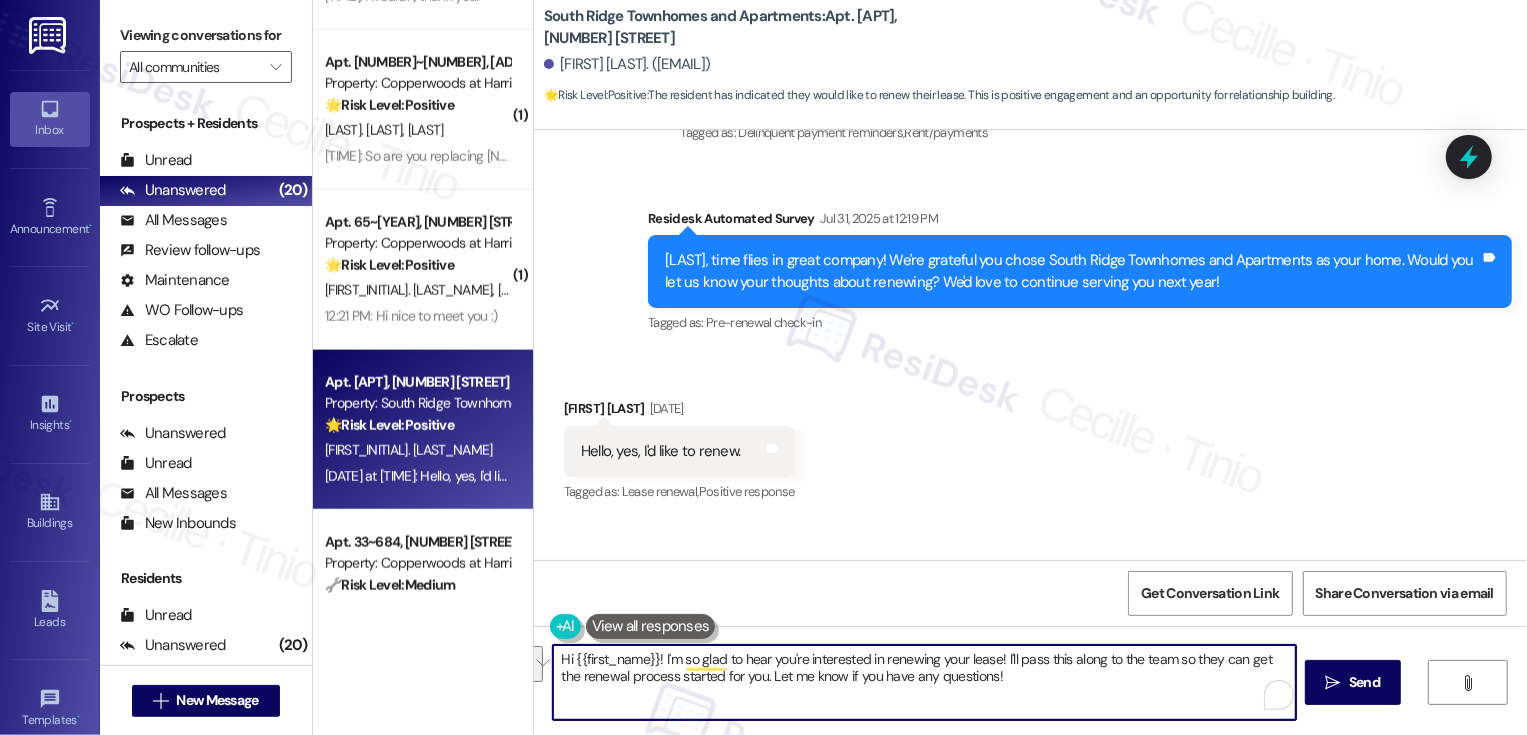 drag, startPoint x: 1168, startPoint y: 659, endPoint x: 736, endPoint y: 681, distance: 432.5598 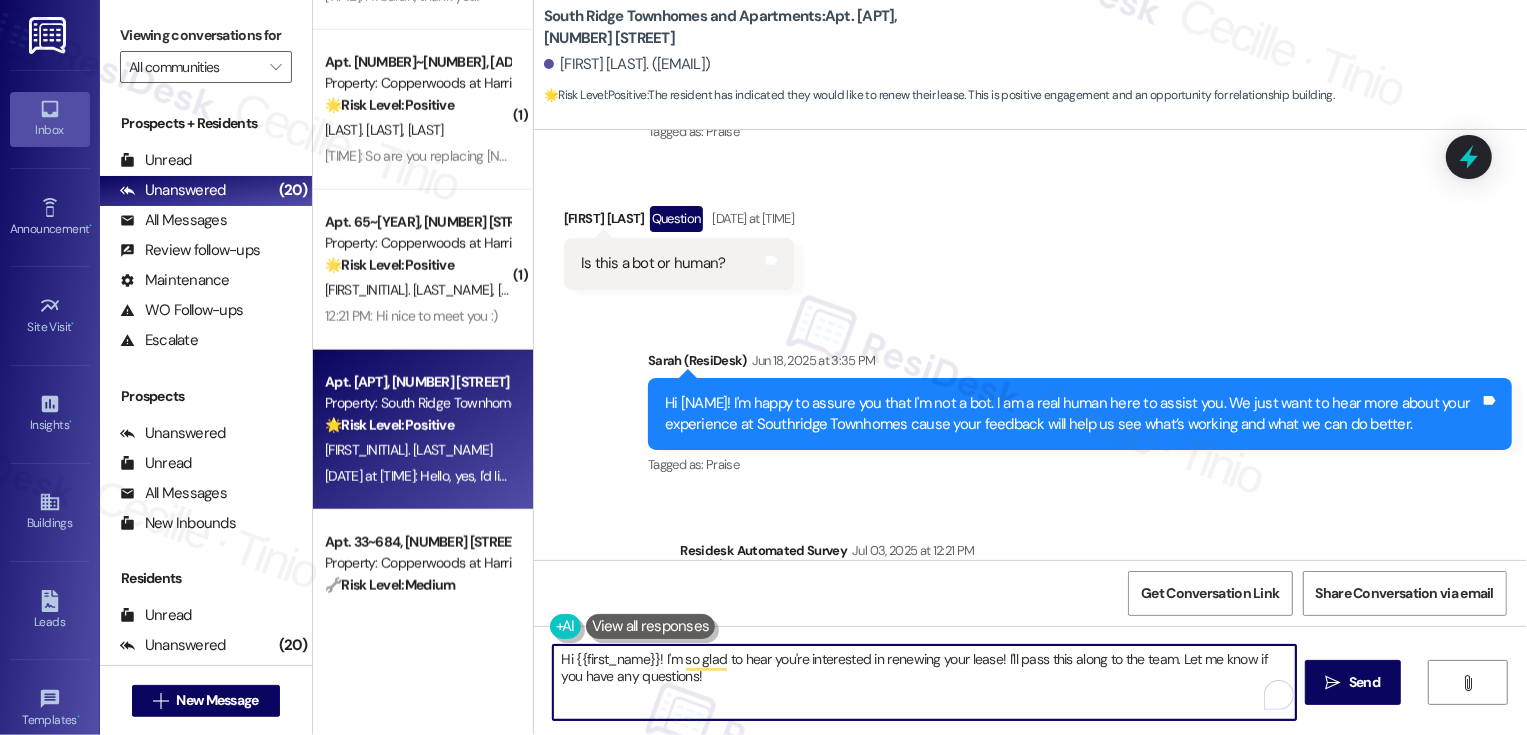 scroll, scrollTop: 2102, scrollLeft: 0, axis: vertical 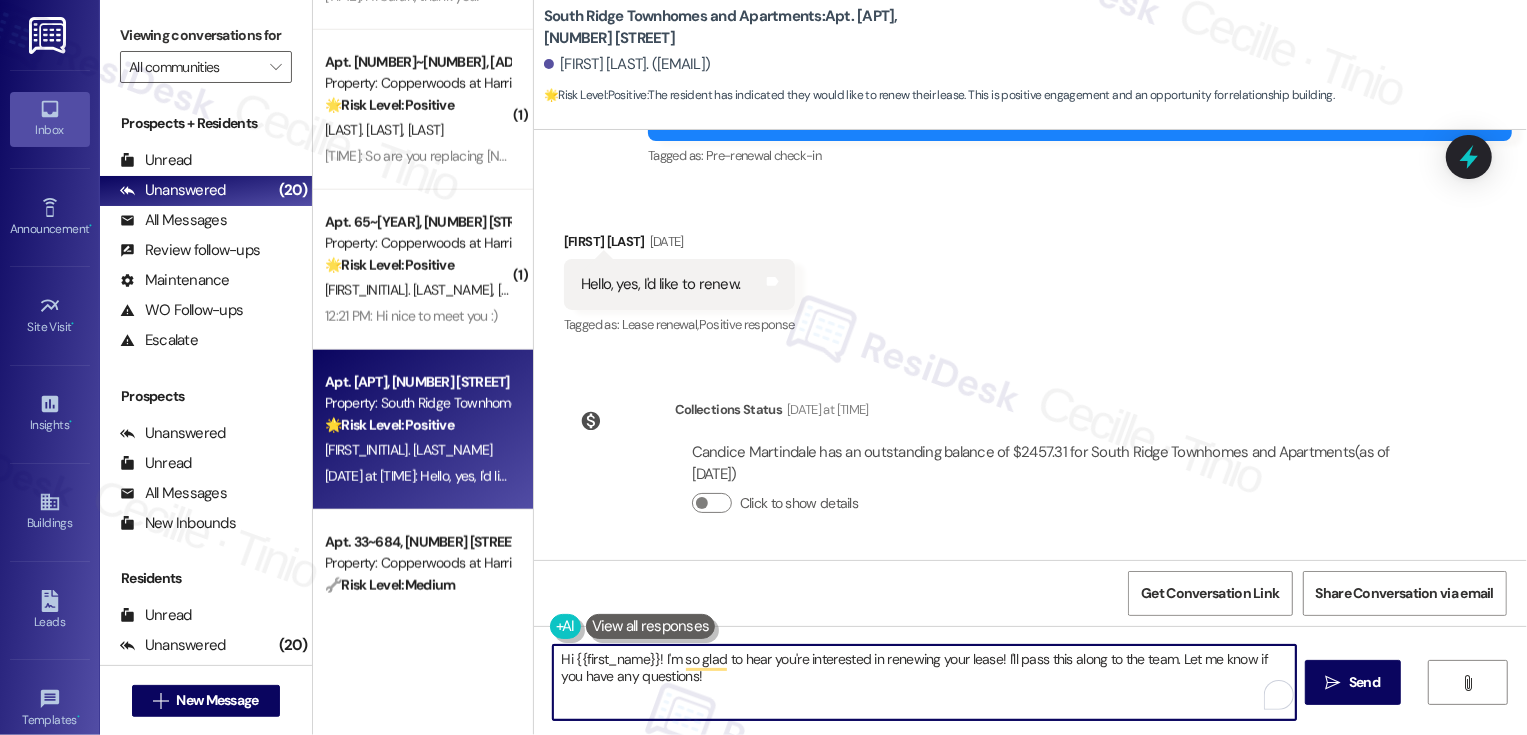 click on "Hi {{first_name}}! I'm so glad to hear you're interested in renewing your lease! I'll pass this along to the team. Let me know if you have any questions!" at bounding box center [924, 682] 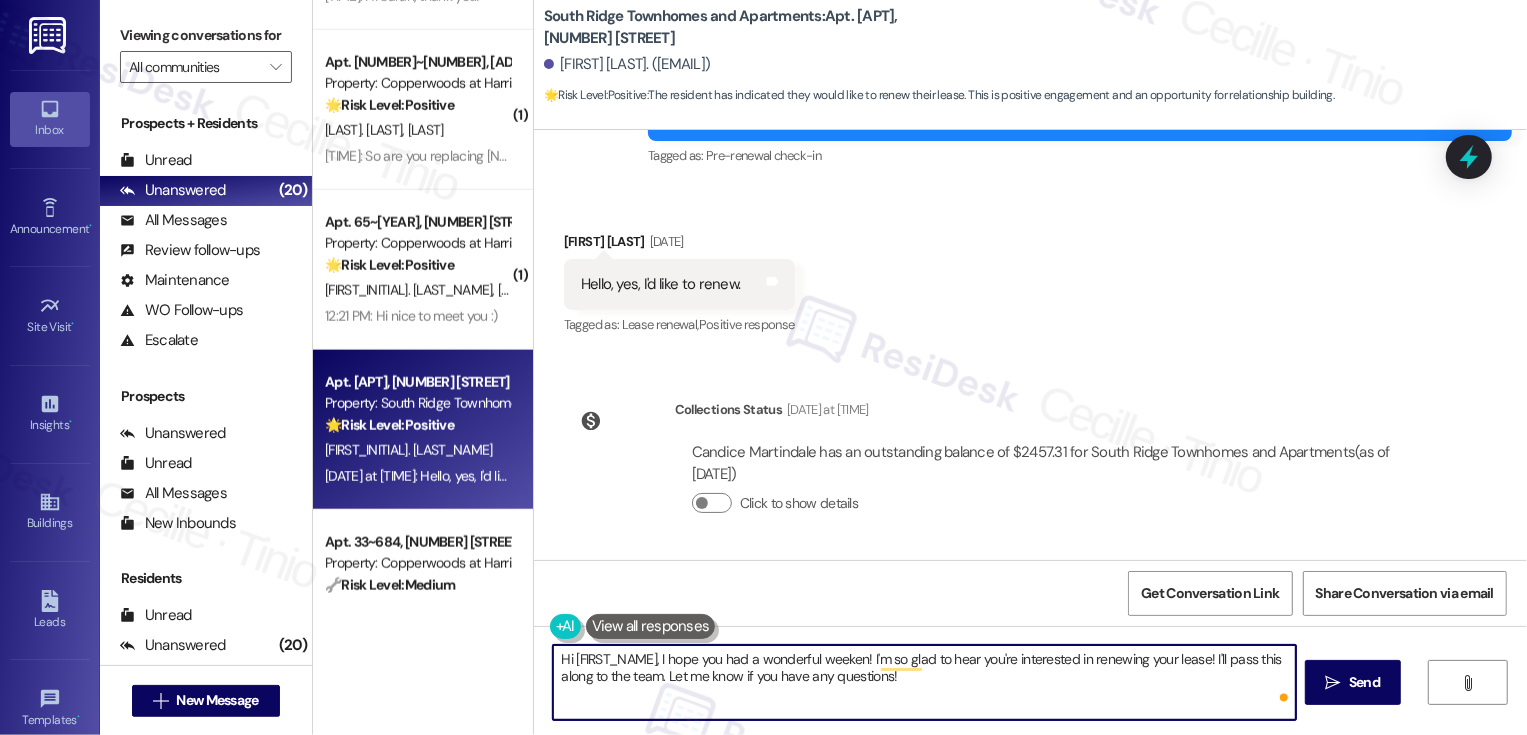 type on "Hi {{first_name}}, I hope you had a wonderful weekend! I'm so glad to hear you're interested in renewing your lease! I'll pass this along to the team. Let me know if you have any questions!" 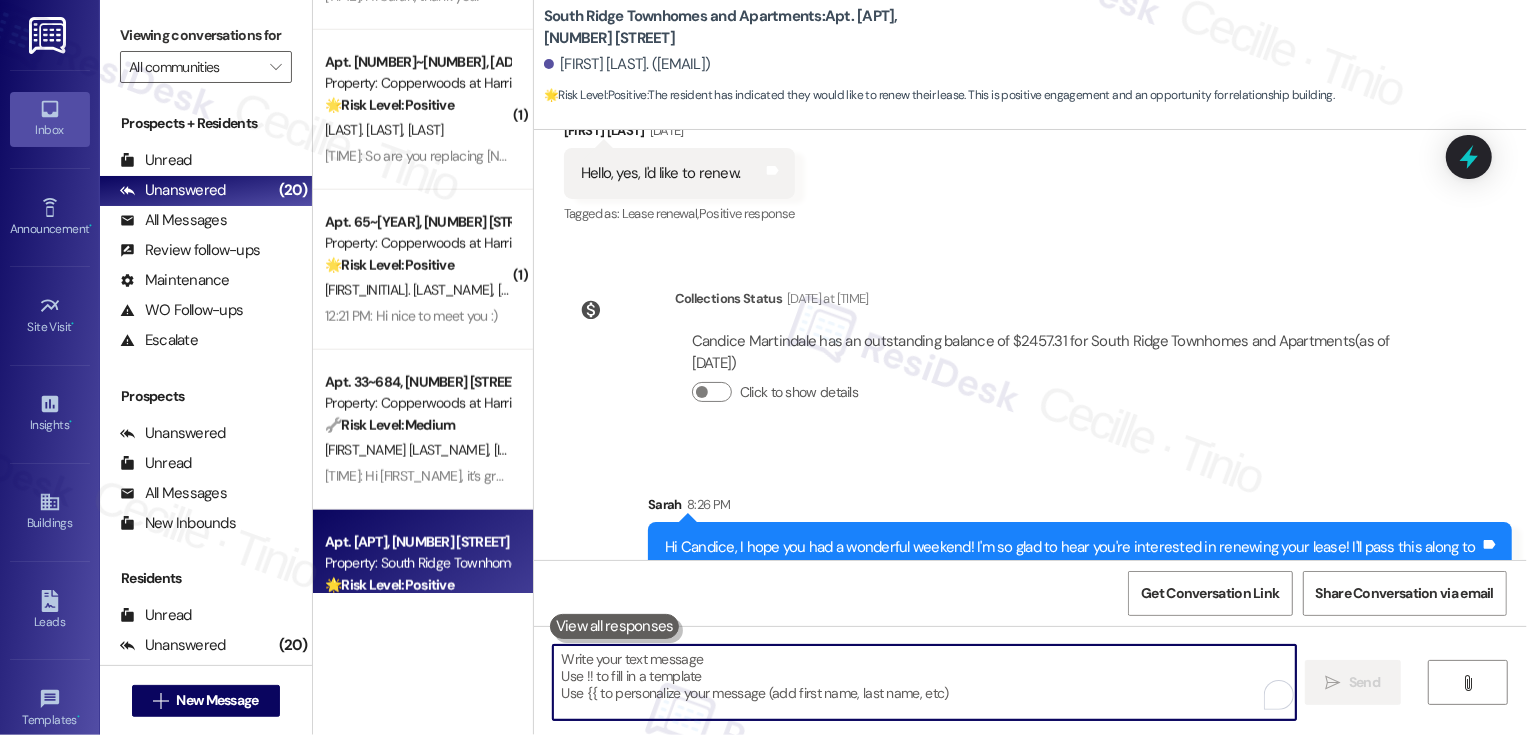 scroll, scrollTop: 2263, scrollLeft: 0, axis: vertical 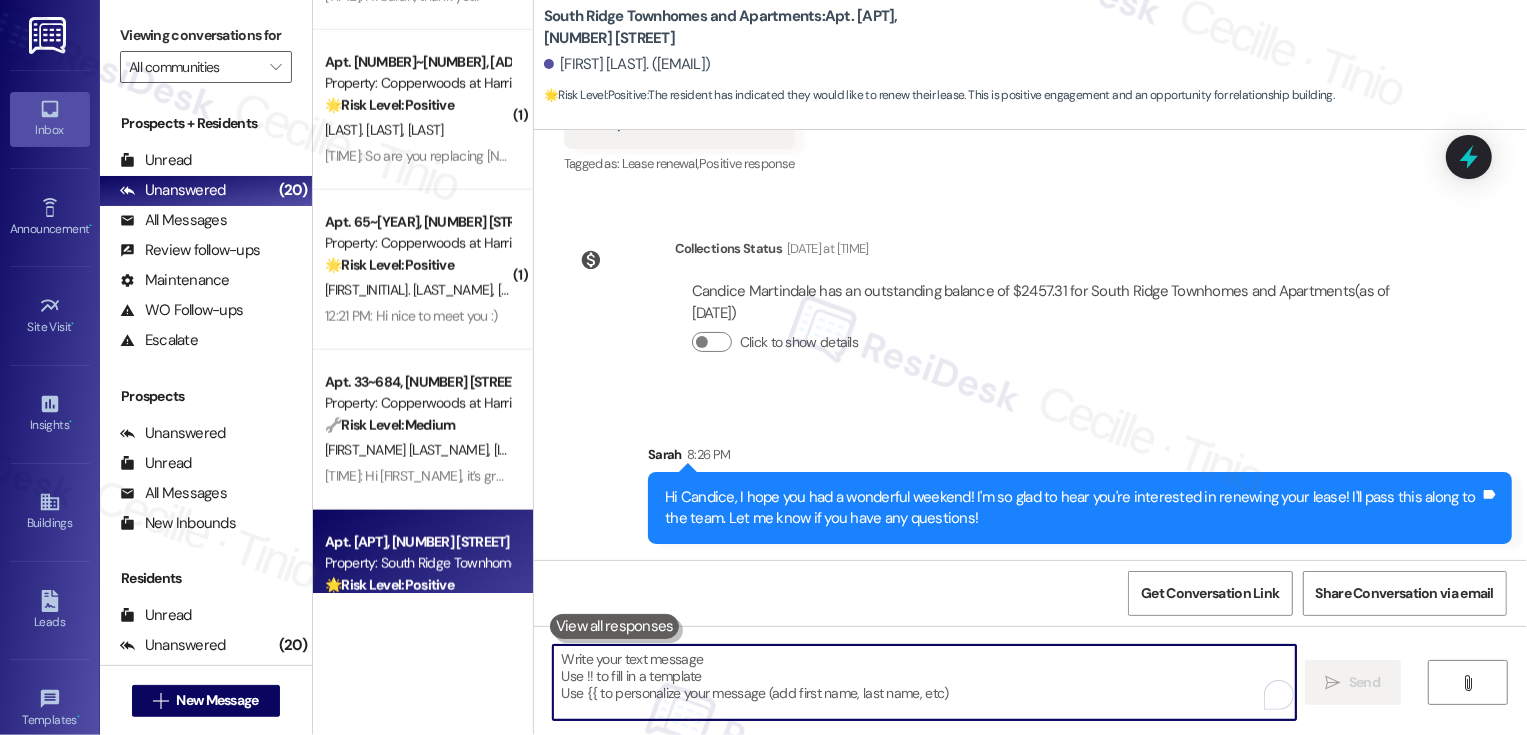 type 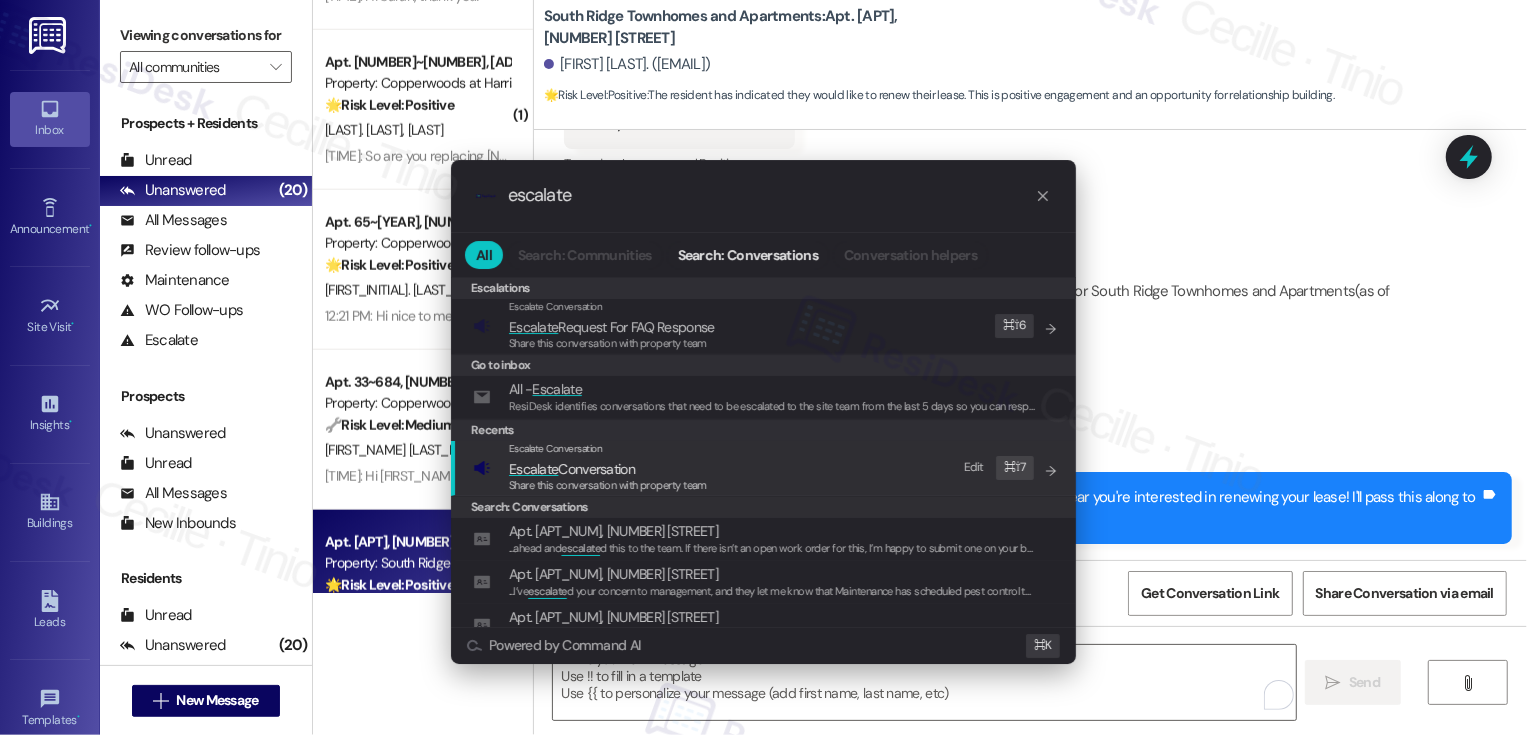 type on "escalate" 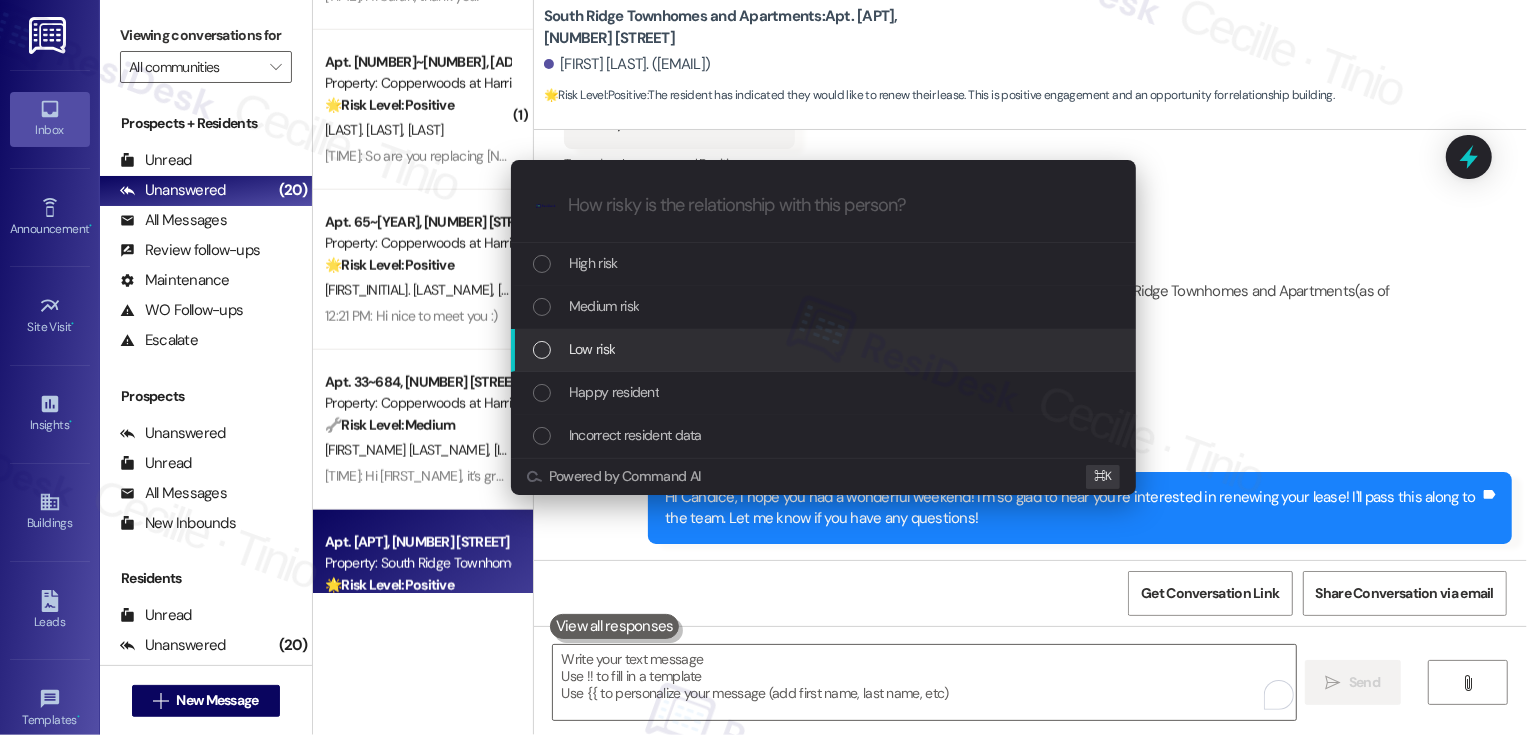 click on "Low risk" at bounding box center [592, 349] 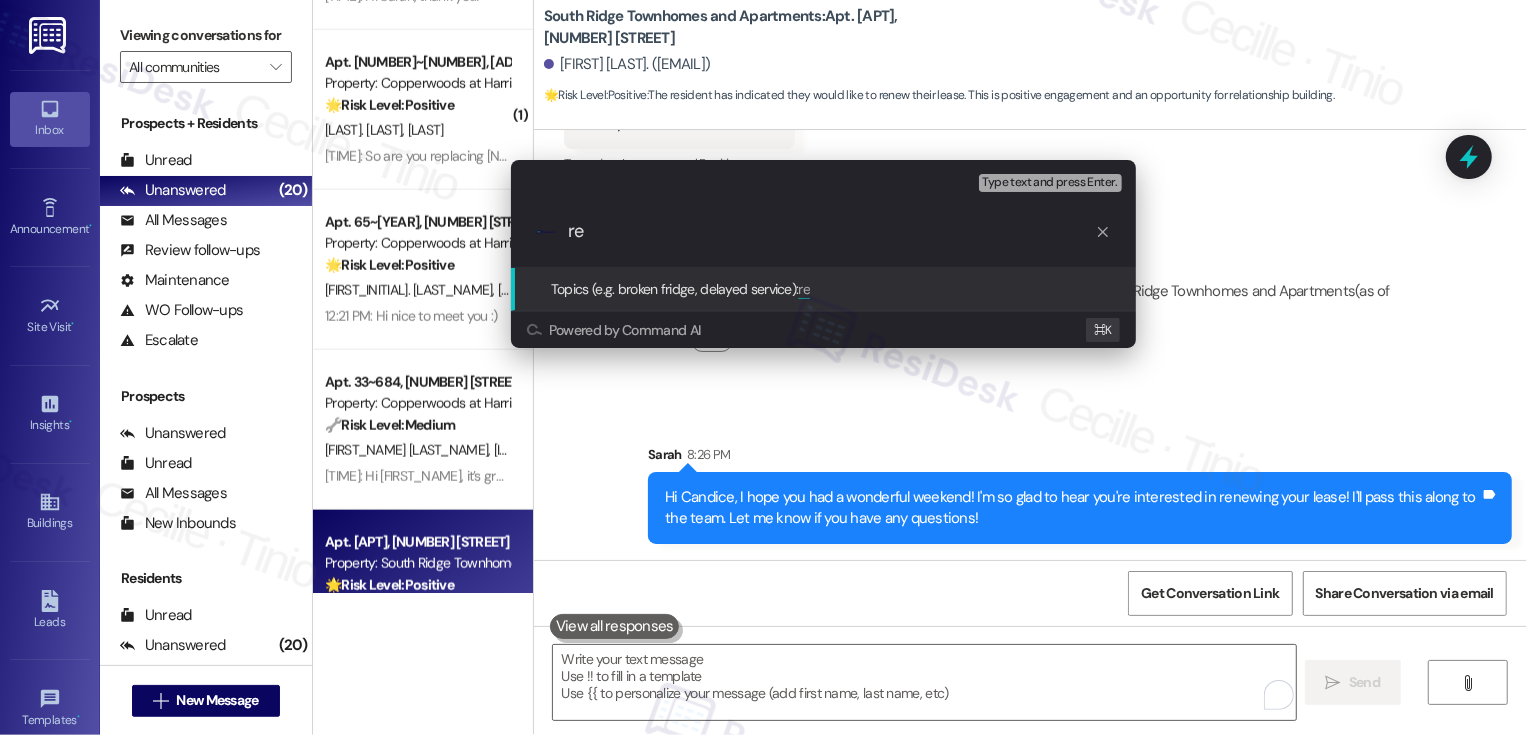 type on "r" 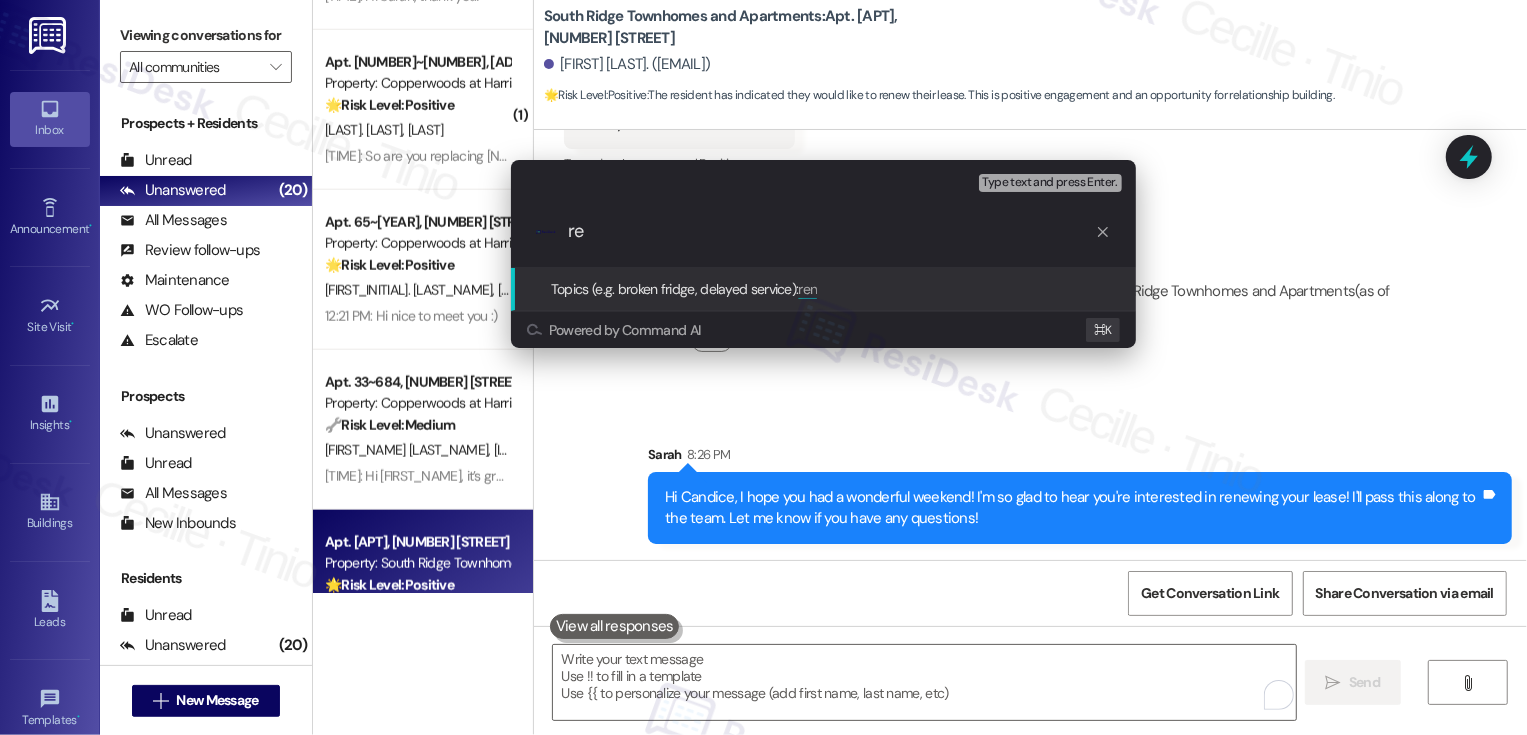 type on "r" 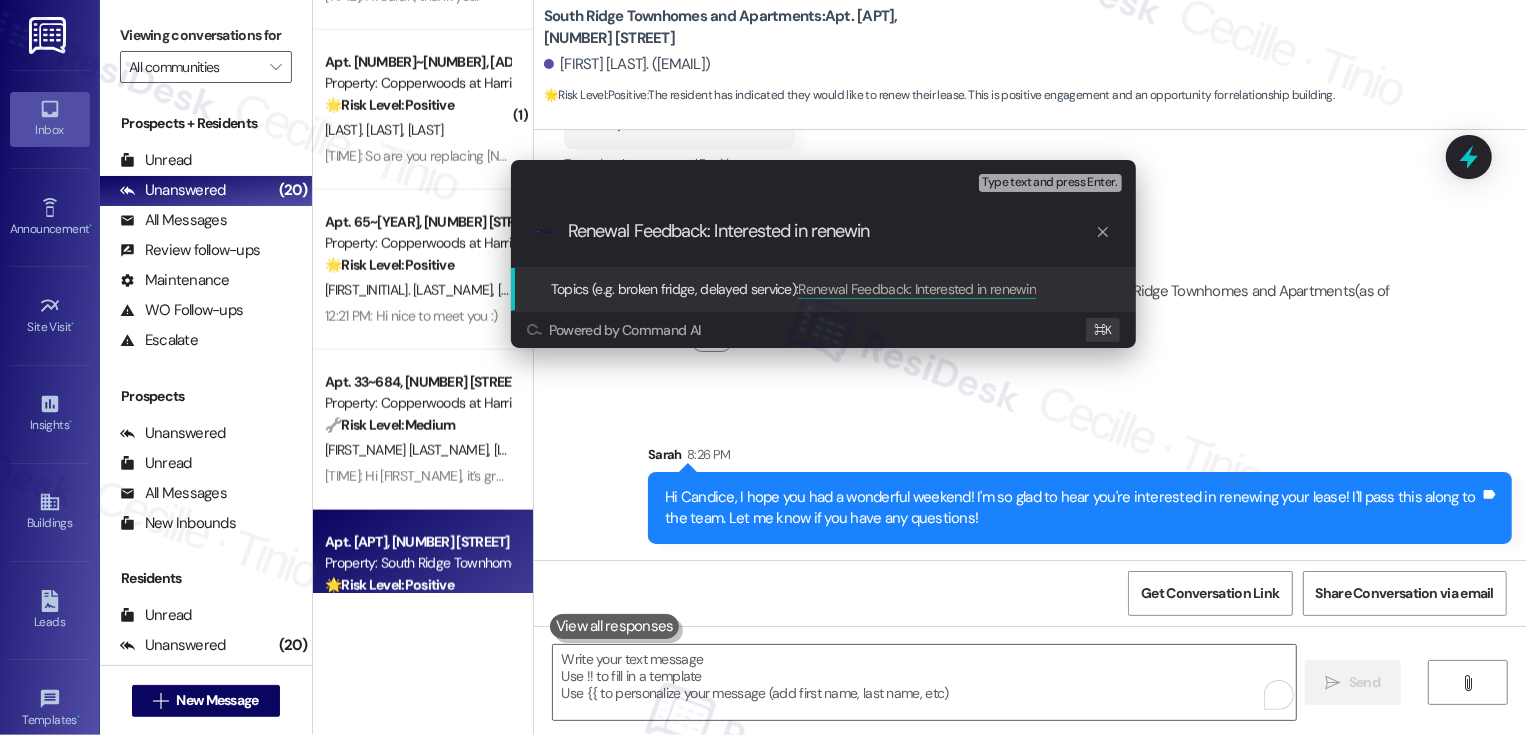 type on "Renewal Feedback: Interested in renewing" 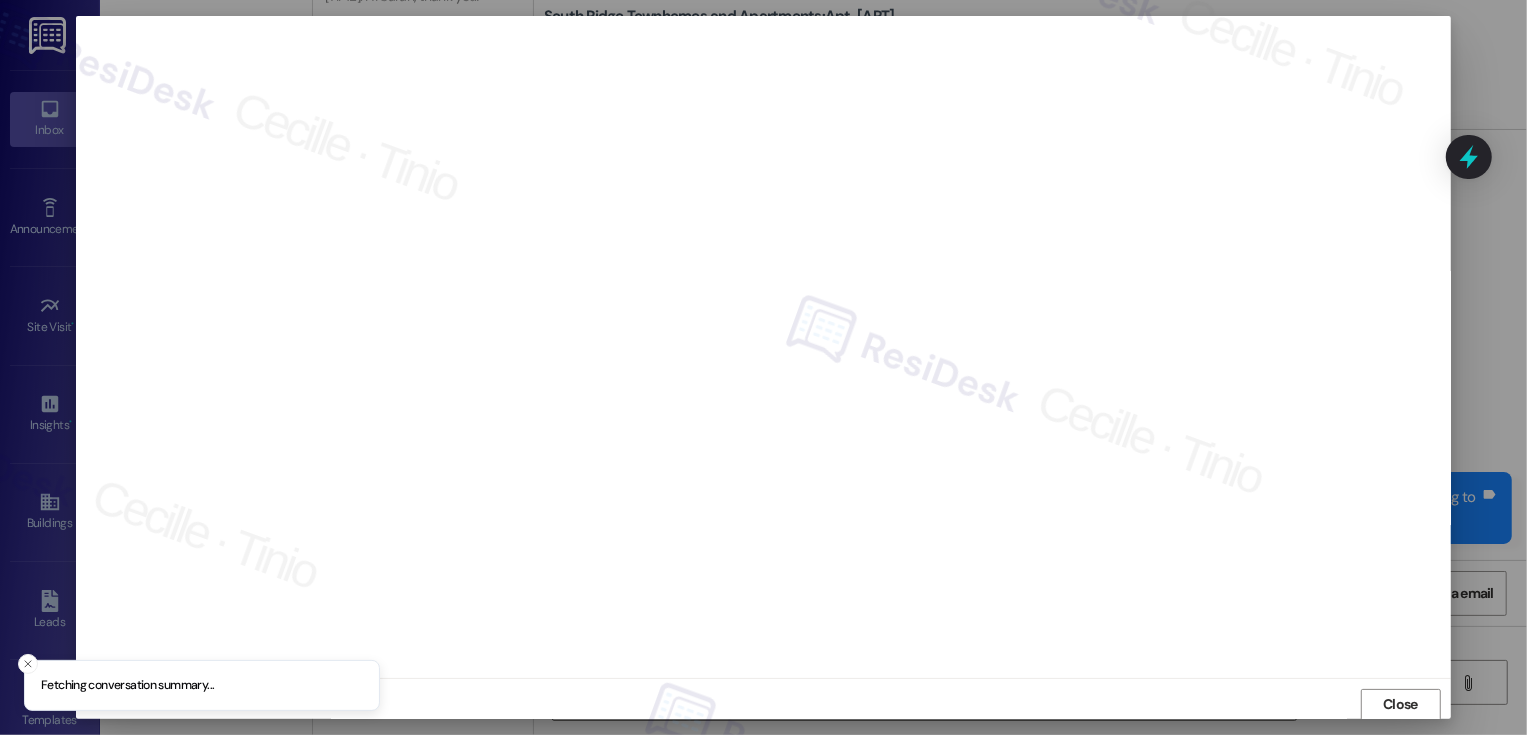 scroll, scrollTop: 1, scrollLeft: 0, axis: vertical 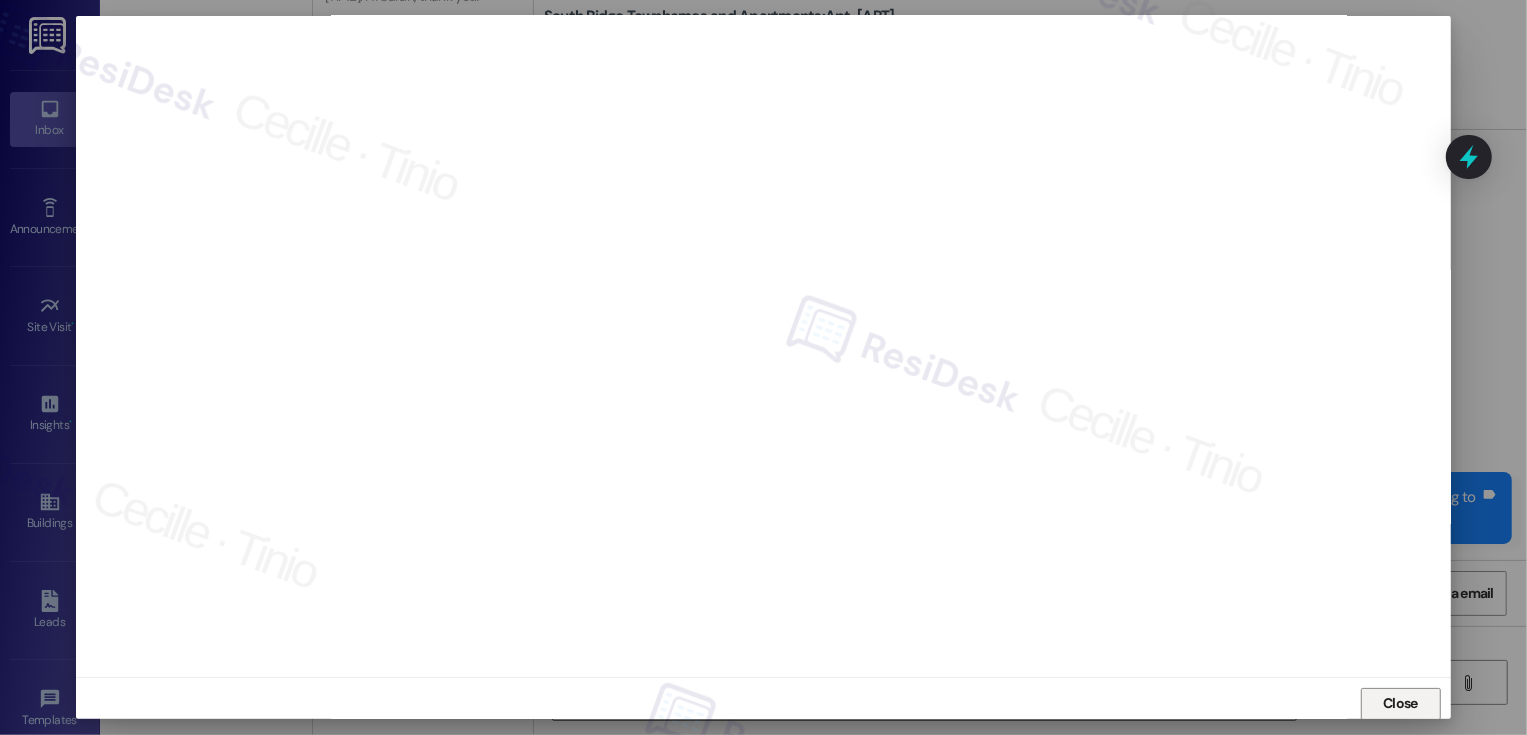 click on "Close" at bounding box center (1401, 704) 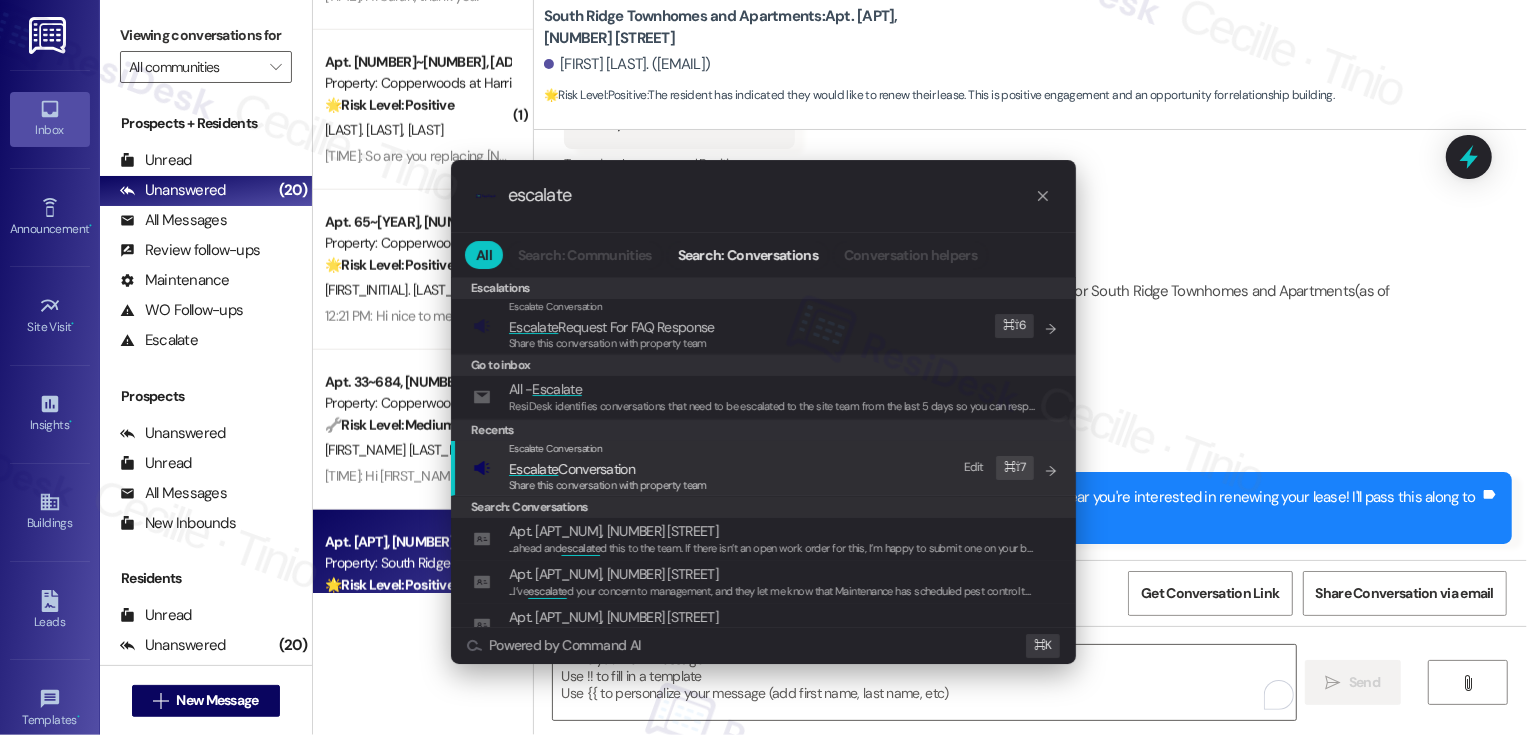 type on "escalate" 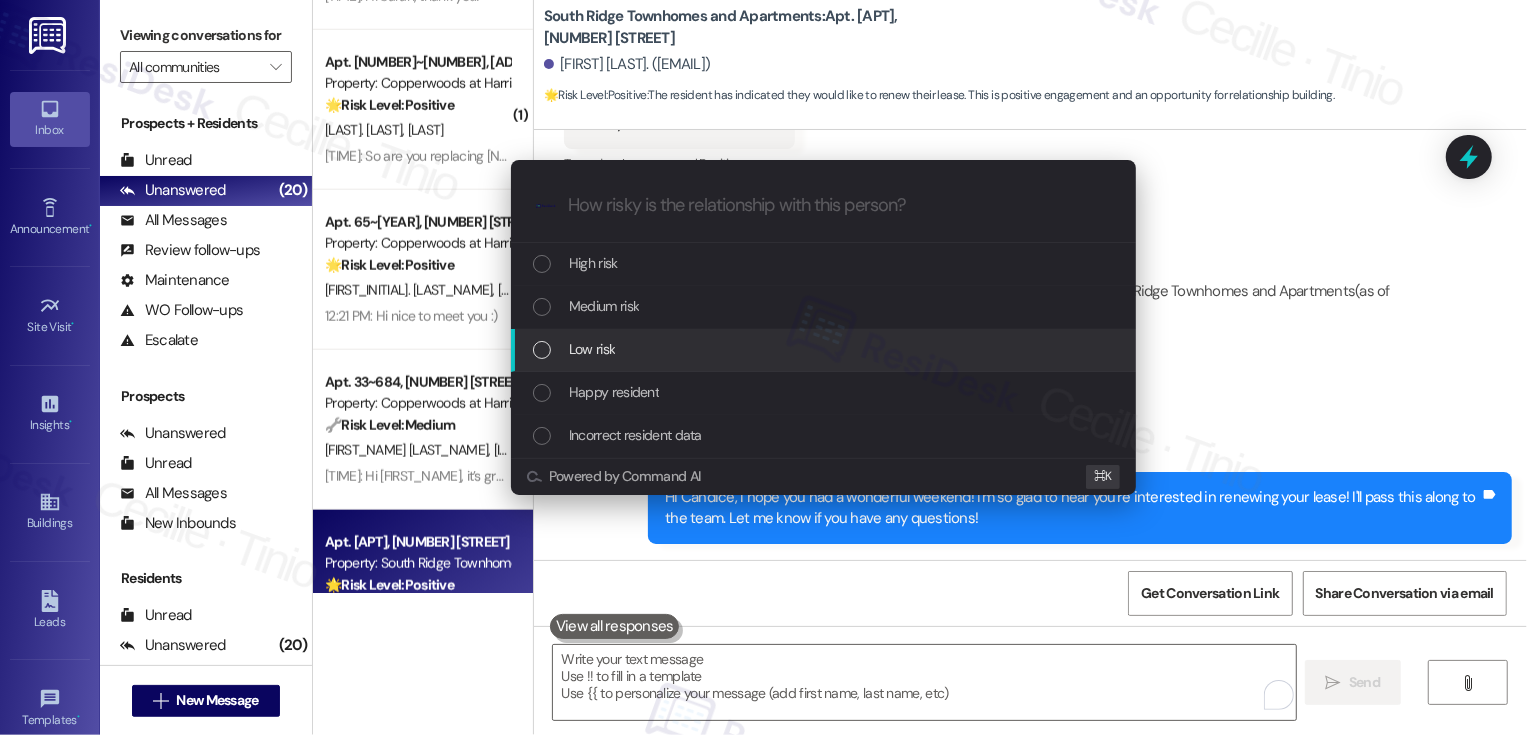 click on "Low risk" at bounding box center [825, 349] 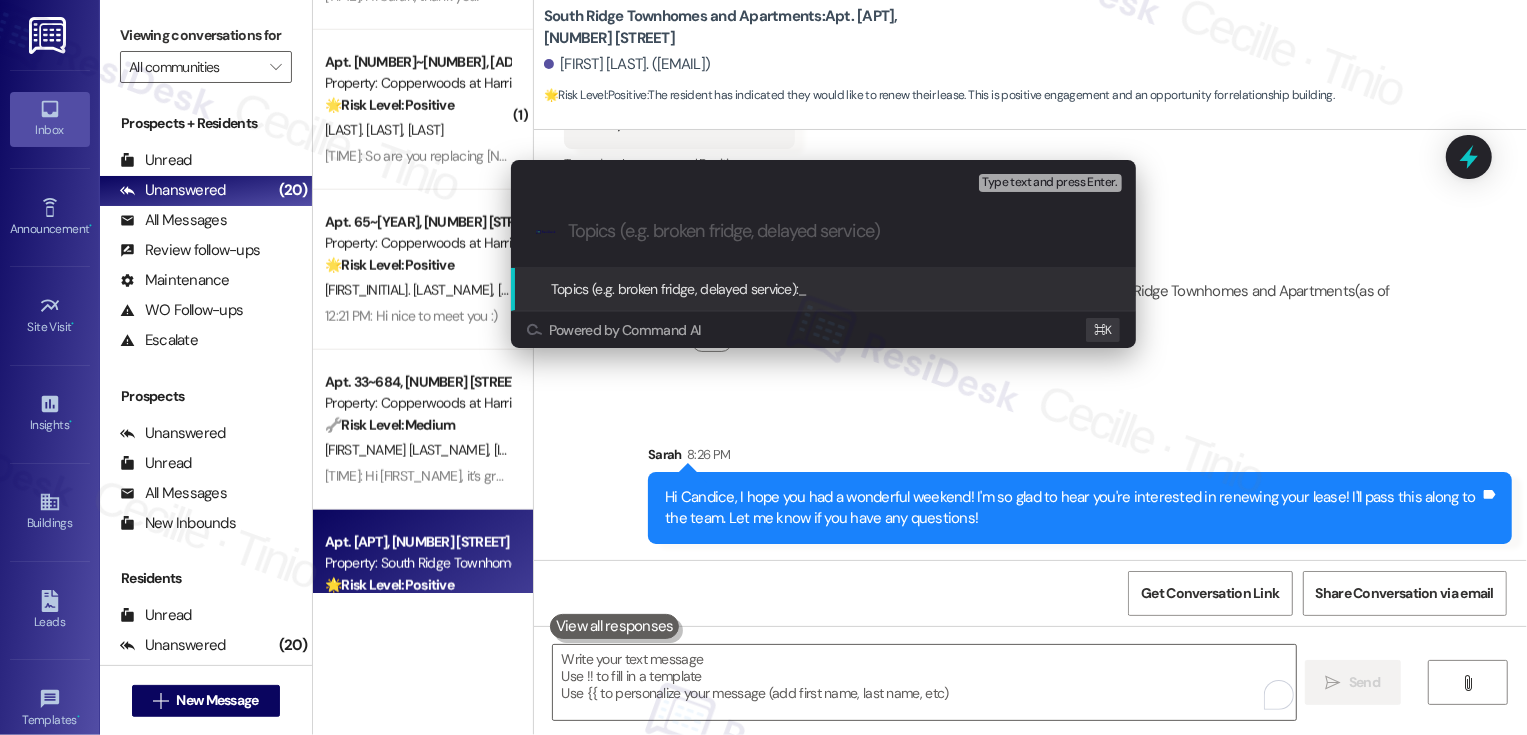 paste on "Renewal Feedback: Interested in renewing" 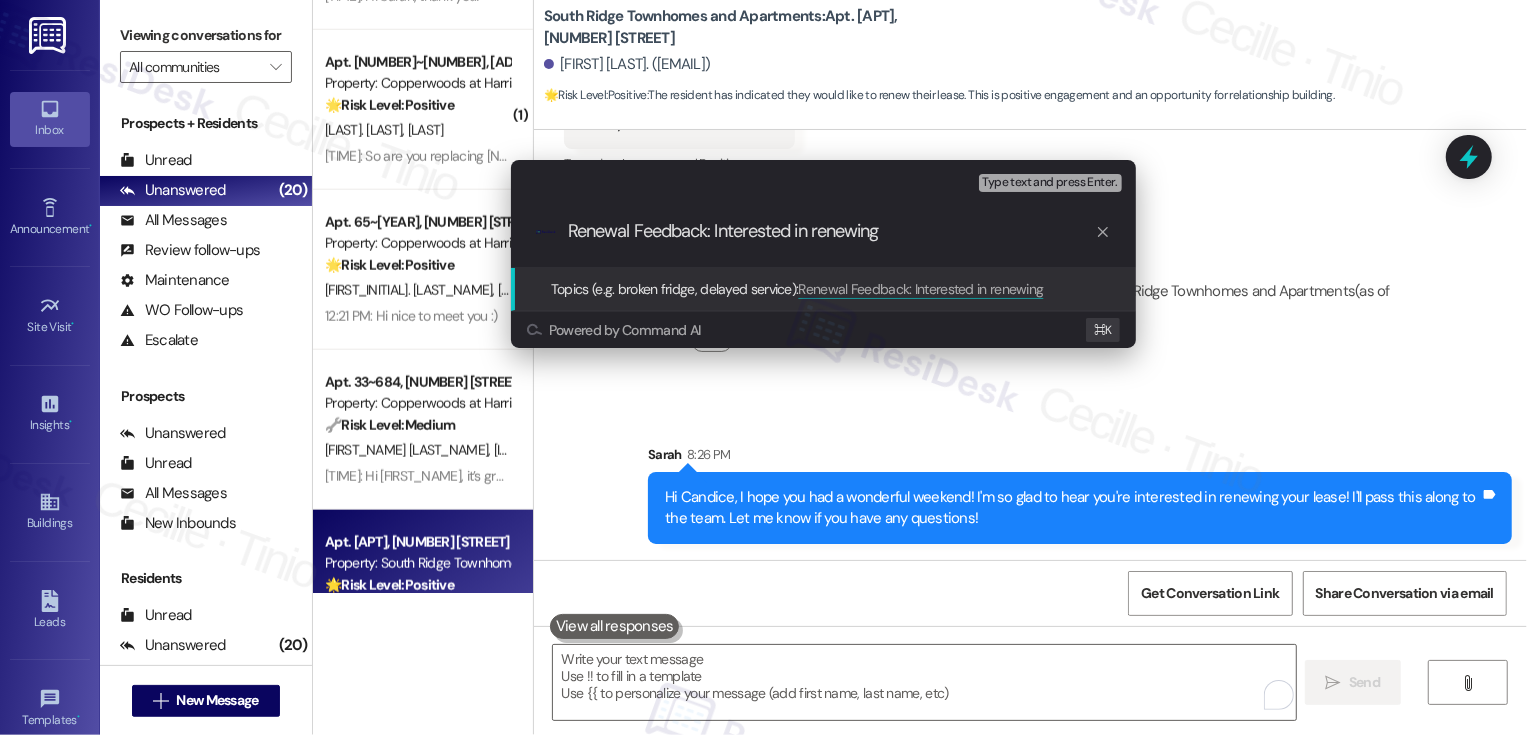 type 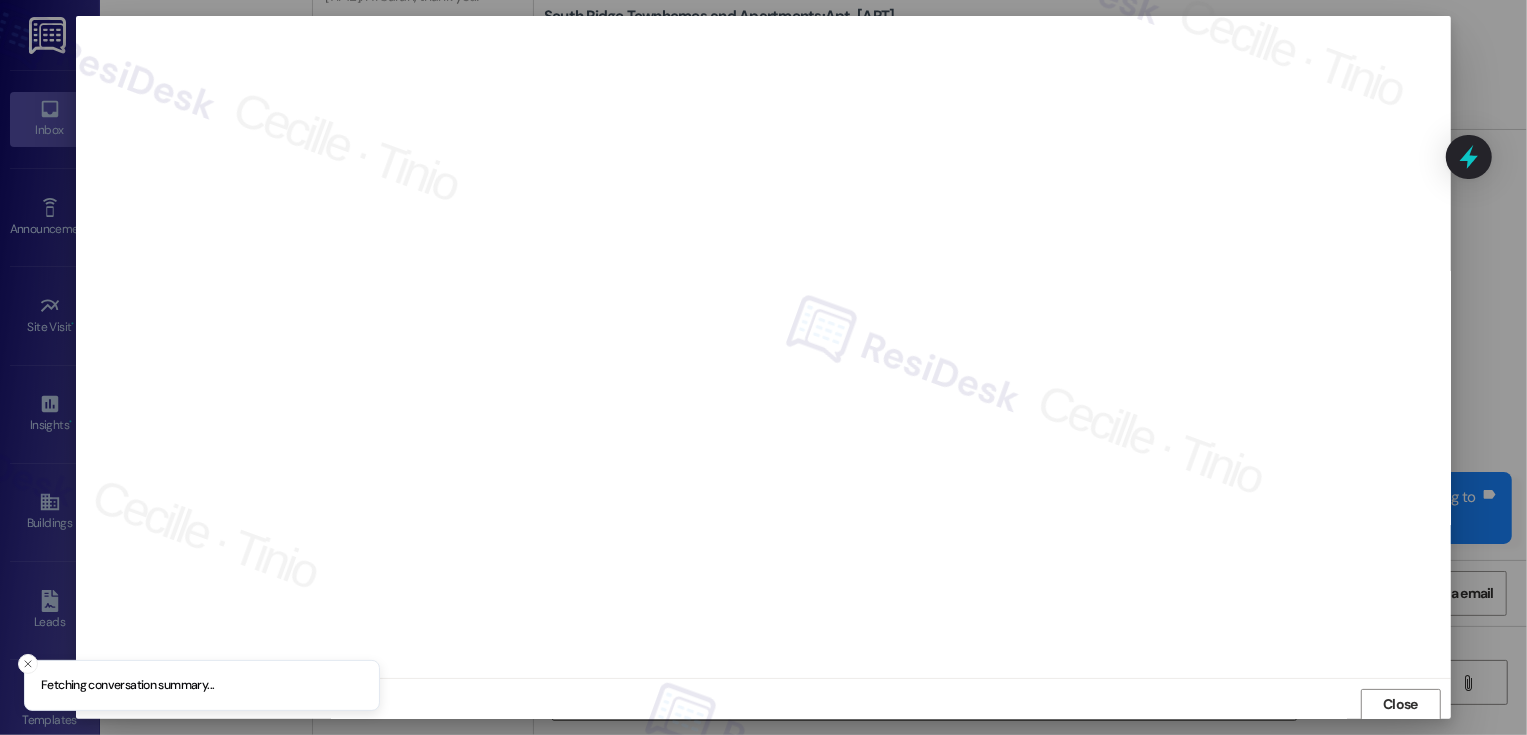 scroll, scrollTop: 1, scrollLeft: 0, axis: vertical 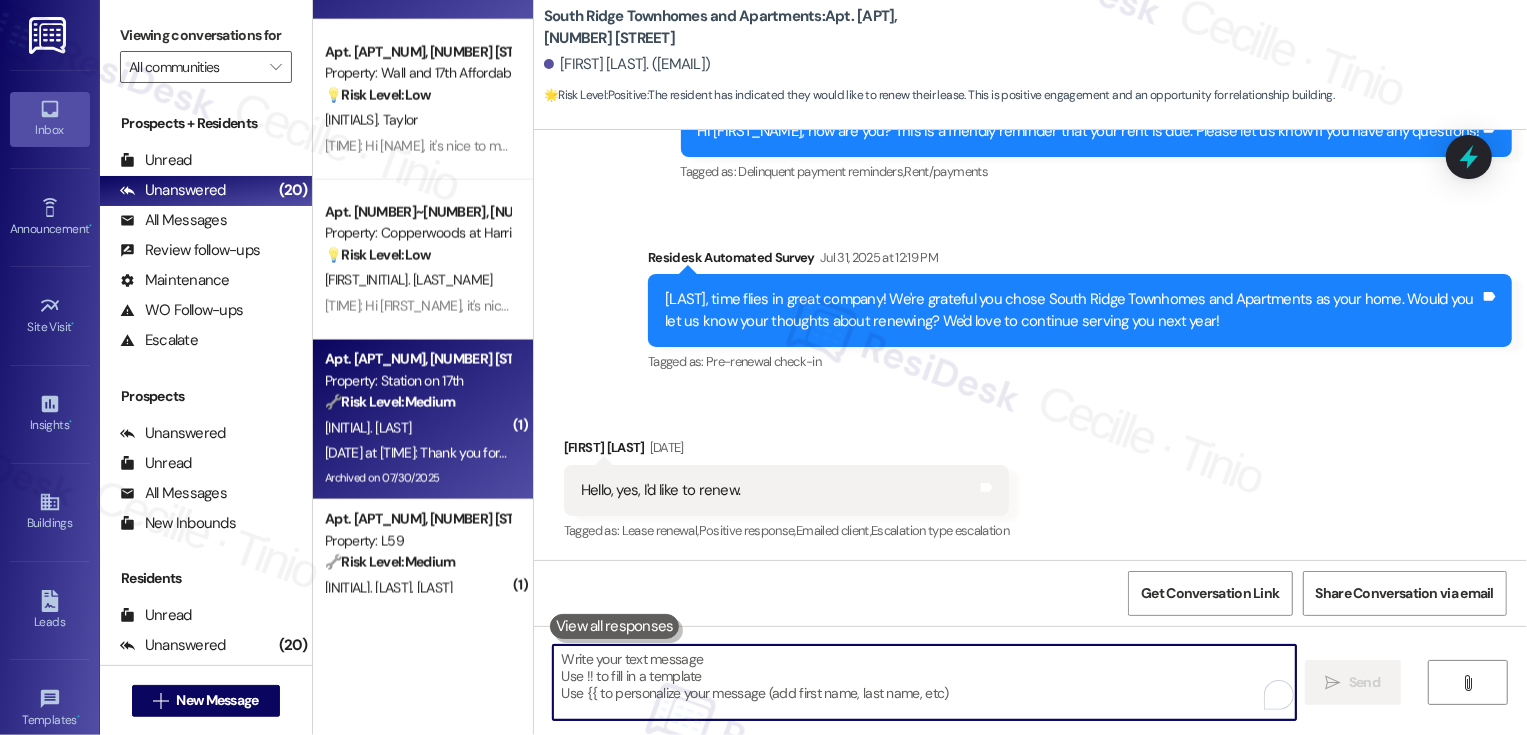click on "Aug 02, 2025 at 7:50 PM: Thank you for your message. Our offices are currently closed, but we will contact you when we resume operations. For emergencies, please contact your emergency number 385 344 9272. Aug 02, 2025 at 7:50 PM: Thank you for your message. Our offices are currently closed, but we will contact you when we resume operations. For emergencies, please contact your emergency number 385 344 9272." at bounding box center (902, 453) 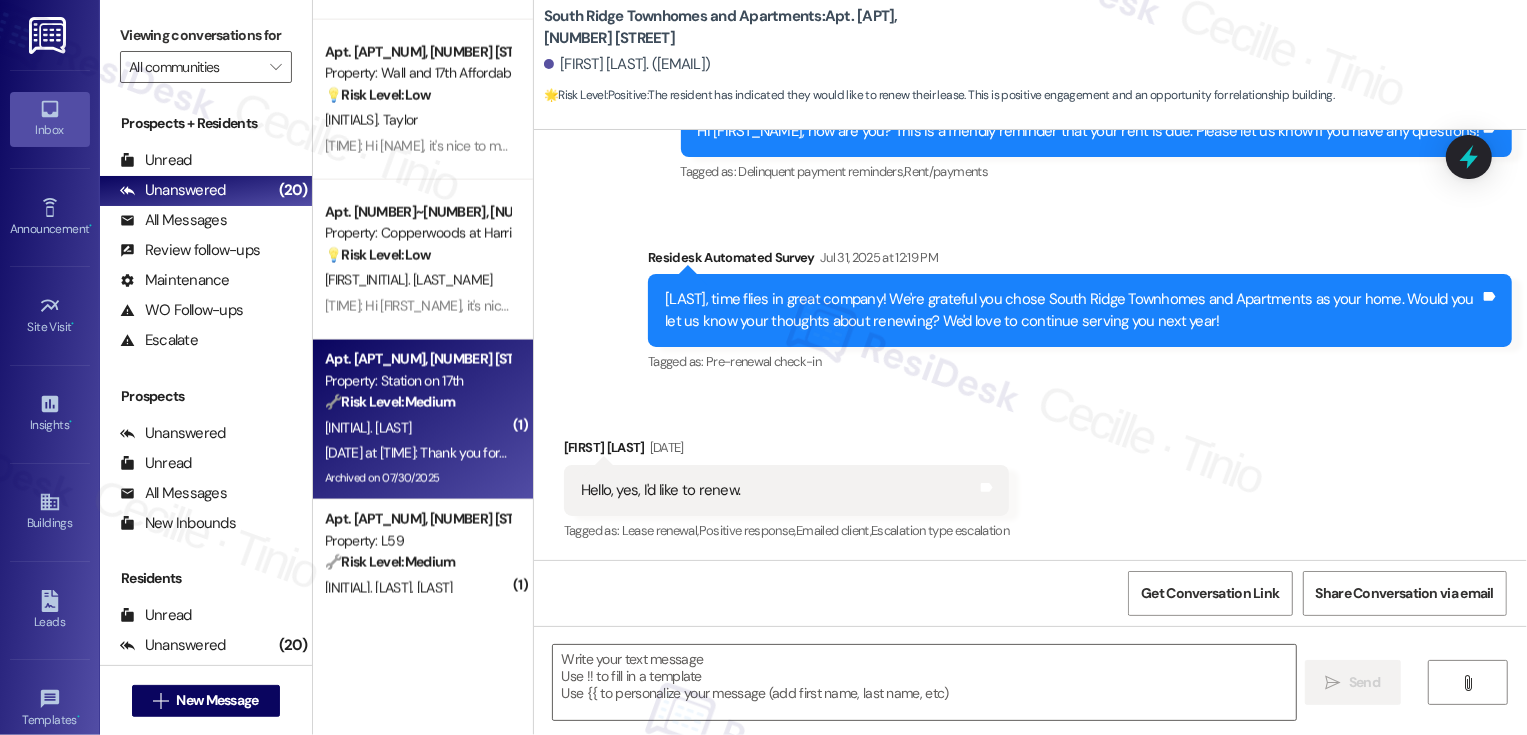 type on "Fetching suggested responses. Please feel free to read through the conversation in the meantime." 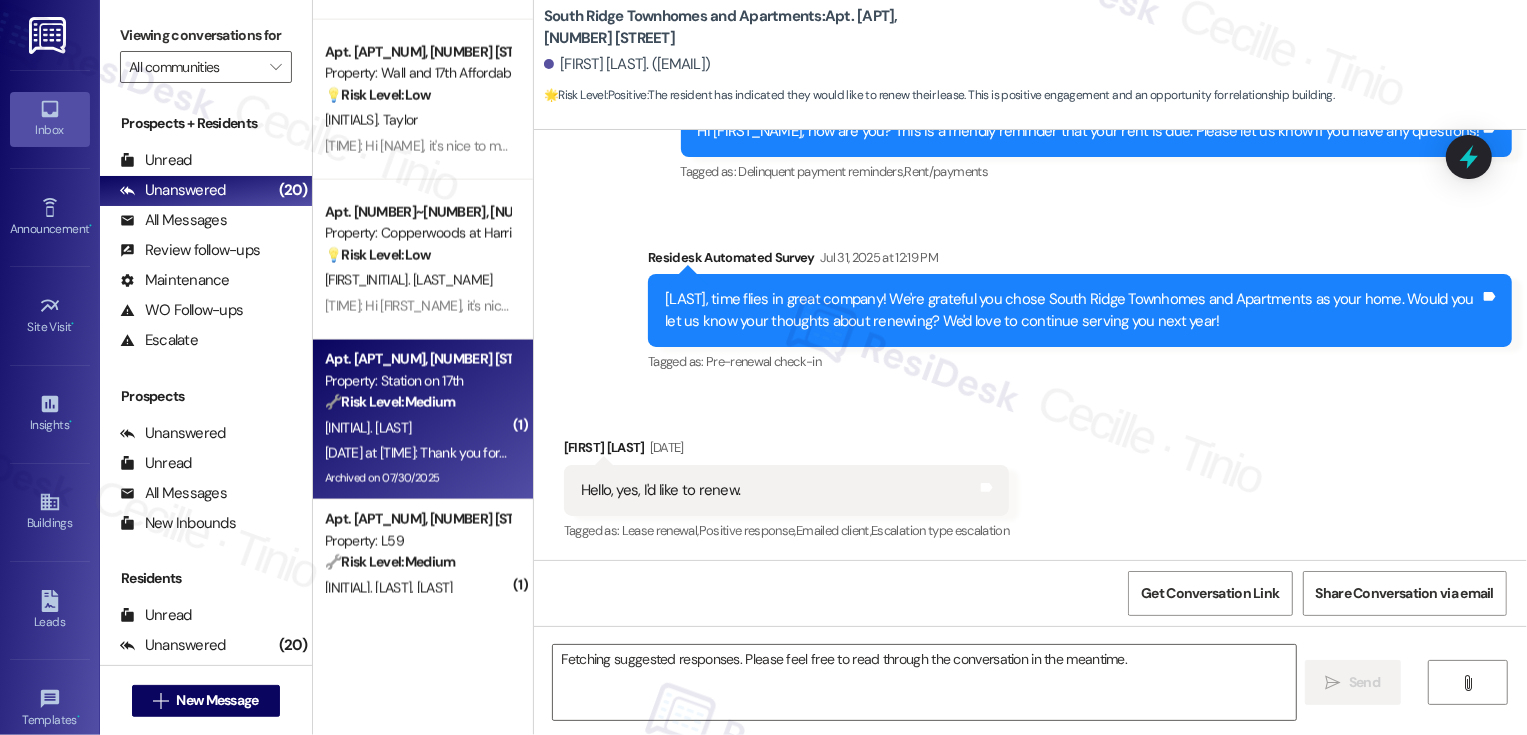 click on "Aug 02, 2025 at 7:50 PM: Thank you for your message. Our offices are currently closed, but we will contact you when we resume operations. For emergencies, please contact your emergency number 385 344 9272. Aug 02, 2025 at 7:50 PM: Thank you for your message. Our offices are currently closed, but we will contact you when we resume operations. For emergencies, please contact your emergency number 385 344 9272." at bounding box center (902, 453) 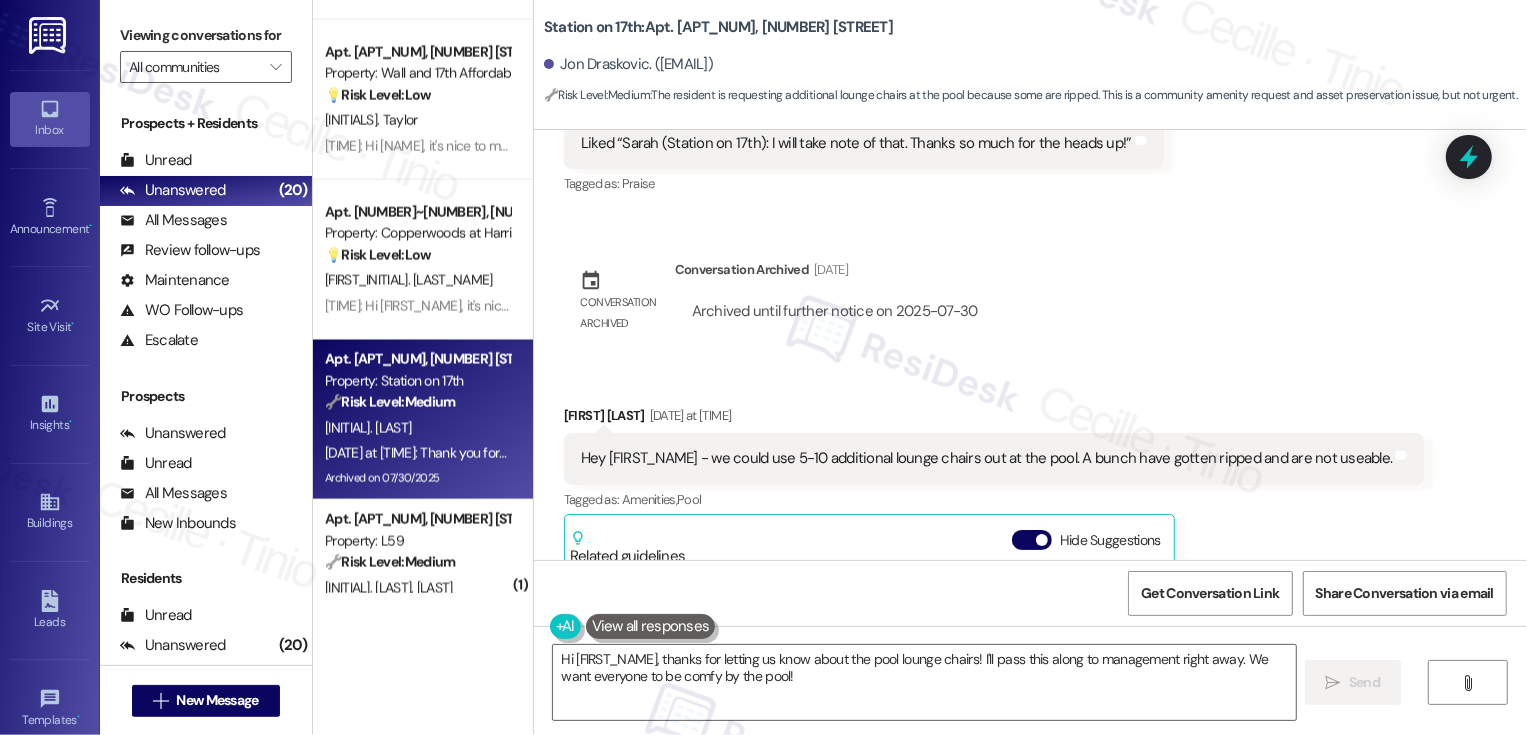 scroll, scrollTop: 9175, scrollLeft: 0, axis: vertical 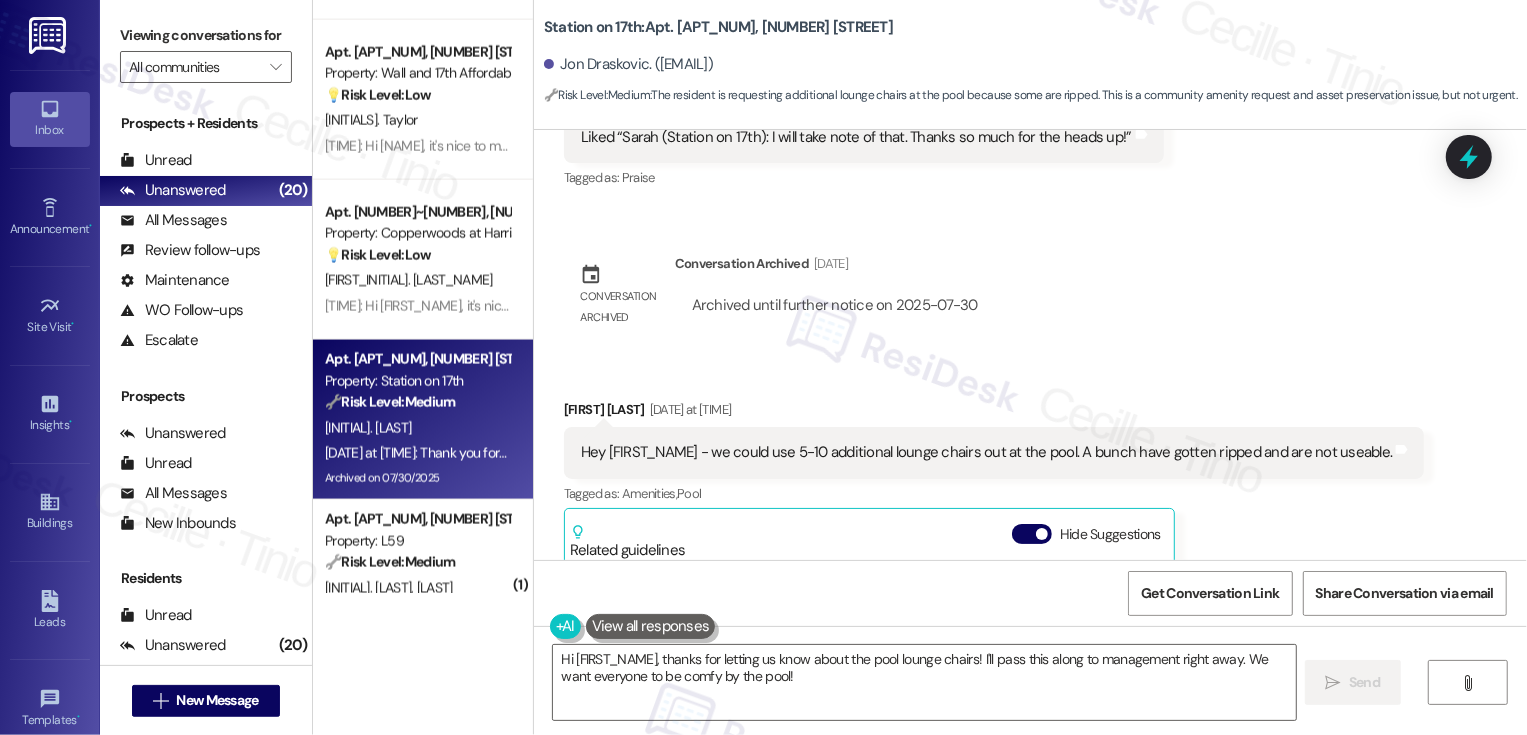 click on "Jon Draskovic Aug 02, 2025 at 7:50 PM" at bounding box center [994, 413] 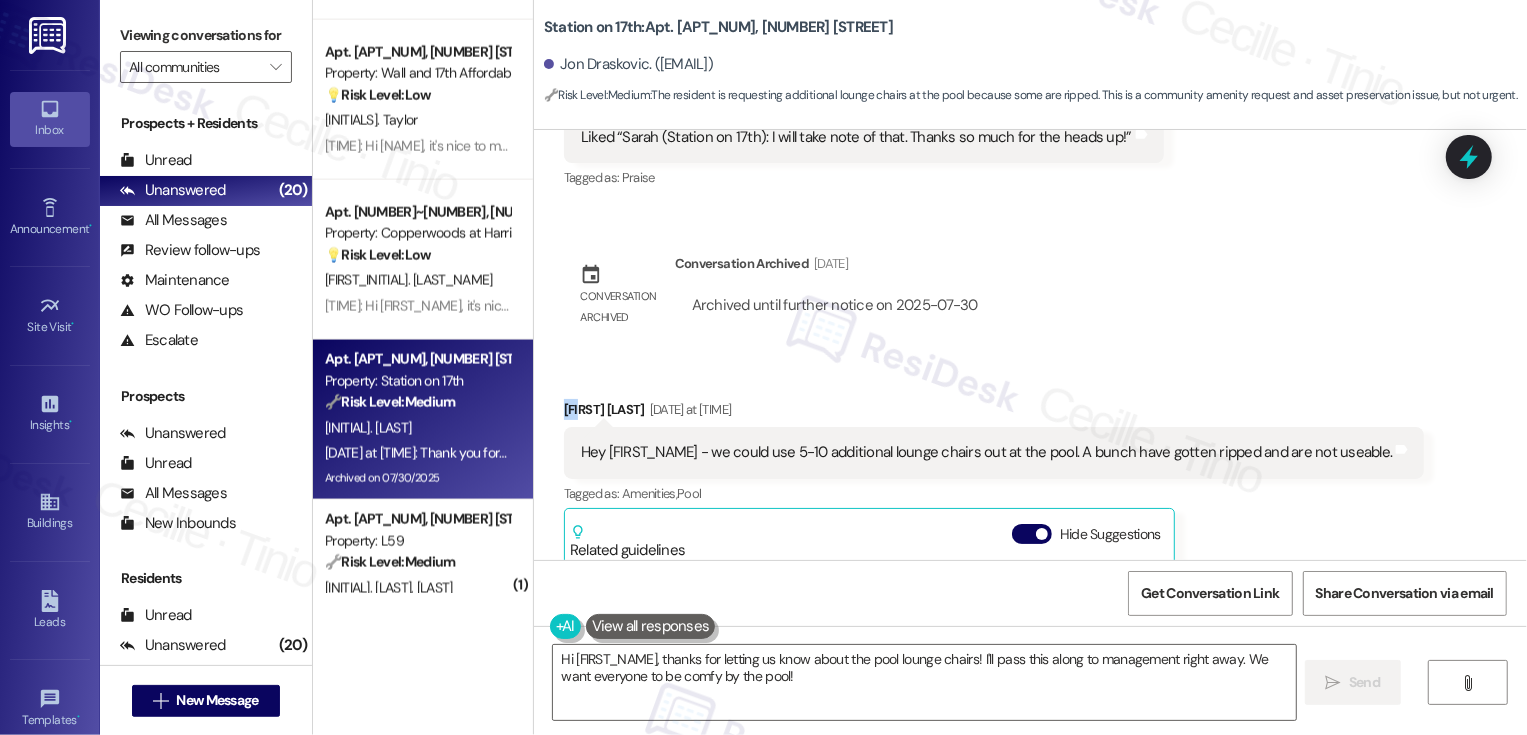 copy on "Jon" 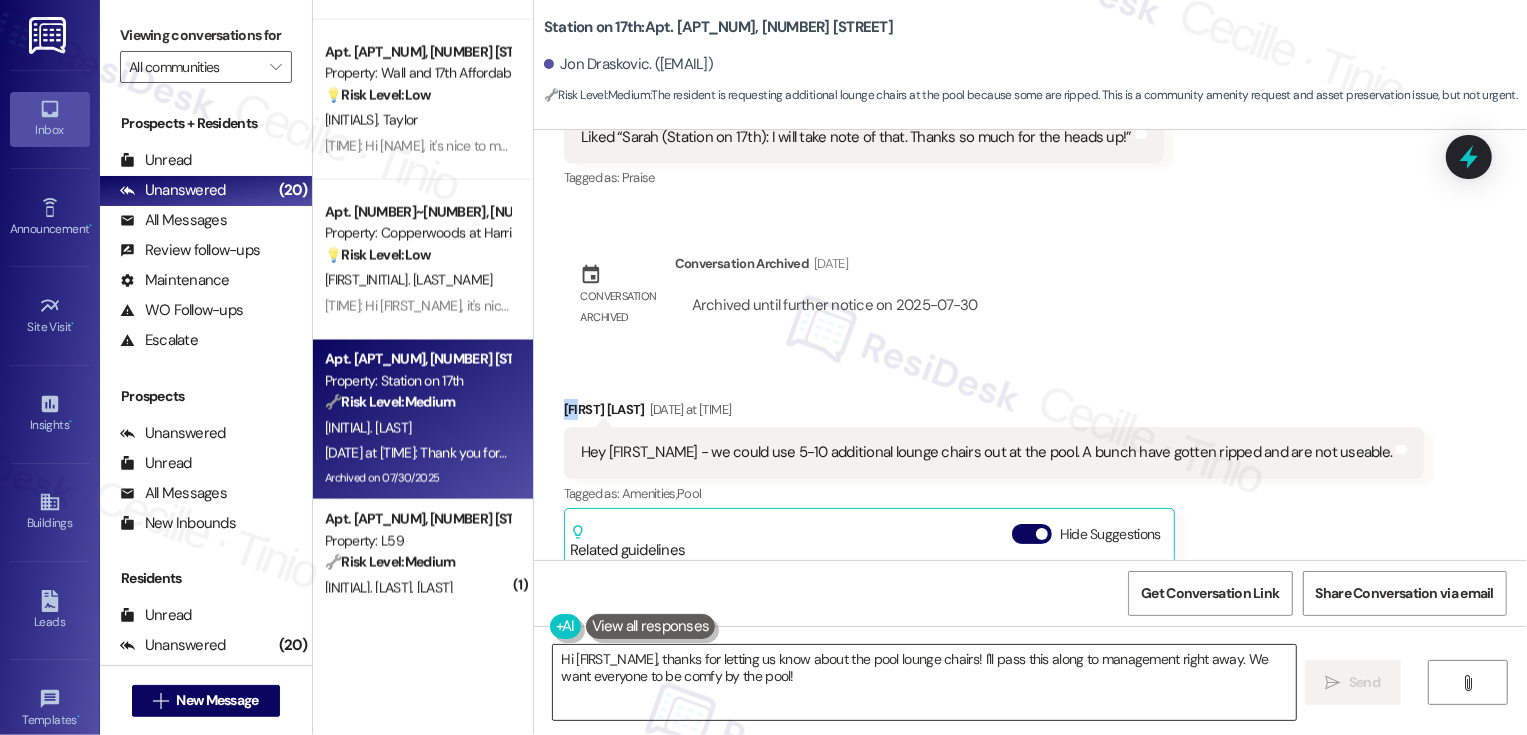 click on "Hi {{first_name}}, thanks for letting us know about the pool lounge chairs! I'll pass this along to management right away. We want everyone to be comfy by the pool!" at bounding box center [924, 682] 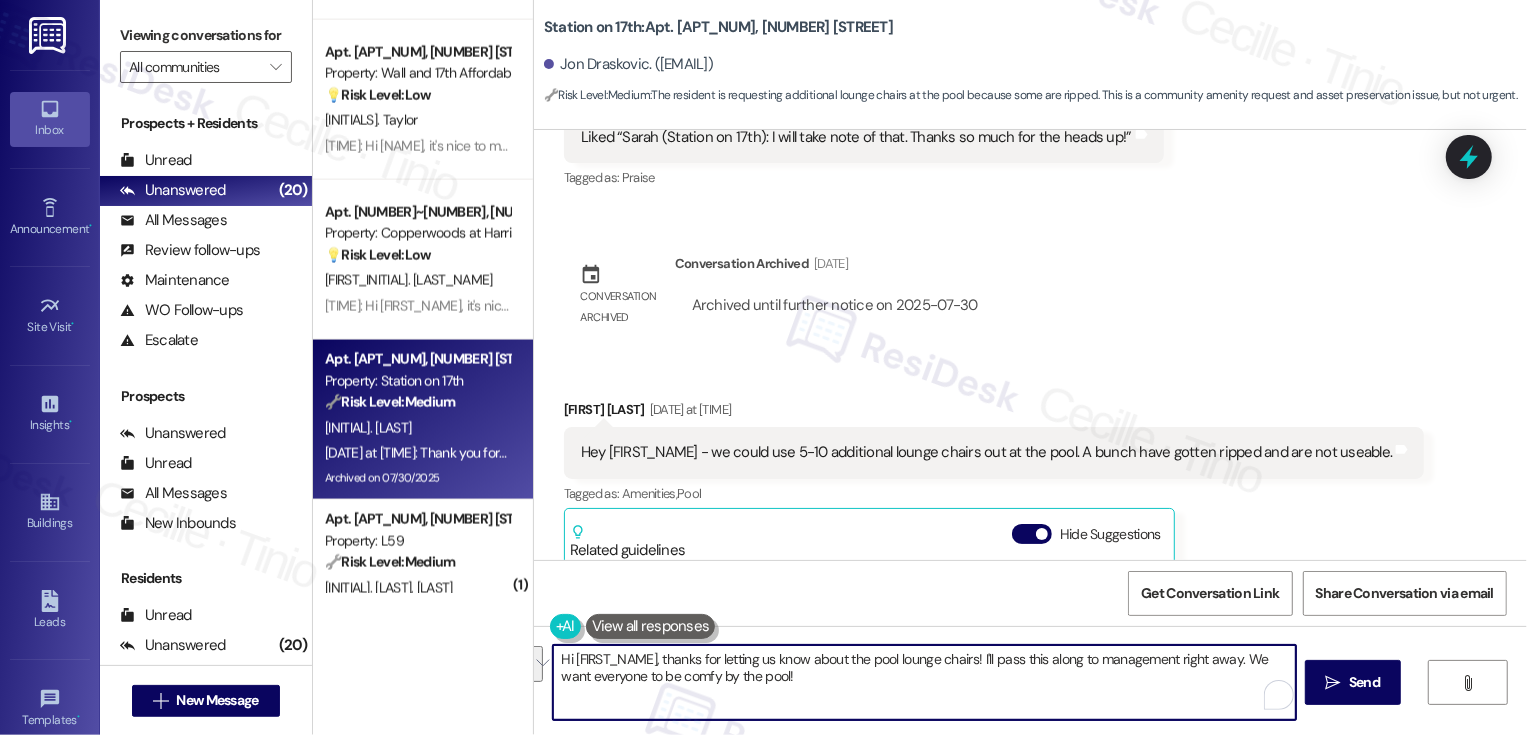 drag, startPoint x: 1173, startPoint y: 658, endPoint x: 1185, endPoint y: 696, distance: 39.849716 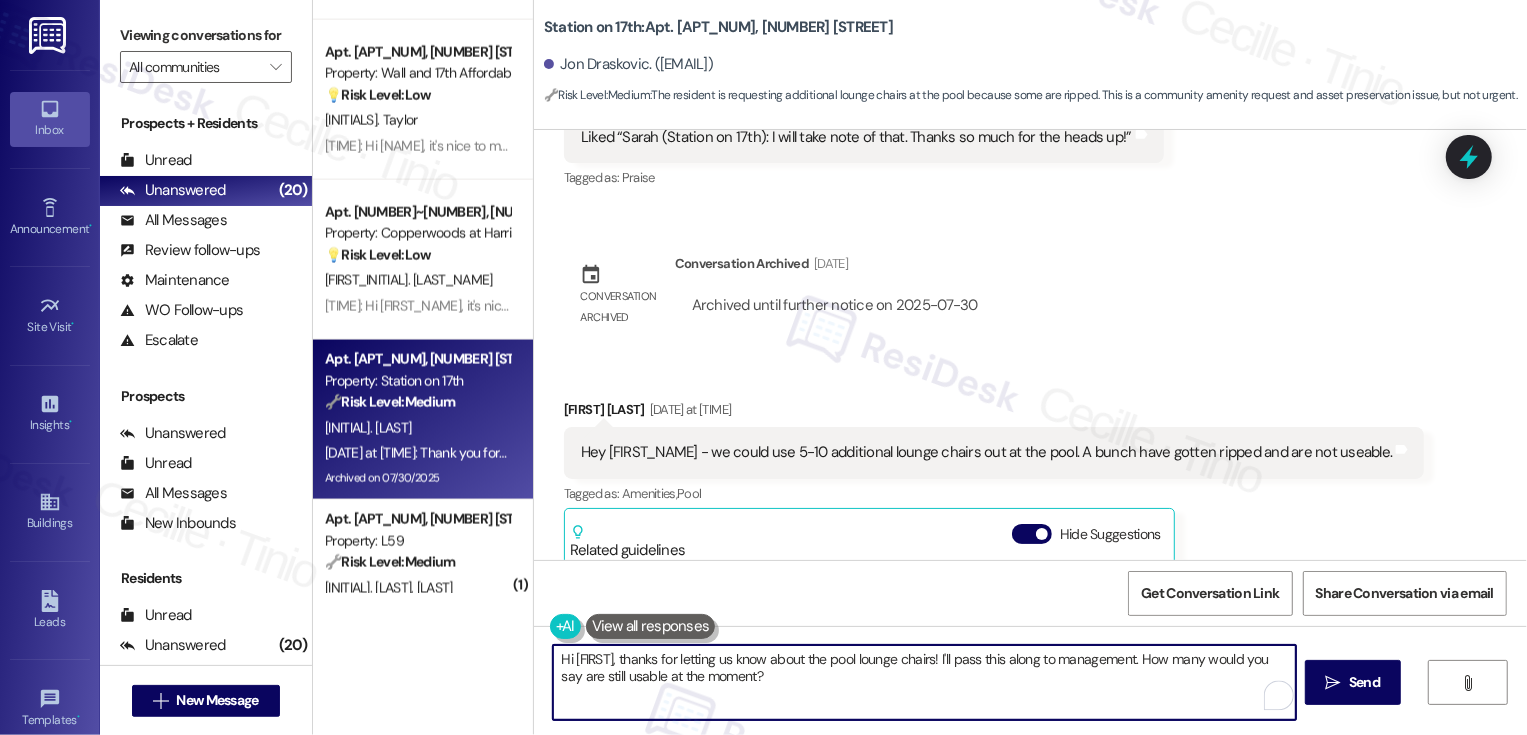 click on "Hi {{first_name}}, thanks for letting us know about the pool lounge chairs! I'll pass this along to management. How many would you say are still usable at the moment?" at bounding box center (924, 682) 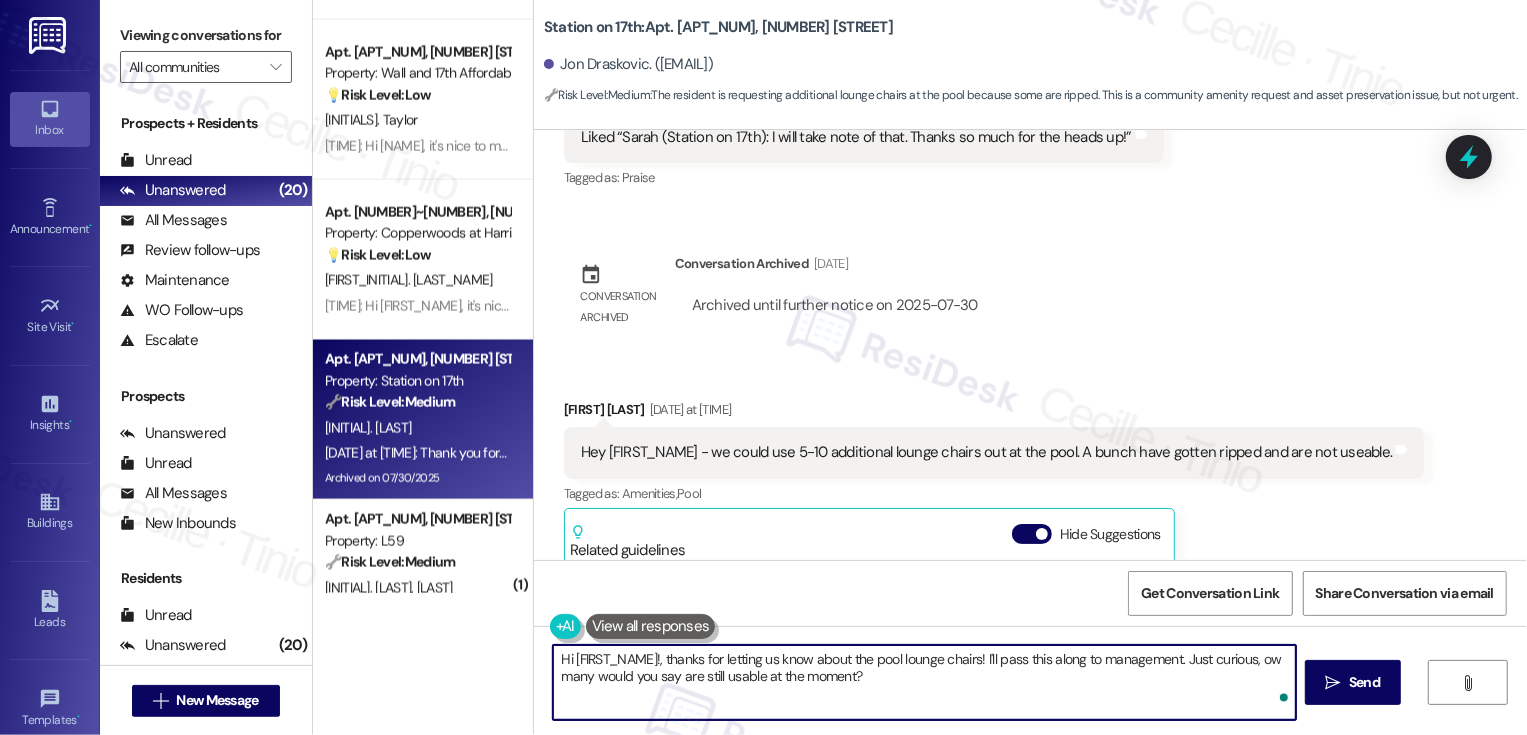 type on "Hi {{first_name}}, thanks for letting us know about the pool lounge chairs! I'll pass this along to management. Just curious, how many would you say are still usable at the moment?" 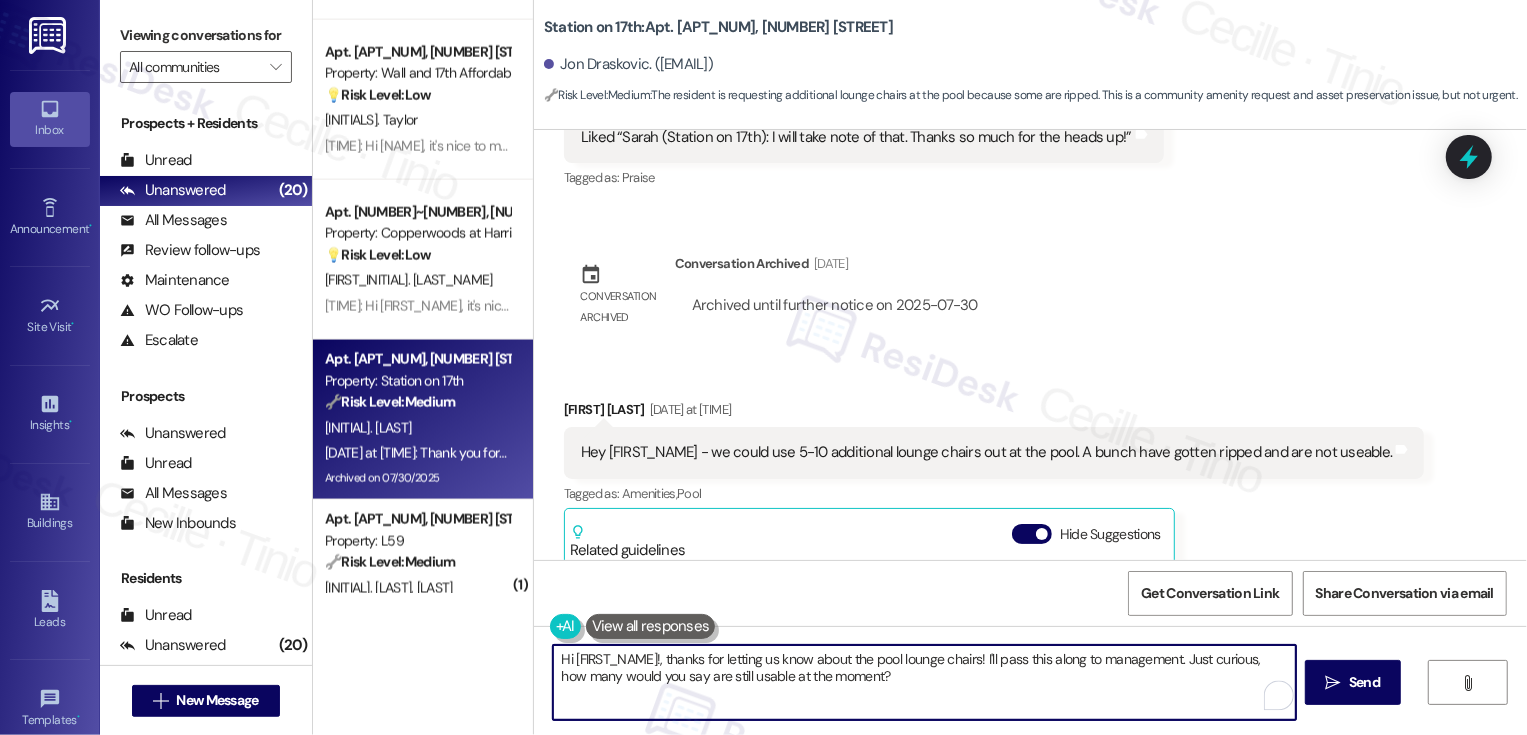 click on "Hi {{first_name}}, thanks for letting us know about the pool lounge chairs! I'll pass this along to management. Just curious, how many would you say are still usable at the moment?" at bounding box center [924, 682] 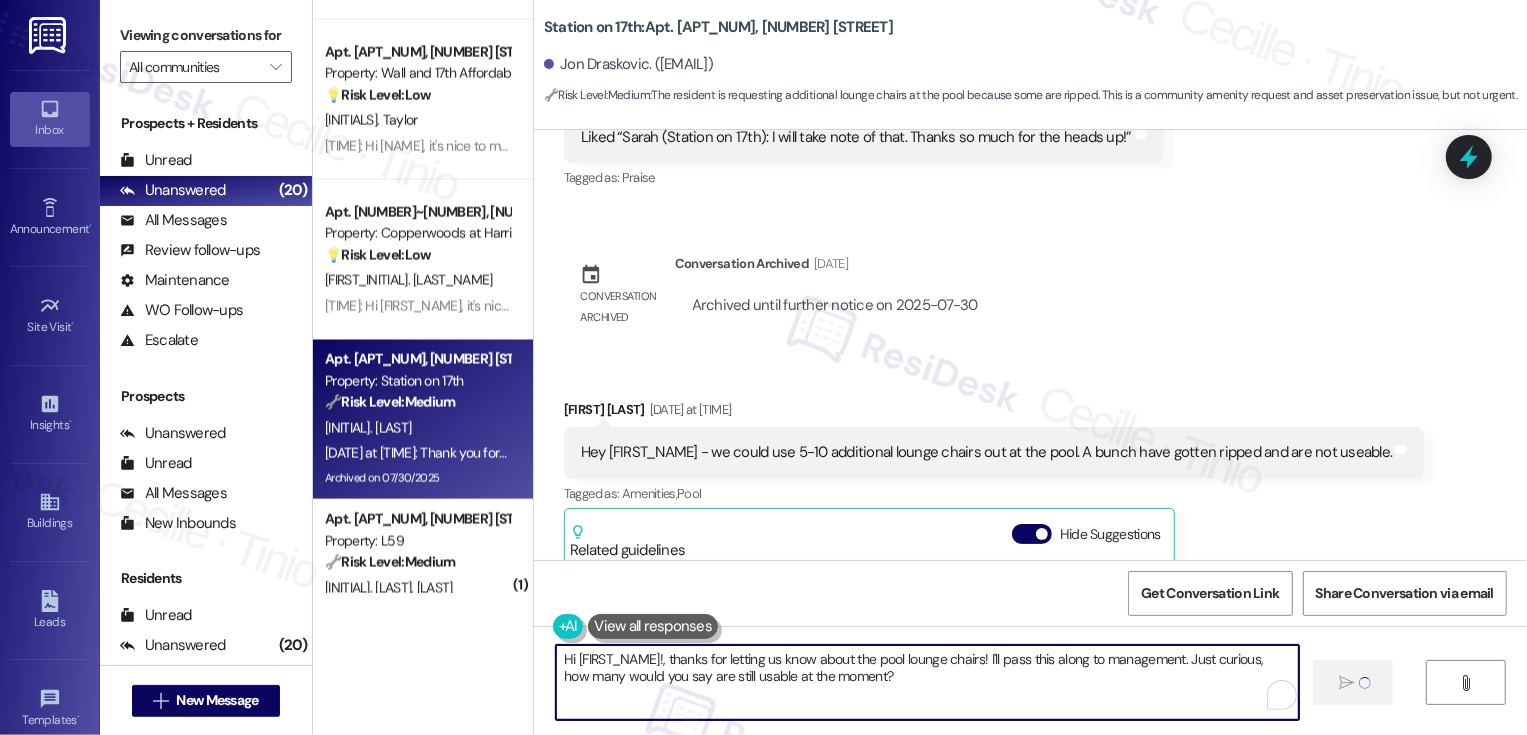 type 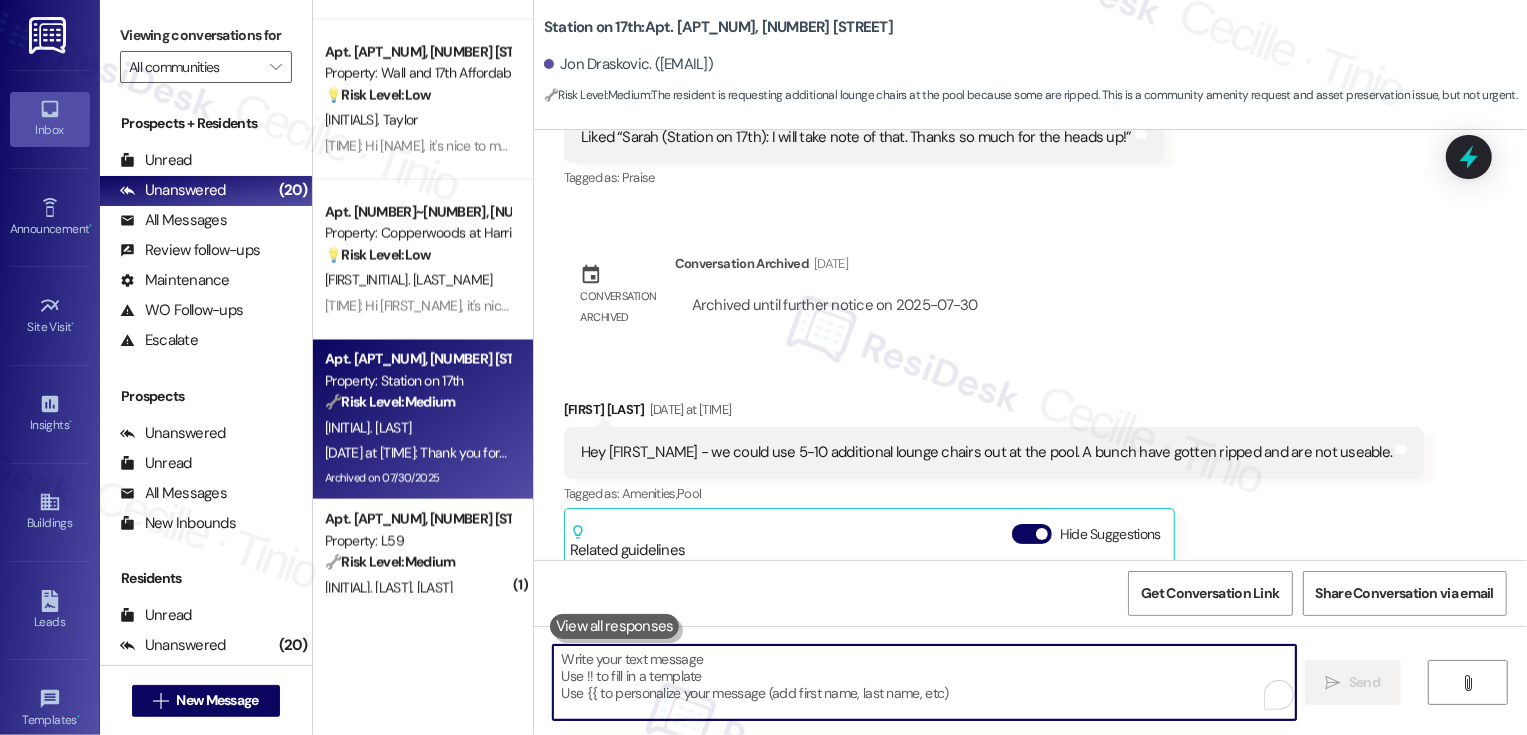 scroll, scrollTop: 2346, scrollLeft: 0, axis: vertical 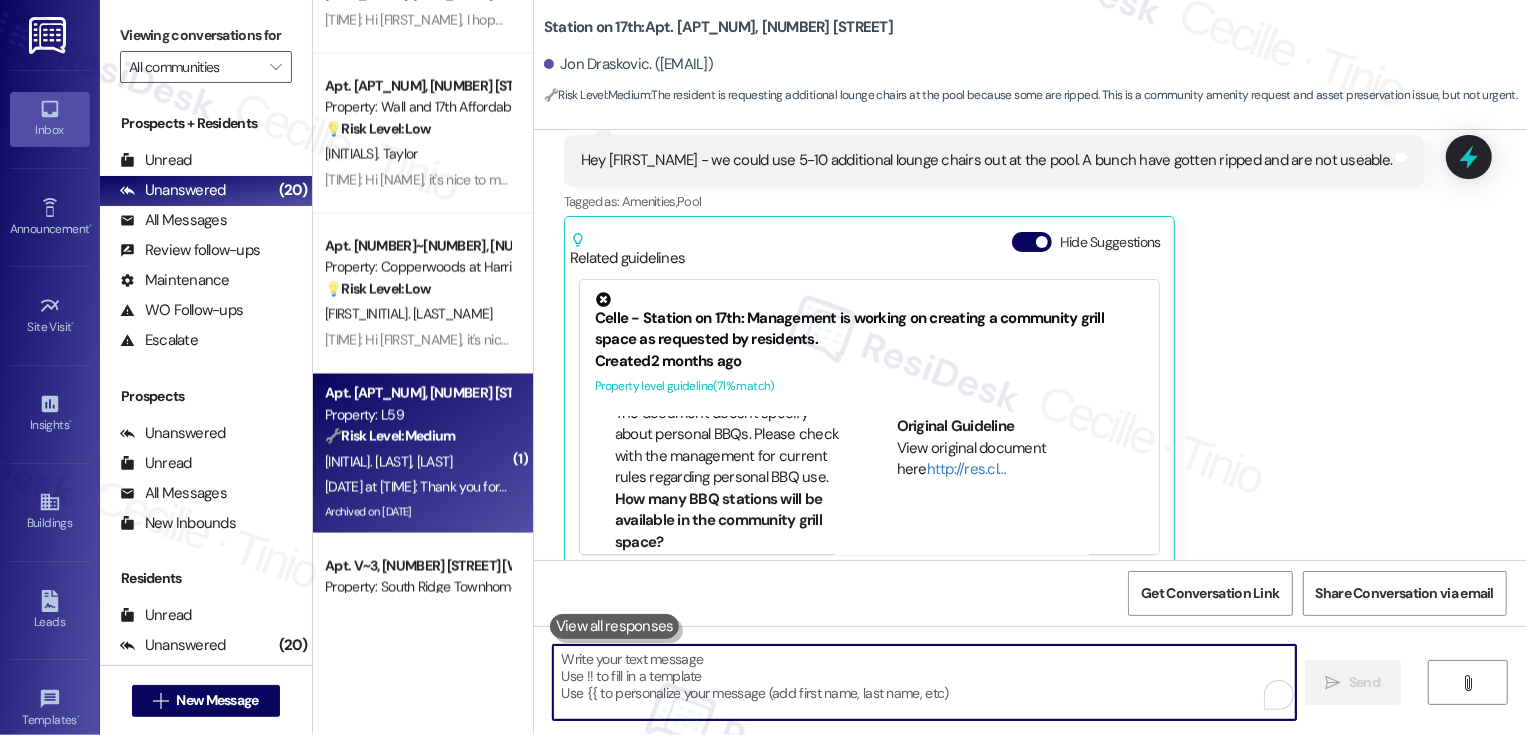 click on "B. Briant" at bounding box center [435, 462] 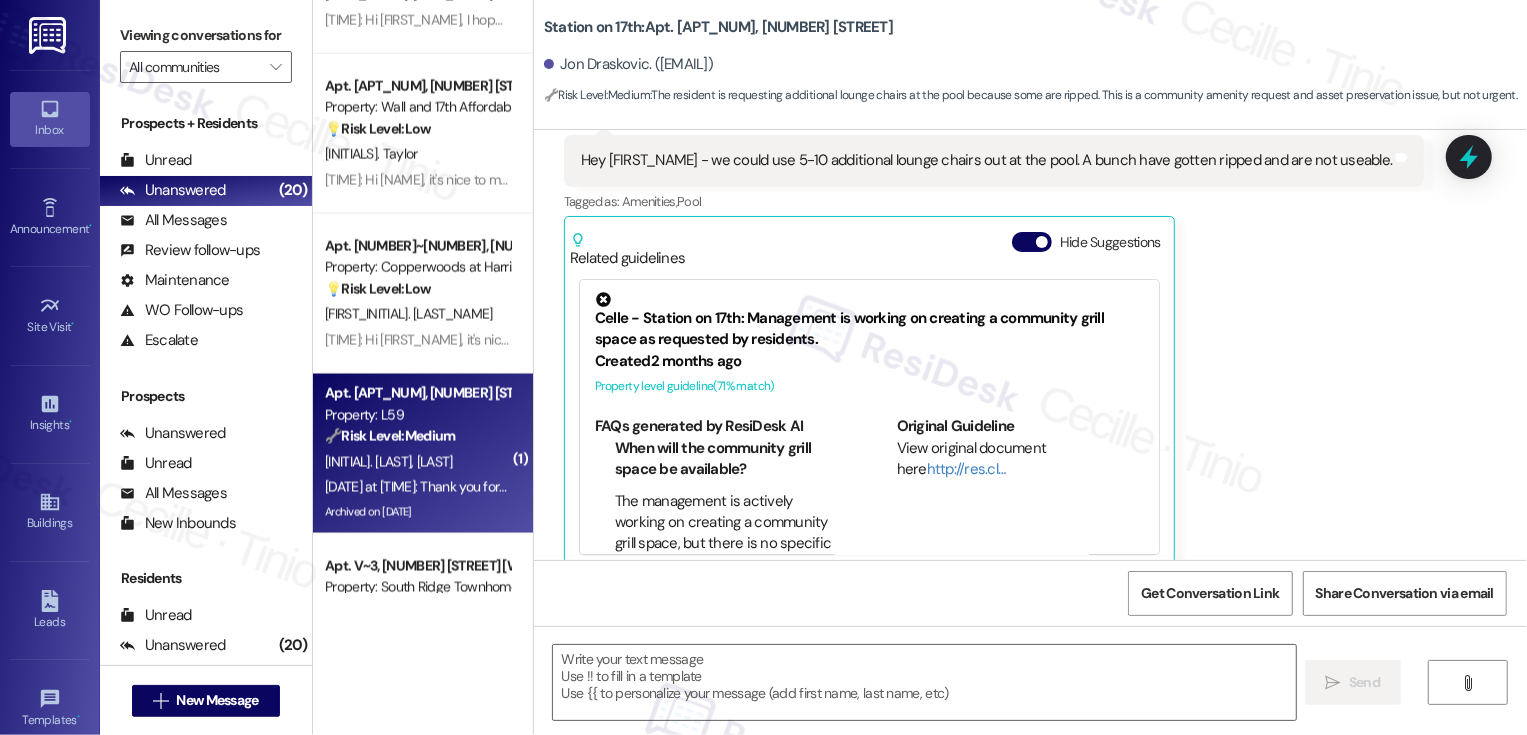 click on "B. Briant" at bounding box center (435, 462) 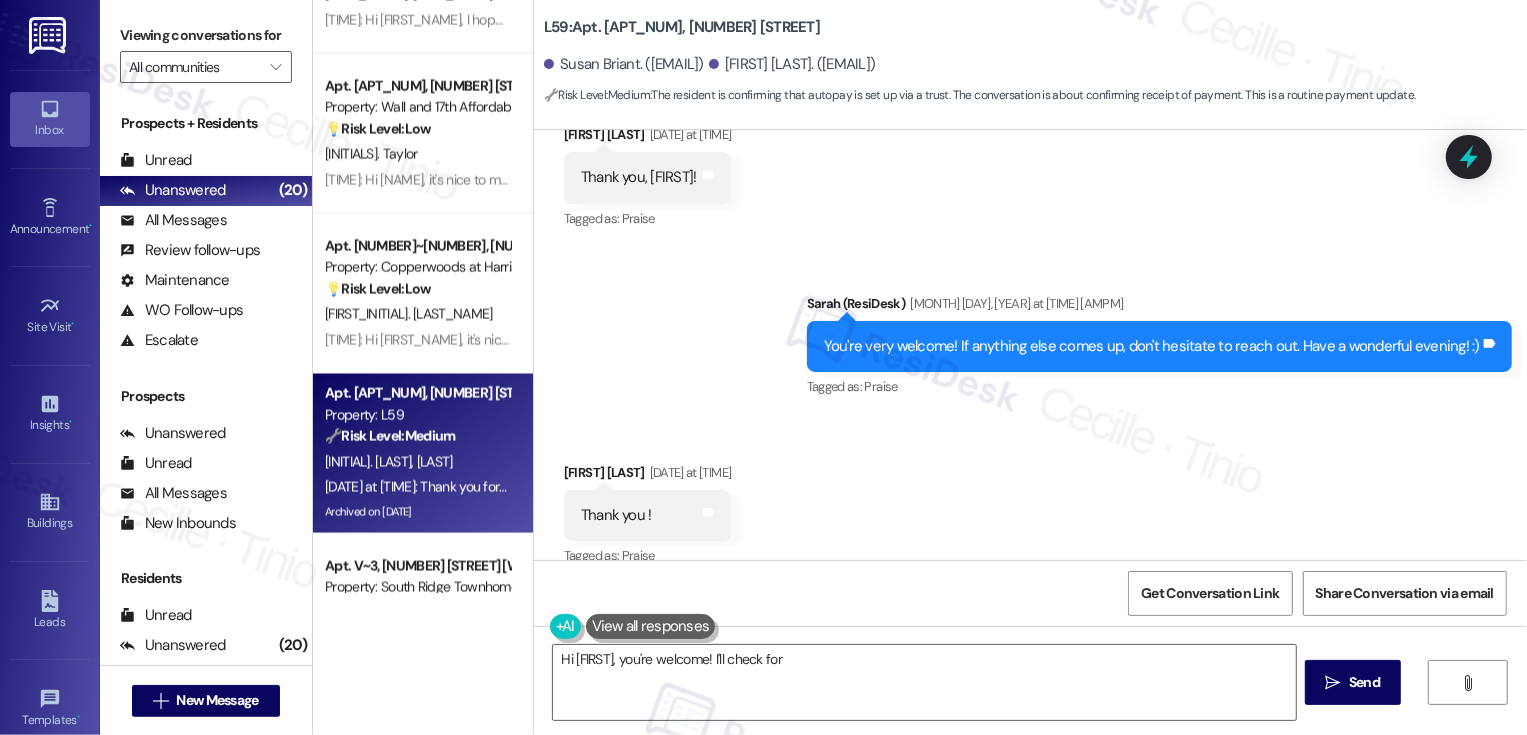 scroll, scrollTop: 3645, scrollLeft: 0, axis: vertical 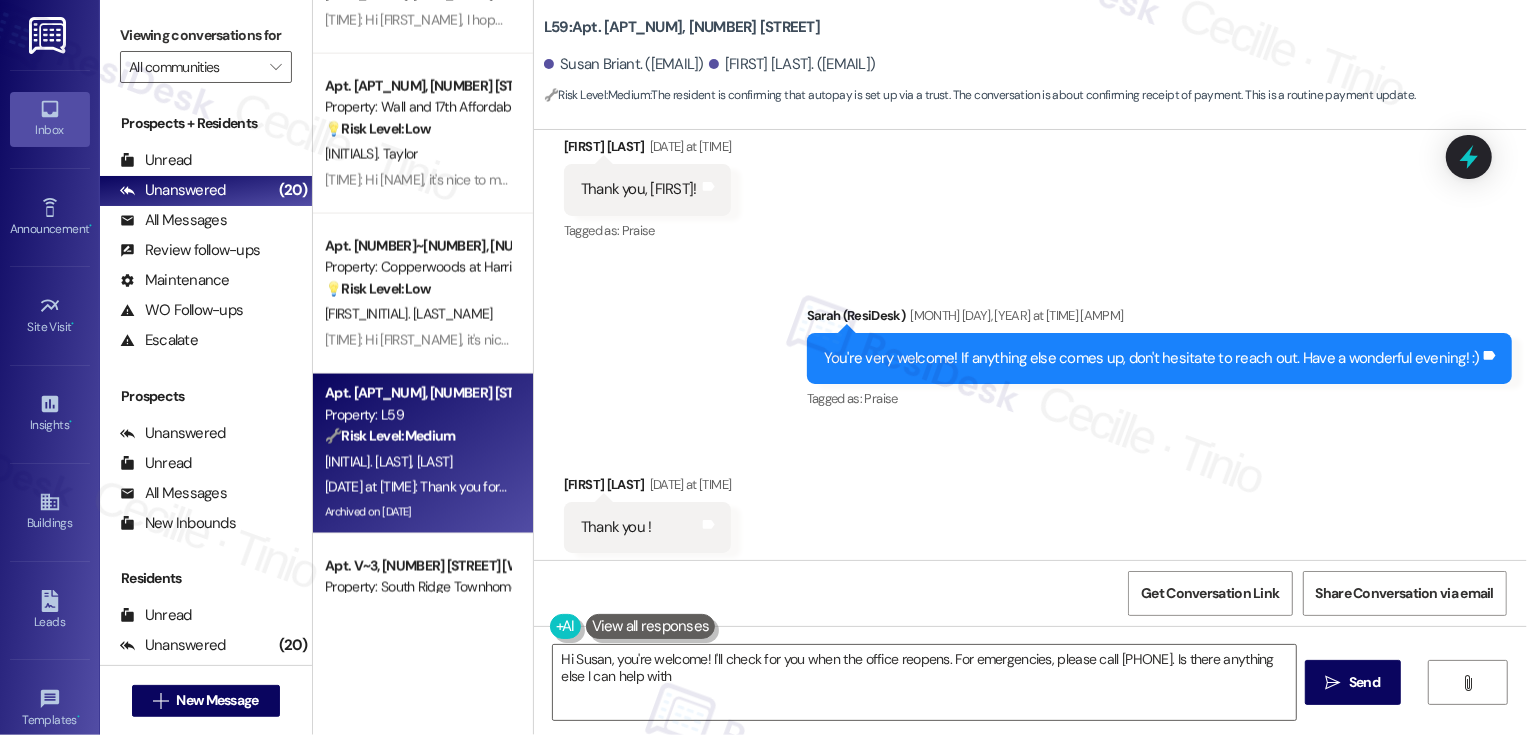type on "Hi Susan, you're welcome! I'll check for you when the office reopens. For emergencies, please call 385-881-3016. Is there anything else I can help with?" 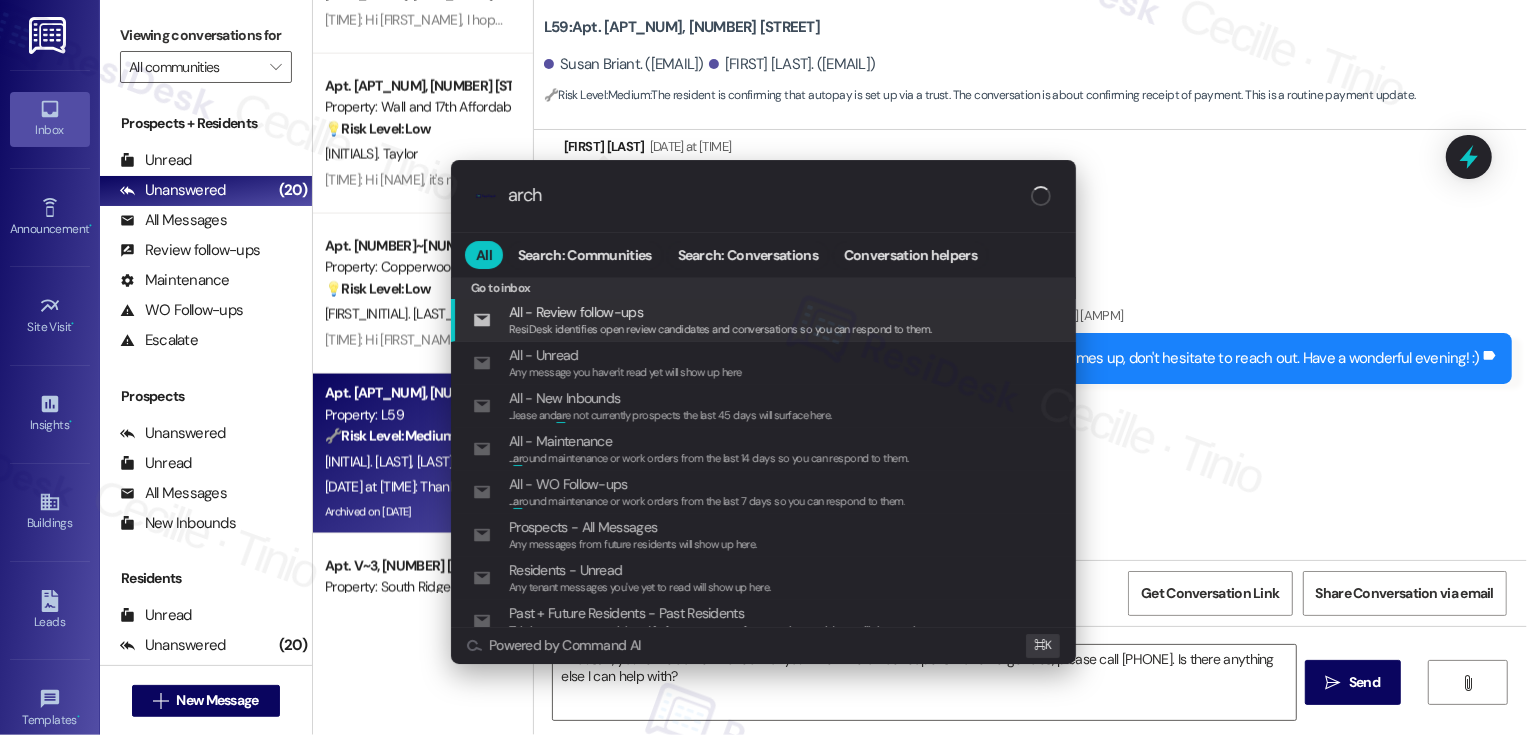 type on "archi" 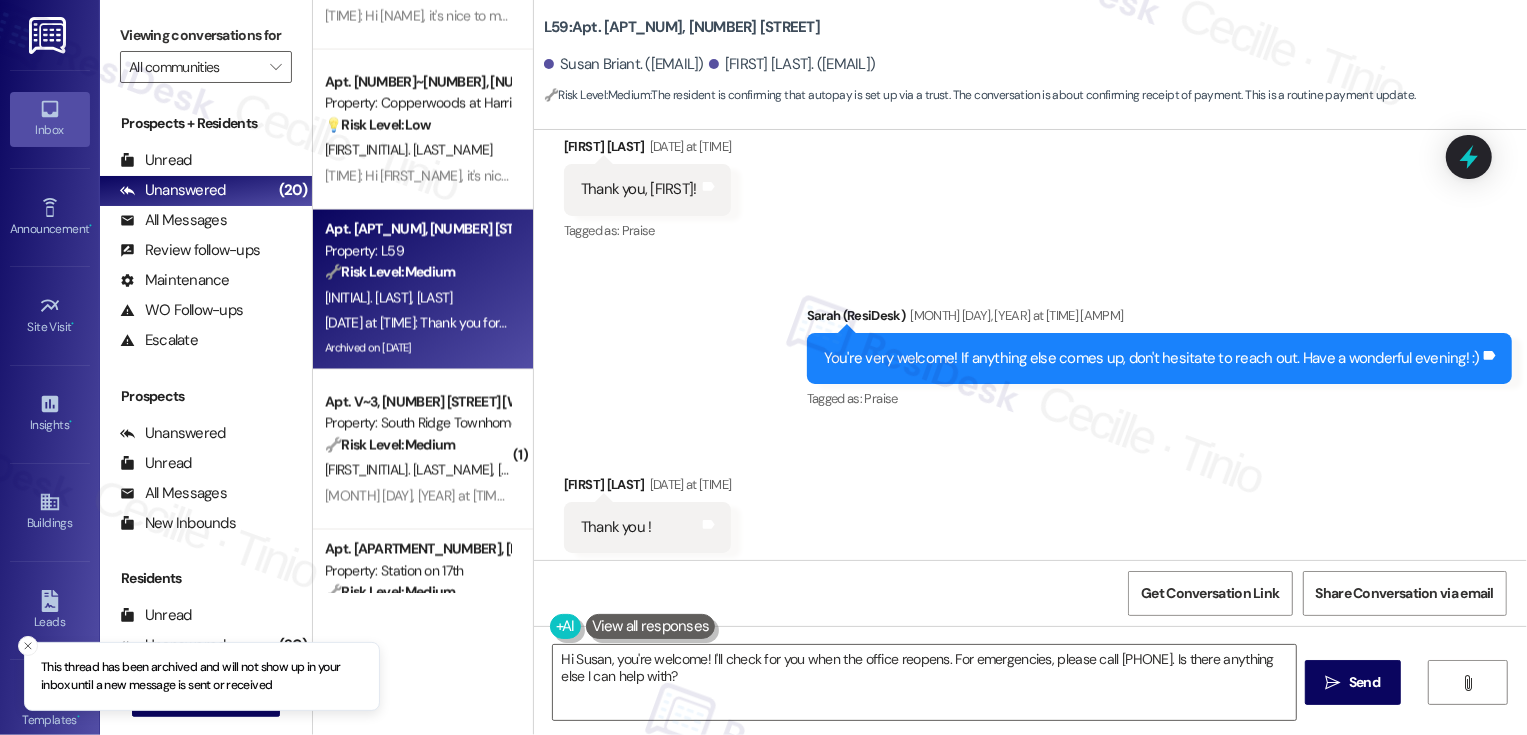scroll, scrollTop: 2606, scrollLeft: 0, axis: vertical 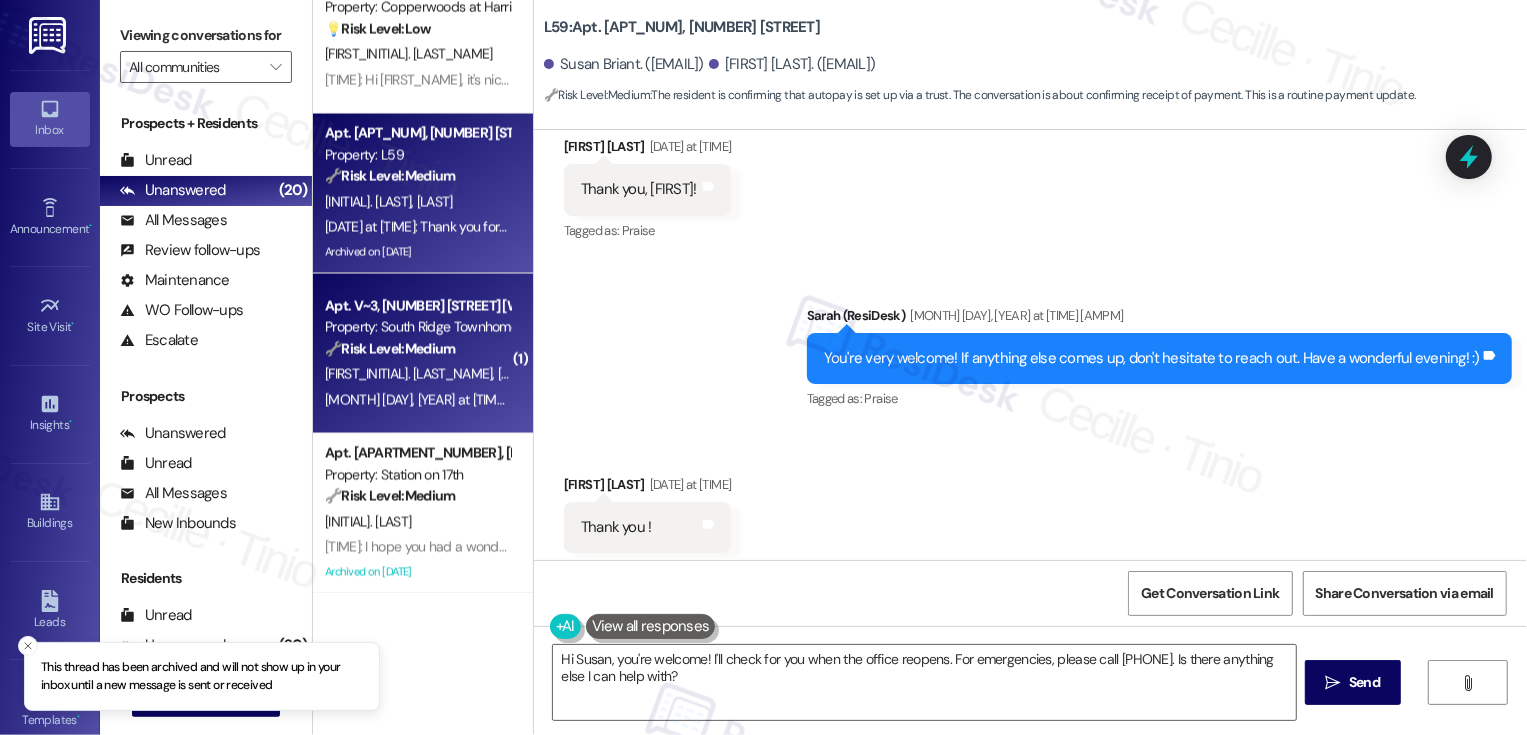 click on "🔧  Risk Level:  Medium" at bounding box center [390, 349] 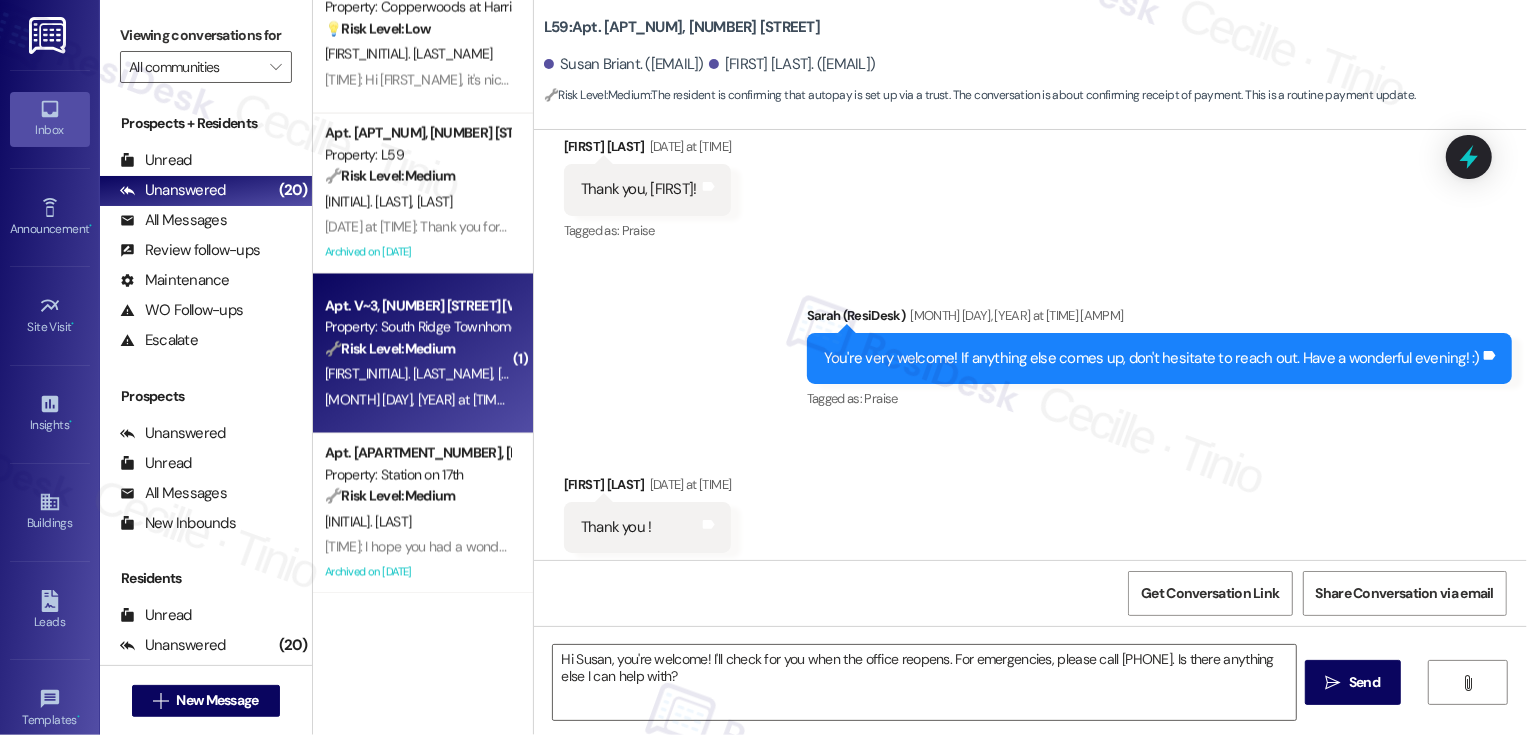 click on "🔧  Risk Level:  Medium" at bounding box center [390, 349] 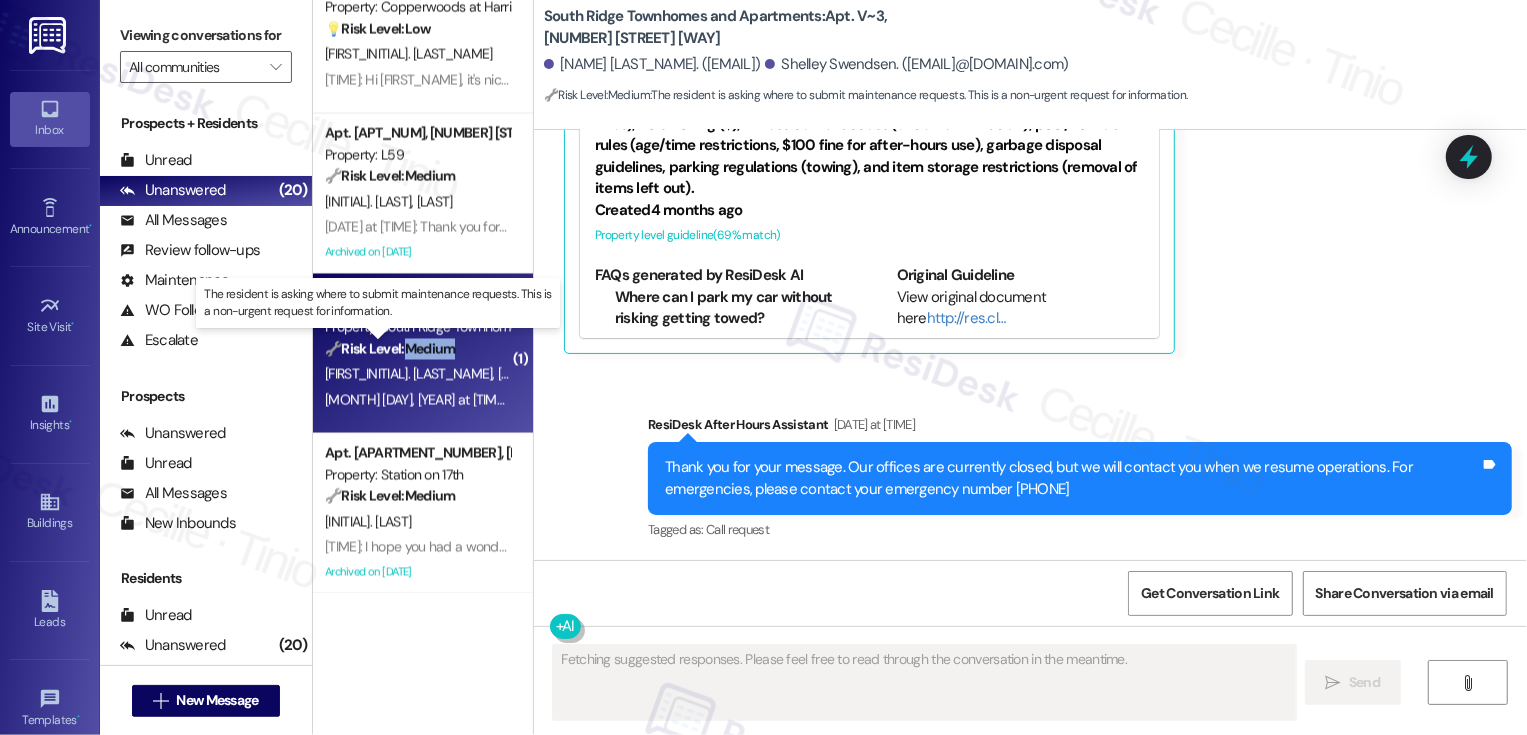 scroll, scrollTop: 896, scrollLeft: 0, axis: vertical 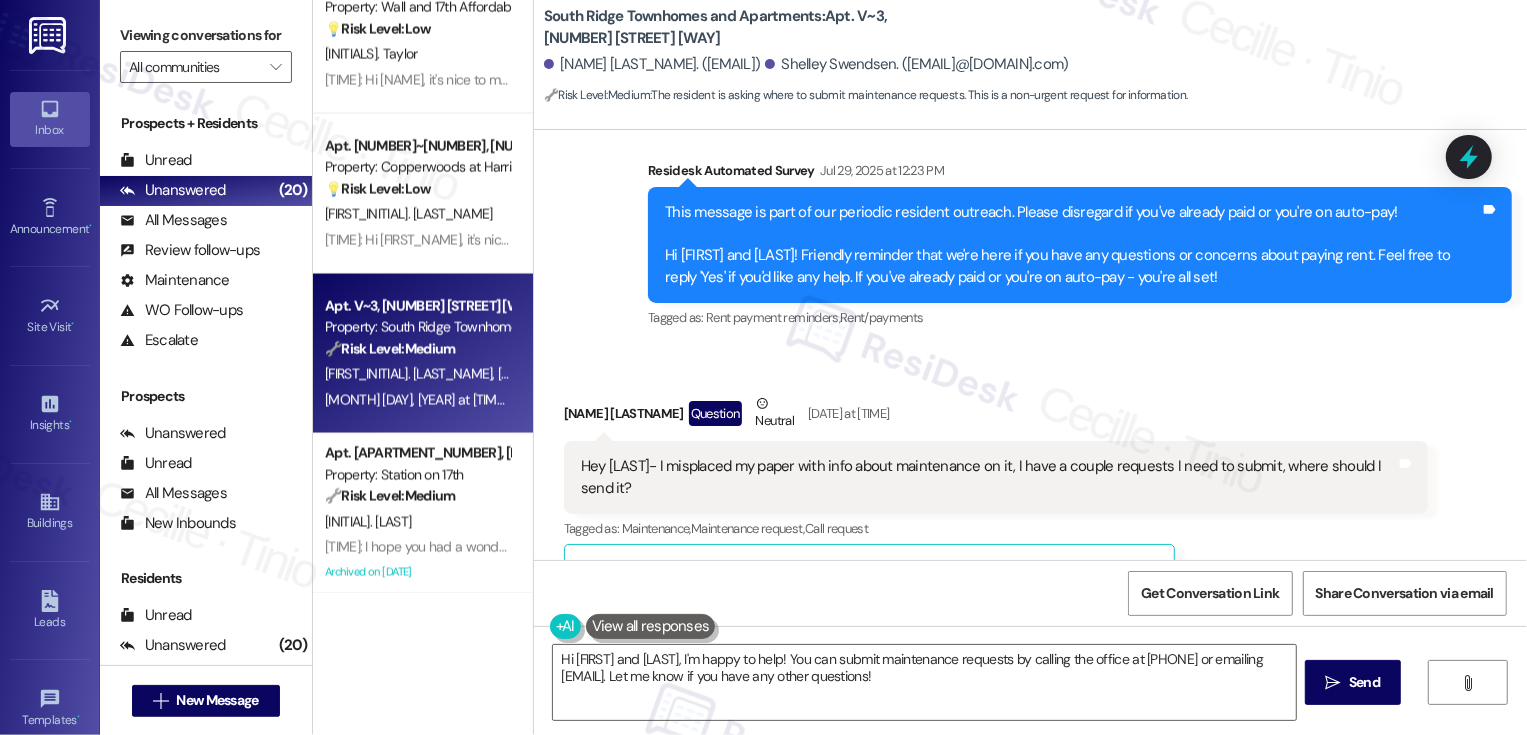 click on "Shelley Swendsen Question   Neutral Aug 01, 2025 at 9:57 AM" at bounding box center (996, 417) 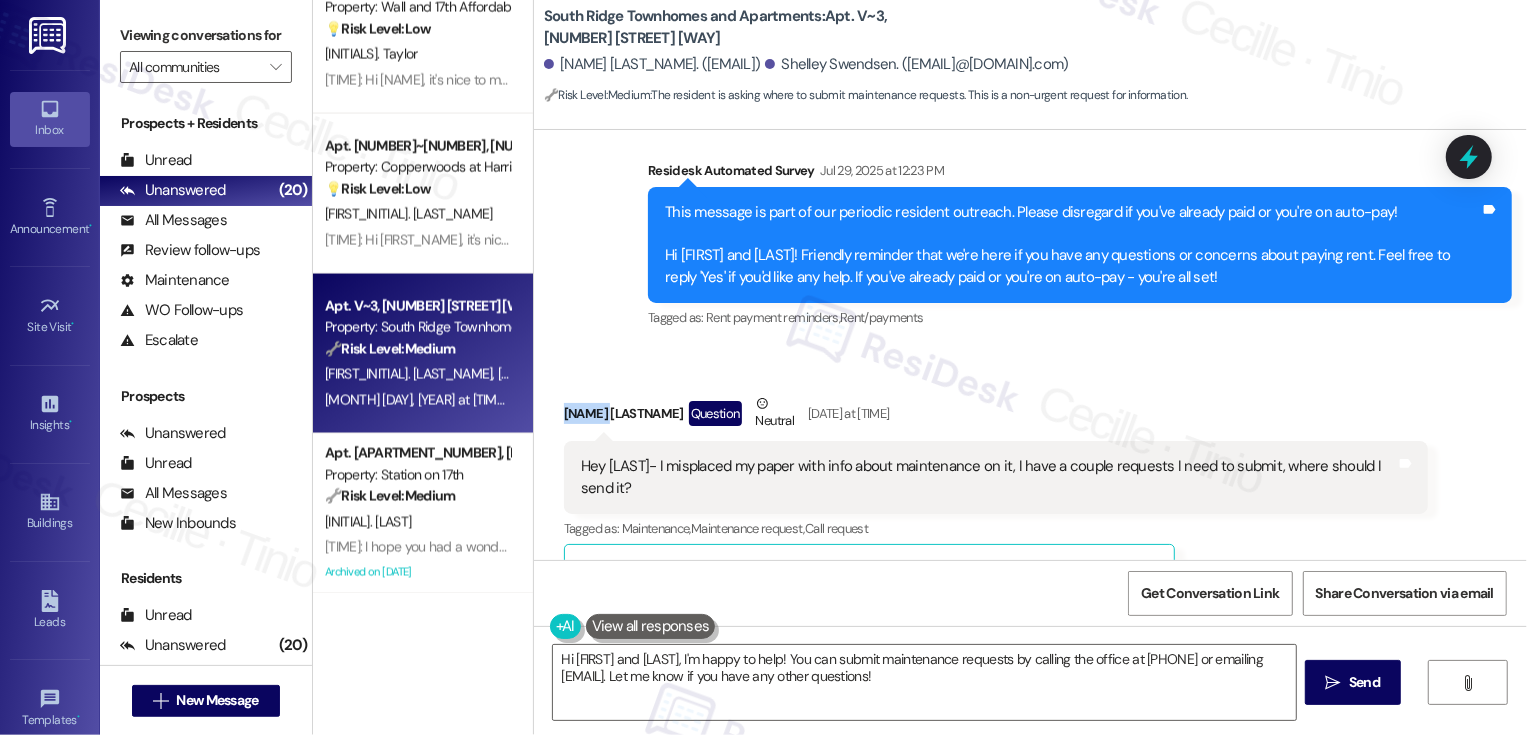 copy on "Shelley" 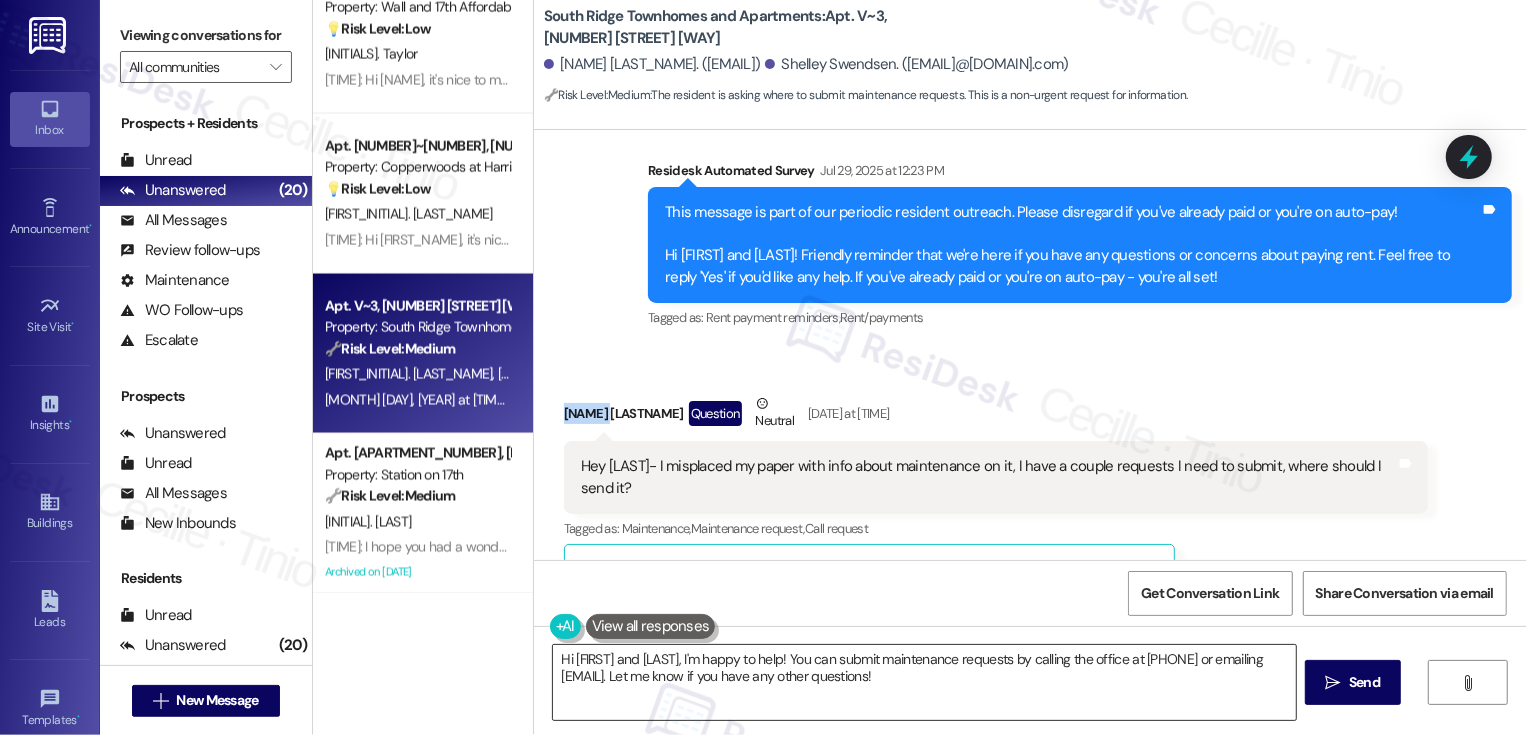 click on "Hi Joshua and Shelley, I'm happy to help! You can submit maintenance requests by calling the office at (801) 449-9980 or emailing southridgemanager@celleassets.com. Let me know if you have any other questions!" at bounding box center (924, 682) 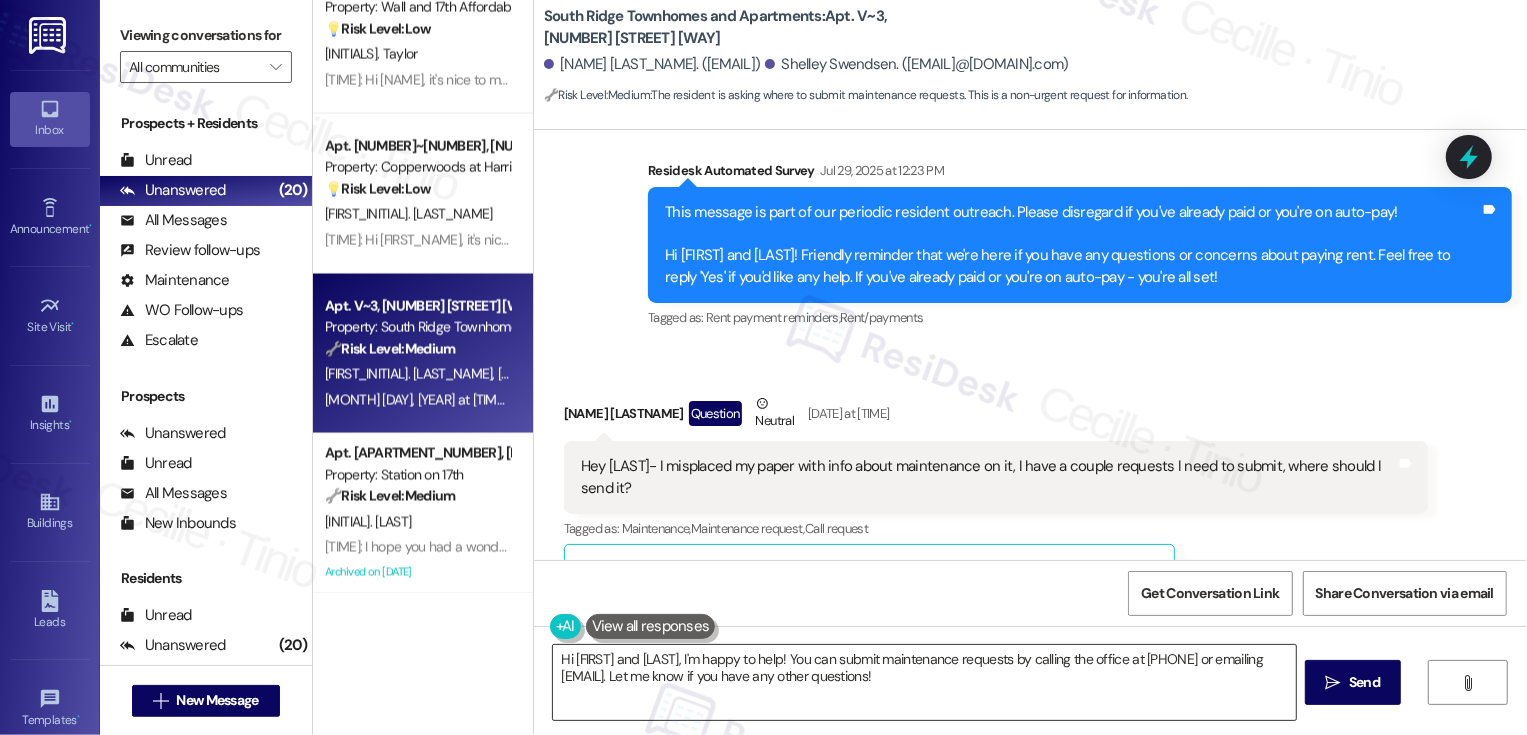 click on "Hi Joshua and Shelley, I'm happy to help! You can submit maintenance requests by calling the office at (801) 449-9980 or emailing southridgemanager@celleassets.com. Let me know if you have any other questions!" at bounding box center (924, 682) 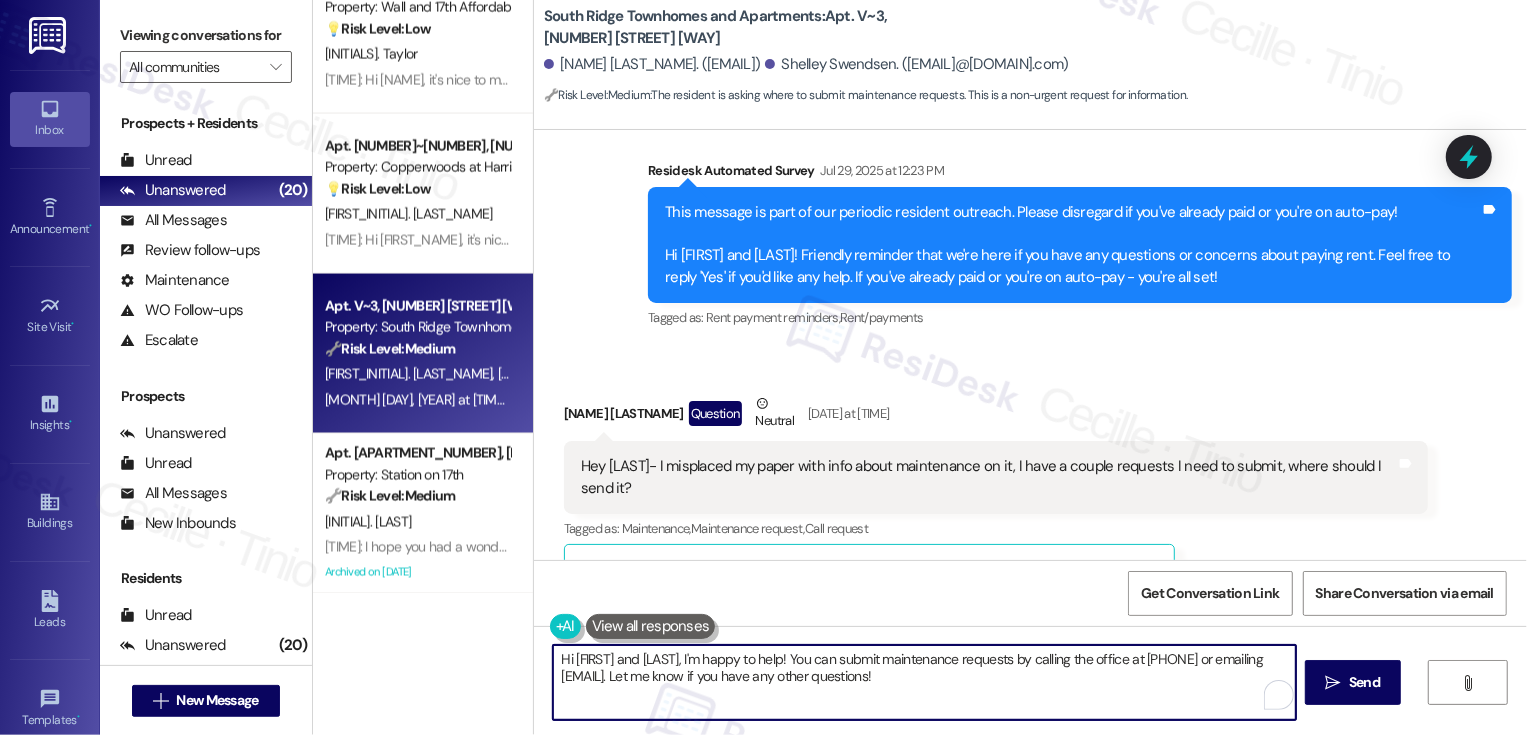 click on "Hi Joshua and Shelley, I'm happy to help! You can submit maintenance requests by calling the office at (801) 449-9980 or emailing southridgemanager@celleassets.com. Let me know if you have any other questions!" at bounding box center [924, 682] 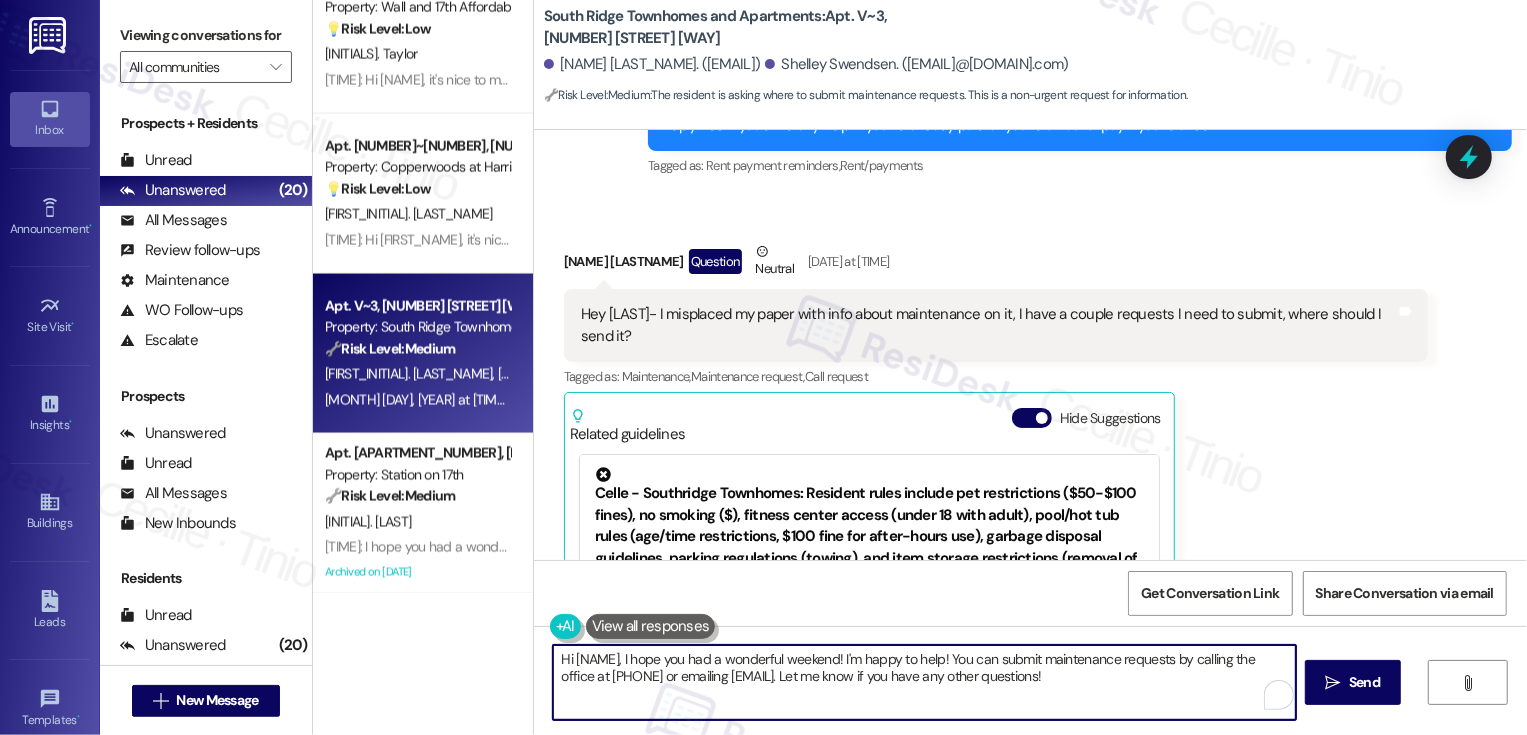 scroll, scrollTop: 638, scrollLeft: 0, axis: vertical 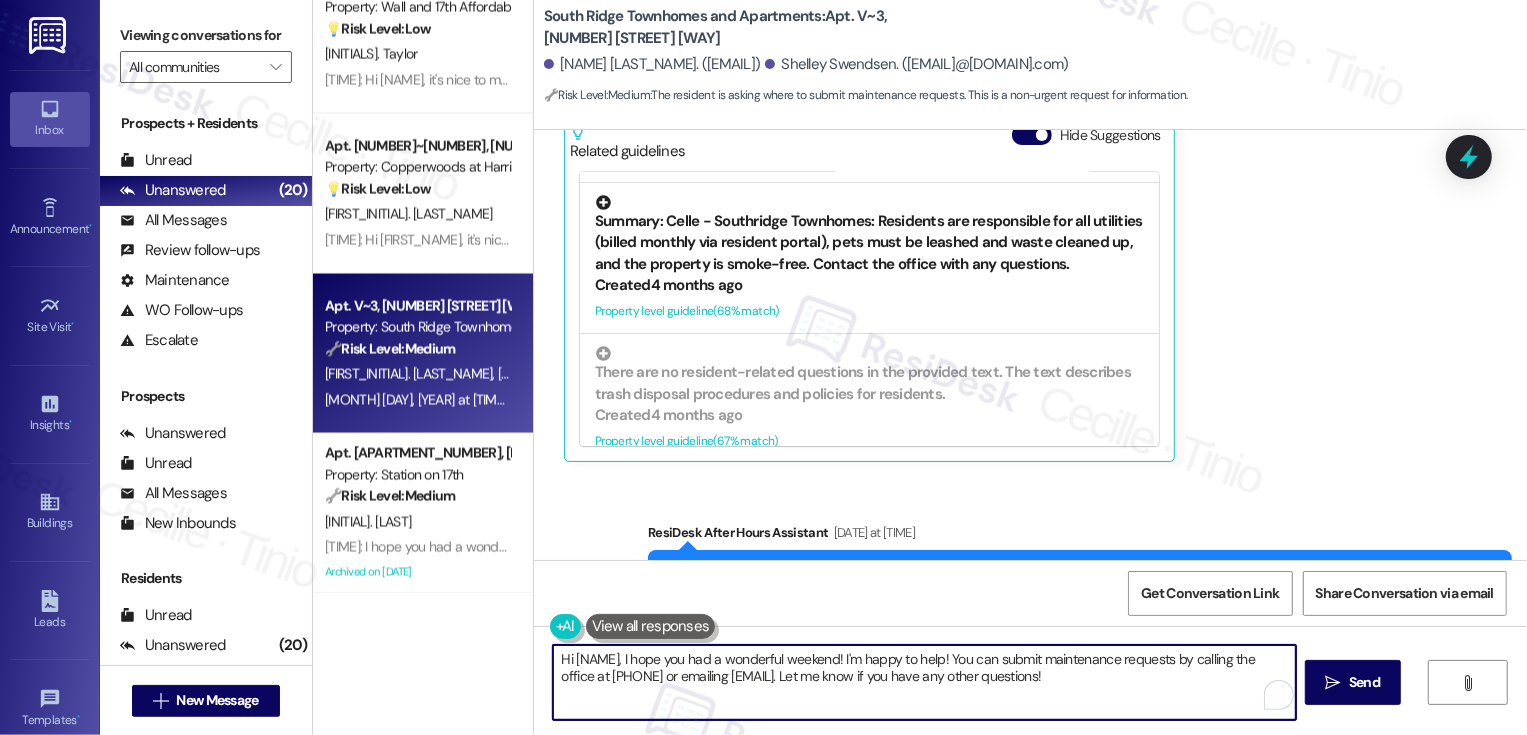 click on "Property level guideline  ( 68 % match)" at bounding box center (869, 311) 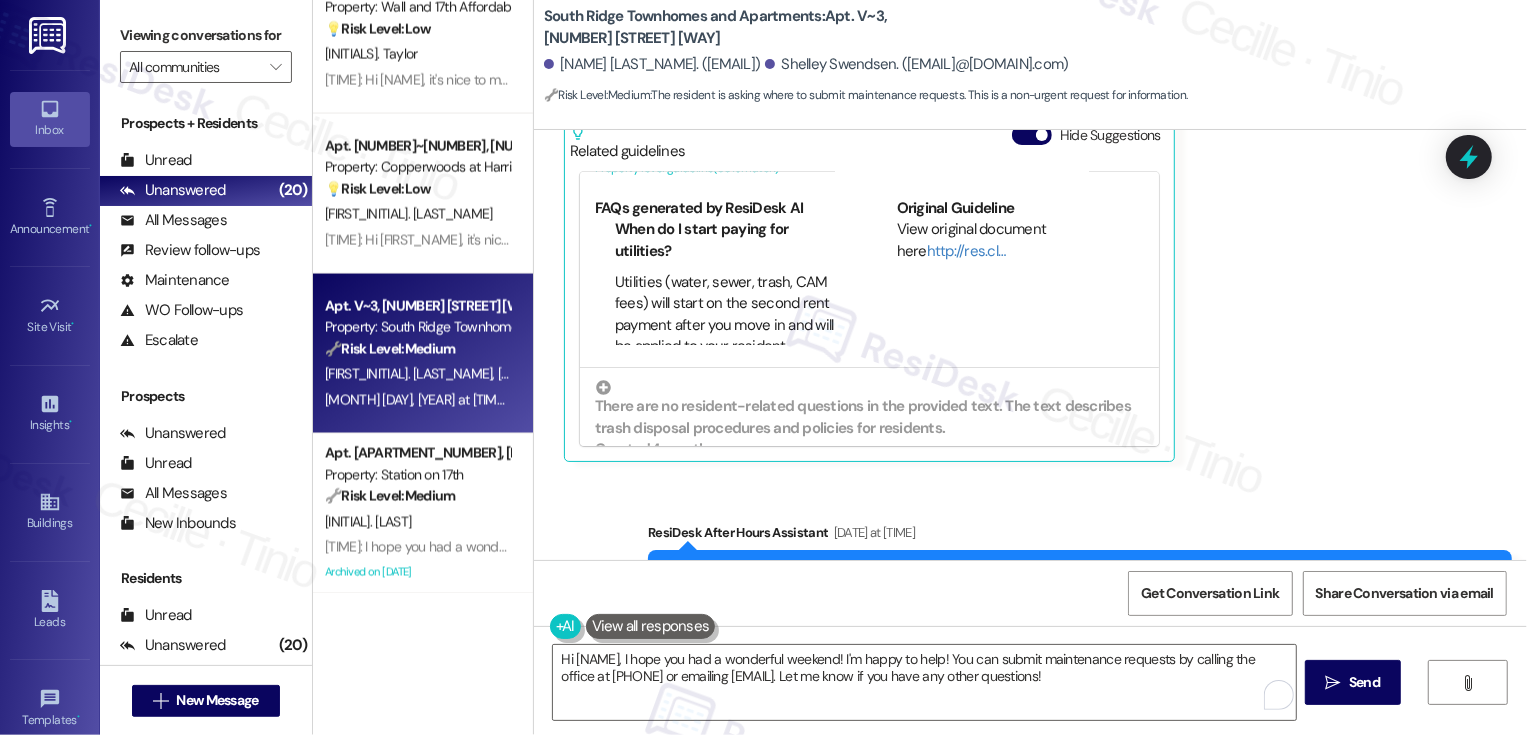 scroll, scrollTop: 353, scrollLeft: 0, axis: vertical 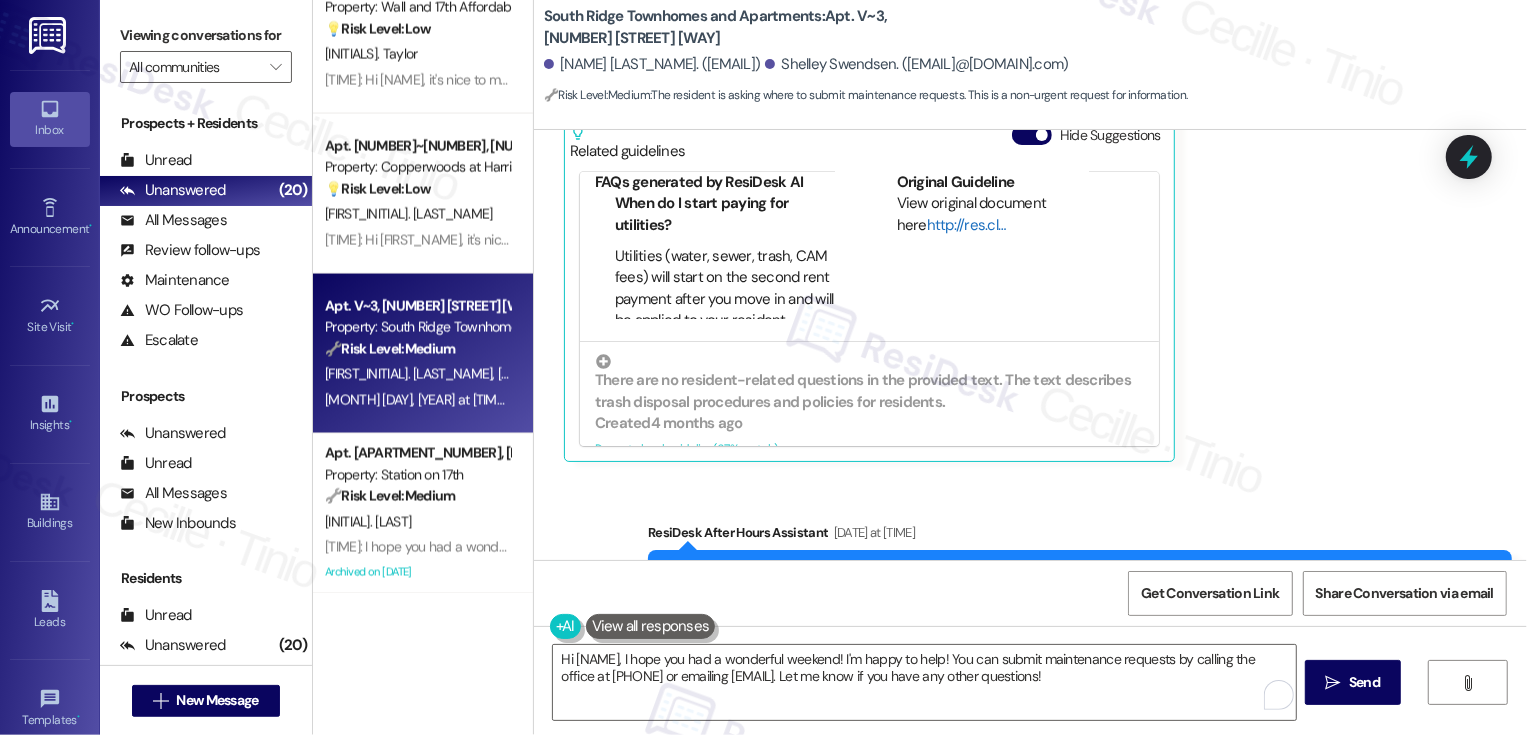 click on "http://res.cl…" at bounding box center [966, 225] 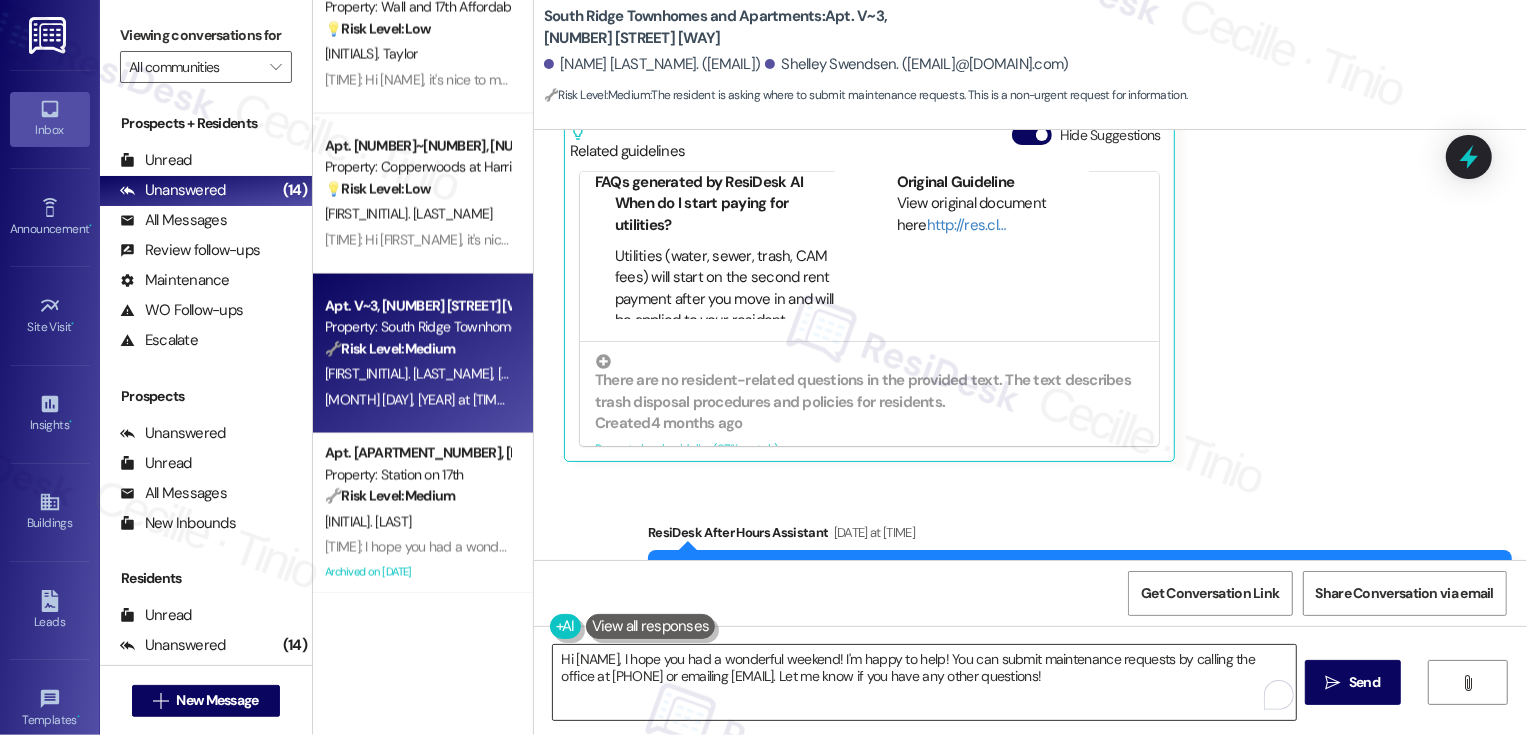 click on "Hi Shelley, I hope you had a wonderful weekend! I'm happy to help! You can submit maintenance requests by calling the office at (801) 449-9980 or emailing southridgemanager@celleassets.com. Let me know if you have any other questions!" at bounding box center [924, 682] 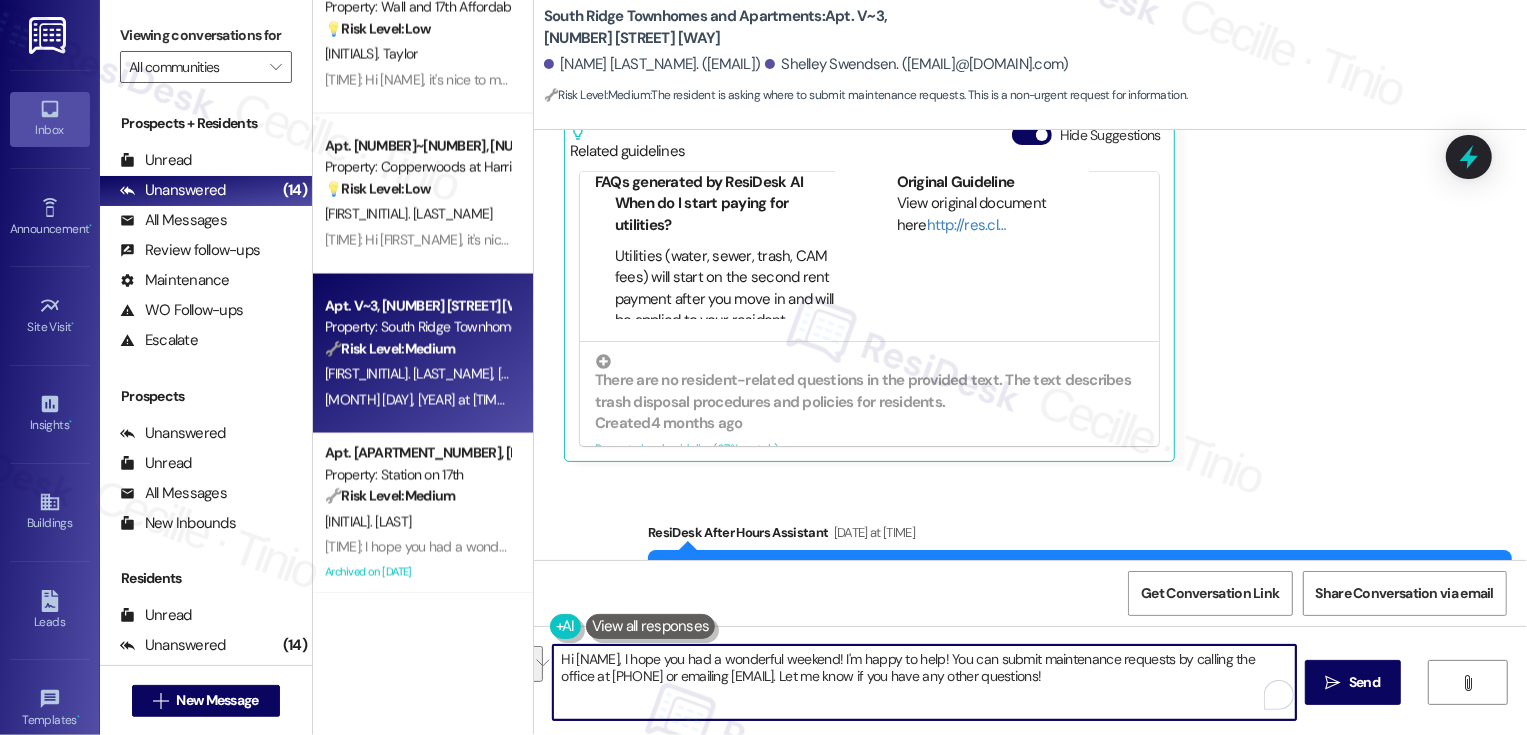 drag, startPoint x: 1101, startPoint y: 656, endPoint x: 1203, endPoint y: 703, distance: 112.30761 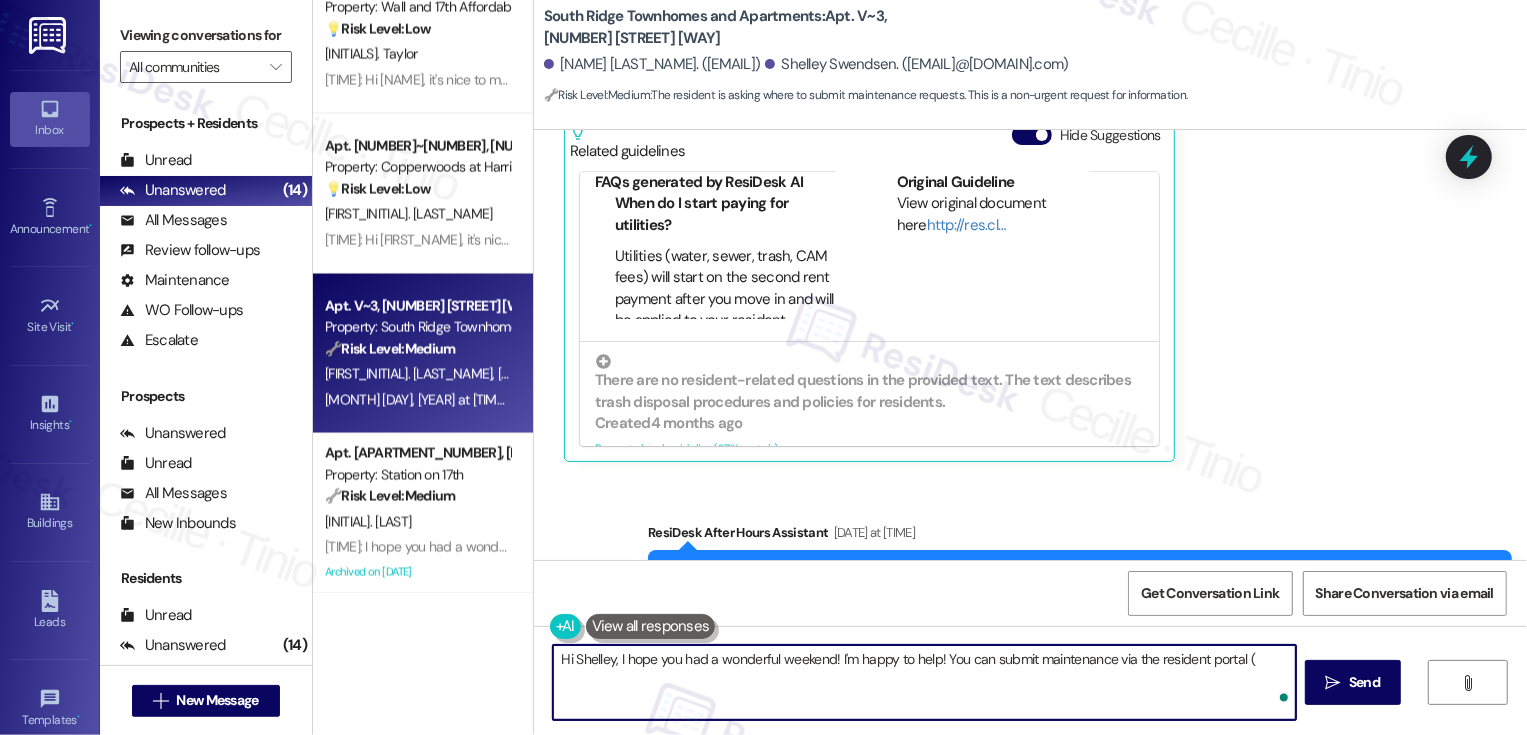 paste on "https://celle.myresman.com/Portal/Access/SignIn/SRT" 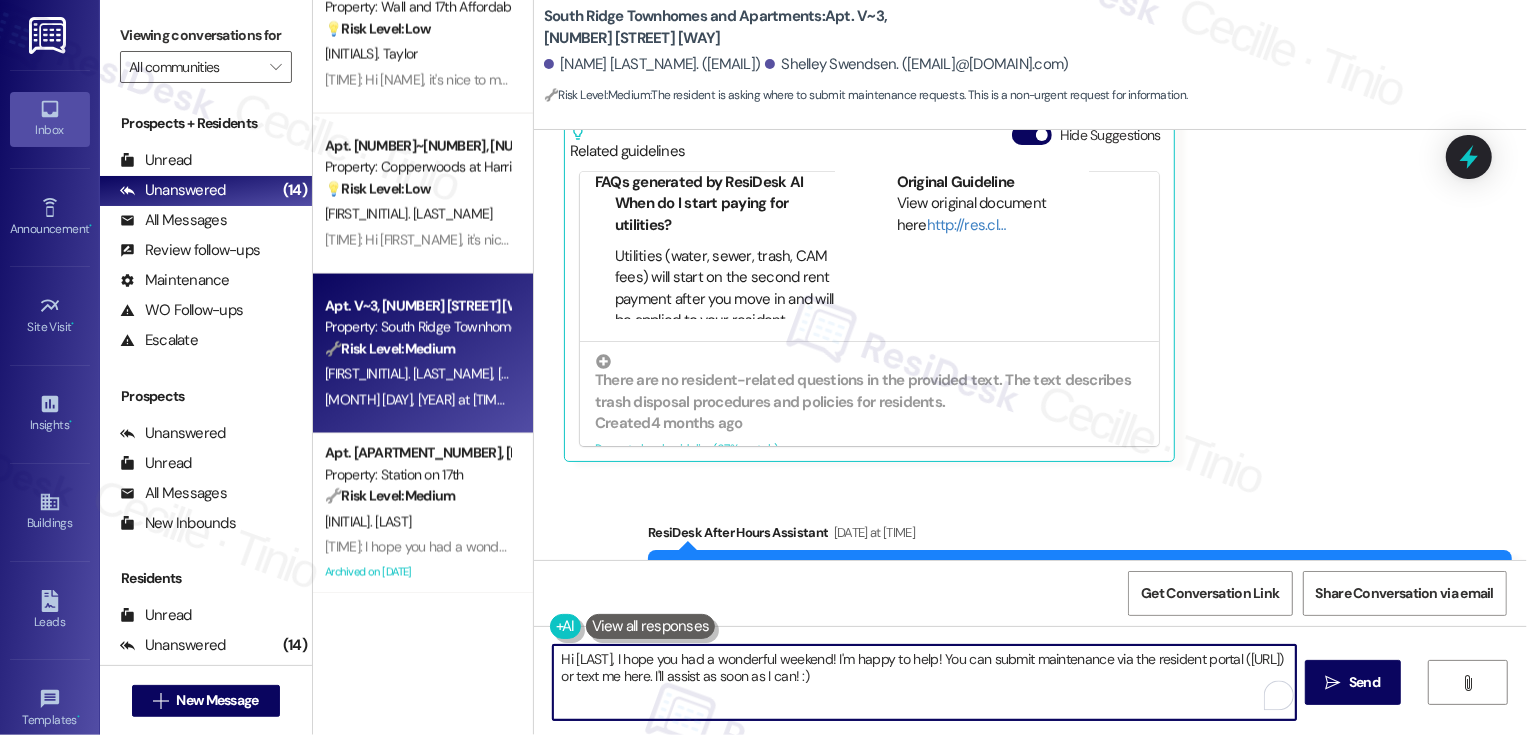 click on "Hi Shelley, I hope you had a wonderful weekend! I'm happy to help! You can submit maintenance via the resident portal (https://celle.myresman.com/Portal/Access/SignIn/SRT) or text me here. I'll assist as soon as I can! :)" at bounding box center [924, 682] 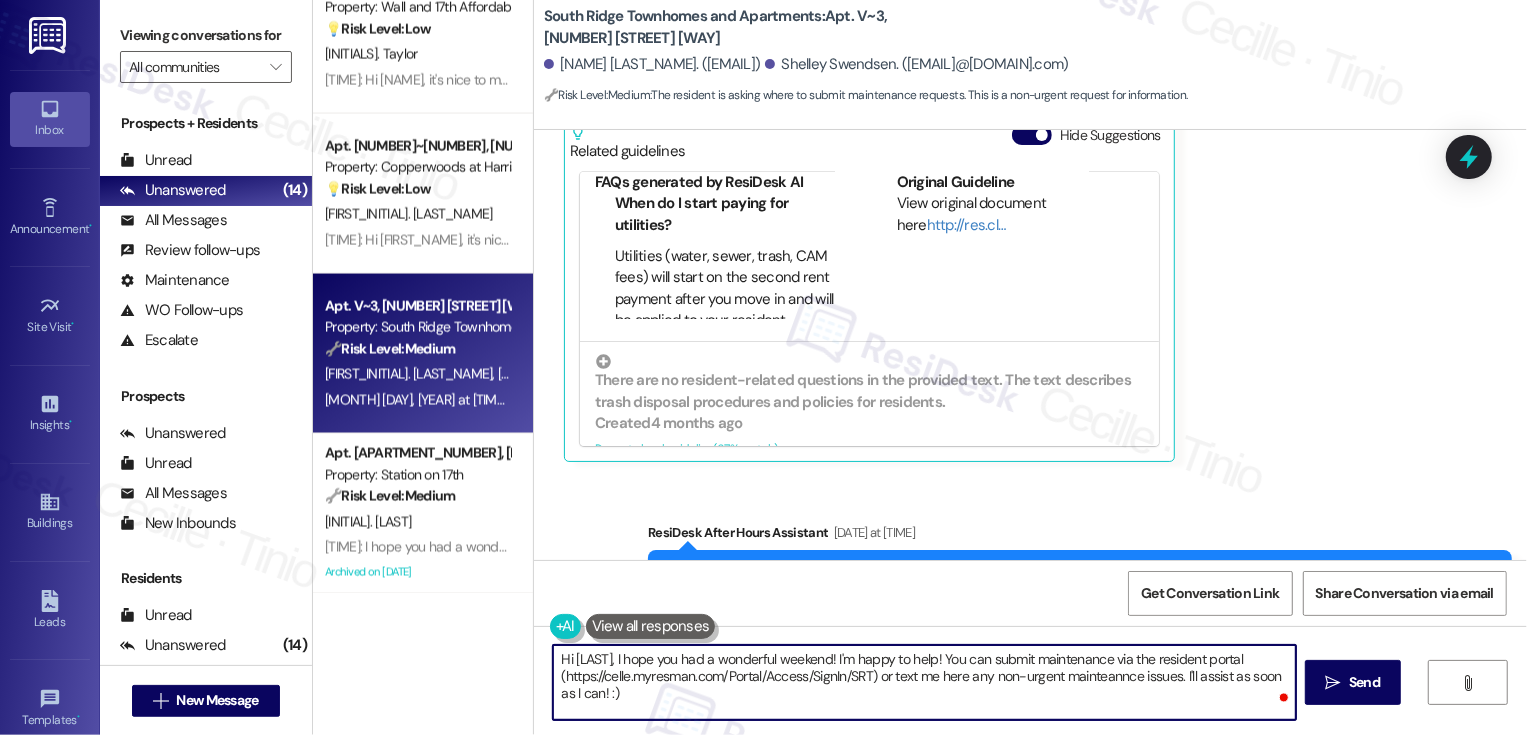 click on "Hi Shelley, I hope you had a wonderful weekend! I'm happy to help! You can submit maintenance via the resident portal (https://celle.myresman.com/Portal/Access/SignIn/SRT) or text me here any non-urgent mainteannce issues. I'll assist as soon as I can! :)" at bounding box center [924, 682] 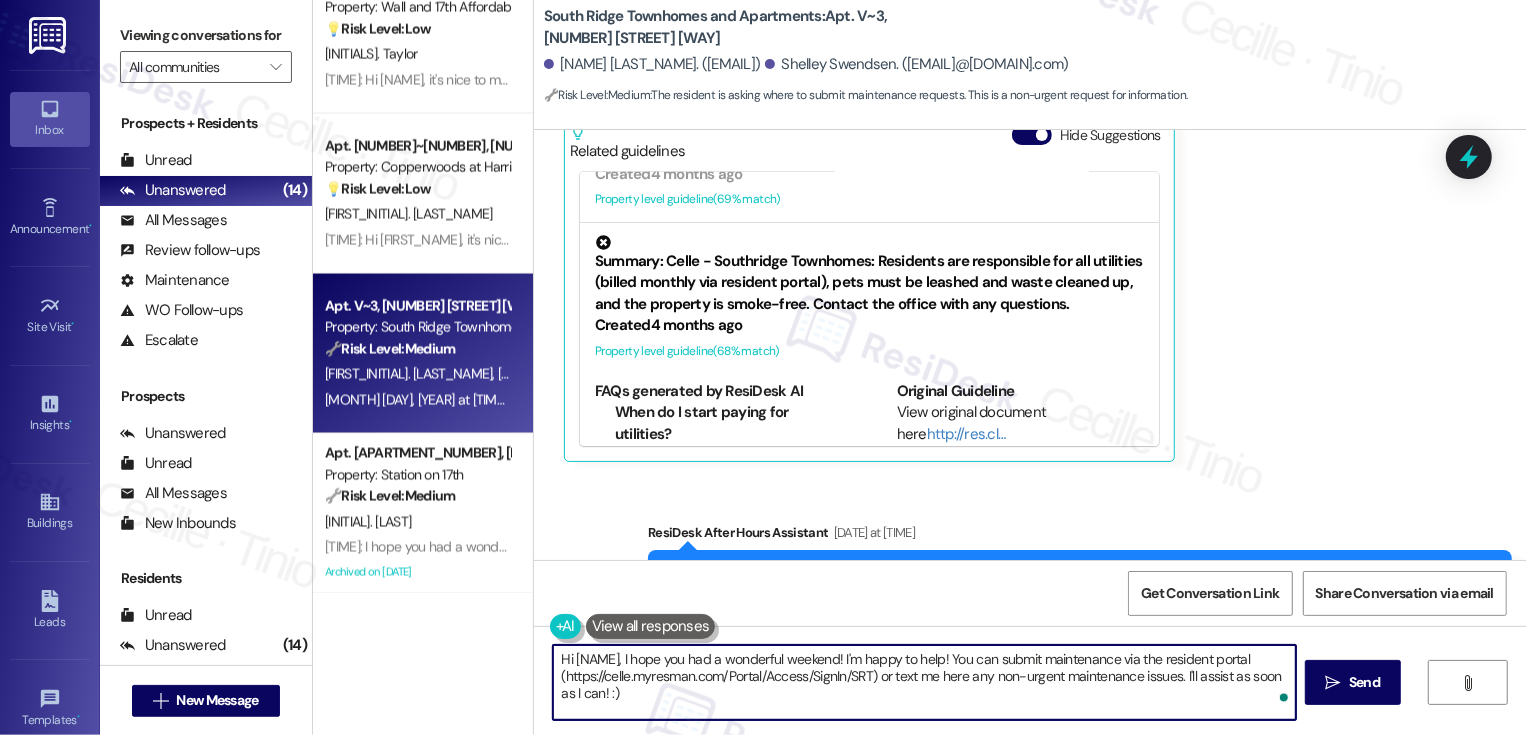 scroll, scrollTop: 65, scrollLeft: 0, axis: vertical 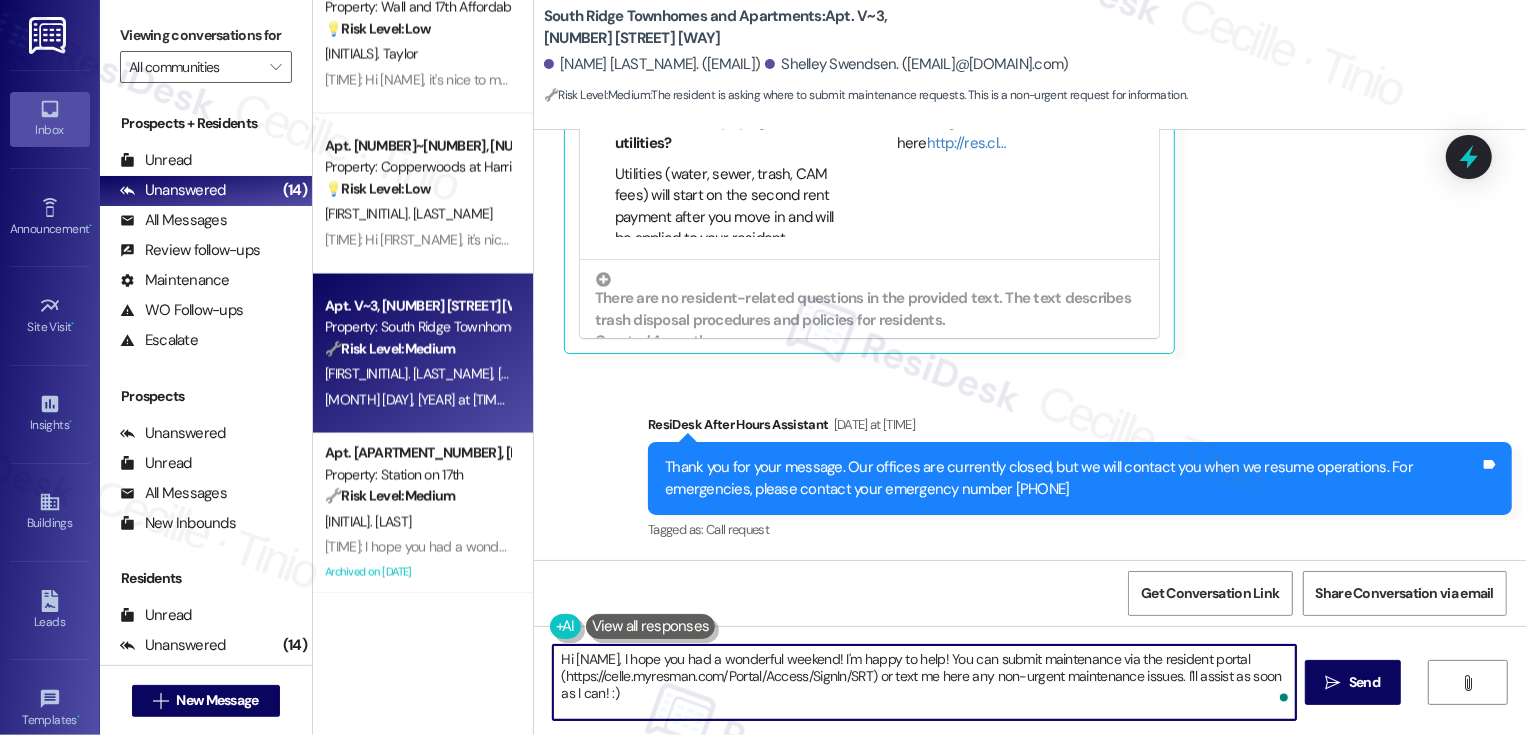 click on "Hi Shelley, I hope you had a wonderful weekend! I'm happy to help! You can submit maintenance via the resident portal (https://celle.myresman.com/Portal/Access/SignIn/SRT) or text me here any non-urgent maintenance issues. I'll assist as soon as I can! :)" at bounding box center (924, 682) 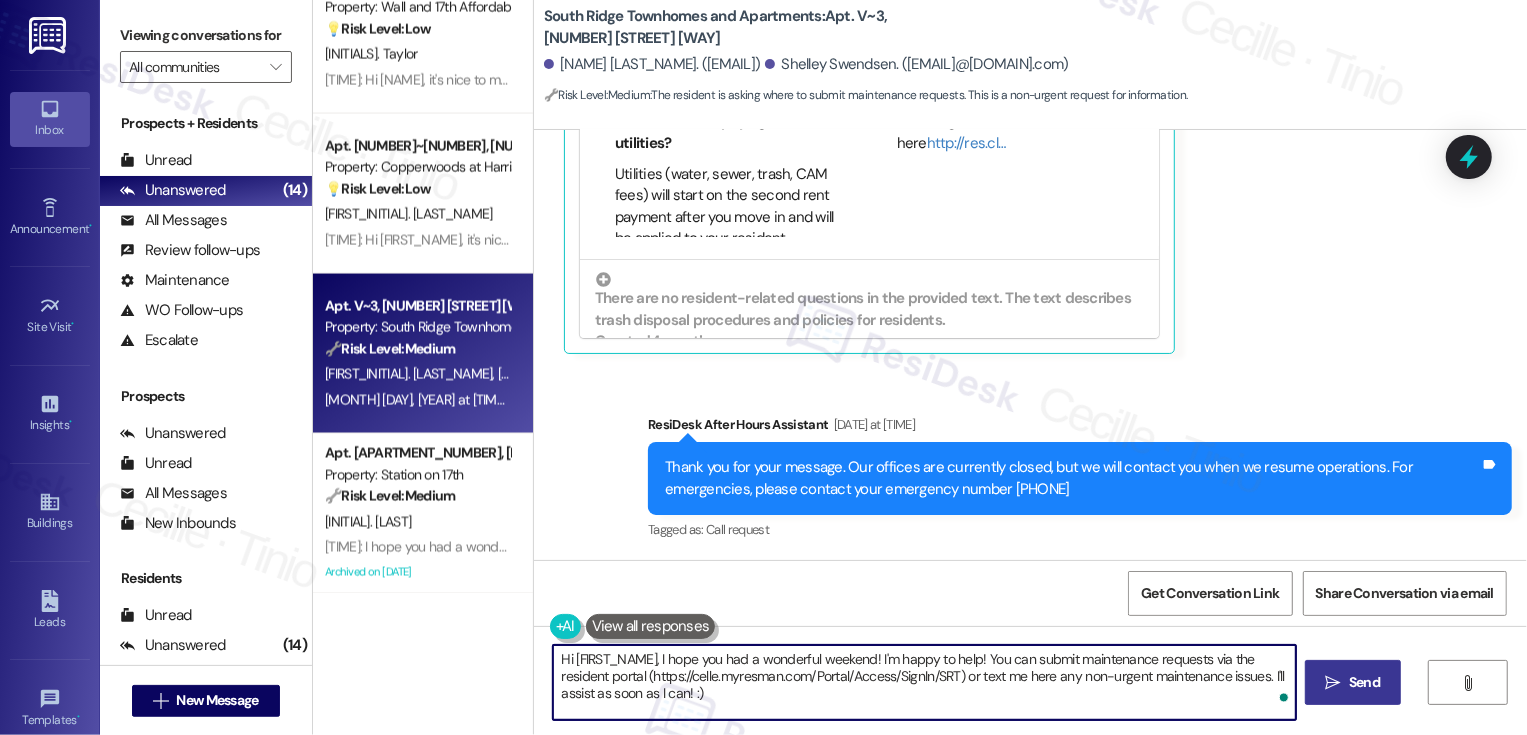 type on "Hi Shelley, I hope you had a wonderful weekend! I'm happy to help! You can submit maintenance requests via the resident portal (https://celle.myresman.com/Portal/Access/SignIn/SRT) or text me here any non-urgent maintenance issues. I'll assist as soon as I can! :)" 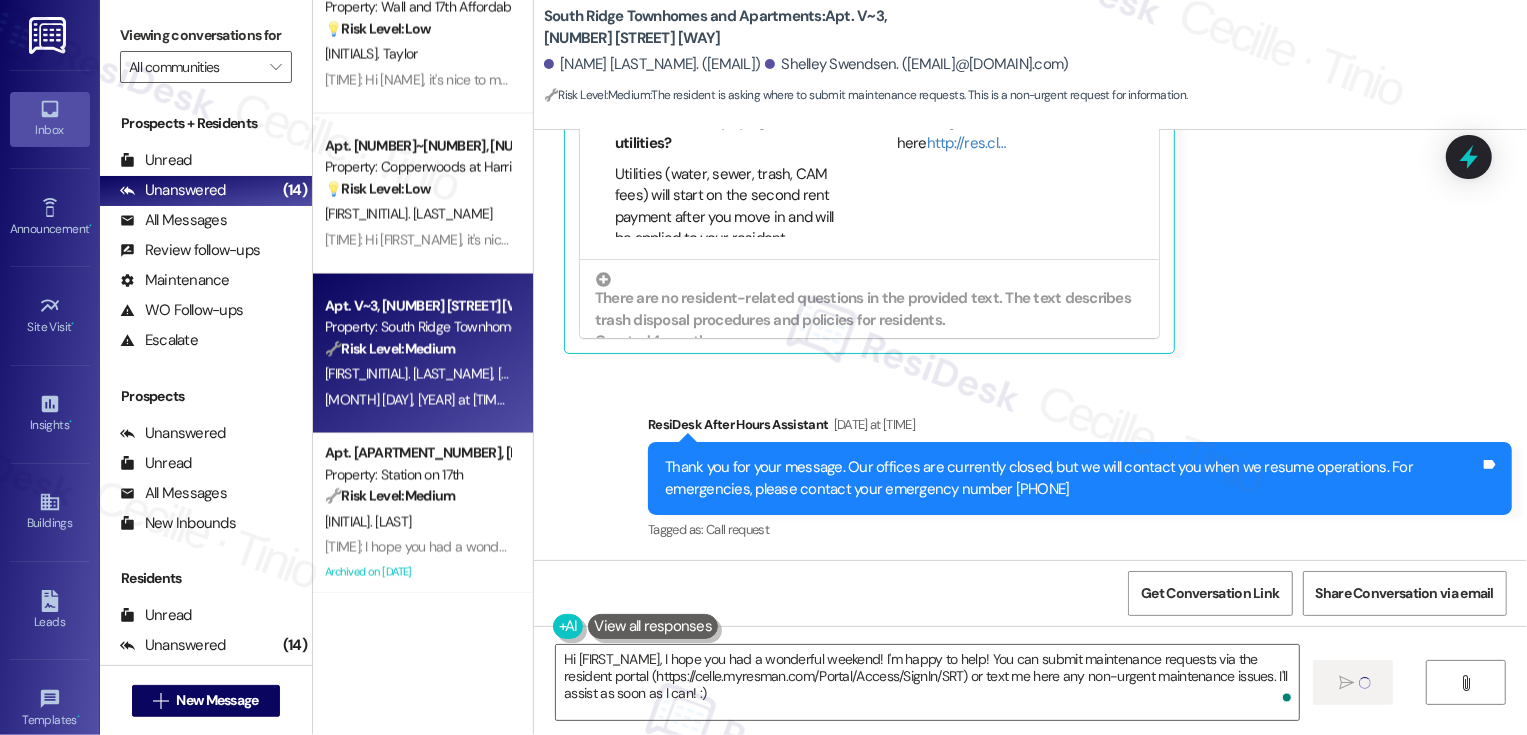 type 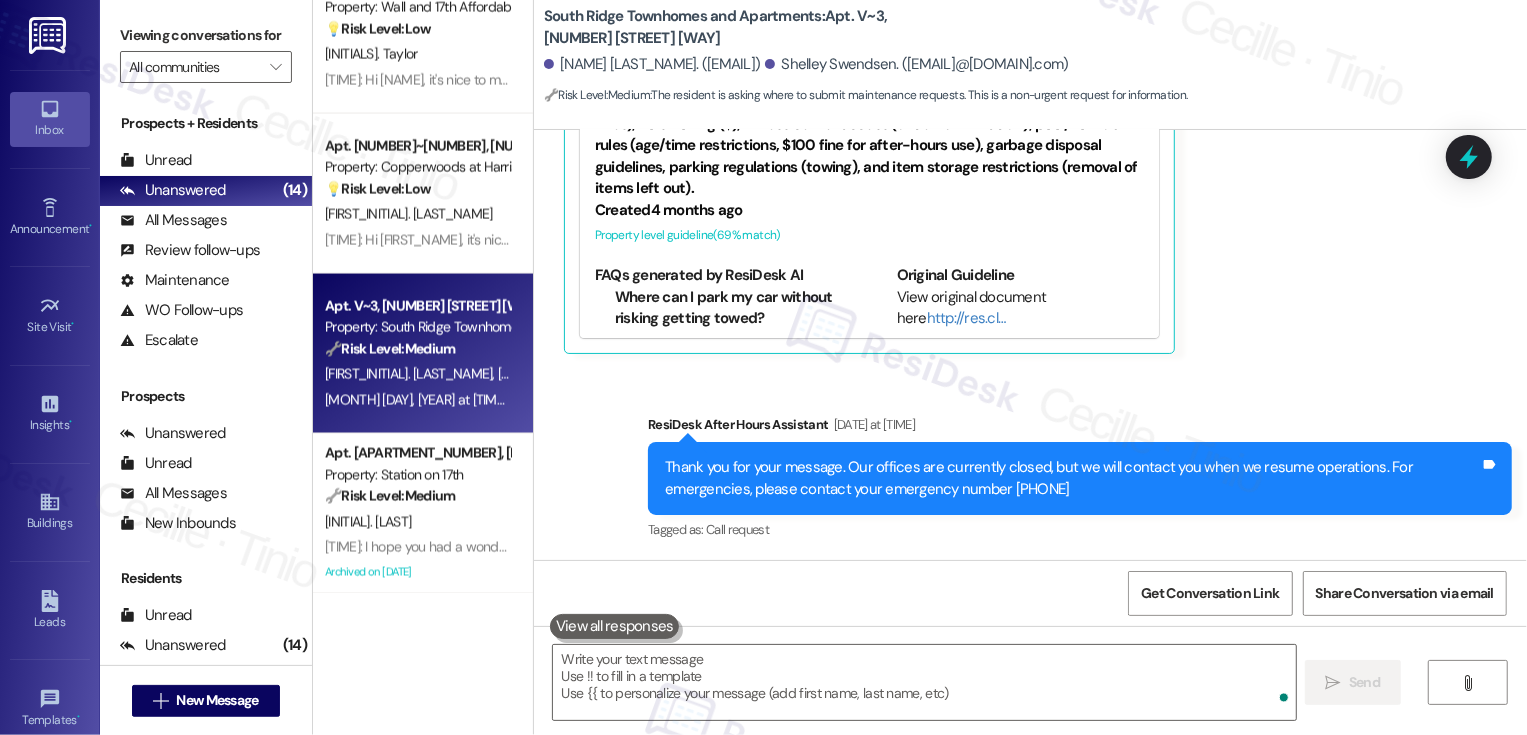 scroll, scrollTop: 1646, scrollLeft: 0, axis: vertical 